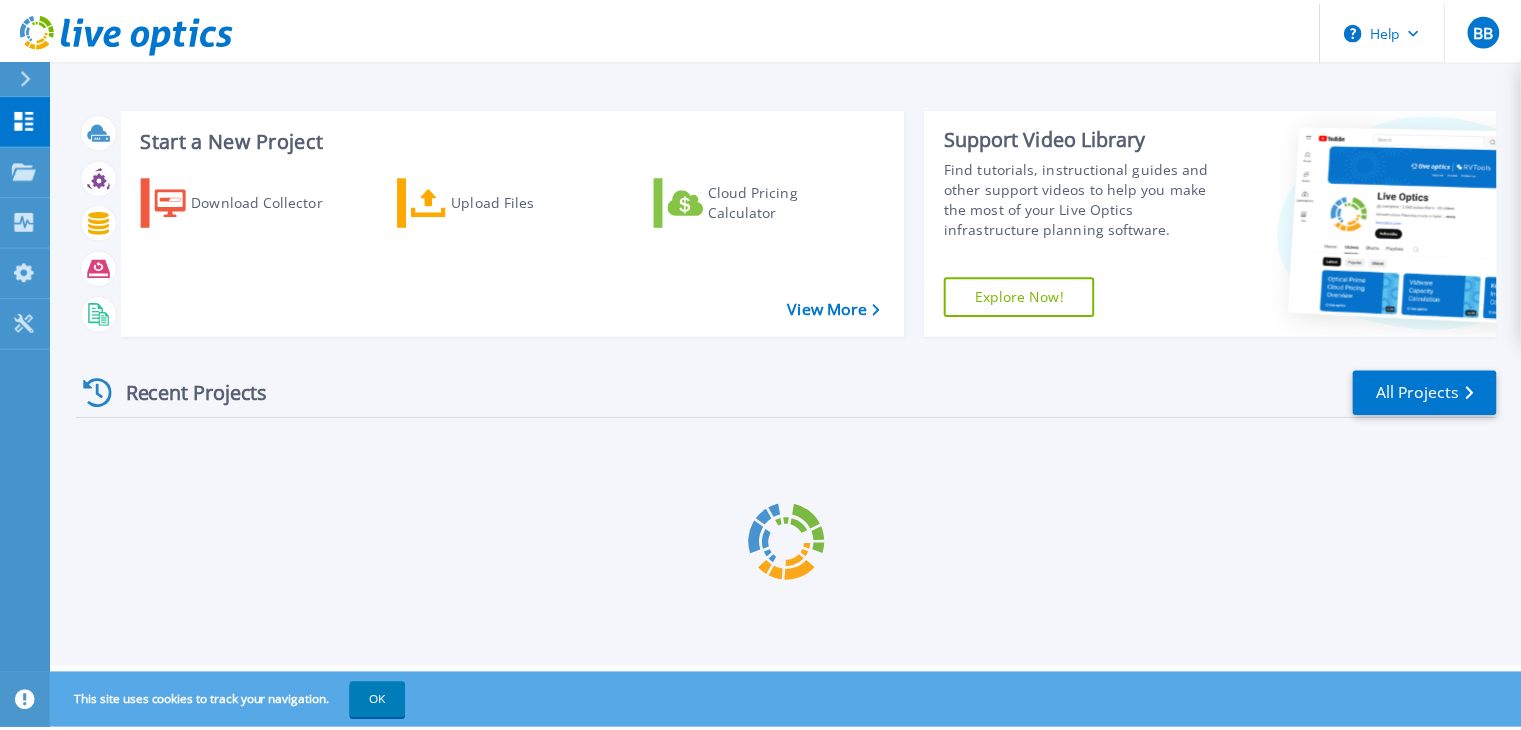 scroll, scrollTop: 0, scrollLeft: 0, axis: both 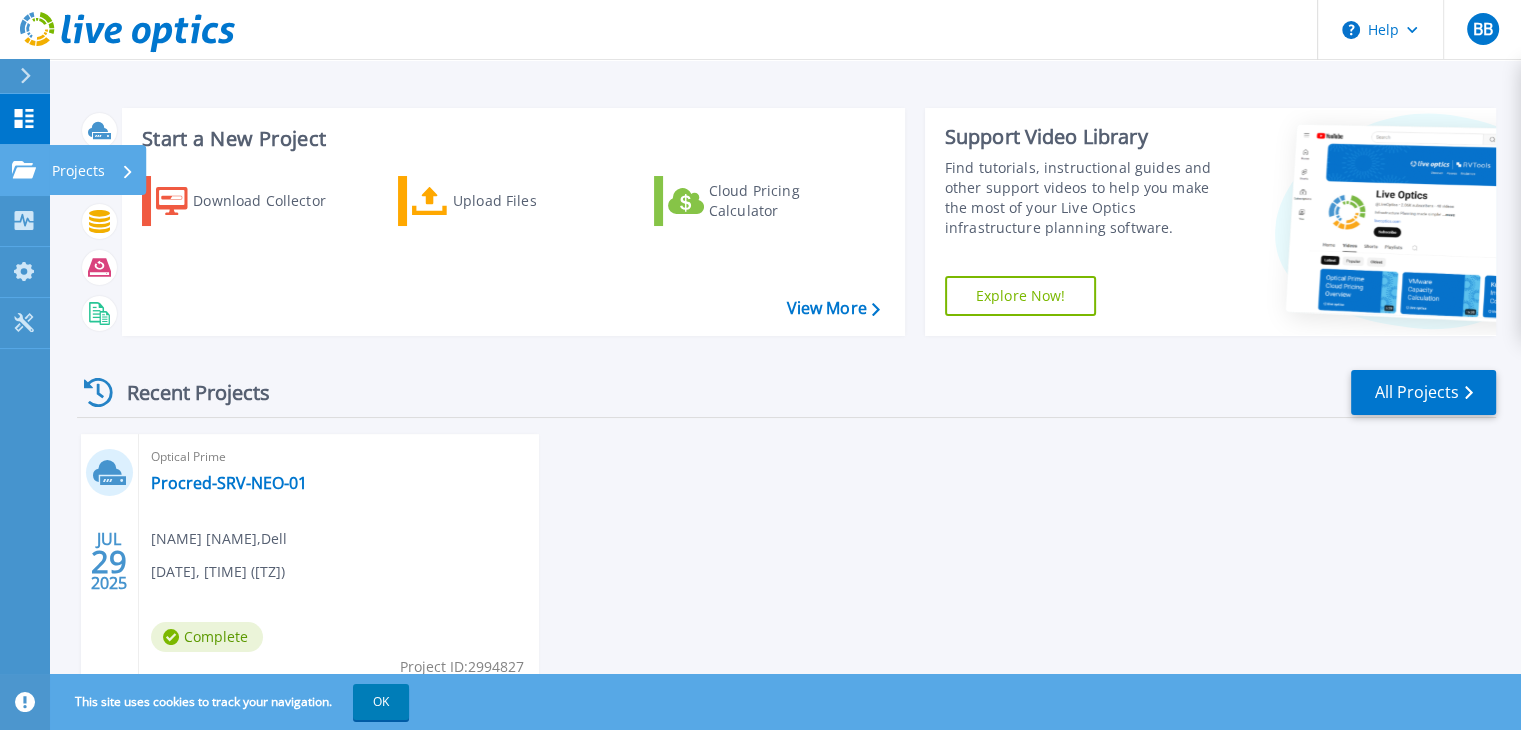 click on "Projects Projects" at bounding box center [25, 170] 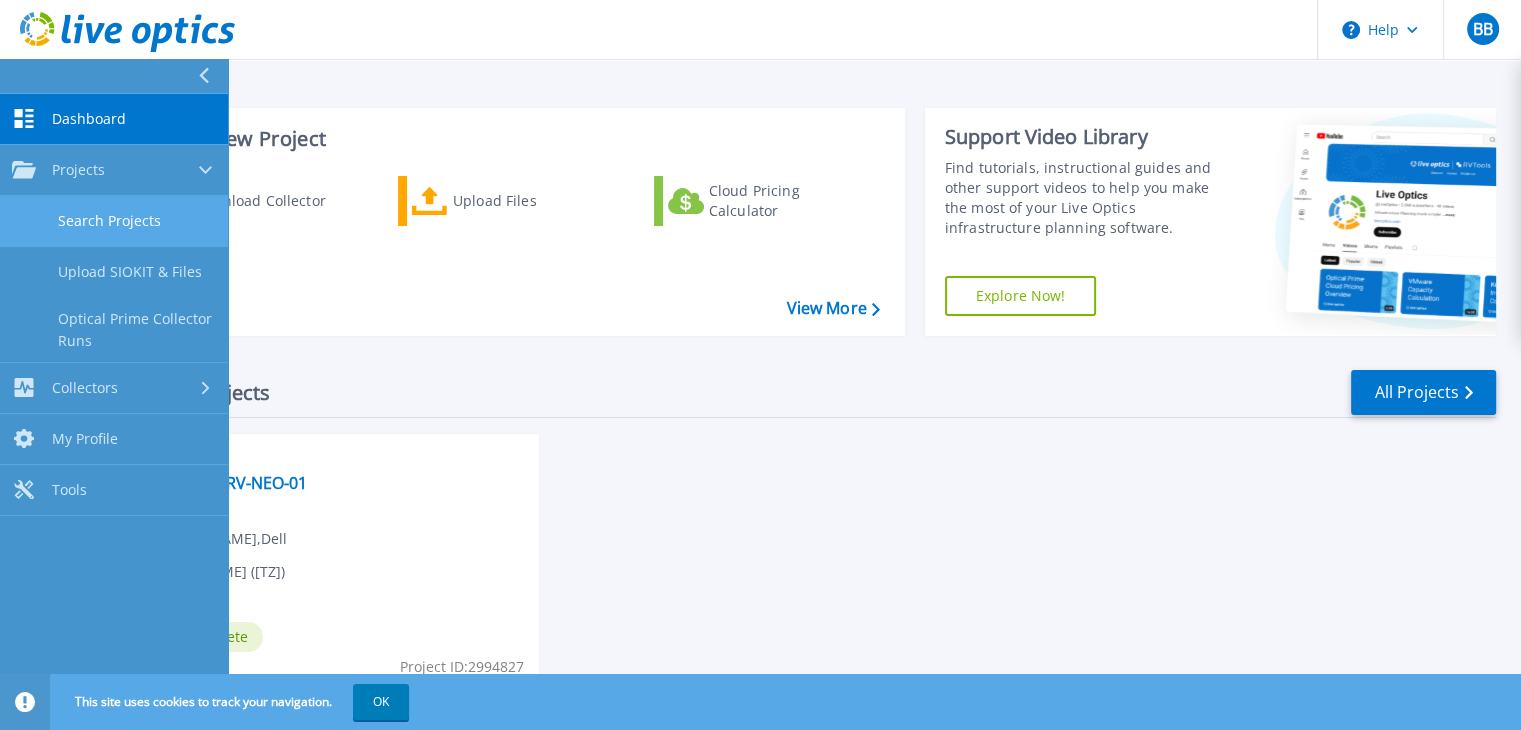 click on "Search Projects" at bounding box center [114, 221] 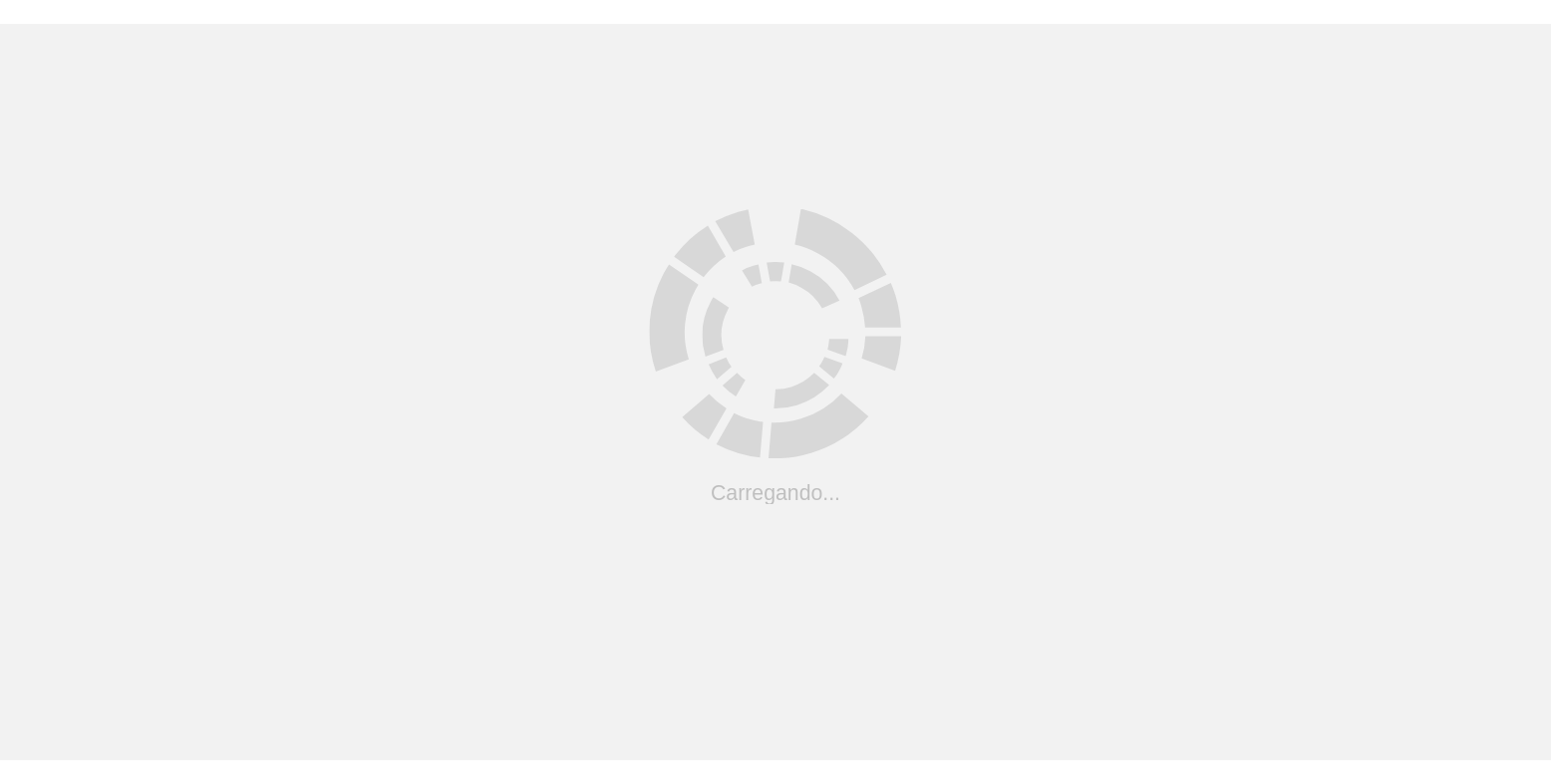 scroll, scrollTop: 0, scrollLeft: 0, axis: both 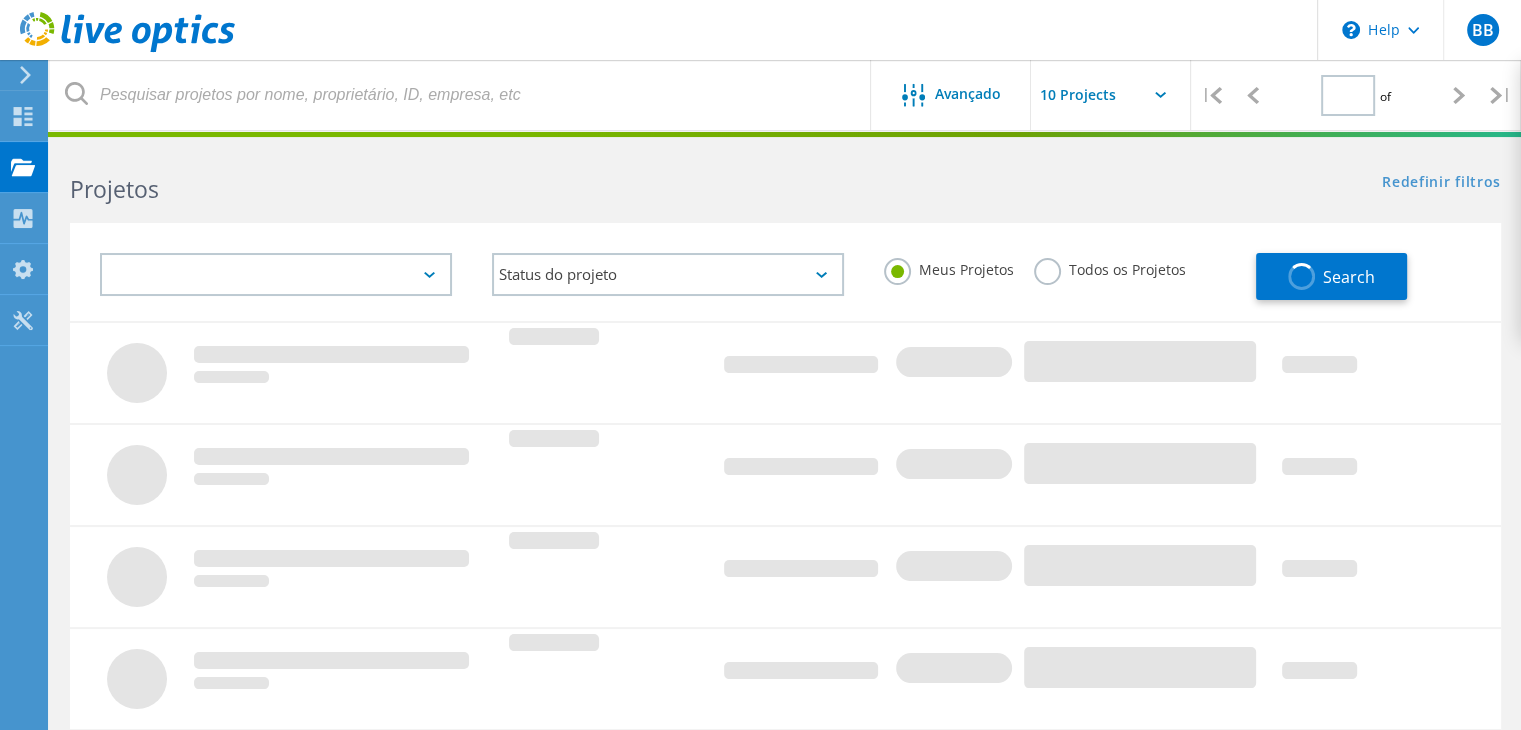 type on "1" 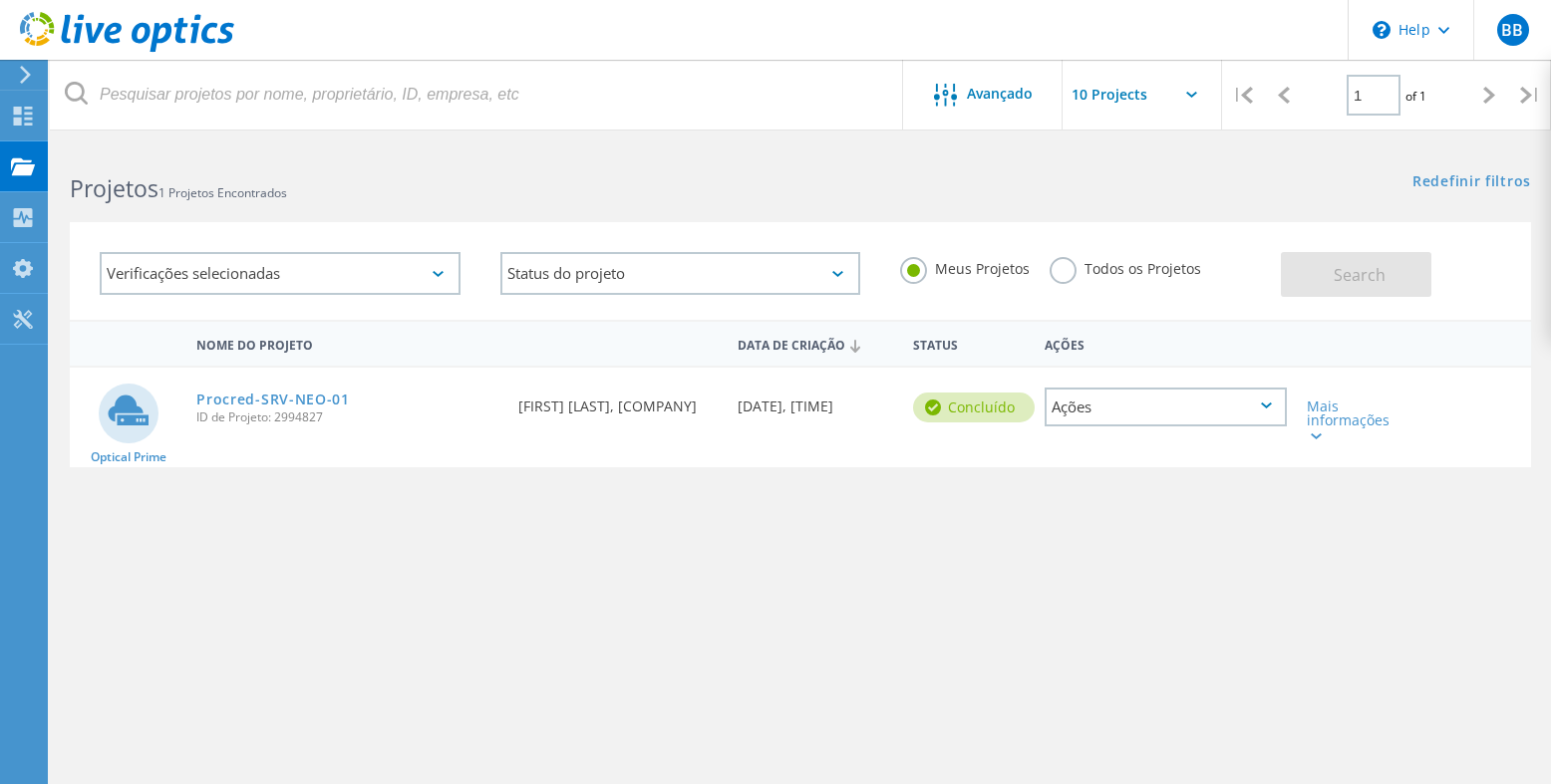 click on "Nome do Projeto      Data de Criação   Status  Ações        Optical Prime  Procred-SRV-NEO-01  ID de Projeto: 2994827  Solicitado por  Brayer Bortoleto, Dell  Data de Criação  07/29/2025, 17:26 (-03:00)   Concluído
Ações   Mais informações  Execuções de Collector 1 Servidores 1 Discos 4 Discos de cluster 0 ID de Projeto 2994827 ID de negociação do SFDC 0 Duração 01:00:00:58 Horário de início 07/29/2025, 17:26 (-03:00) Horário de término 07/30/2025, 17:26 (-03:00) Capacity local utilizada 3248 Capacity compartilhada utilizada 0 Capacity de pico 668.2 IOPS 16841, 5365 Proporção de Read/Write 81% / 19" 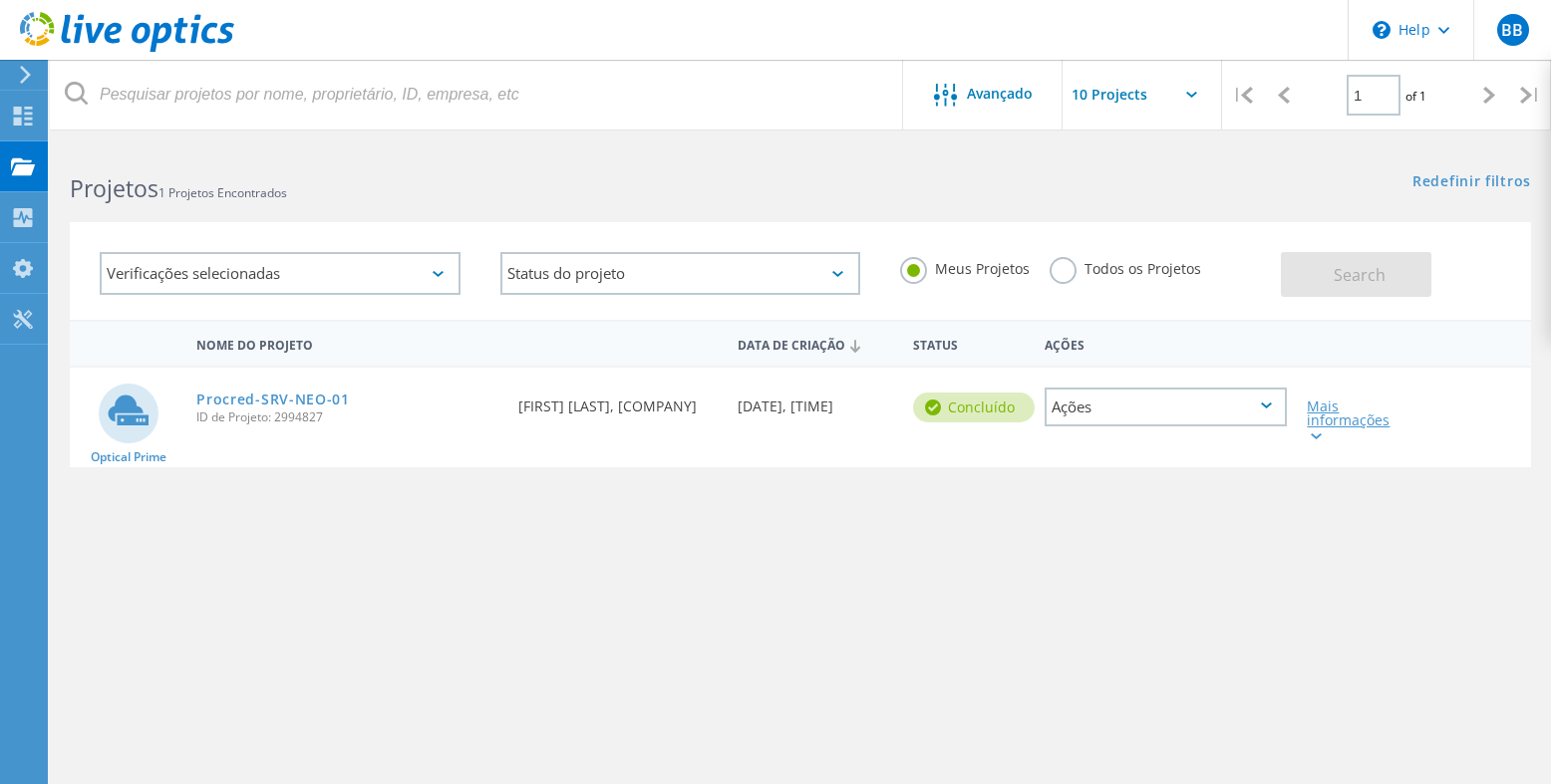 click 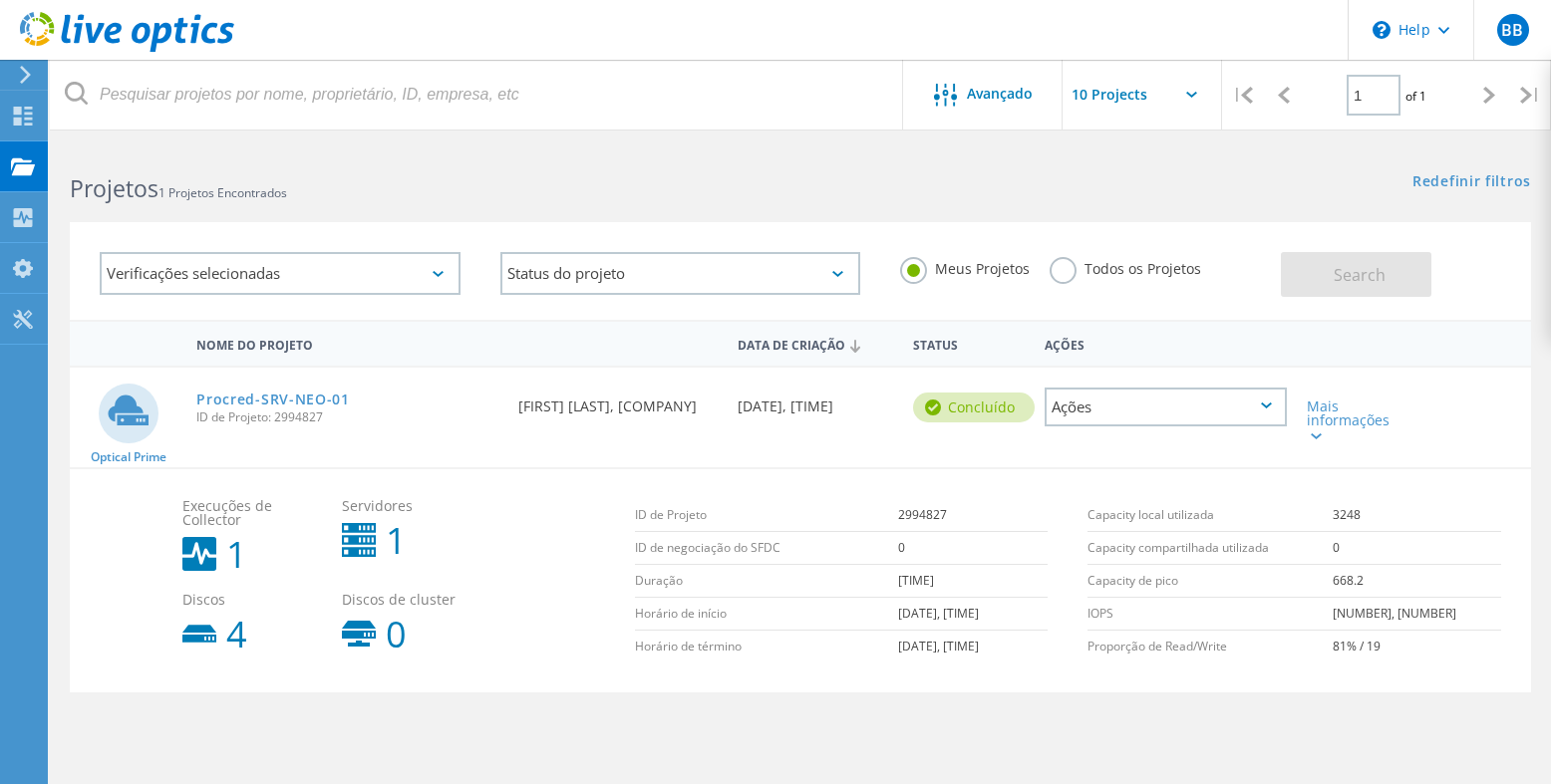 click on "Nome do Projeto      Data de Criação   Status  Ações        Optical Prime  Procred-SRV-NEO-01  ID de Projeto: 2994827  Solicitado por  Brayer Bortoleto, Dell  Data de Criação  07/29/2025, 17:26 (-03:00)   Concluído
Ações   Mais informações  Execuções de Collector 1 Servidores 1 Discos 4 Discos de cluster 0 ID de Projeto 2994827 ID de negociação do SFDC 0 Duração 01:00:00:58 Horário de início 07/29/2025, 17:26 (-03:00) Horário de término 07/30/2025, 17:26 (-03:00) Capacity local utilizada 3248 Capacity compartilhada utilizada 0 Capacity de pico 668.2 IOPS 16841, 5365 Proporção de Read/Write 81% / 19" 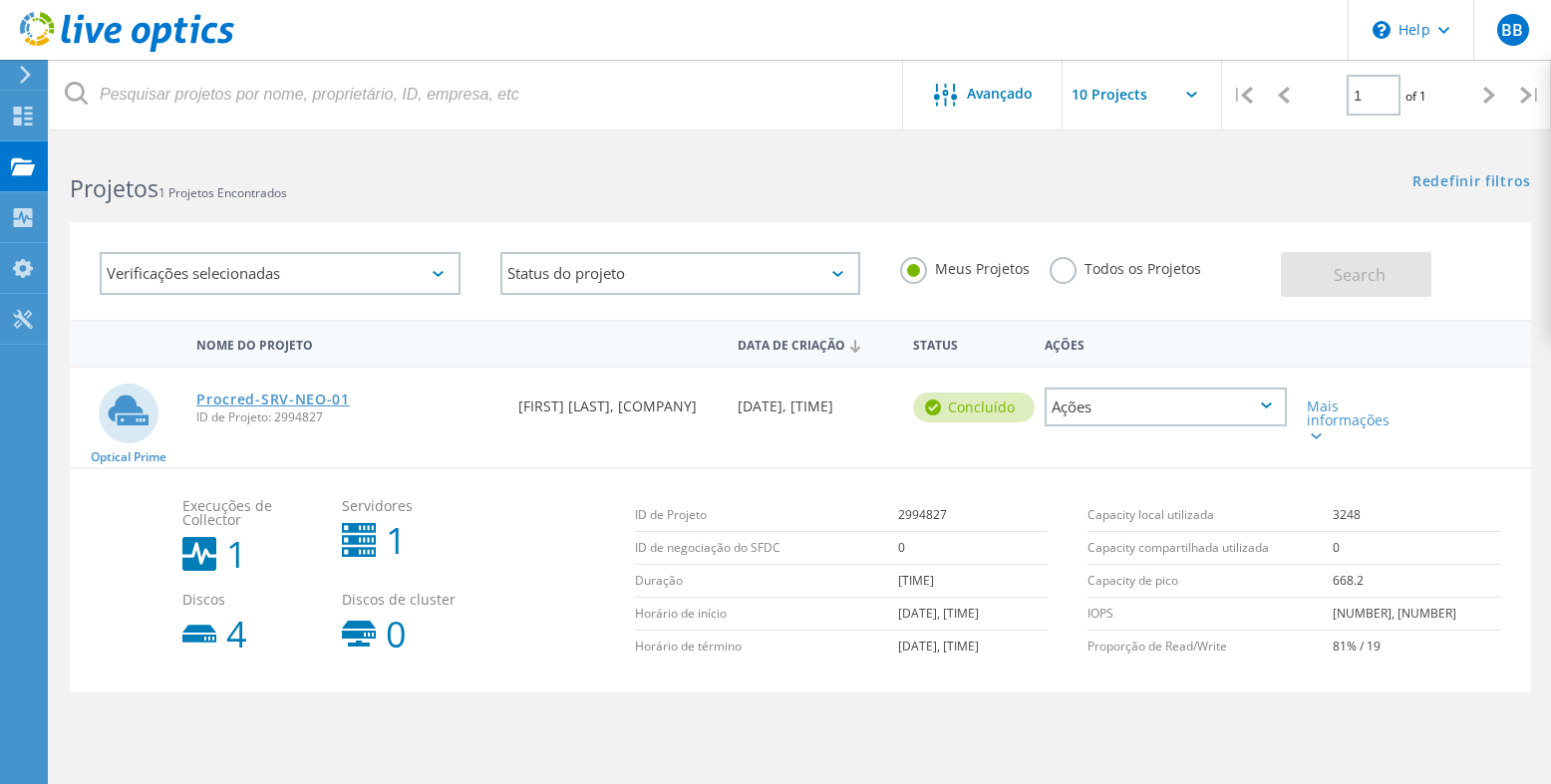 click on "Procred-SRV-NEO-01" 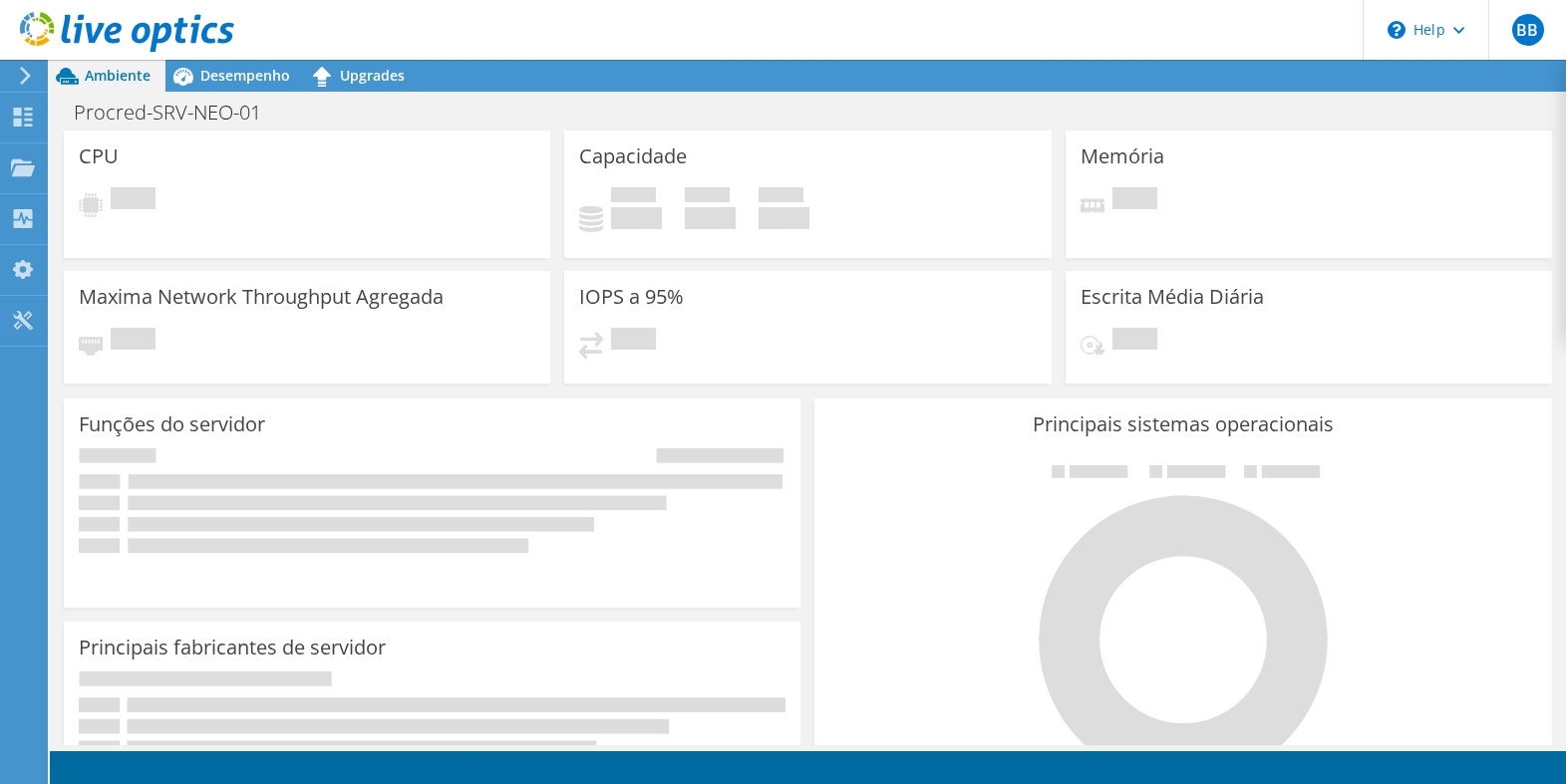 scroll, scrollTop: 0, scrollLeft: 0, axis: both 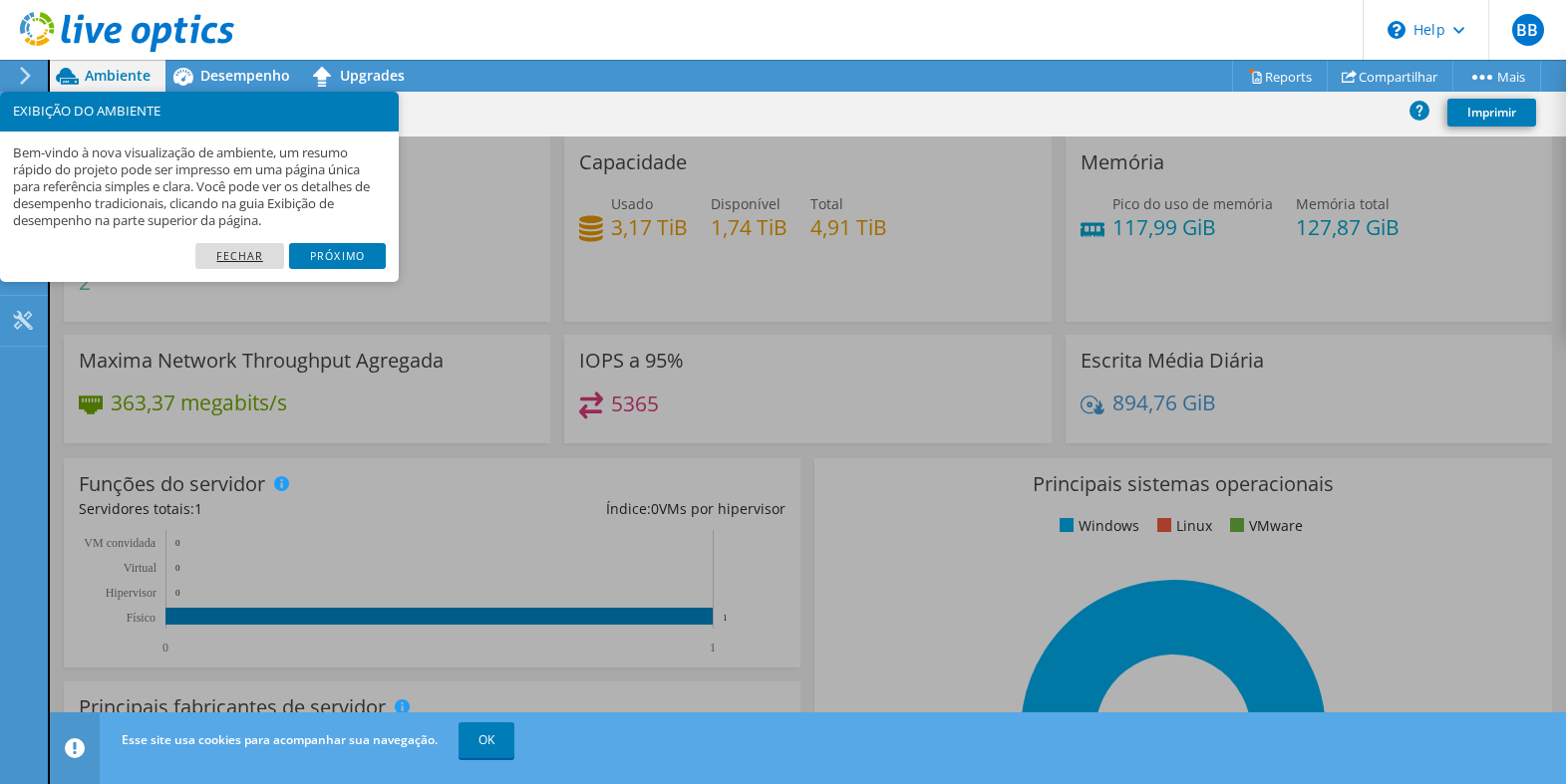 click on "Fechar" at bounding box center [239, 256] 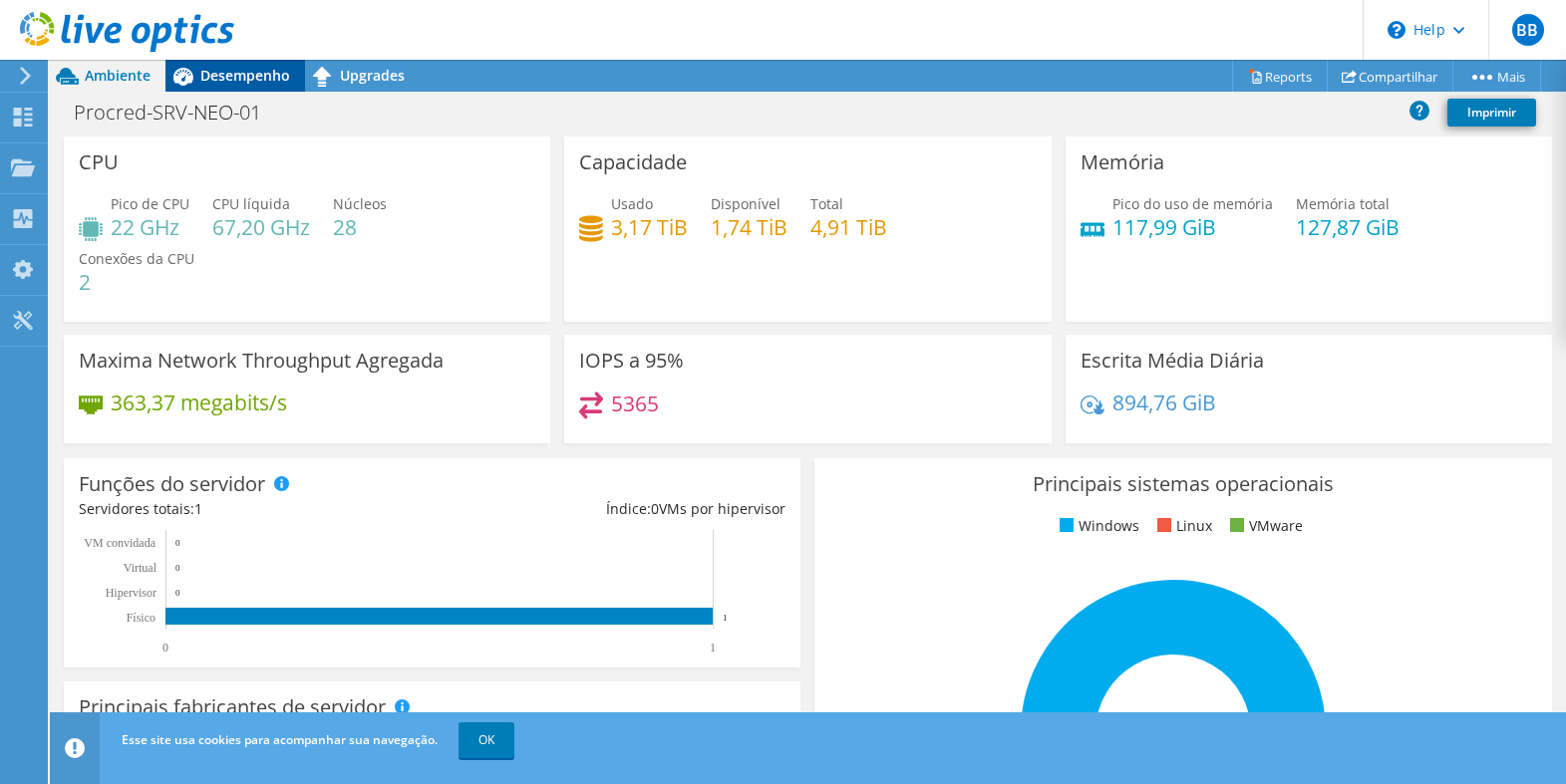 click on "Desempenho" at bounding box center (245, 75) 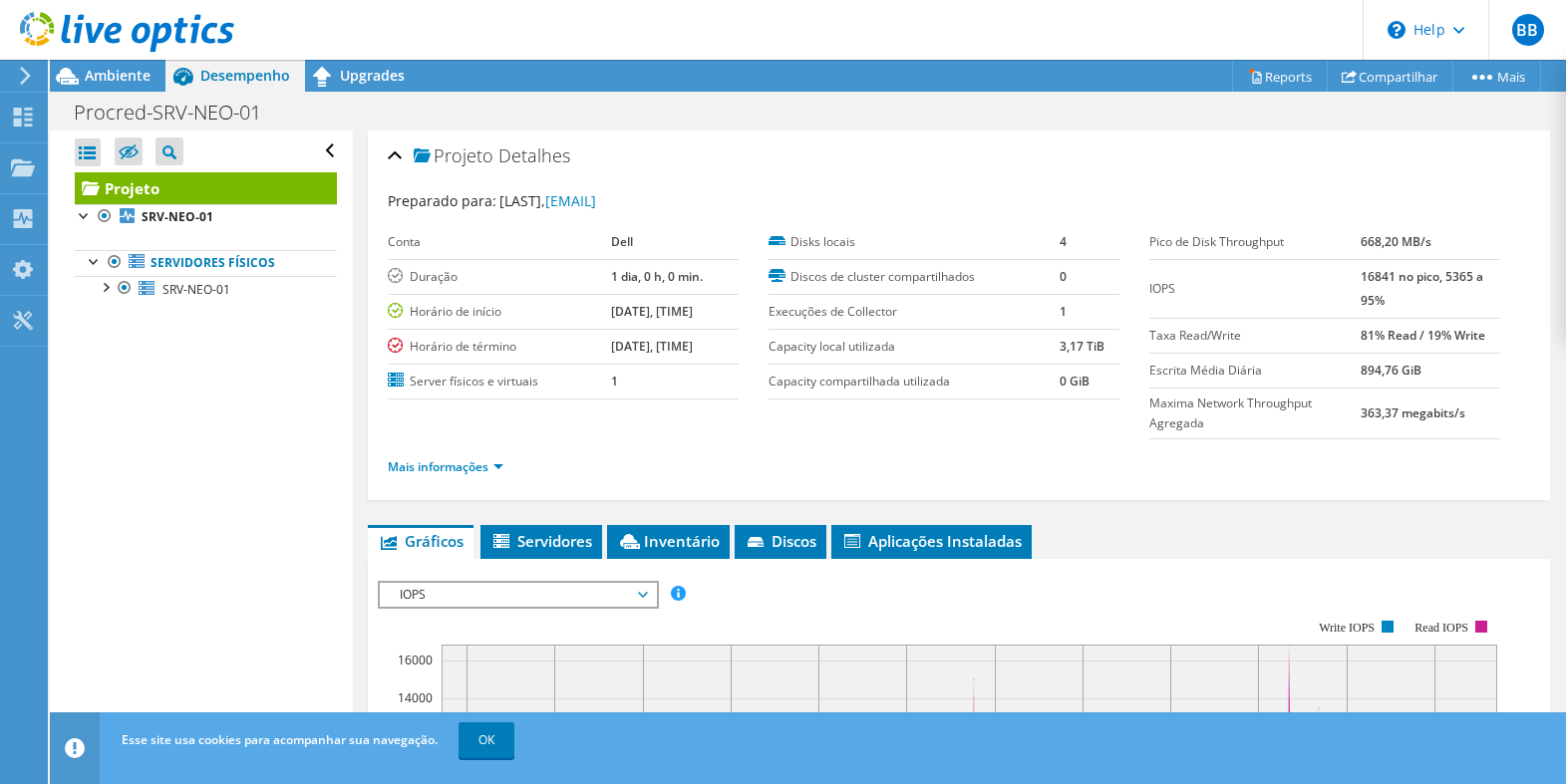 click on "Mais informações" at bounding box center (959, 467) 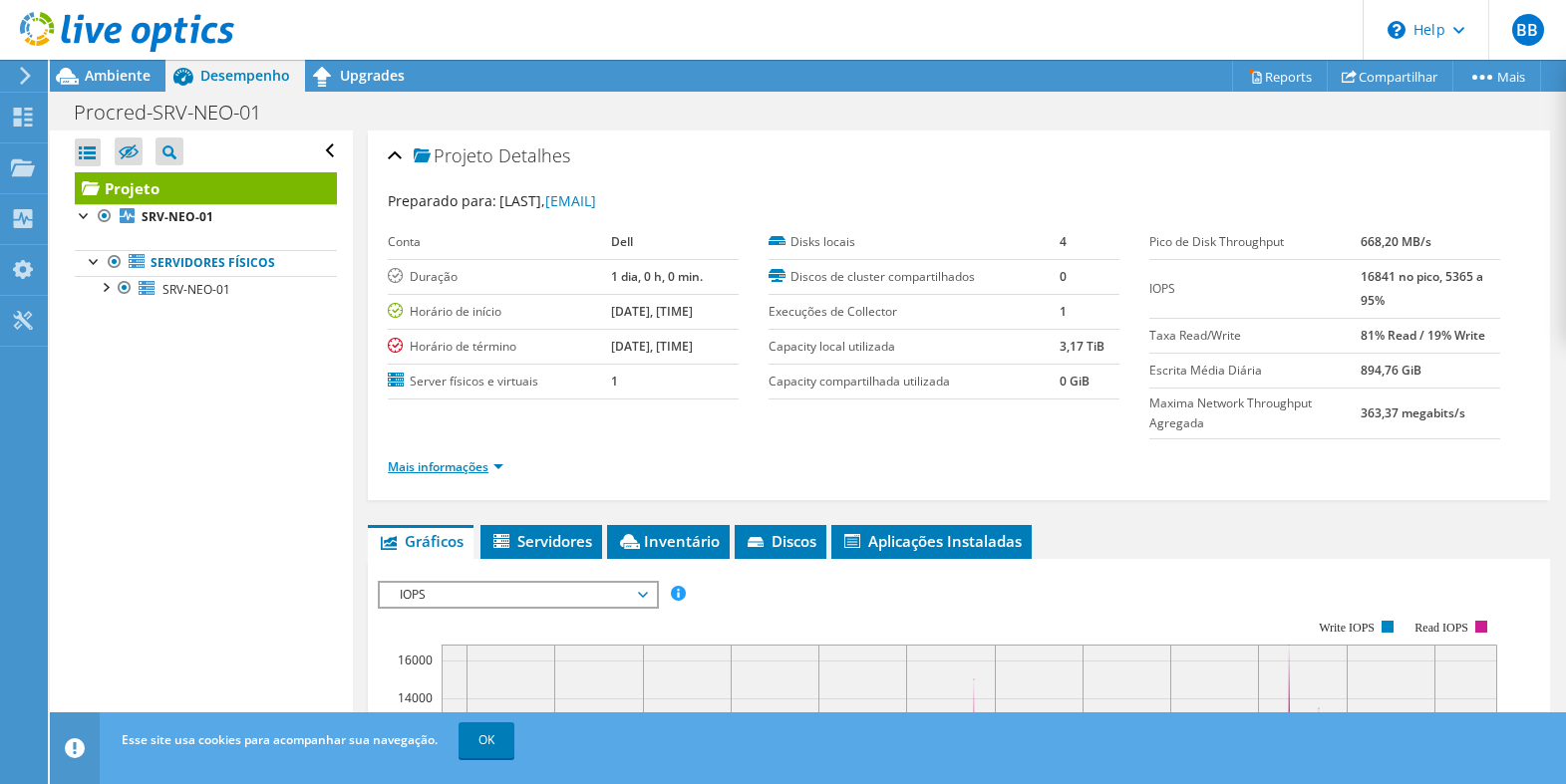 click on "Mais informações" at bounding box center [446, 466] 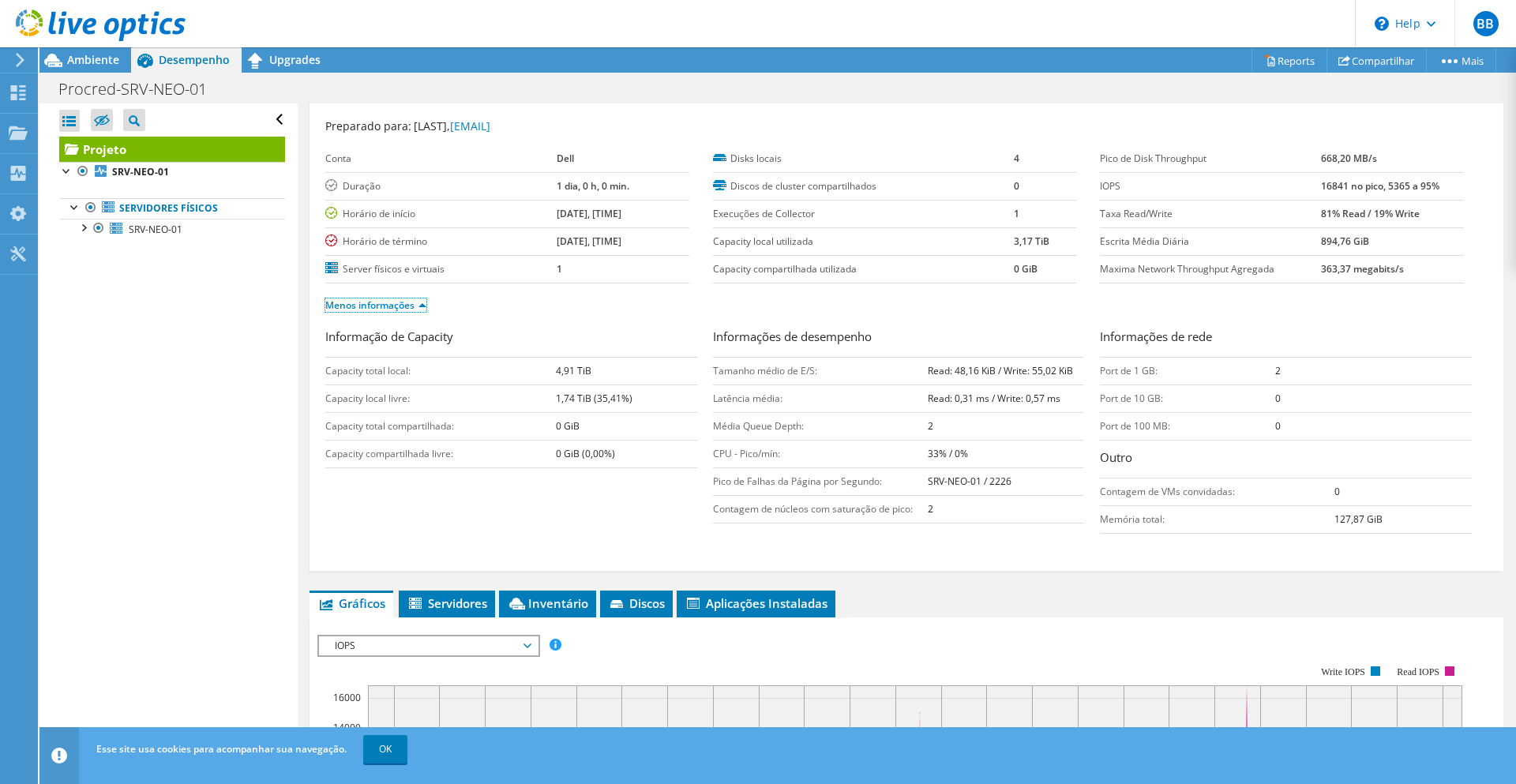 scroll, scrollTop: 0, scrollLeft: 0, axis: both 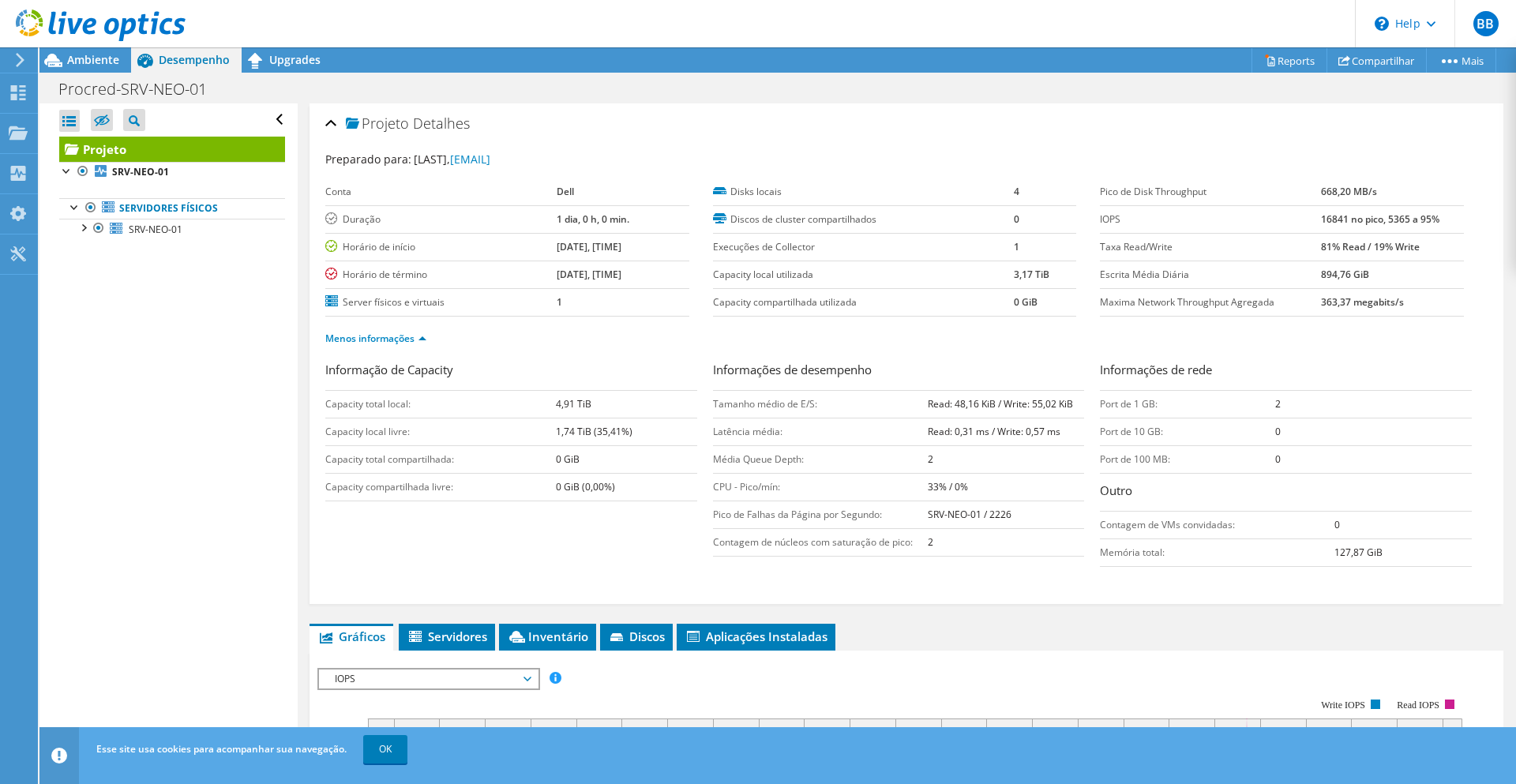 click on "Informação de Capacity
Capacity total local:
4,91 TiB
Capacity local livre:
1,74 TiB (35,41%)
Capacity total compartilhada:
0 GiB
Capacity compartilhada livre:
0 GiB (0,00%)
Informações de desempenho
Tamanho médio de E/S:
Read: 48,16 KiB / Write: 55,02 KiB 2 33% / 0% 2" at bounding box center (906, 467) 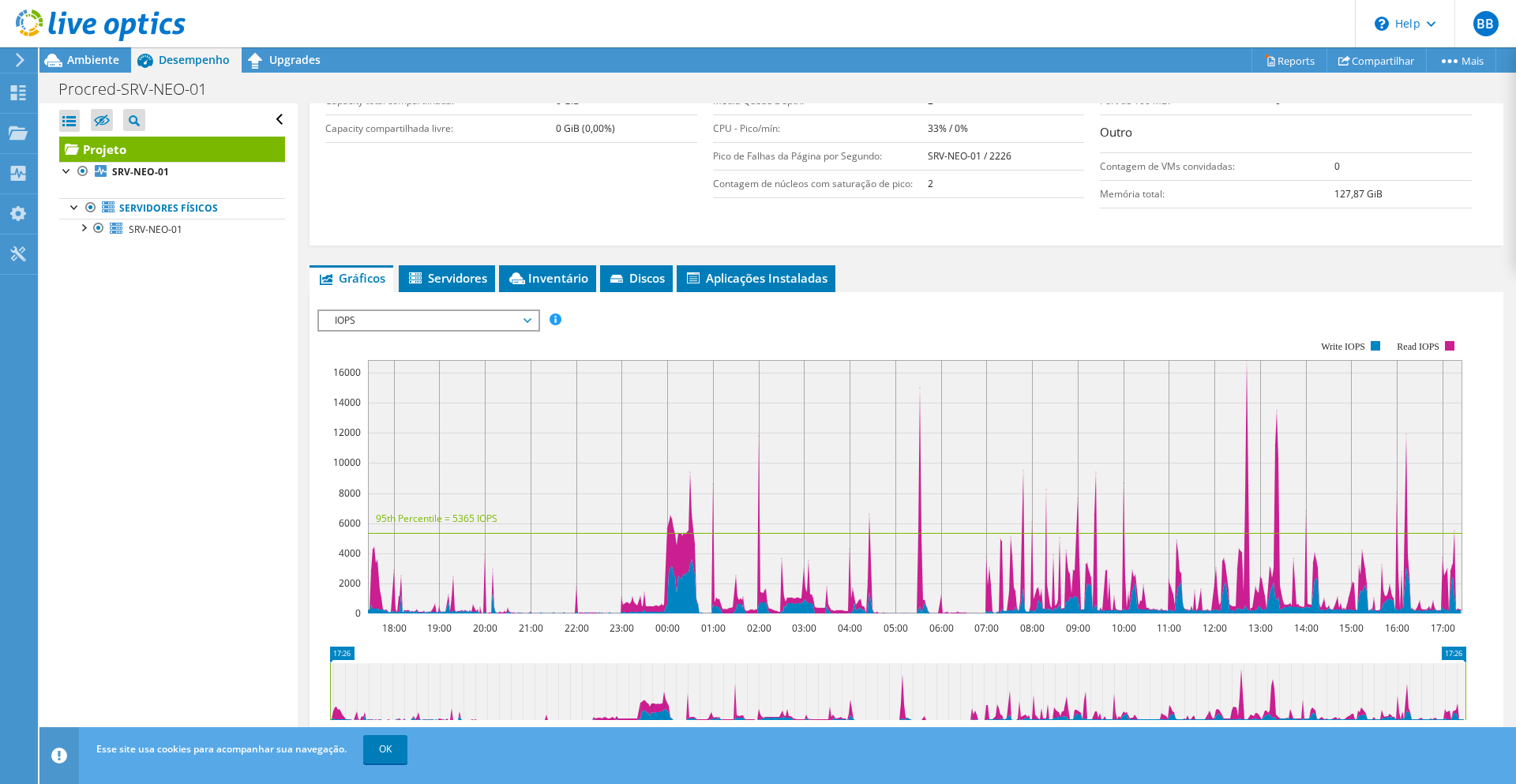 scroll, scrollTop: 395, scrollLeft: 0, axis: vertical 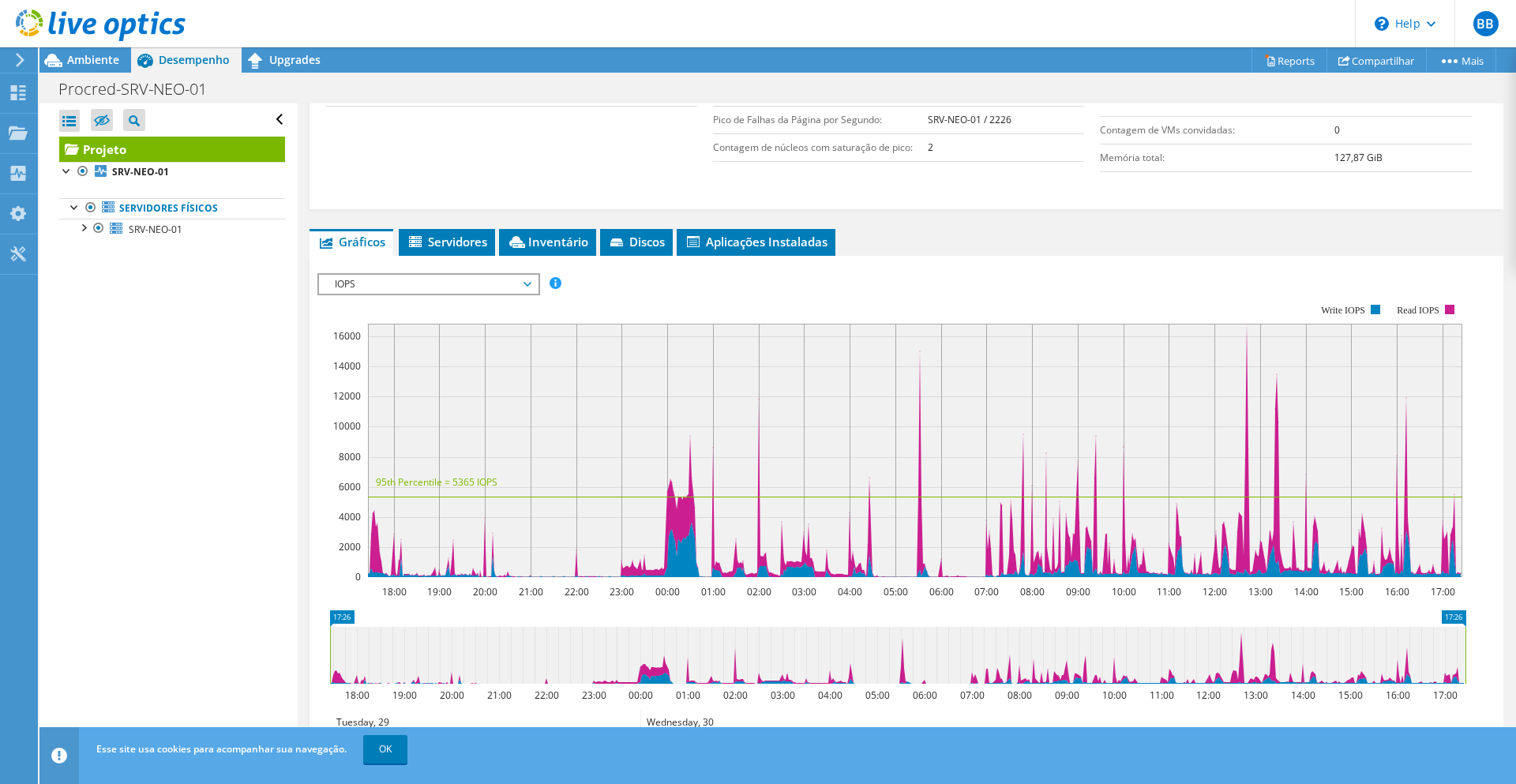 click on "IOPS" at bounding box center [428, 284] 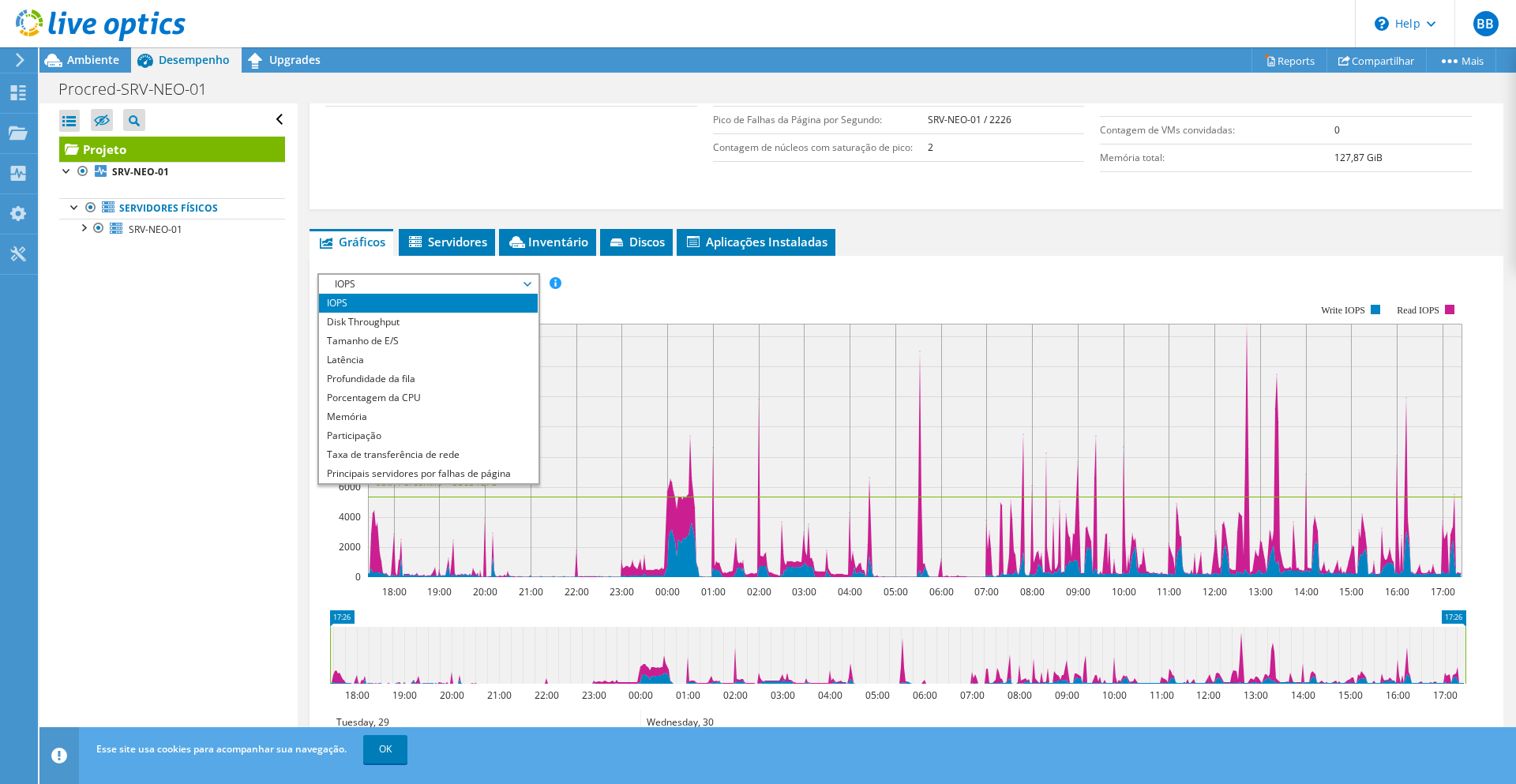 click on "IOPS" at bounding box center (428, 284) 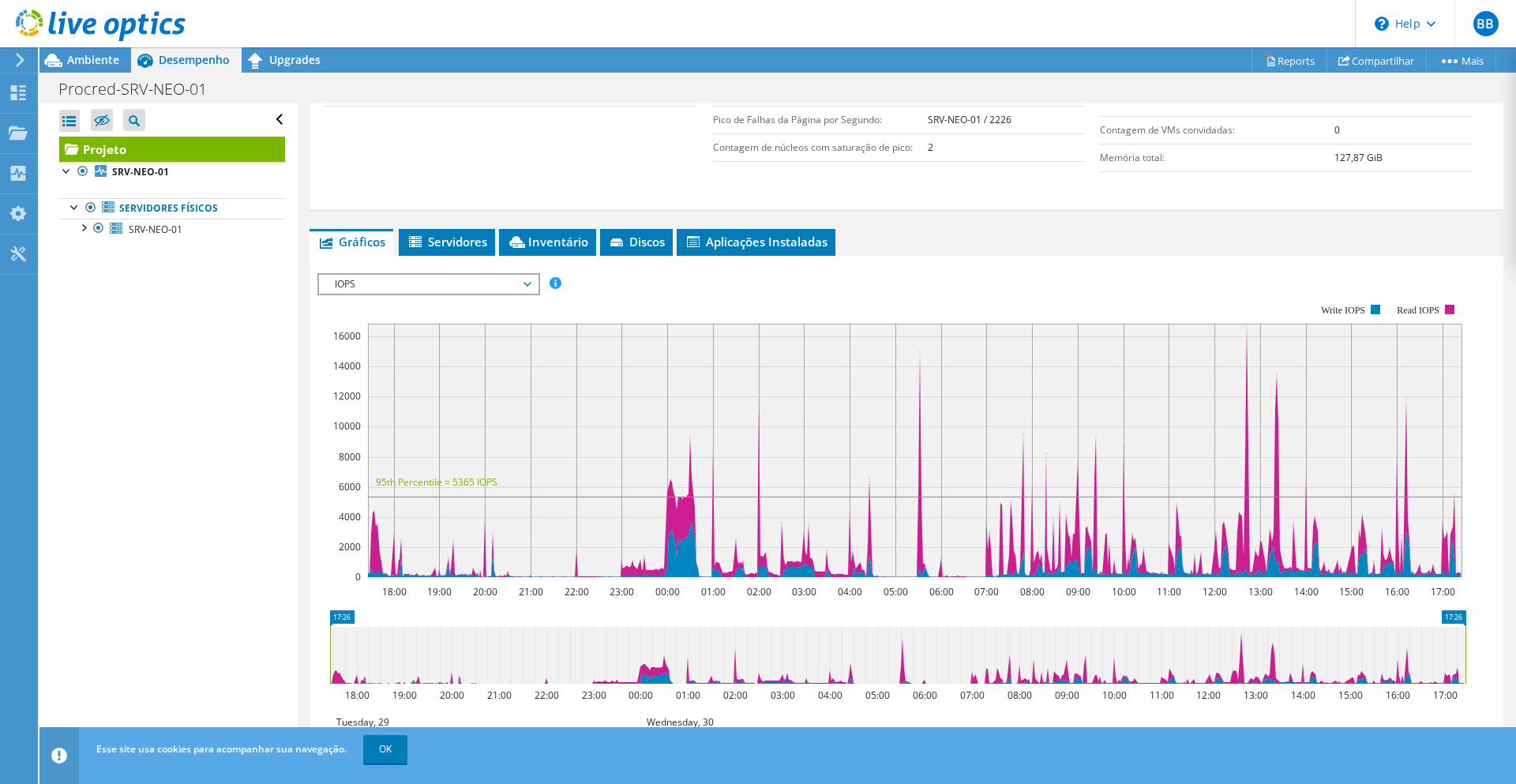 click 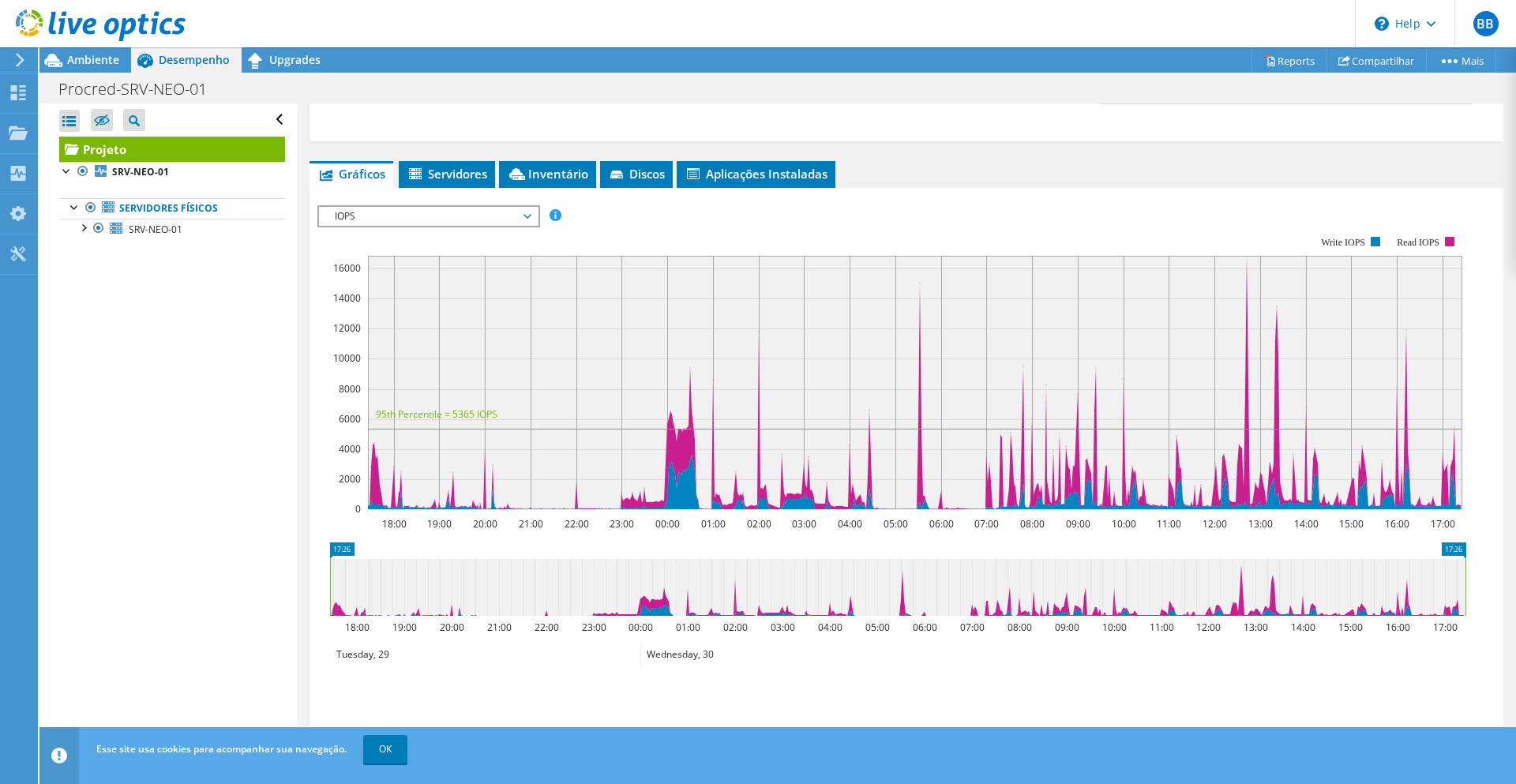 scroll, scrollTop: 484, scrollLeft: 0, axis: vertical 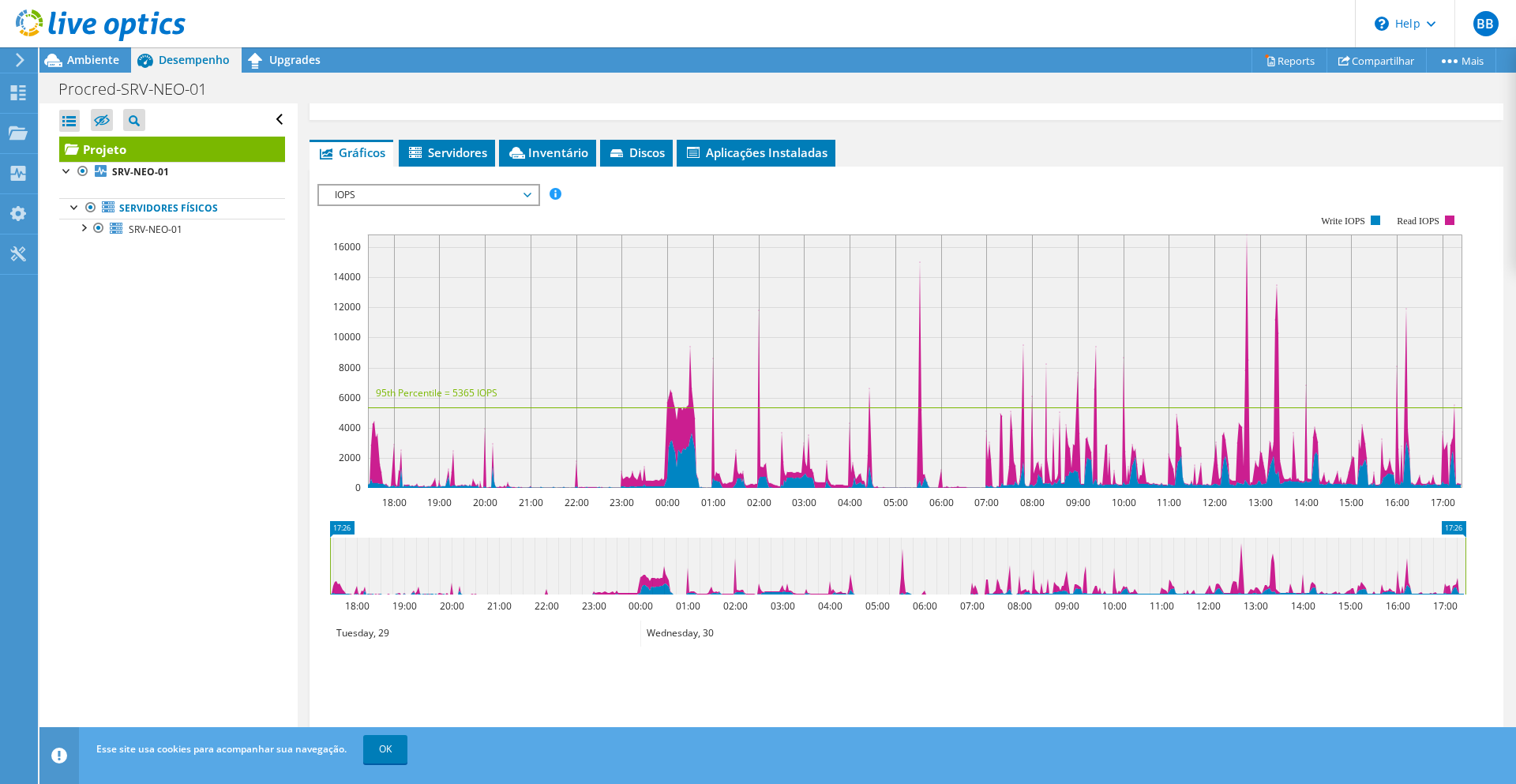click on "IOPS" at bounding box center [428, 195] 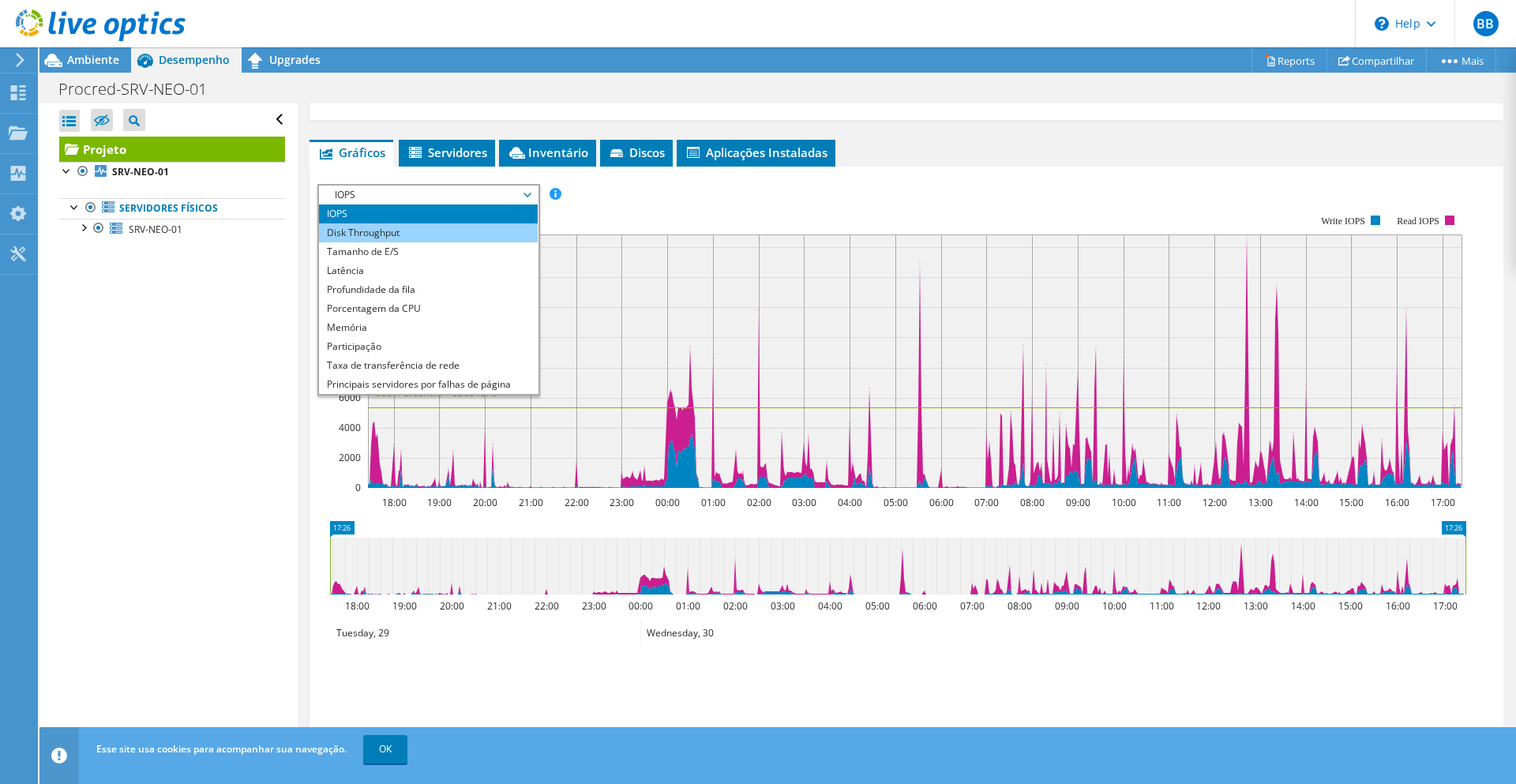click on "Disk Throughput" at bounding box center (428, 233) 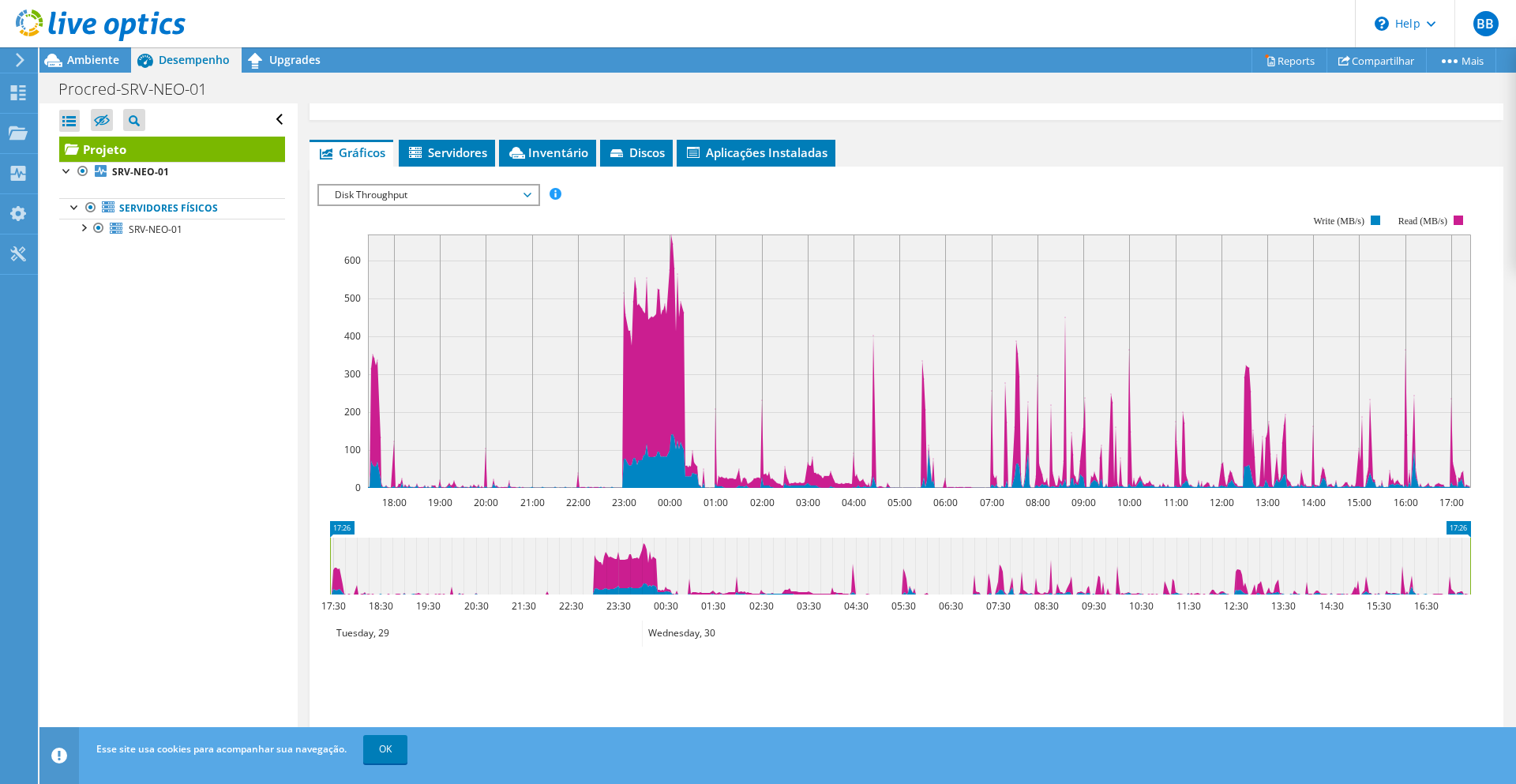 click on "Disk Throughput" at bounding box center [428, 195] 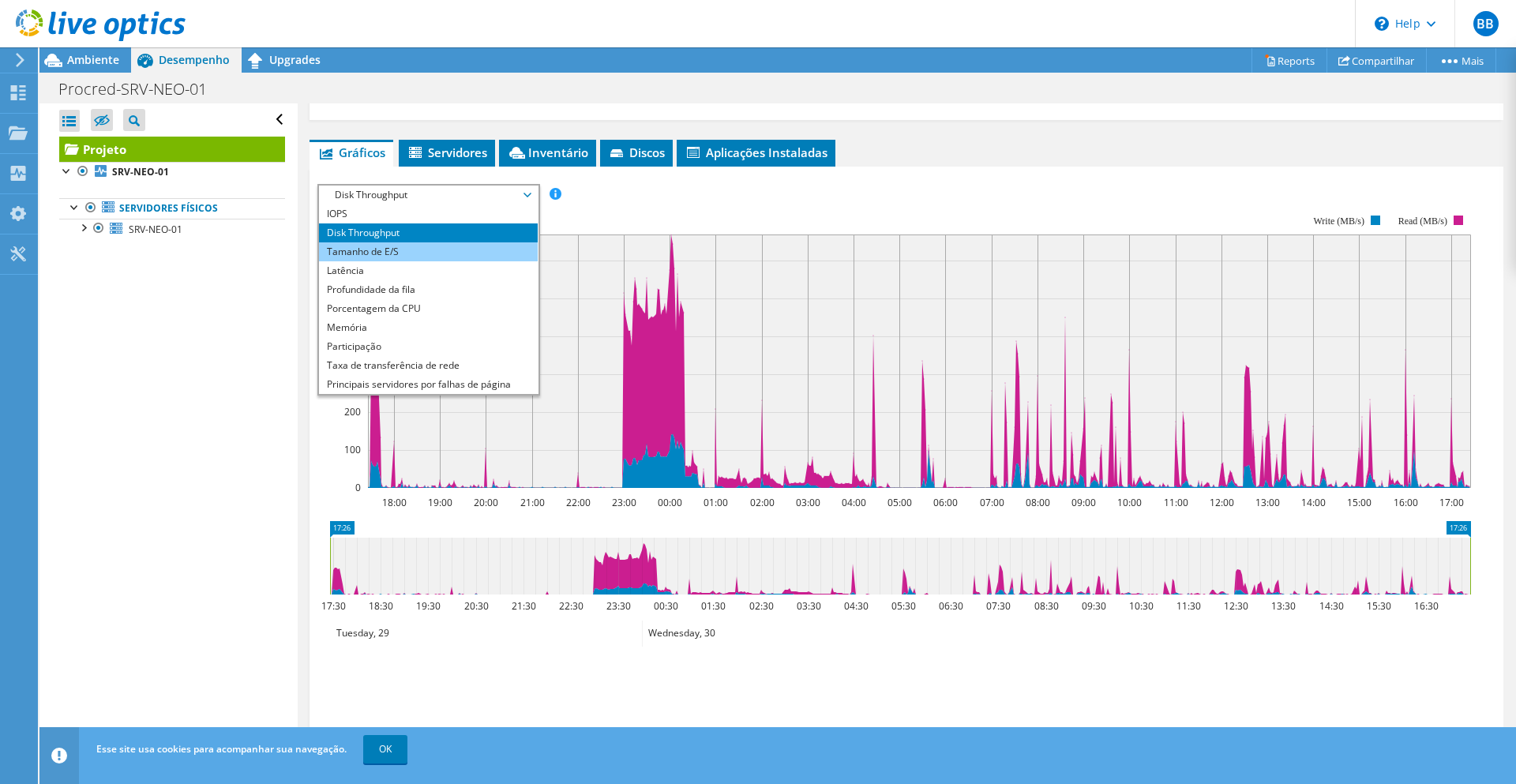 click on "Tamanho de E/S" at bounding box center [428, 252] 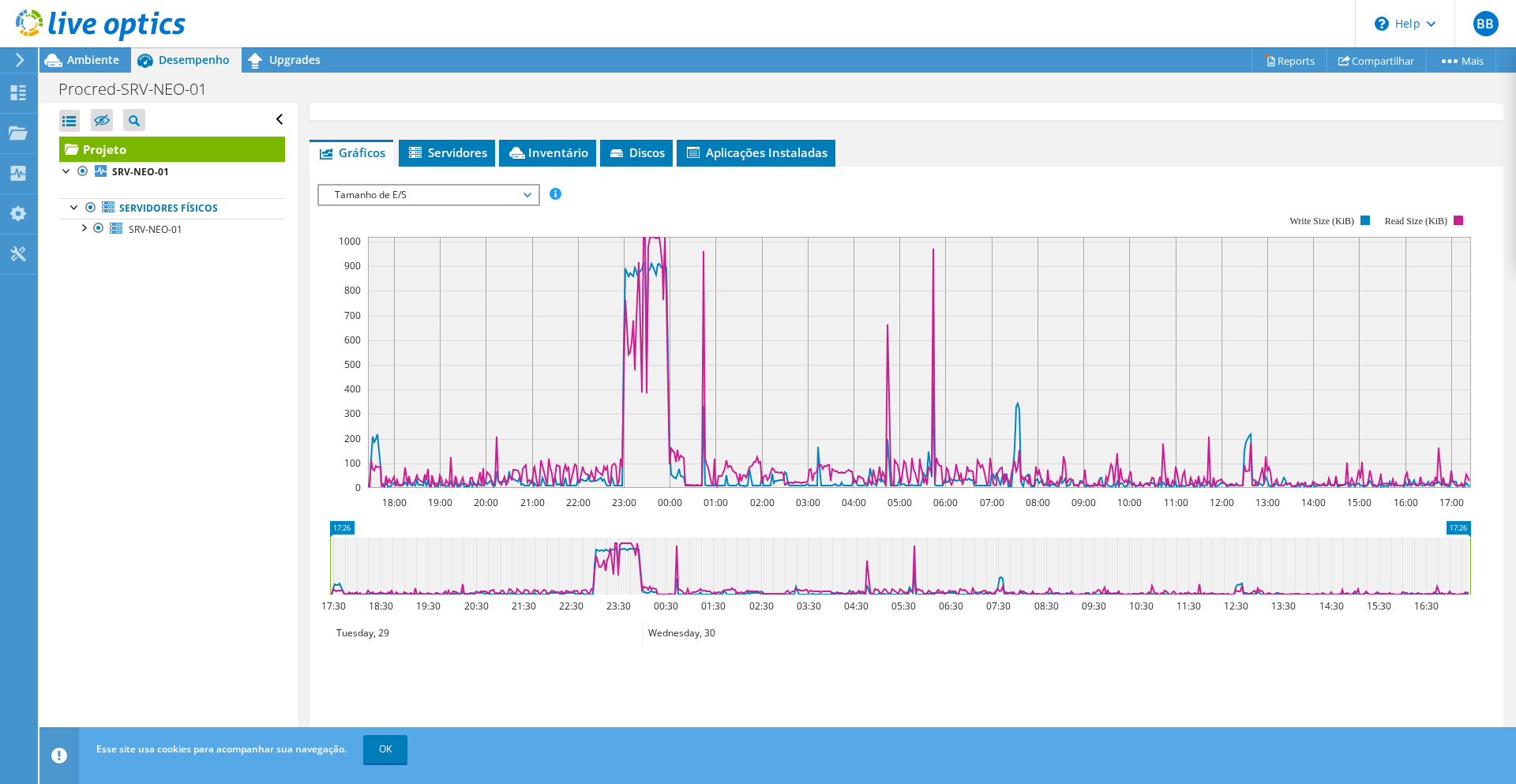 click on "Tamanho de E/S" at bounding box center (428, 195) 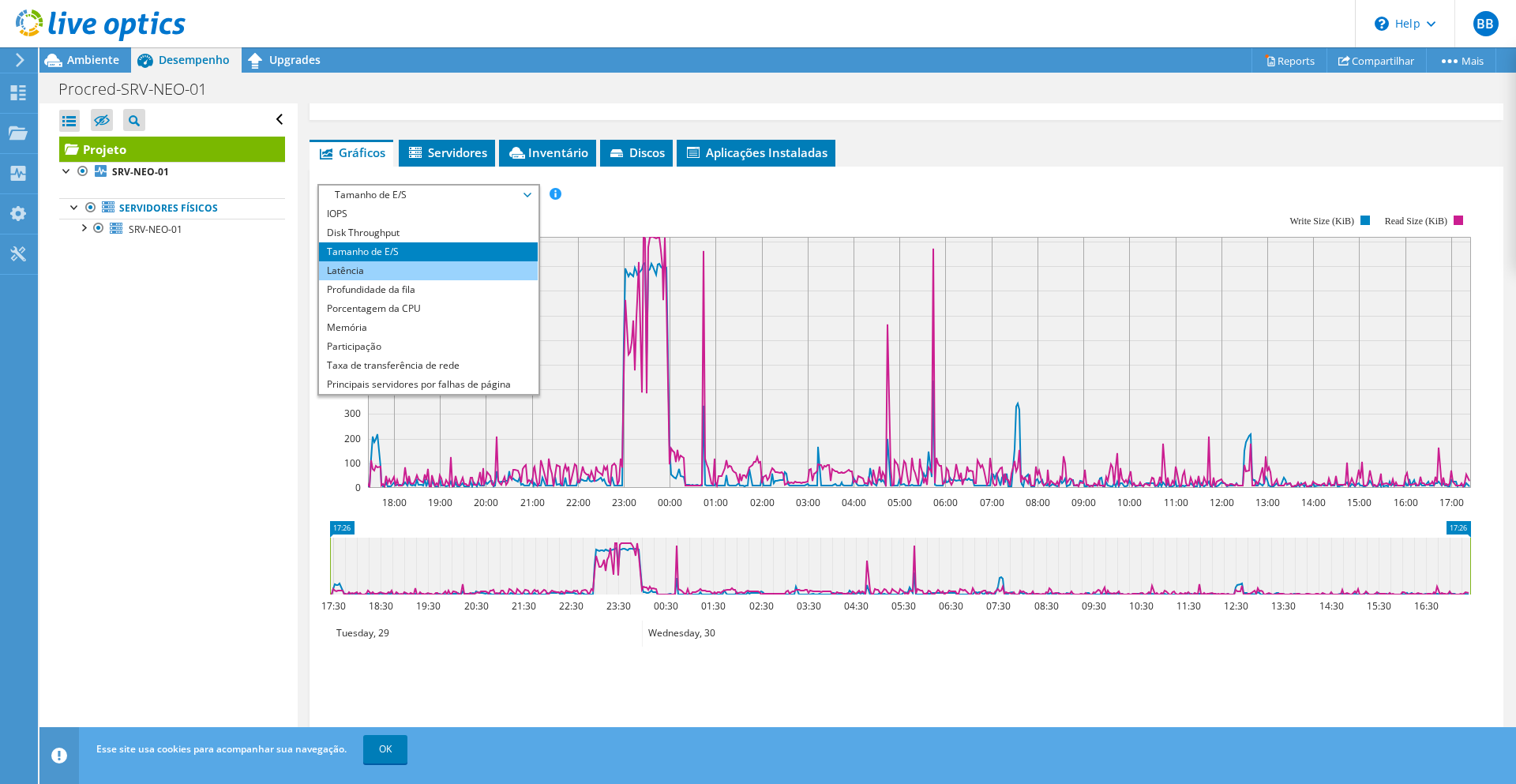 click on "Latência" at bounding box center [428, 271] 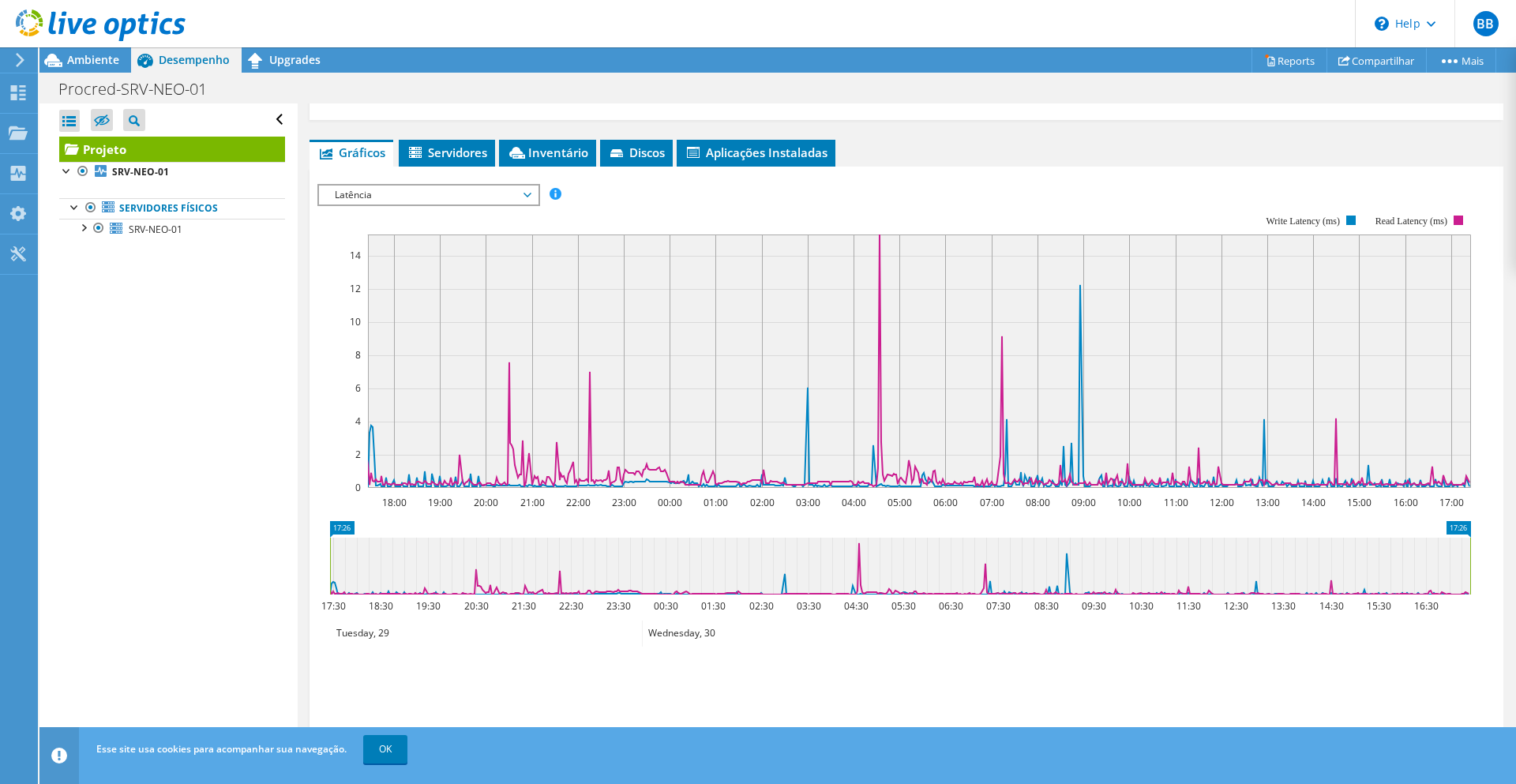 click on "Latência" at bounding box center (428, 195) 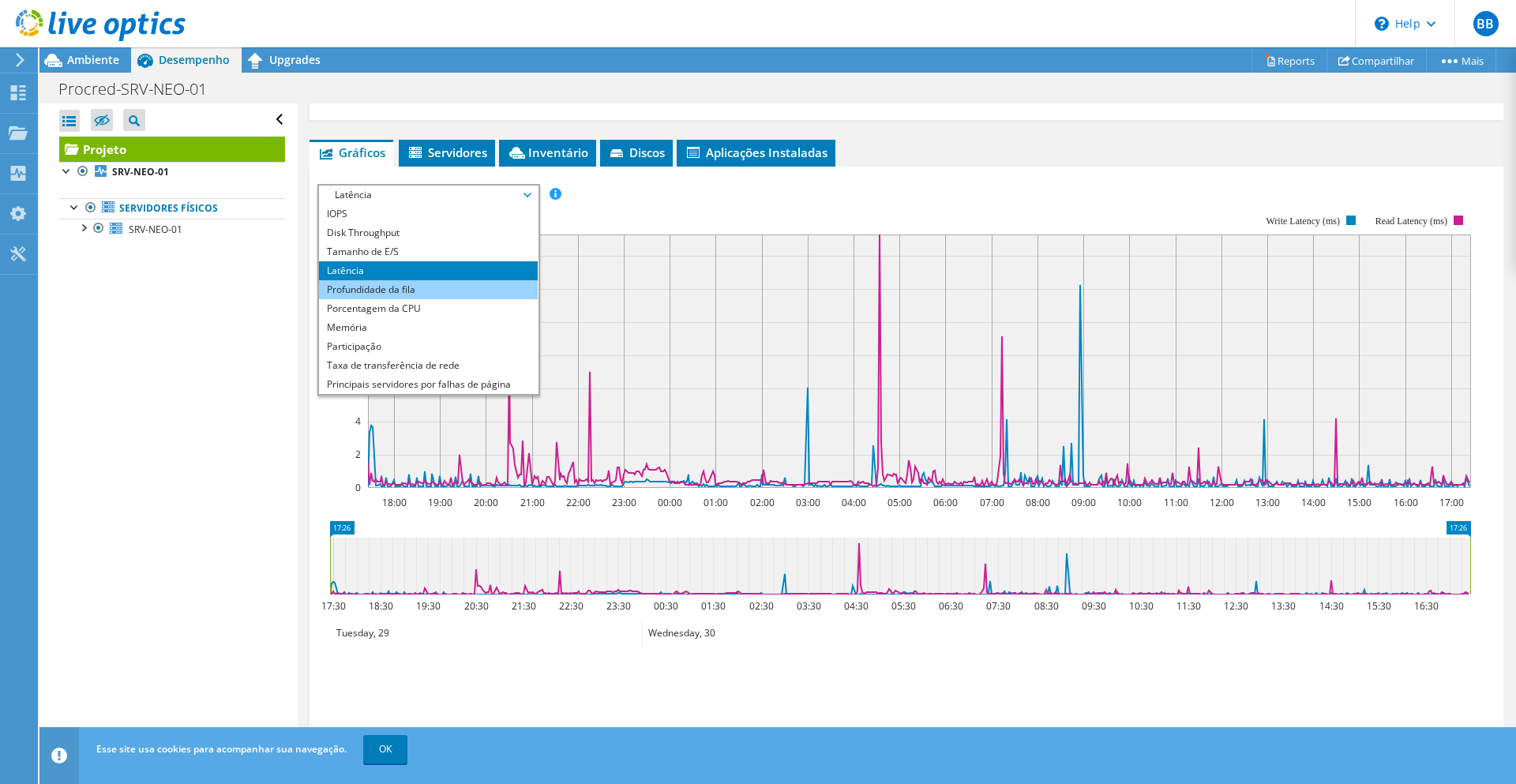 click on "Profundidade da fila" at bounding box center (428, 290) 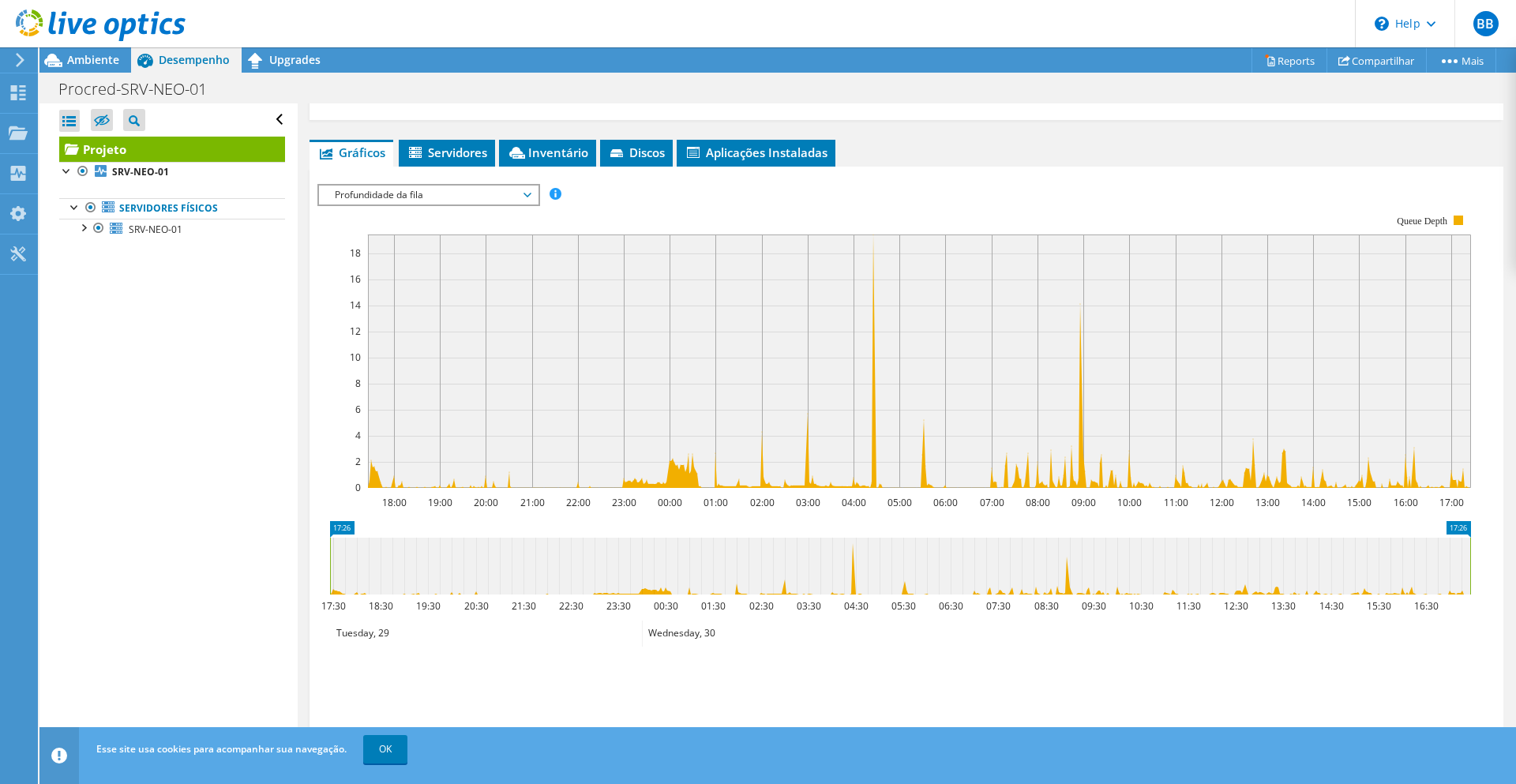 click on "Profundidade da fila" at bounding box center [428, 195] 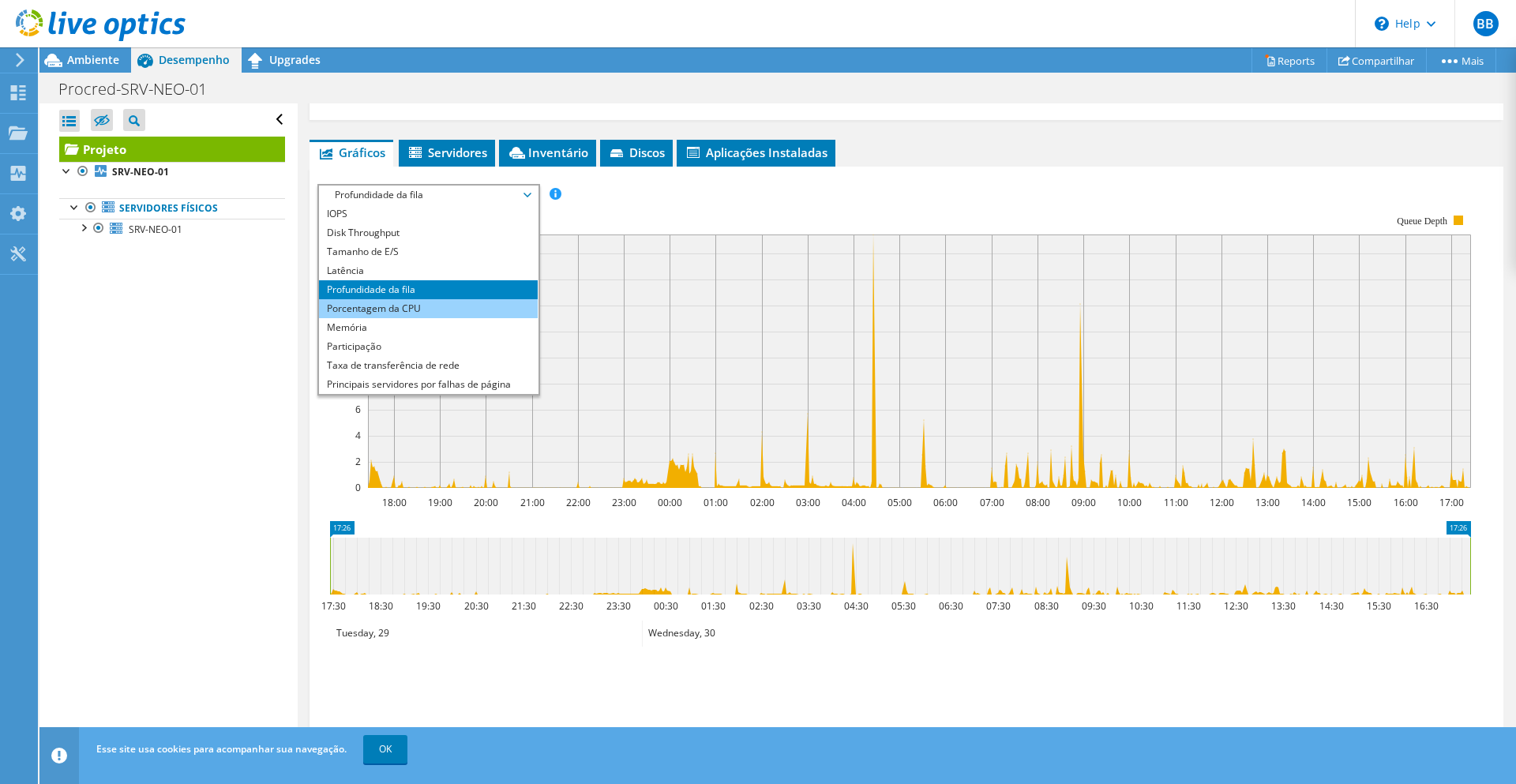 click on "Porcentagem da CPU" at bounding box center (428, 309) 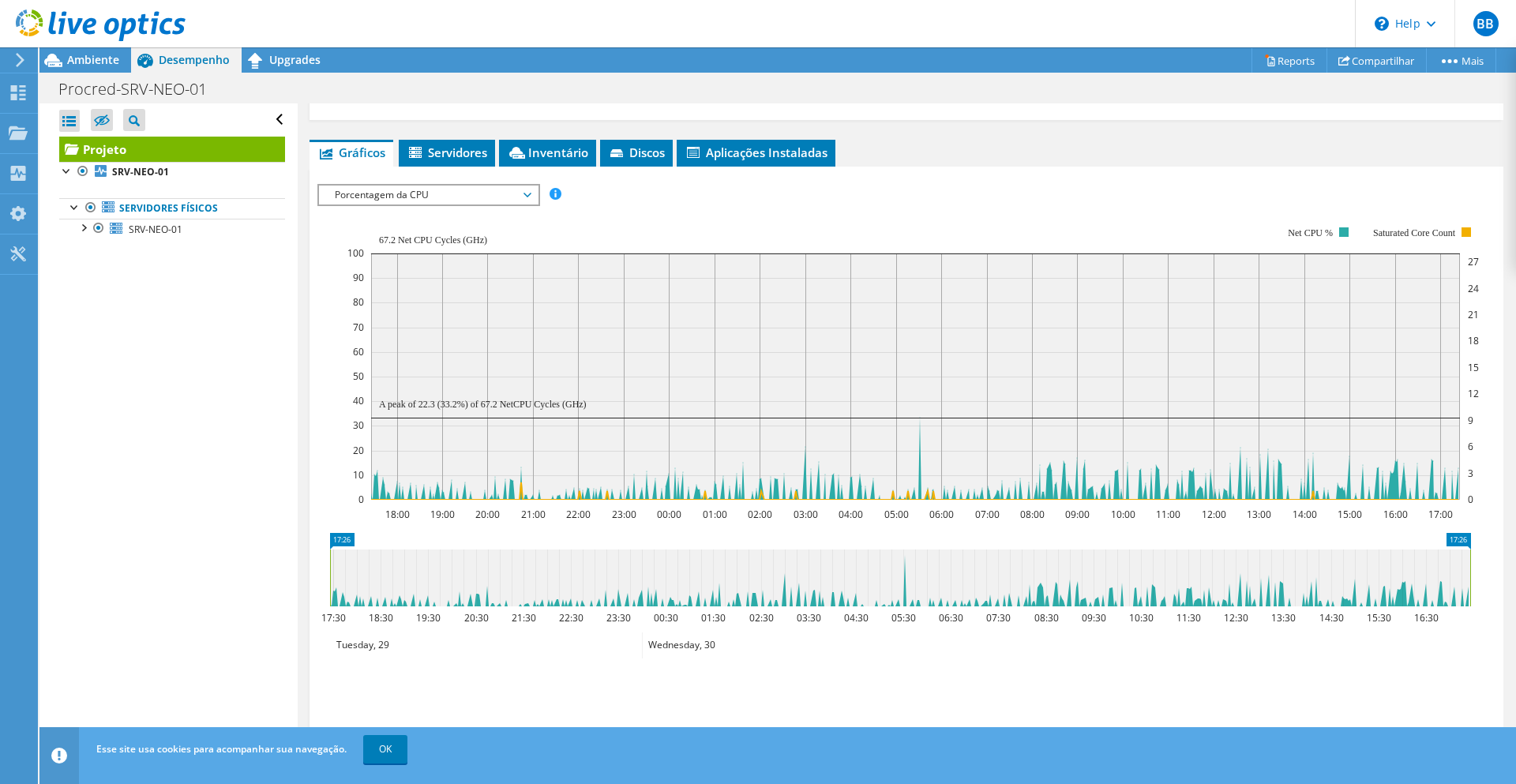 click on "Porcentagem da CPU" at bounding box center (428, 195) 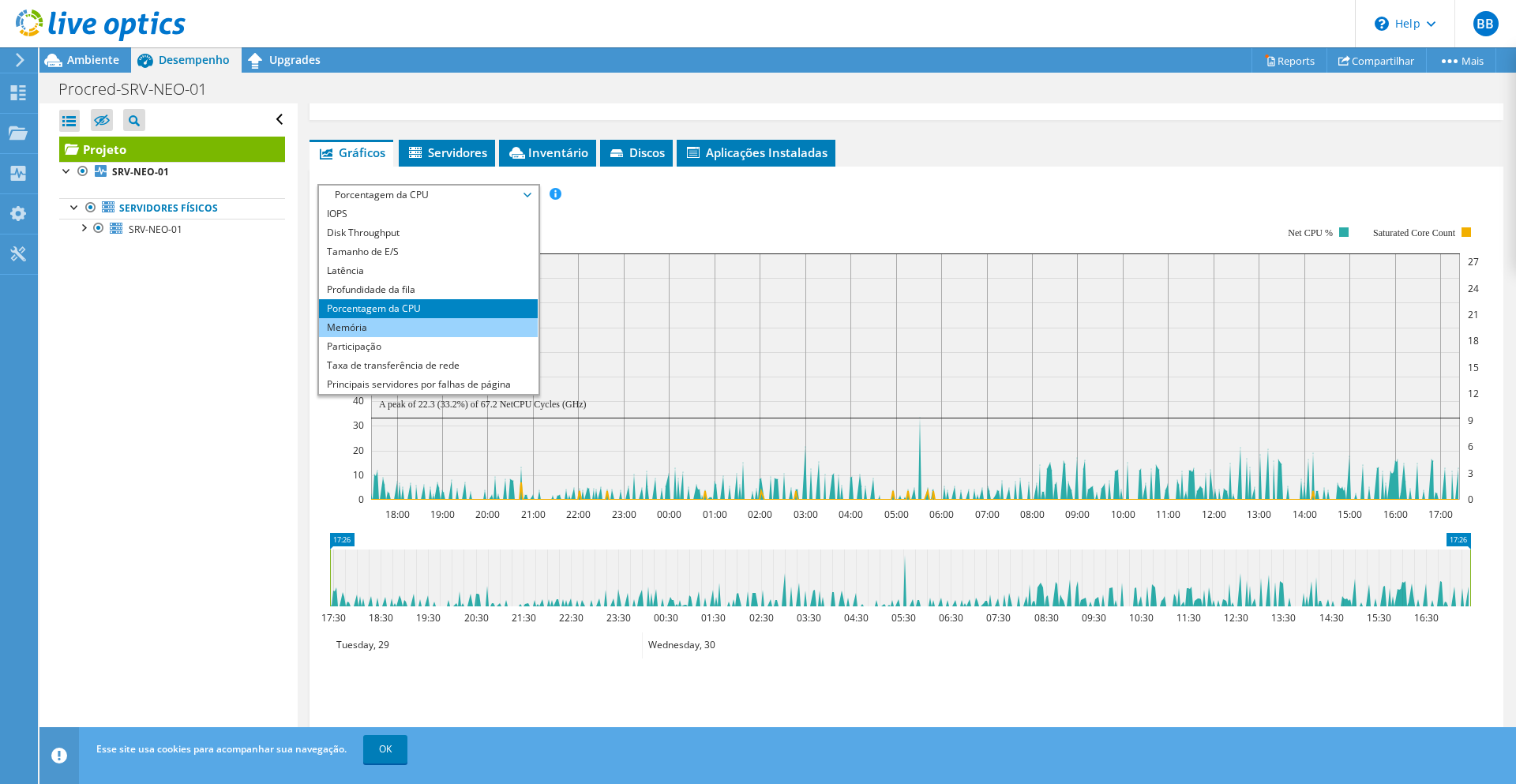 click on "Memória" at bounding box center (428, 328) 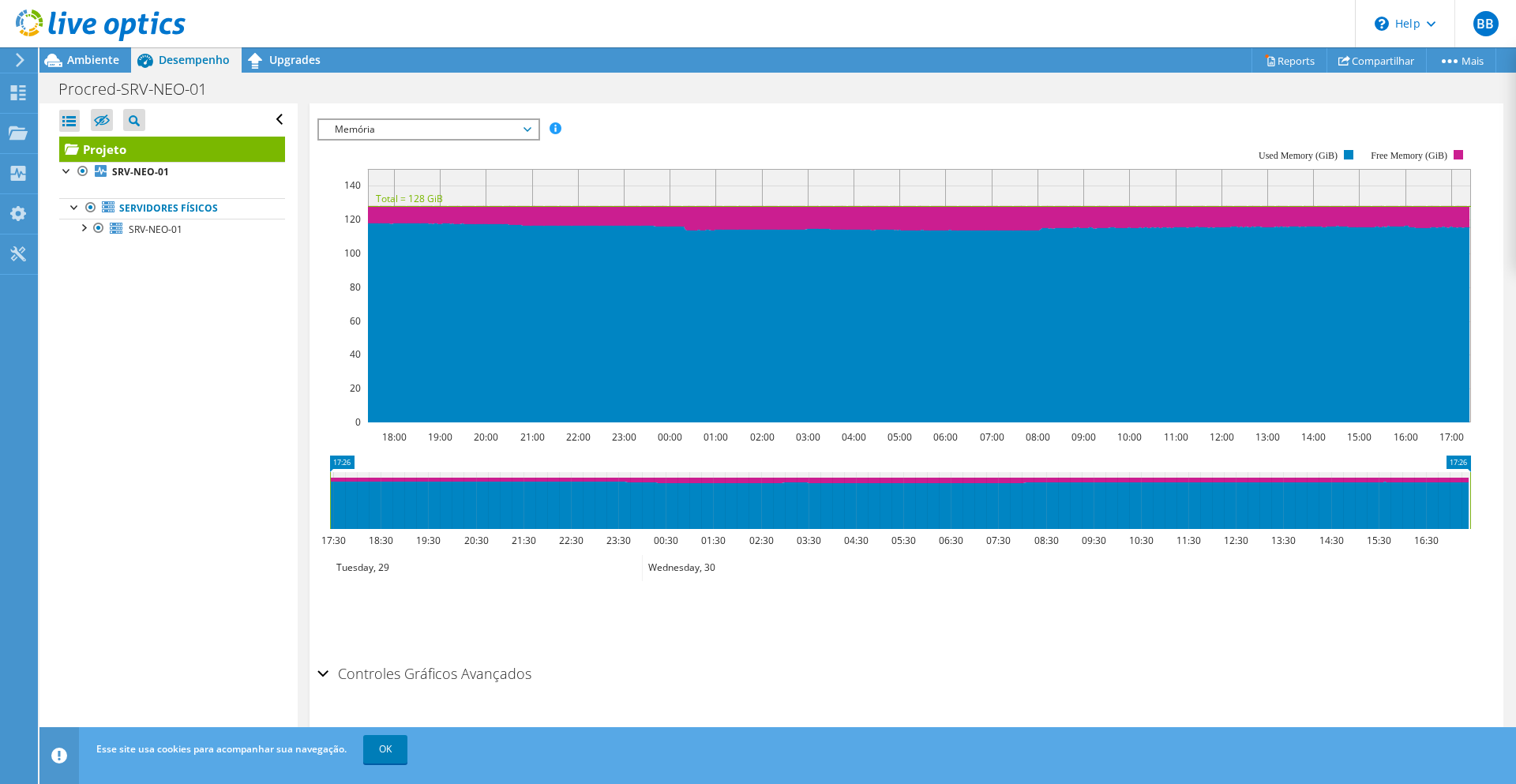 scroll, scrollTop: 563, scrollLeft: 0, axis: vertical 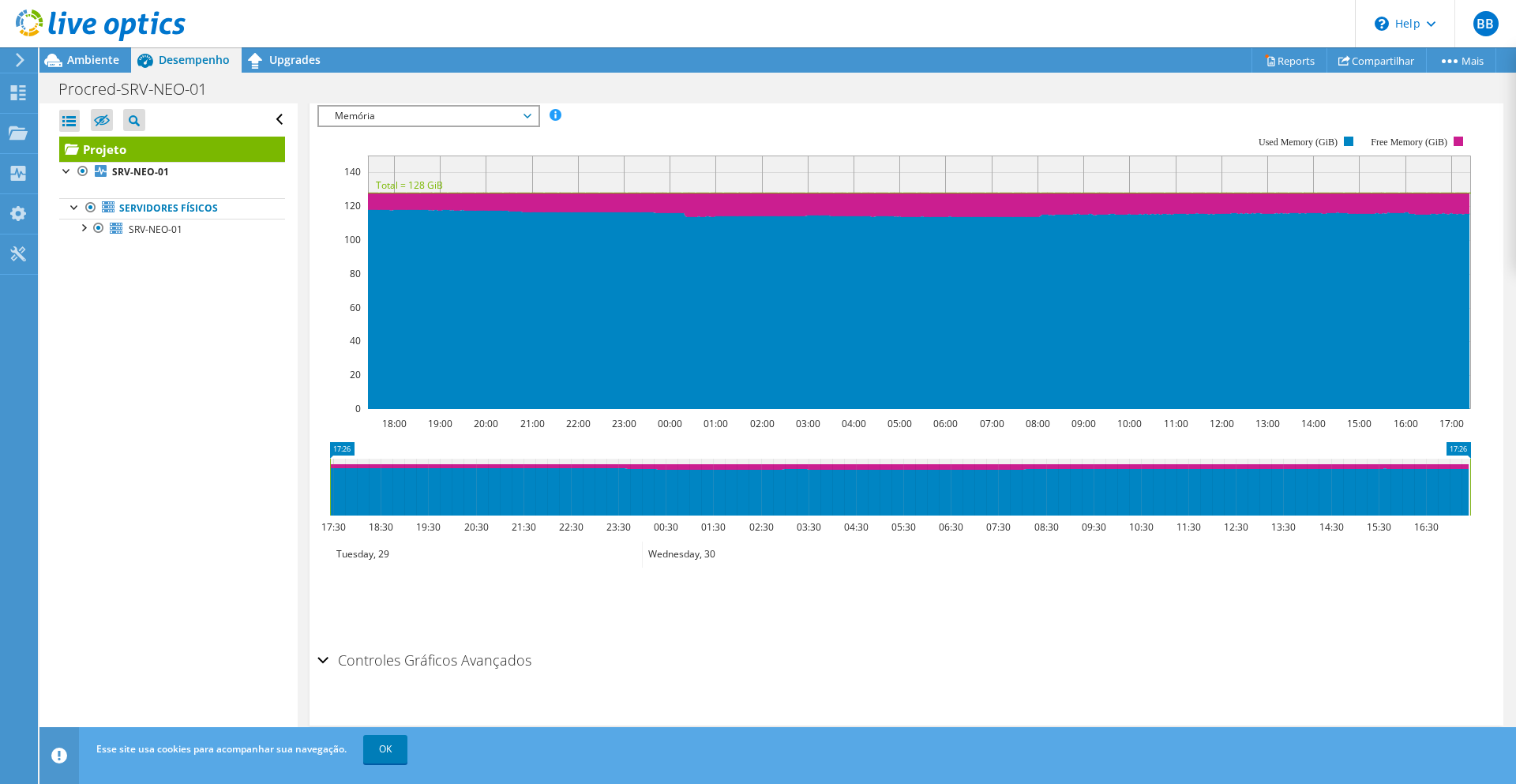 click on "Controles Gráficos Avançados" at bounding box center (906, 661) 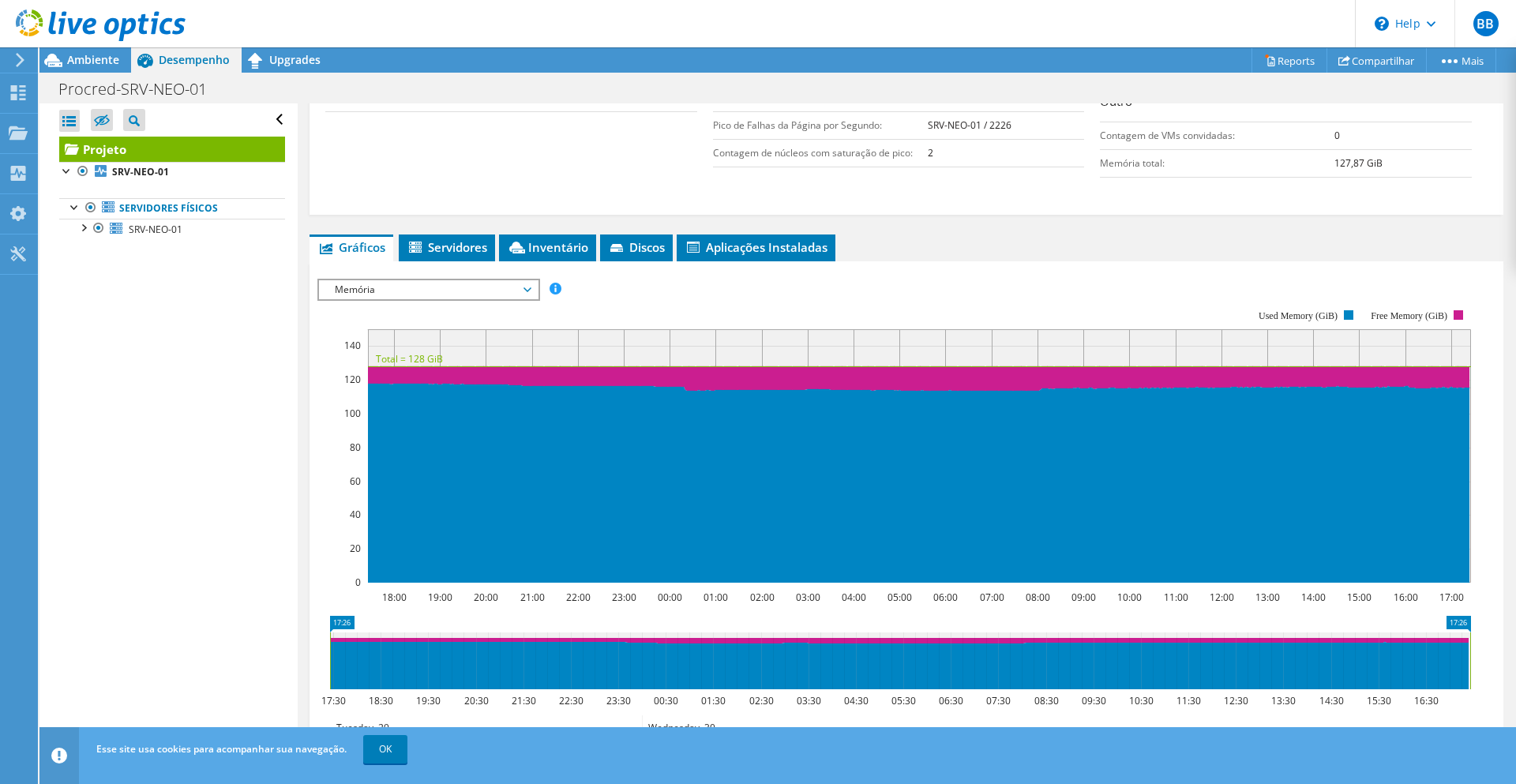 scroll, scrollTop: 468, scrollLeft: 0, axis: vertical 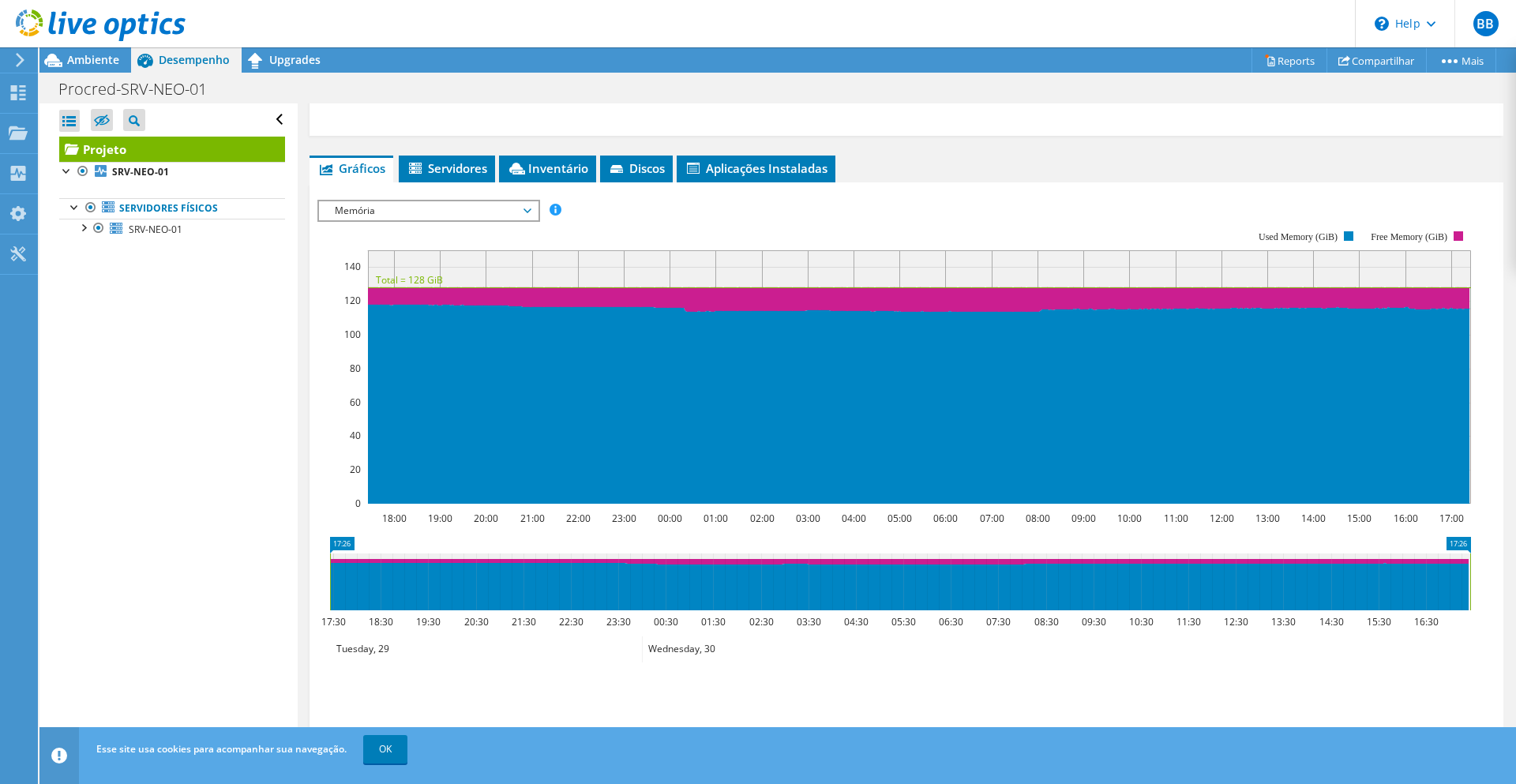 click on "Memória" at bounding box center [428, 211] 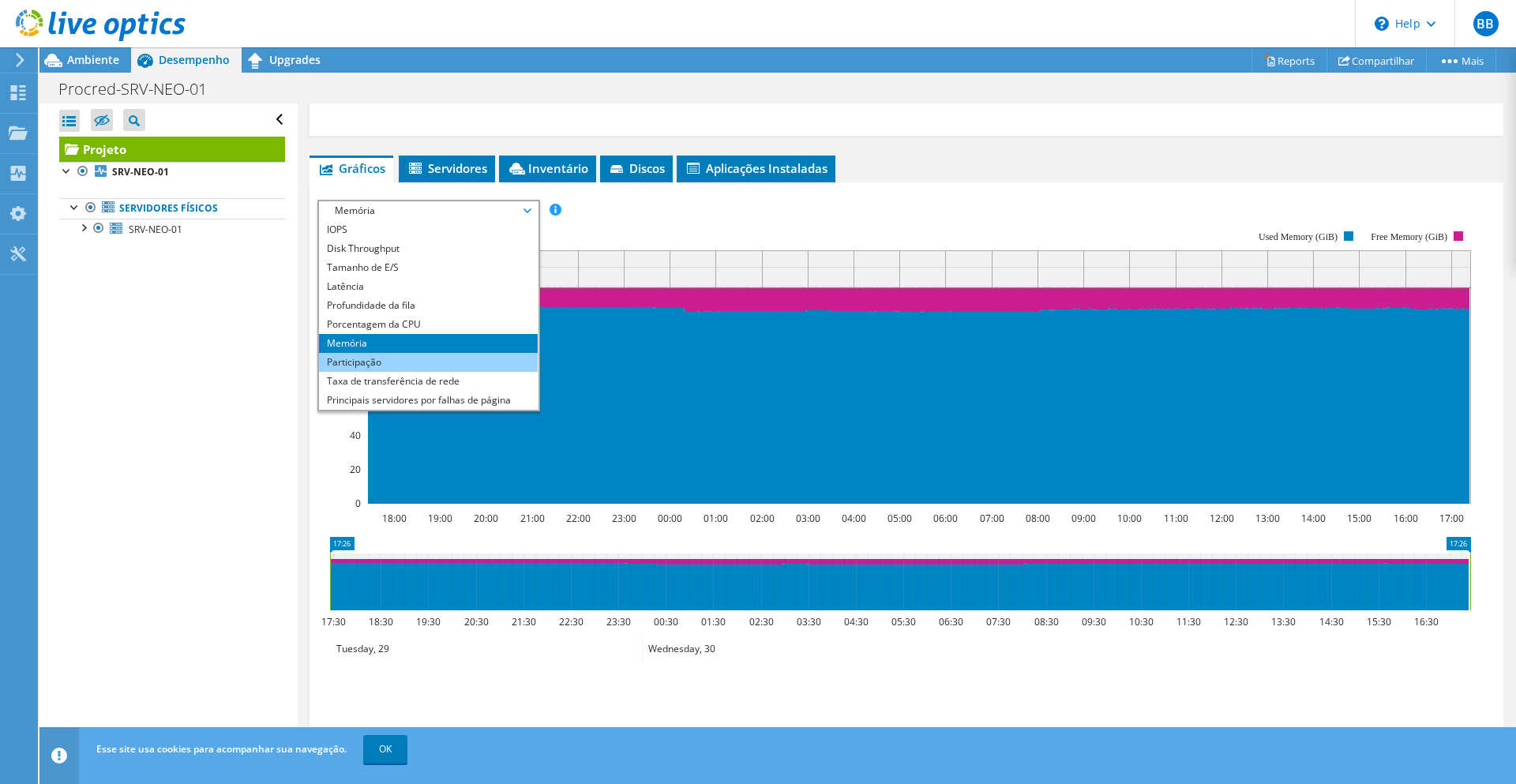 click on "Participação" at bounding box center (428, 362) 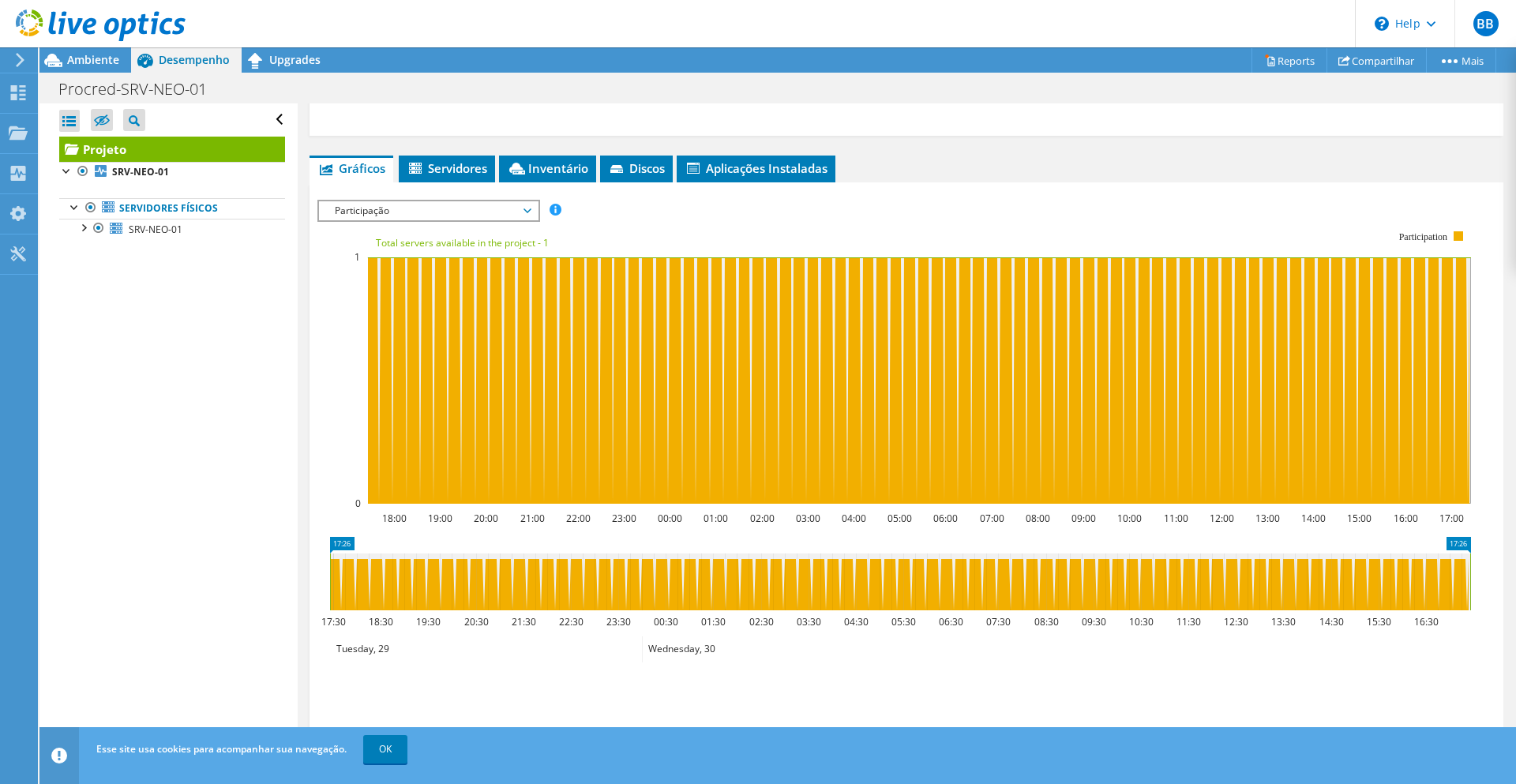 click on "Participação" at bounding box center (428, 211) 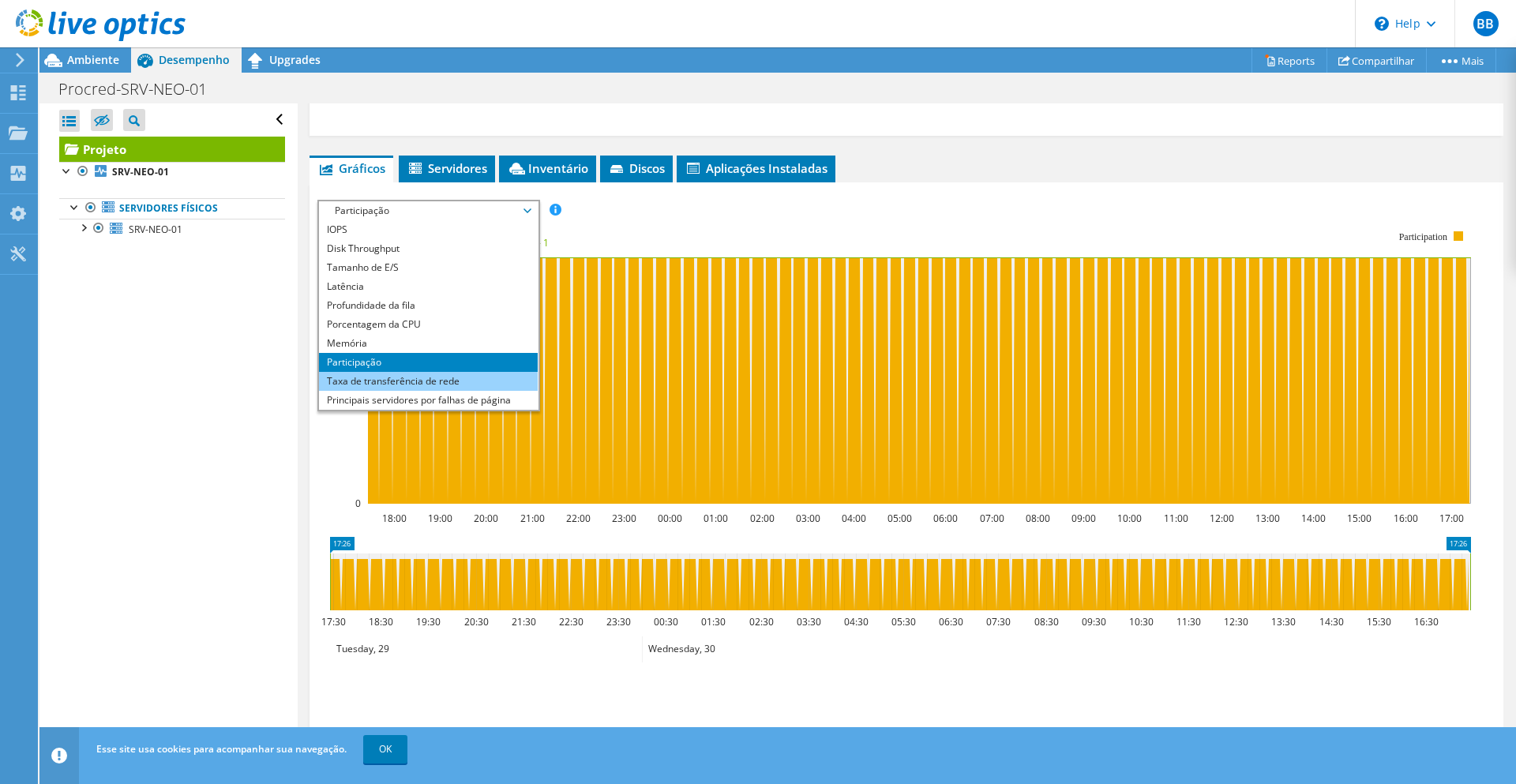click on "Taxa de transferência de rede" at bounding box center [428, 381] 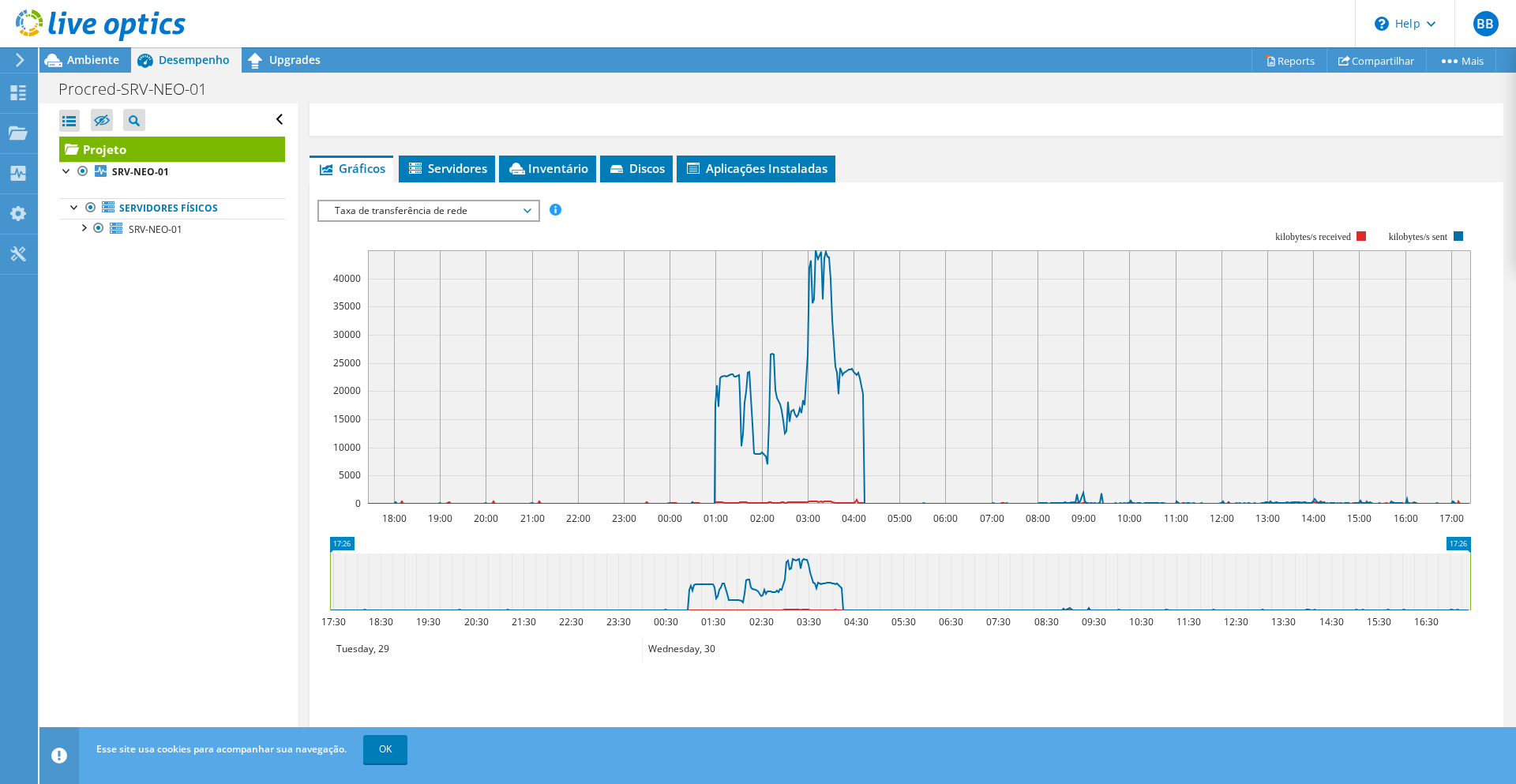 click on "Taxa de transferência de rede" at bounding box center [428, 211] 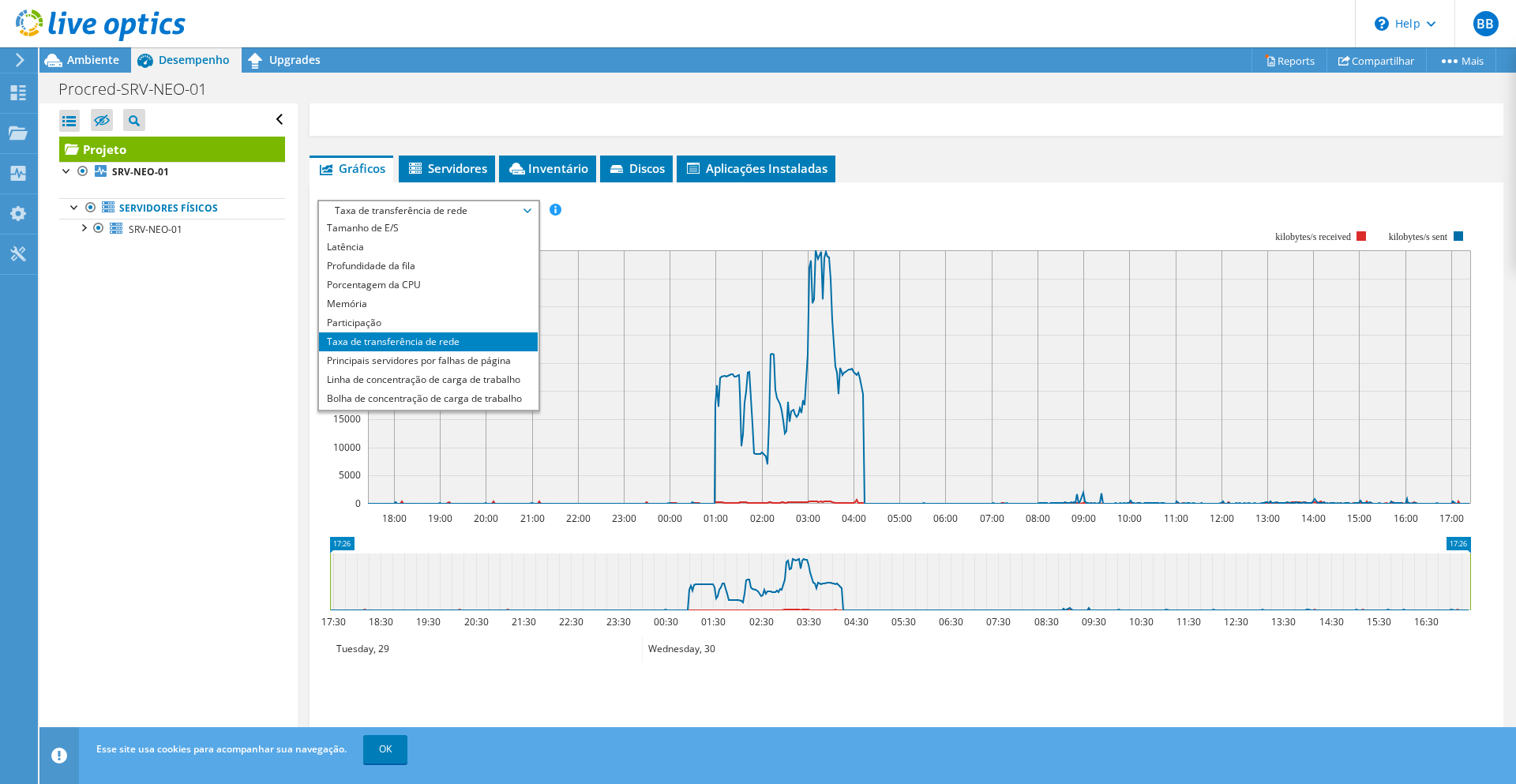 scroll, scrollTop: 57, scrollLeft: 0, axis: vertical 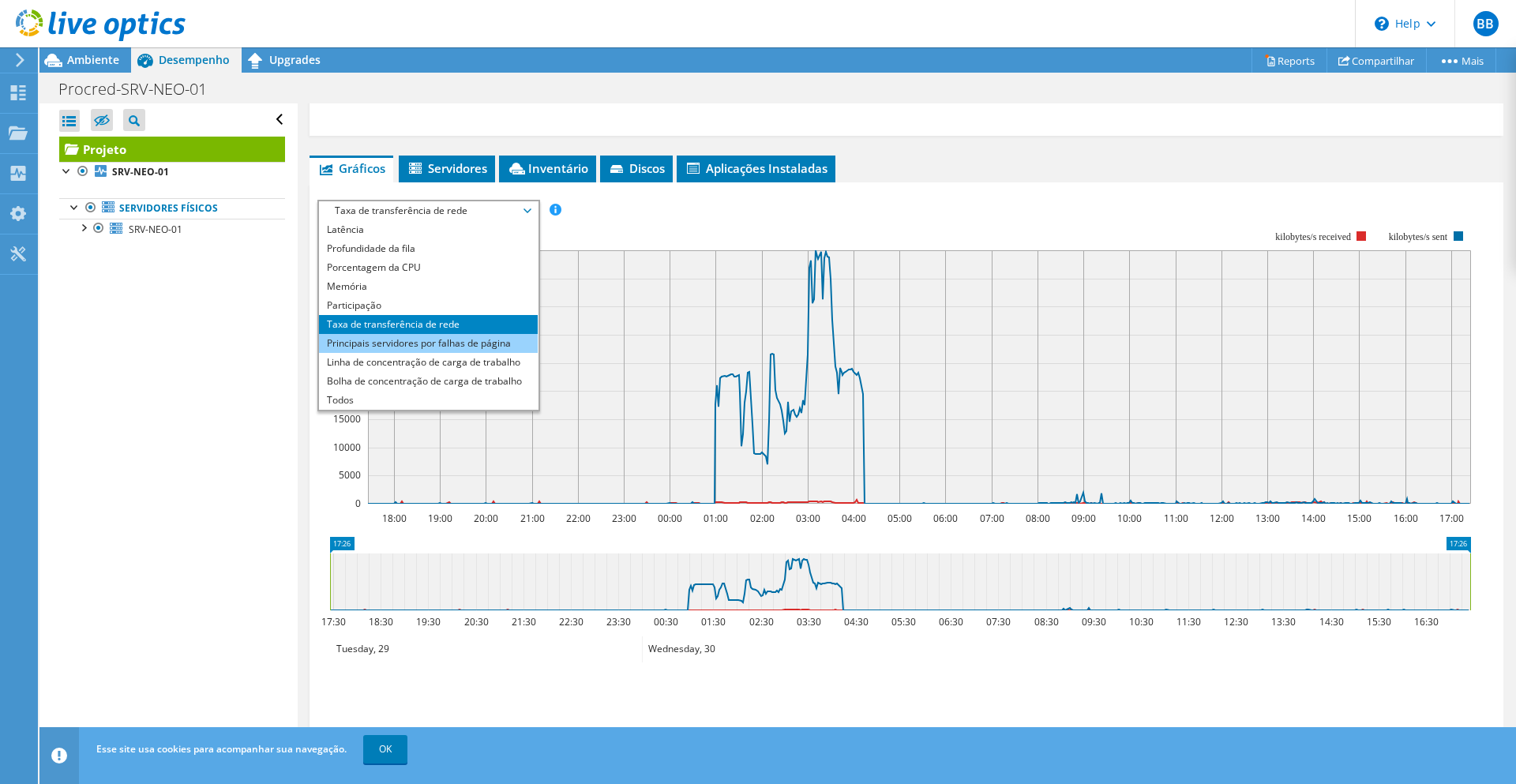 click on "Principais servidores por falhas de página" at bounding box center (428, 343) 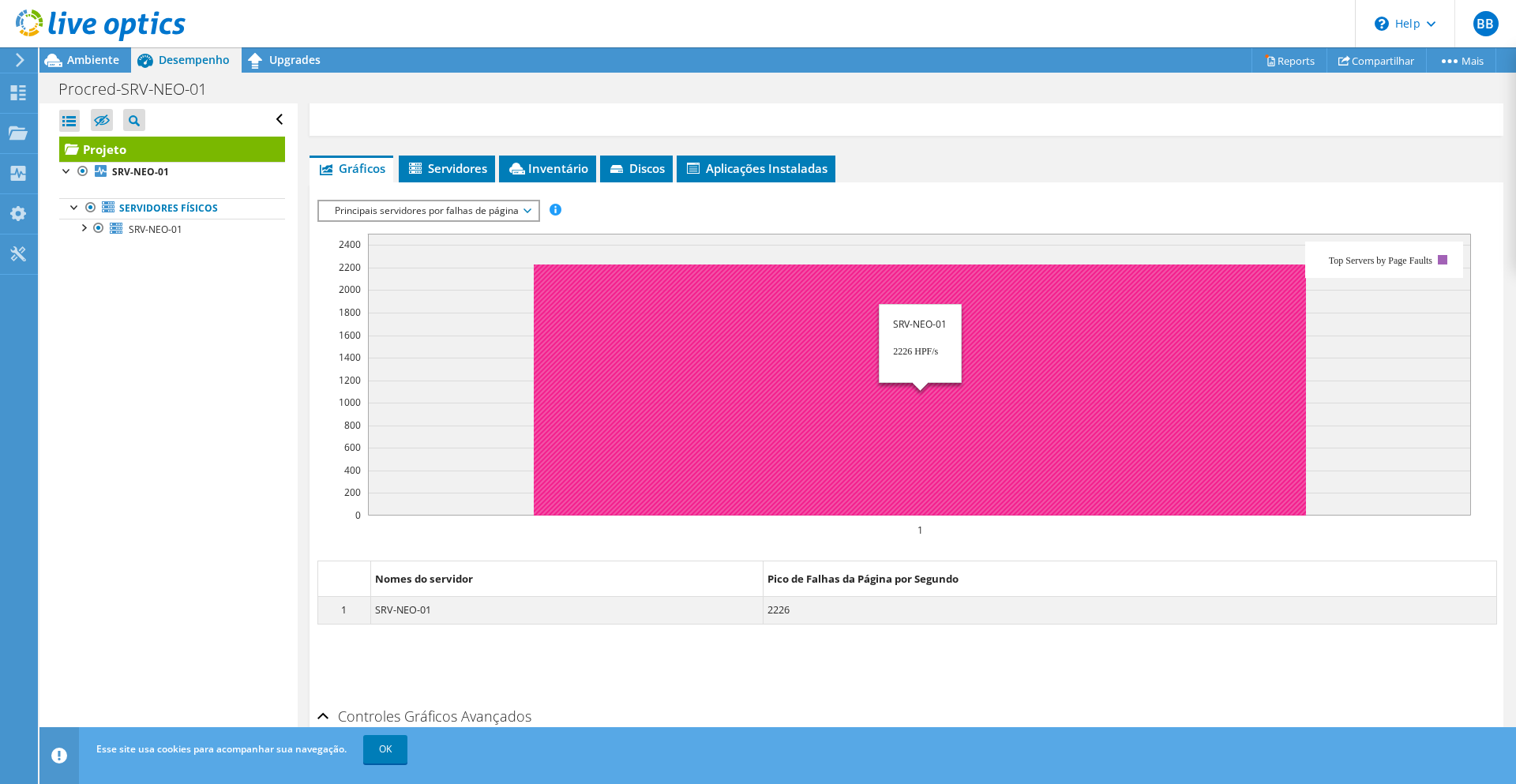 click 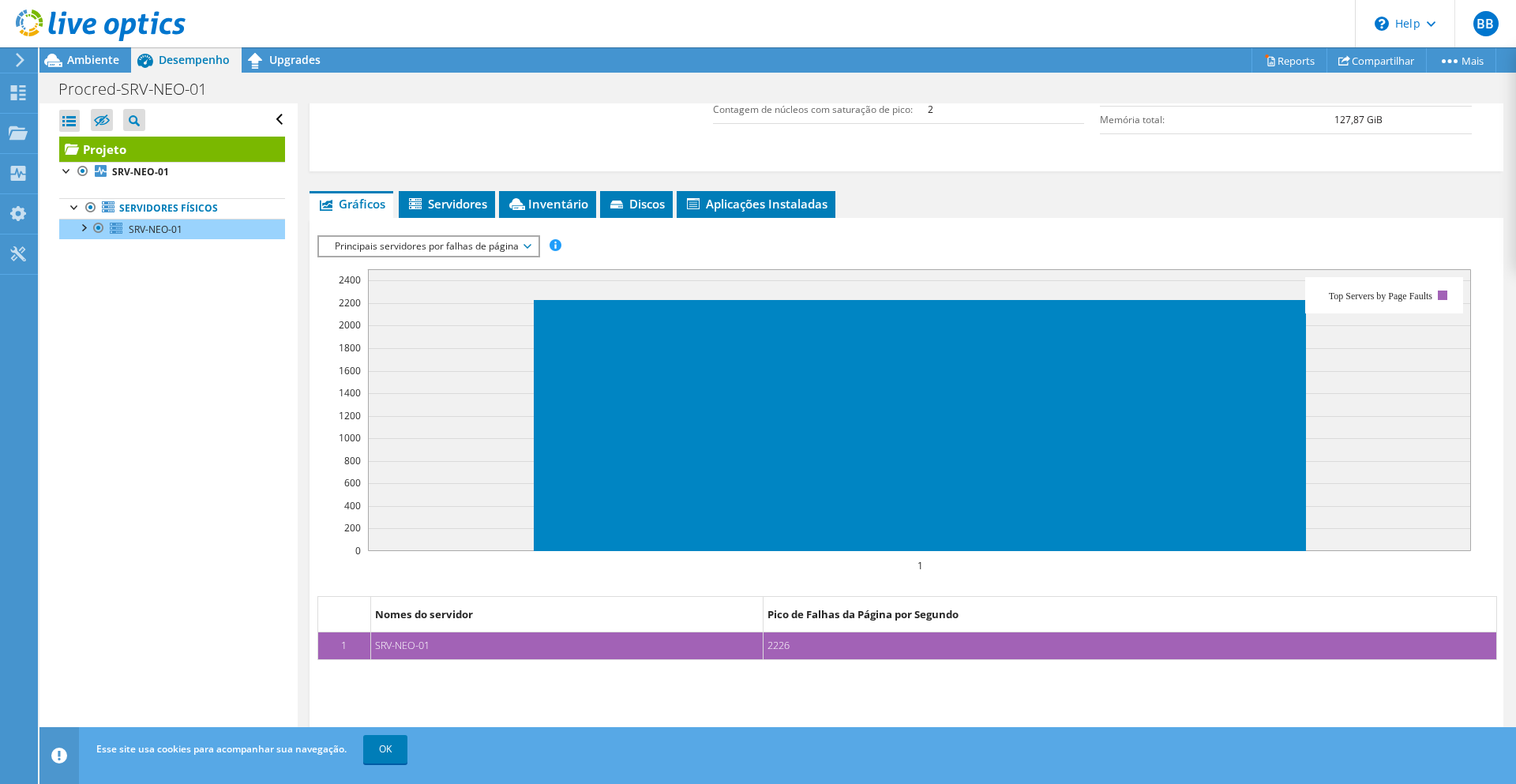 scroll, scrollTop: 430, scrollLeft: 0, axis: vertical 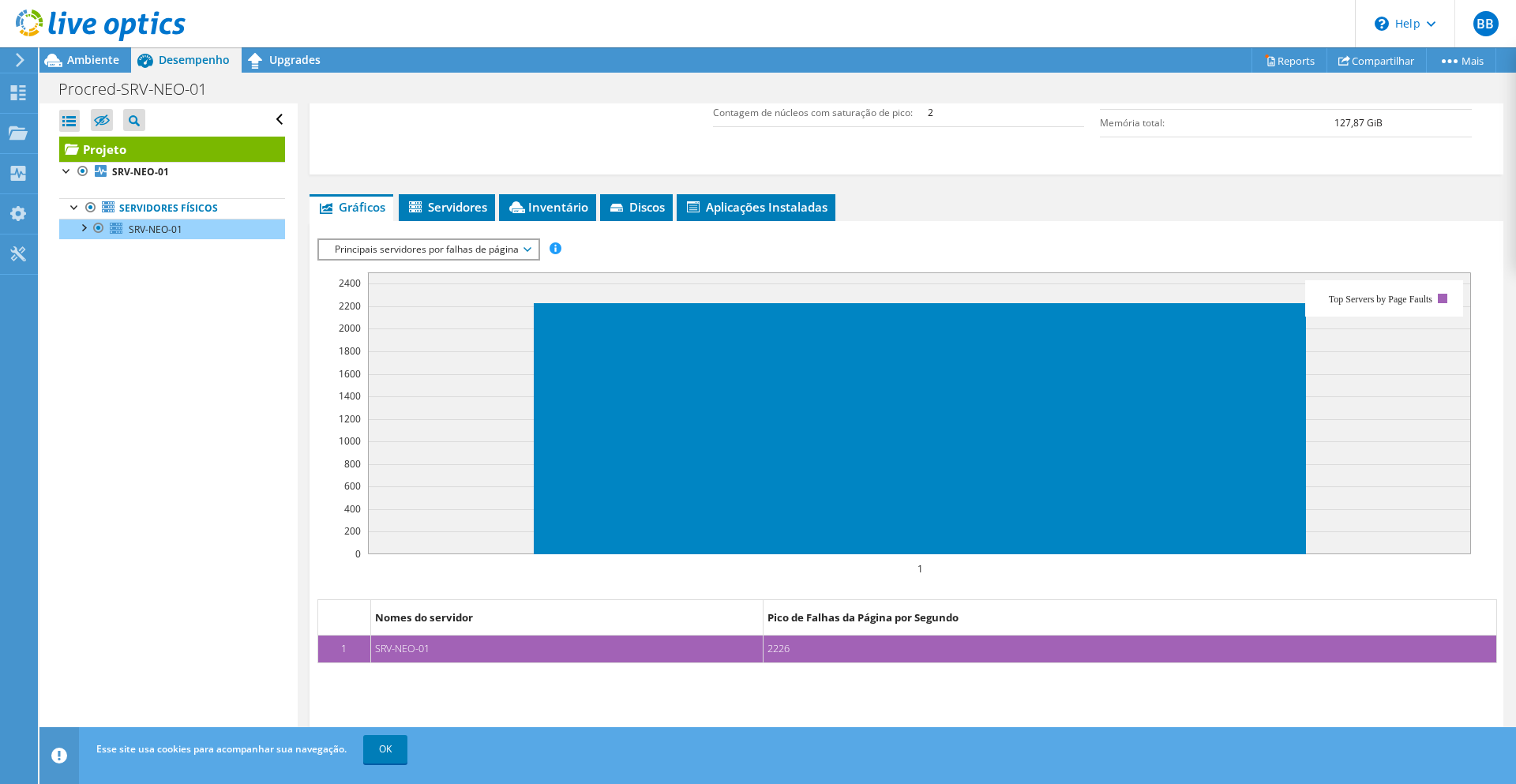click on "Principais servidores por falhas de página" at bounding box center (428, 249) 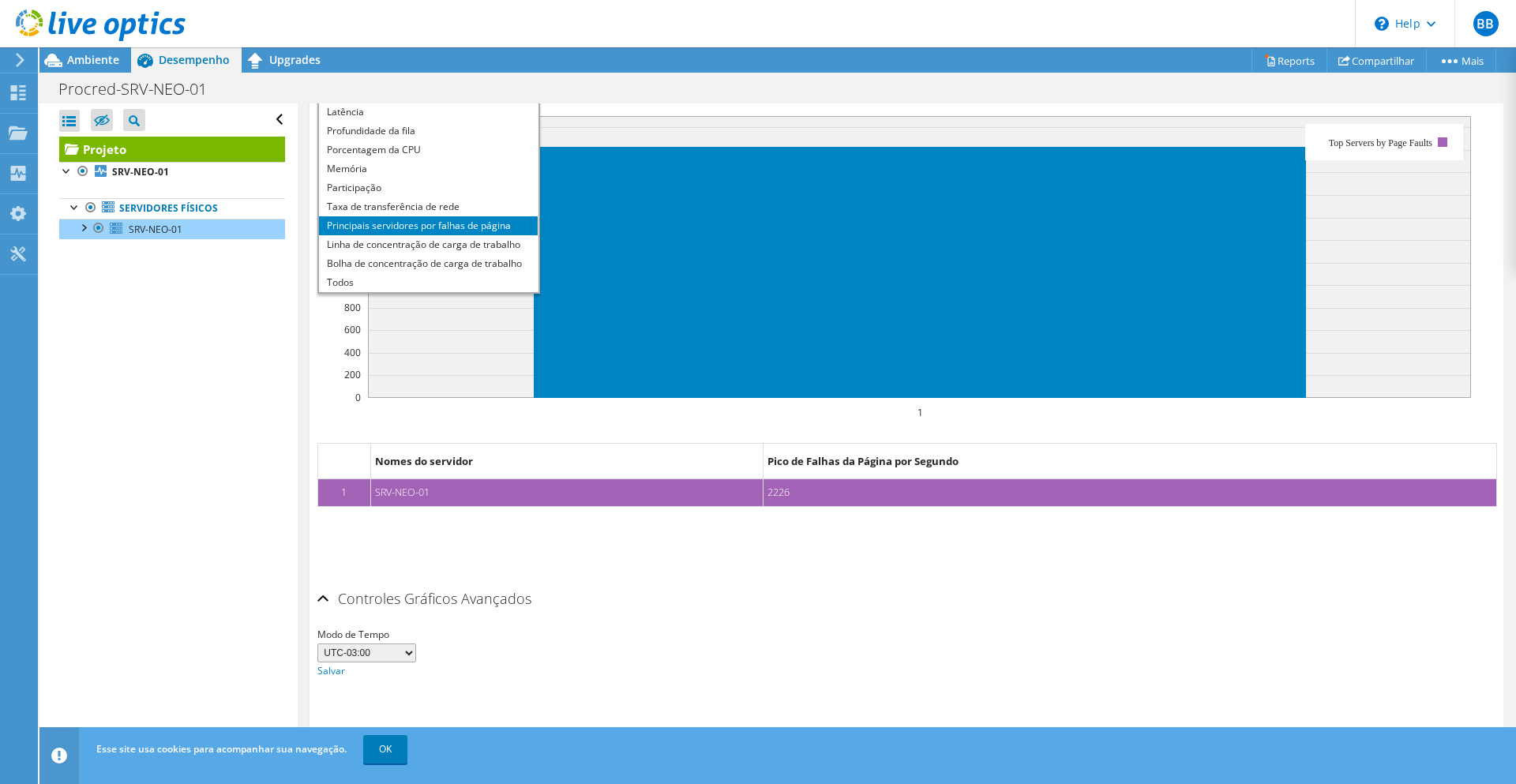 scroll, scrollTop: 587, scrollLeft: 0, axis: vertical 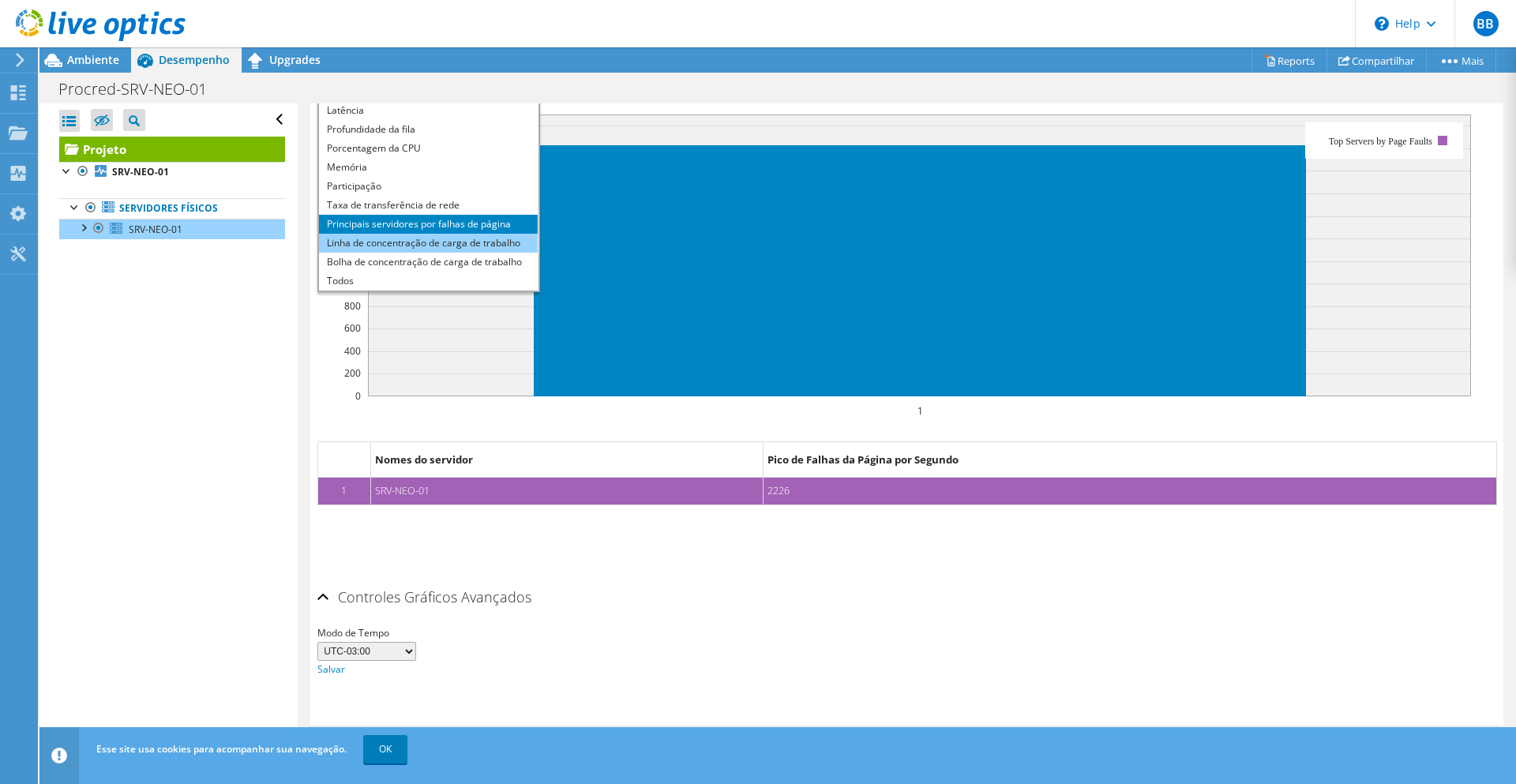 click on "Linha de concentração de carga de trabalho" at bounding box center (428, 243) 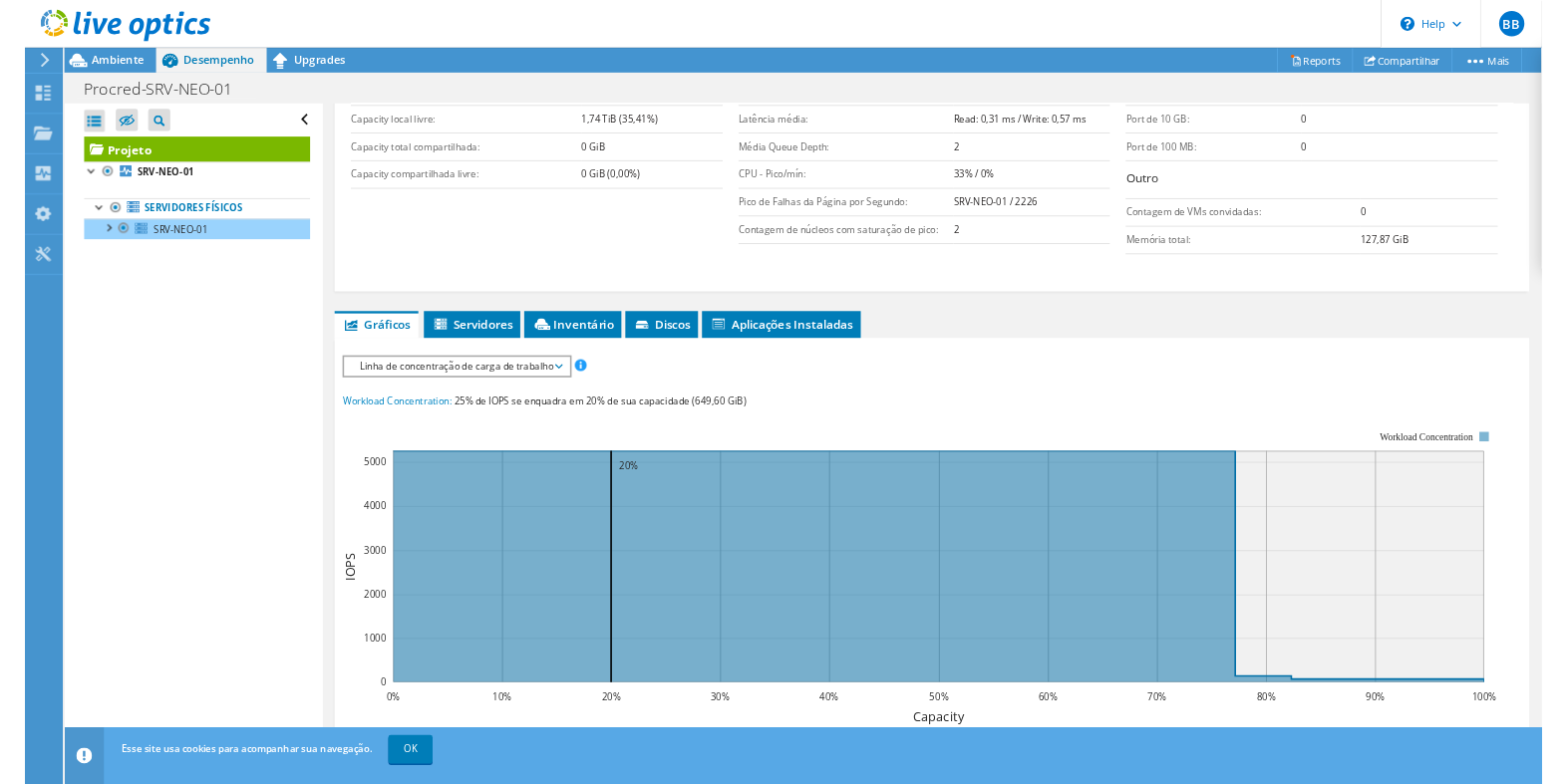 scroll, scrollTop: 442, scrollLeft: 0, axis: vertical 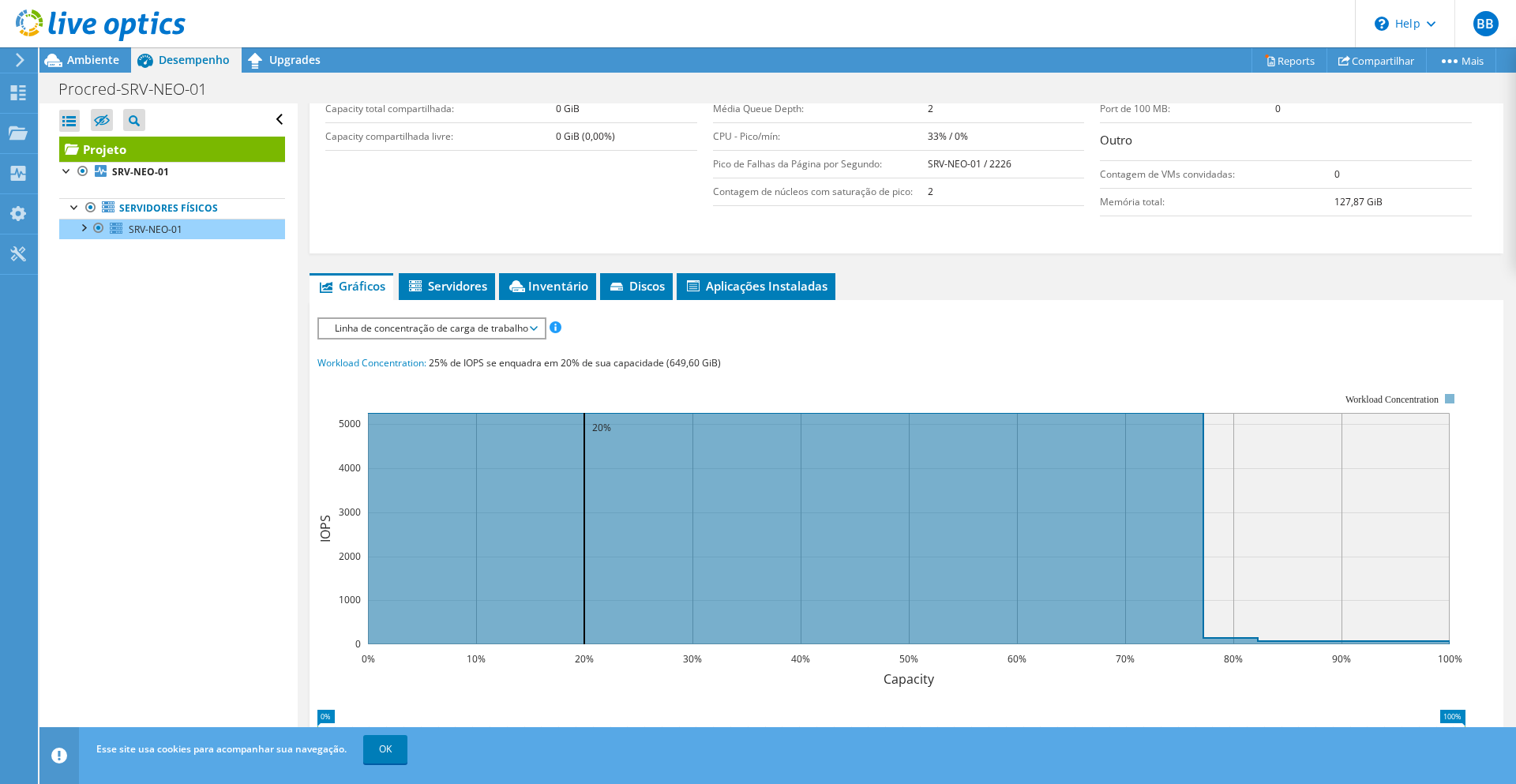 click on "IOPS
Disk Throughput
Tamanho de E/S
Latência
Profundidade da fila
Porcentagem da CPU
Memória
Falhas na Página
Participação
Taxa de transferência de rede
Principais servidores por falhas de página
Linha de concentração de carga de trabalho
Todos" at bounding box center (906, 610) 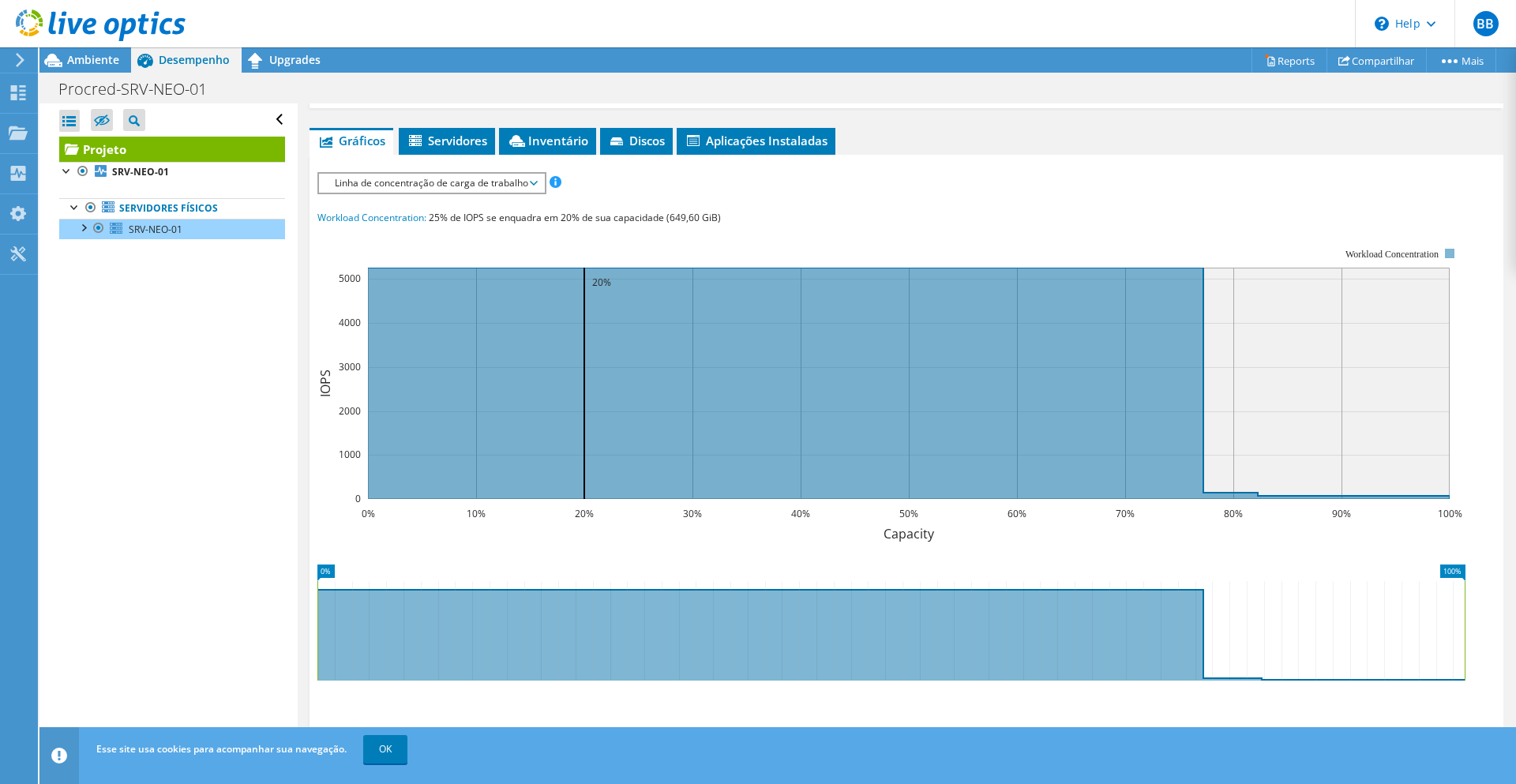 scroll, scrollTop: 513, scrollLeft: 0, axis: vertical 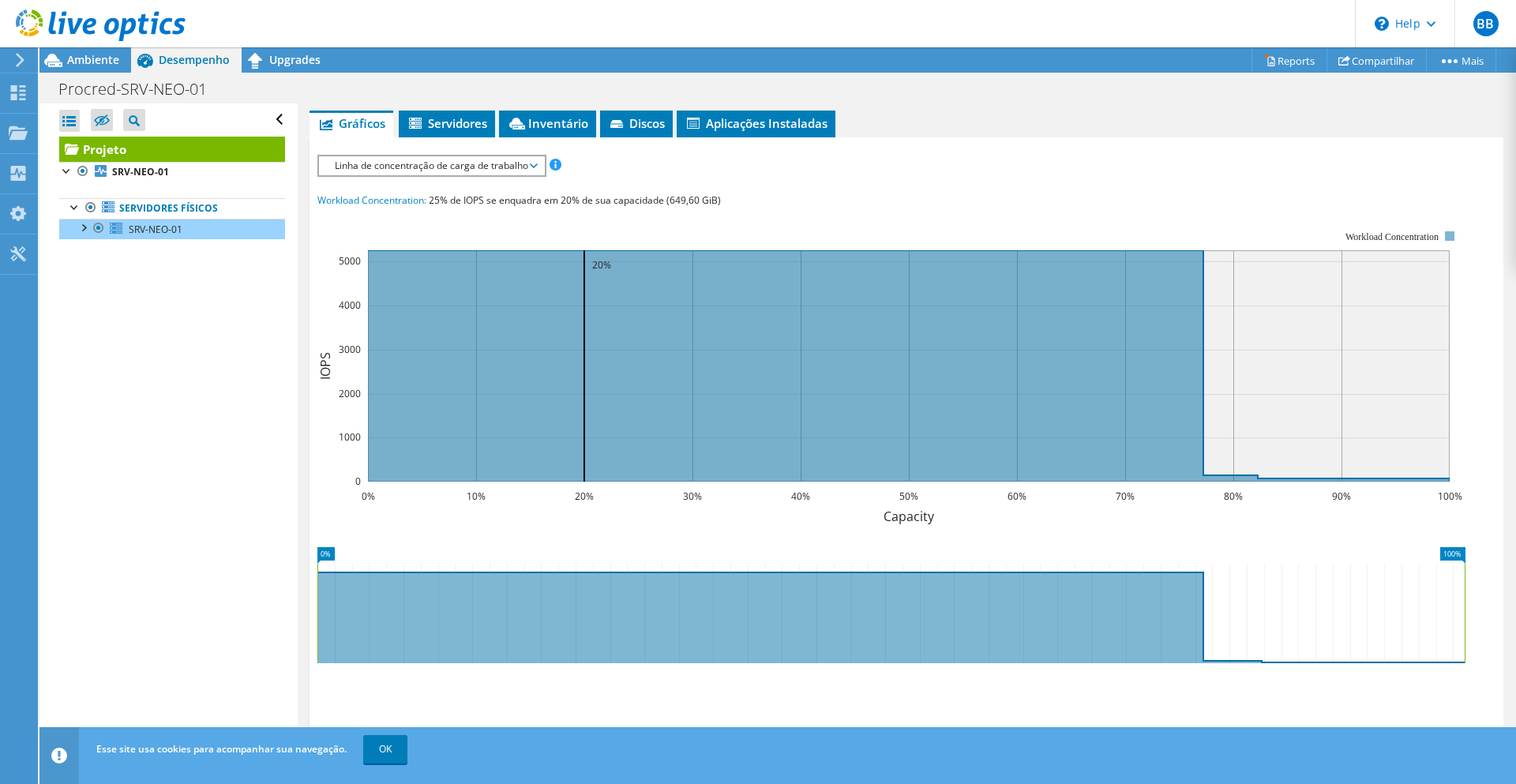click on "Linha de concentração de carga de trabalho" at bounding box center [431, 166] 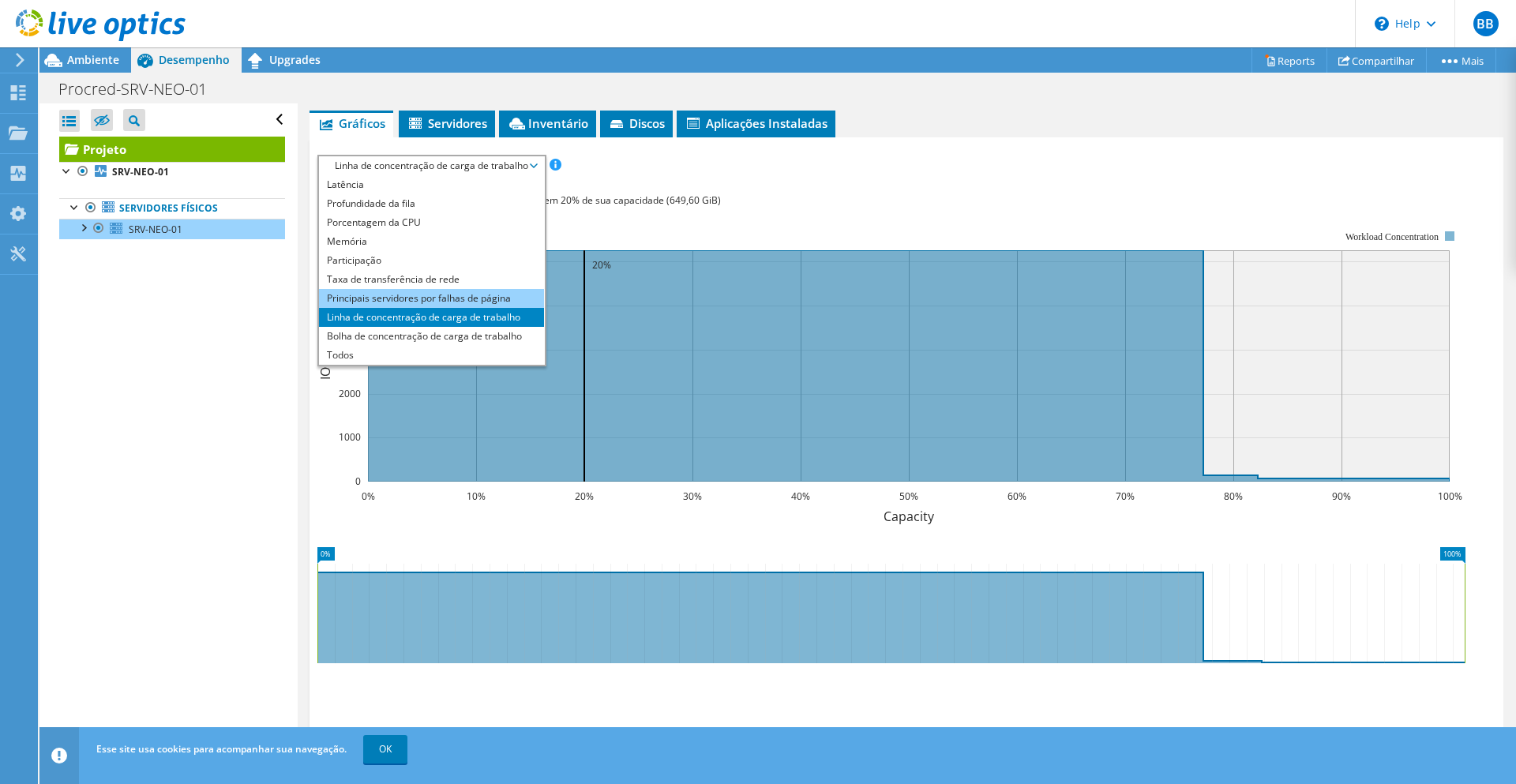 scroll, scrollTop: 592, scrollLeft: 0, axis: vertical 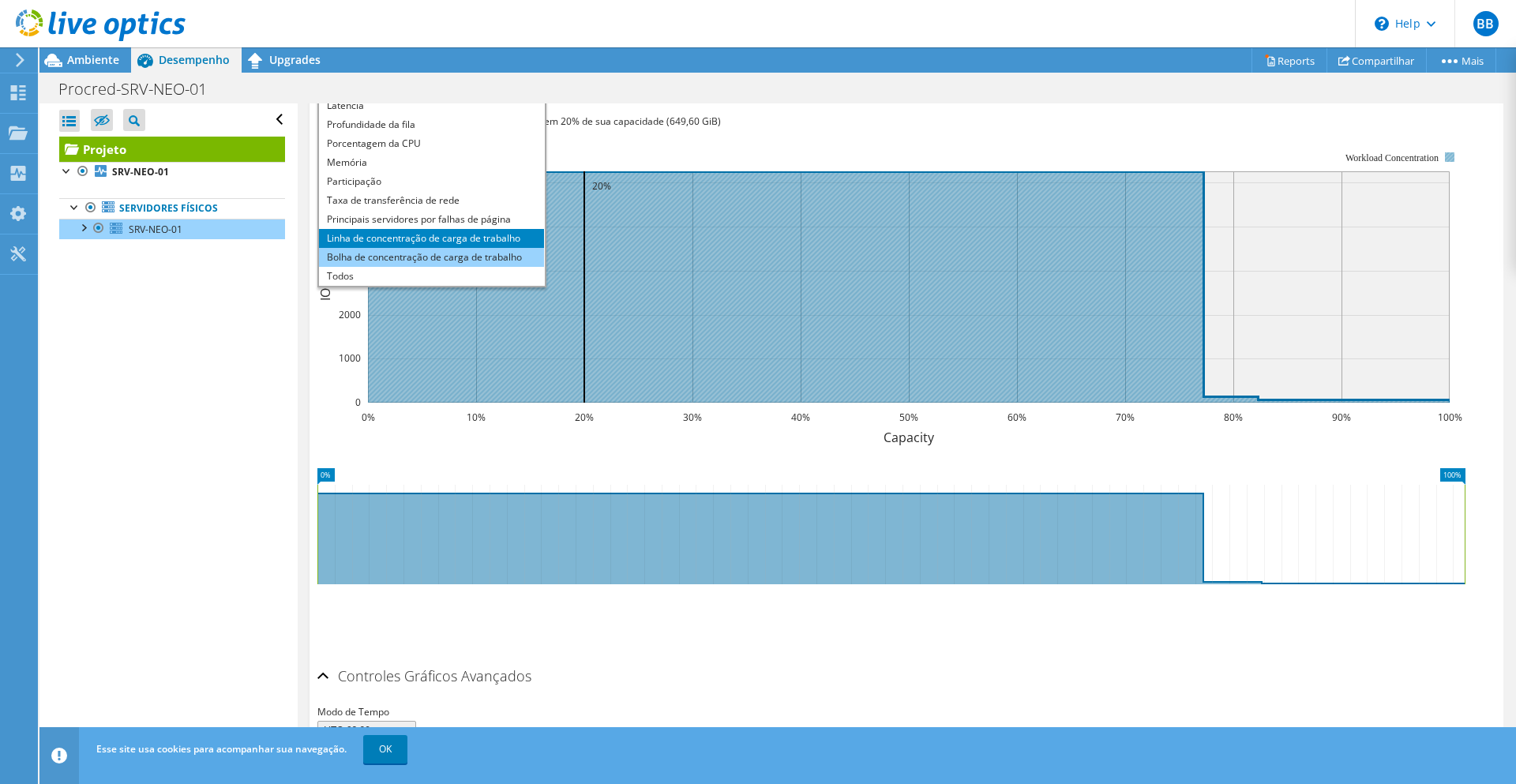 click on "Bolha de concentração de carga de trabalho" at bounding box center (431, 257) 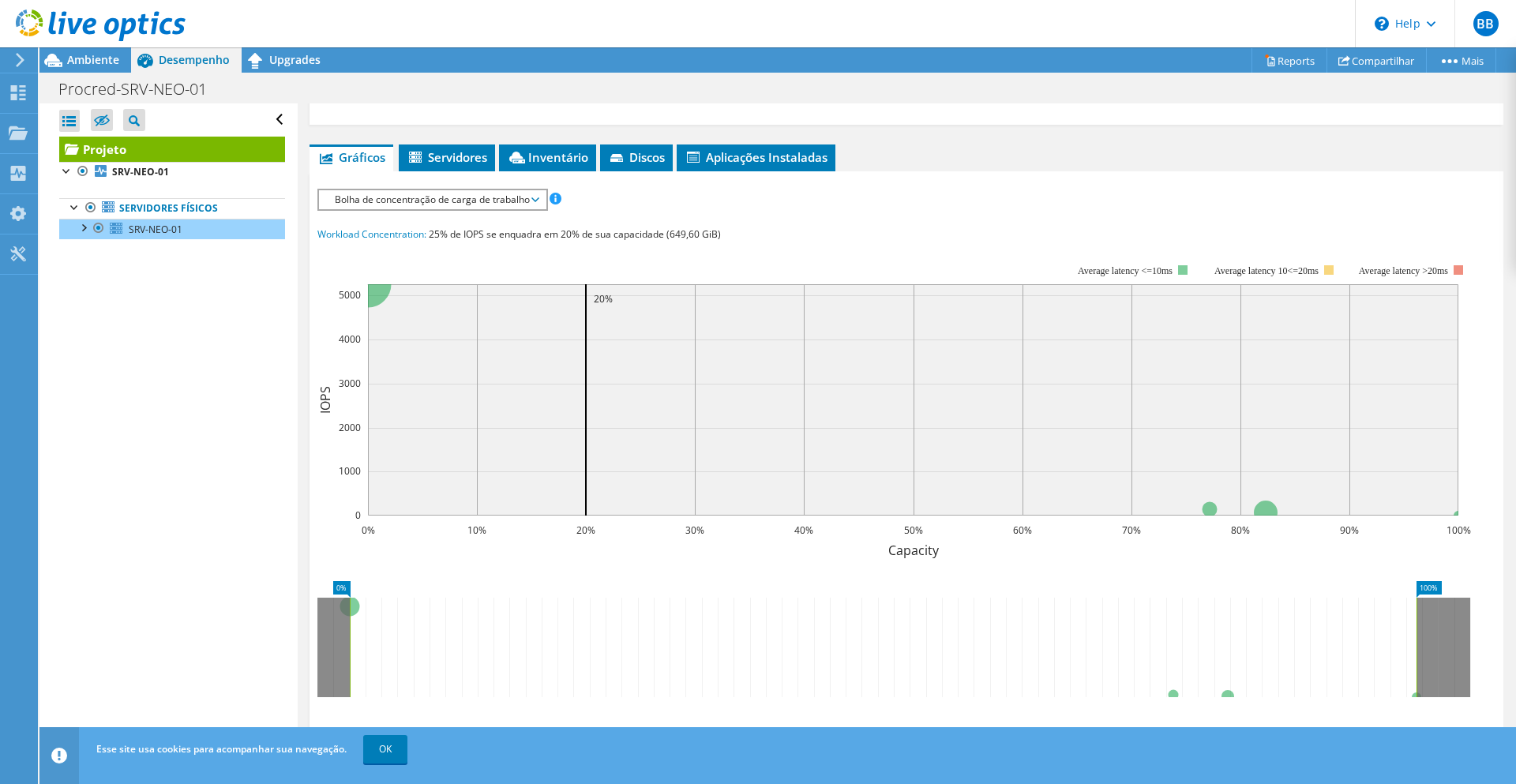 scroll, scrollTop: 355, scrollLeft: 0, axis: vertical 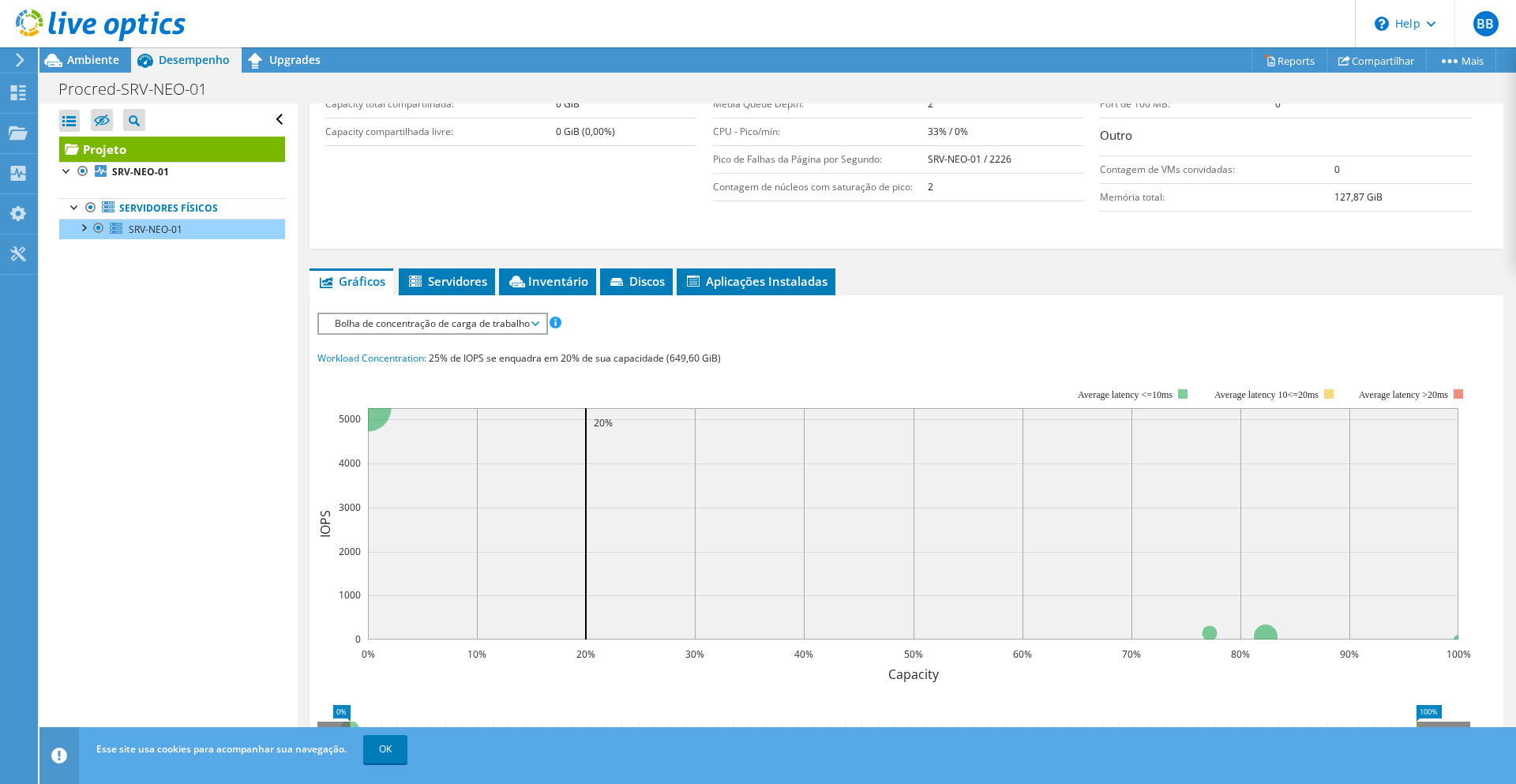 click on "Bolha de concentração de carga de trabalho" at bounding box center [432, 324] 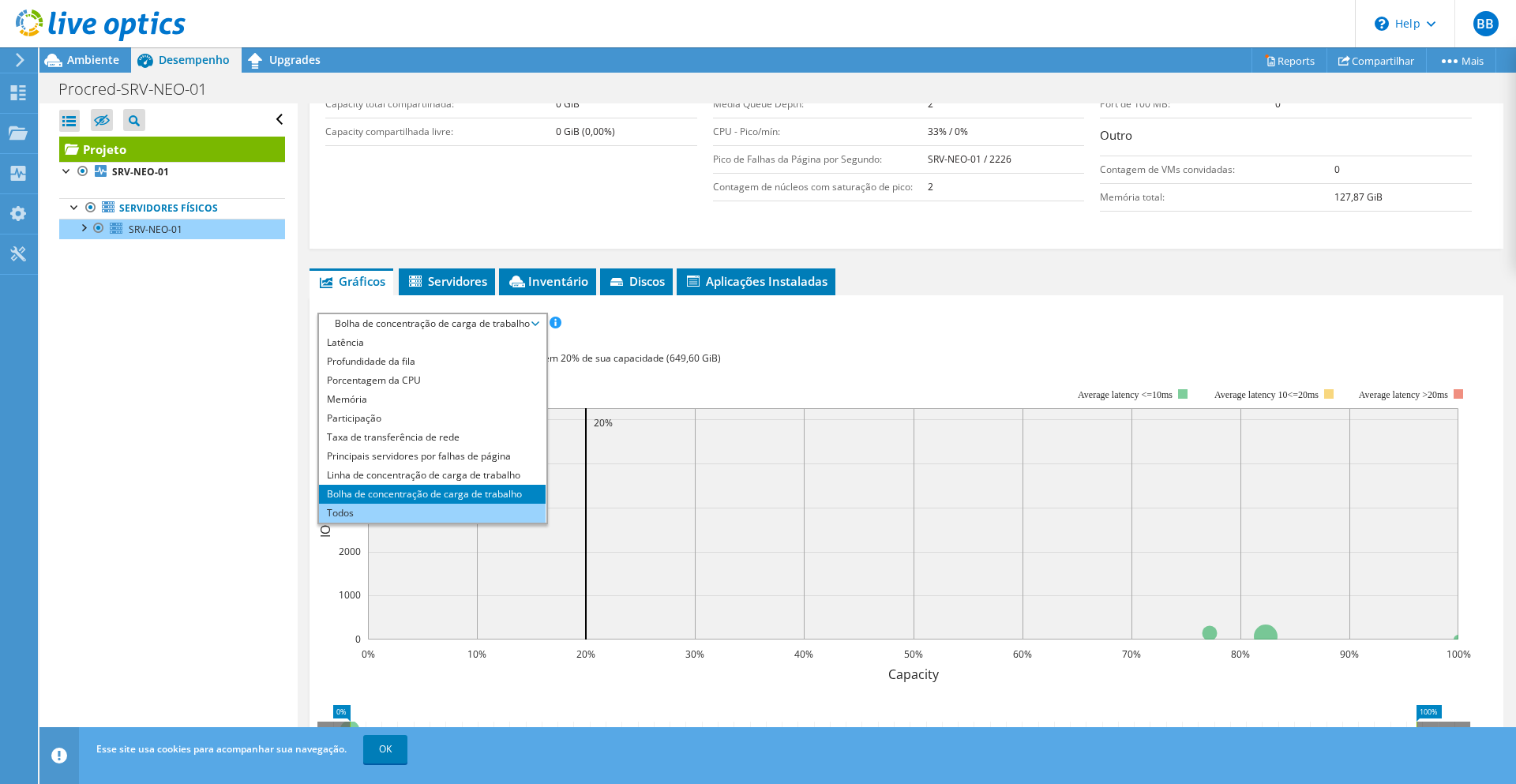 click on "Todos" at bounding box center [432, 513] 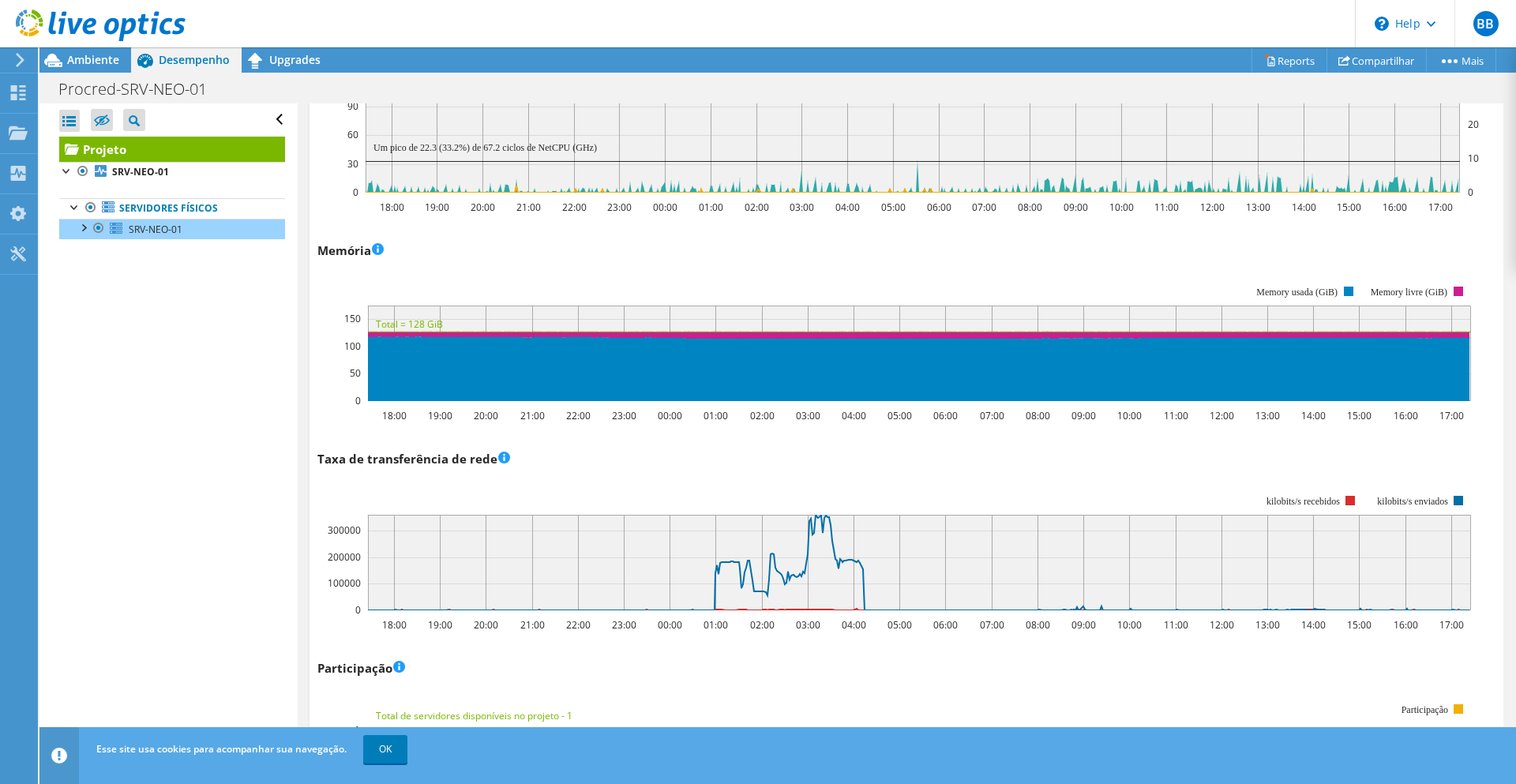 scroll, scrollTop: 1697, scrollLeft: 0, axis: vertical 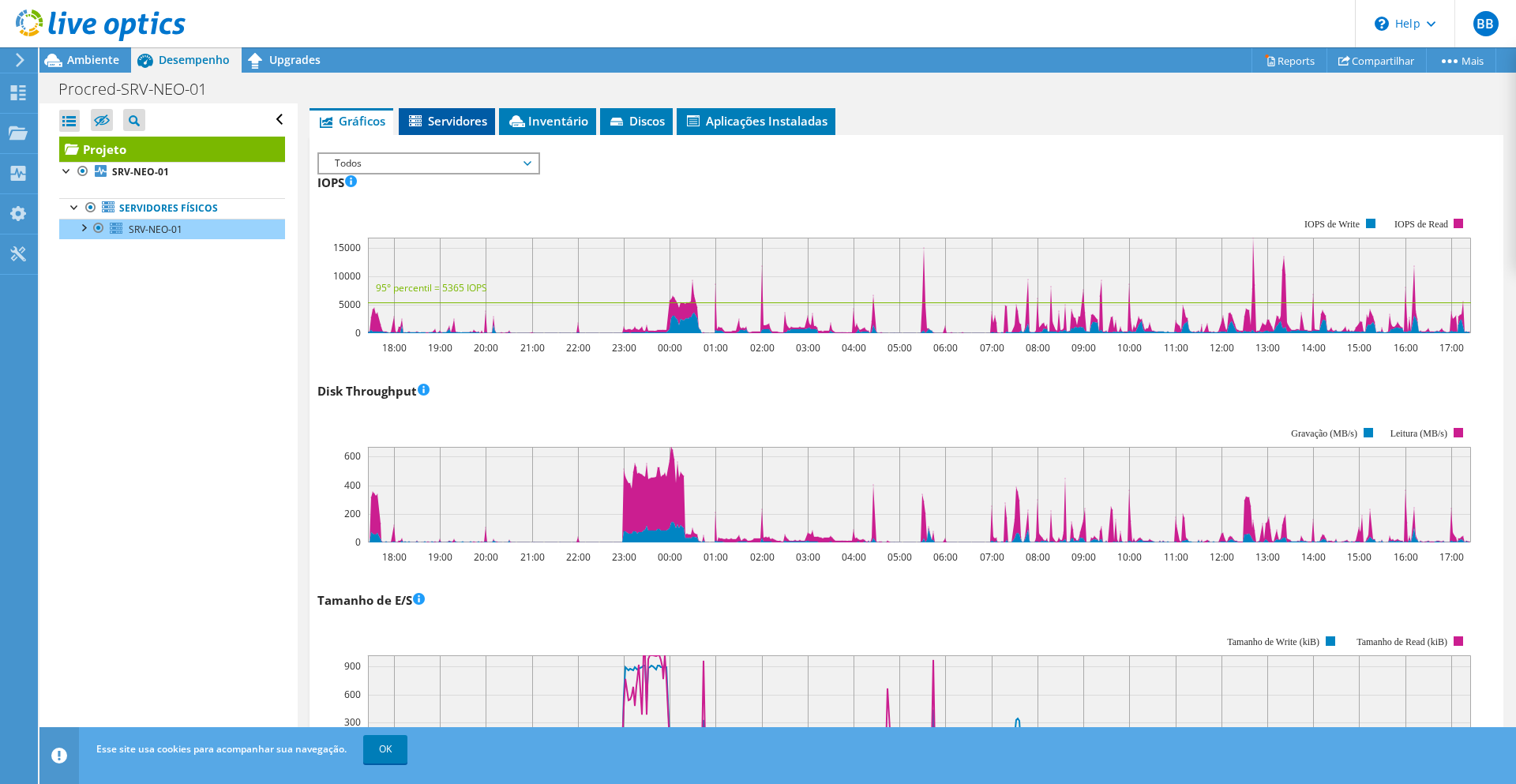 click on "Servidores" at bounding box center [447, 121] 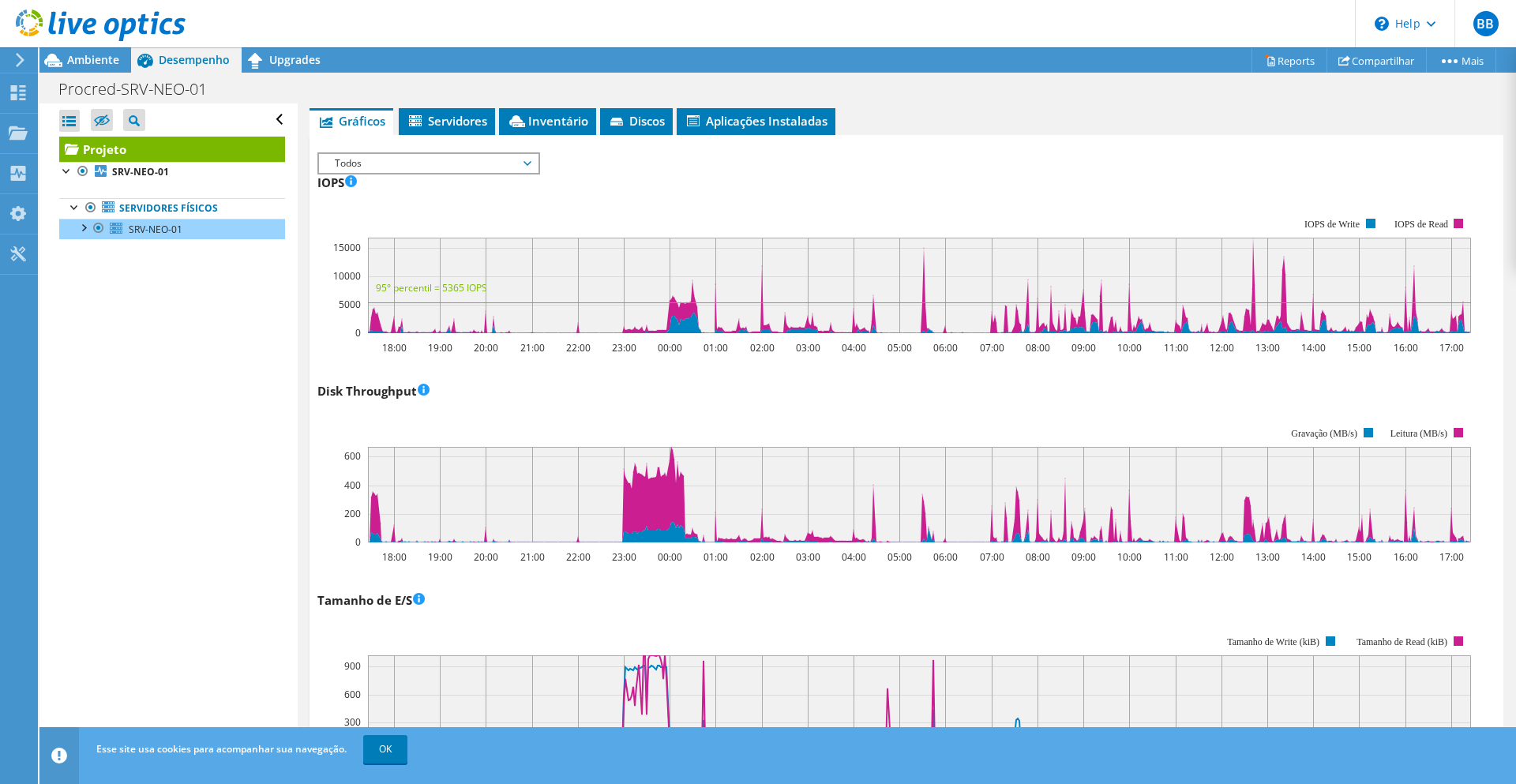 scroll, scrollTop: 293, scrollLeft: 0, axis: vertical 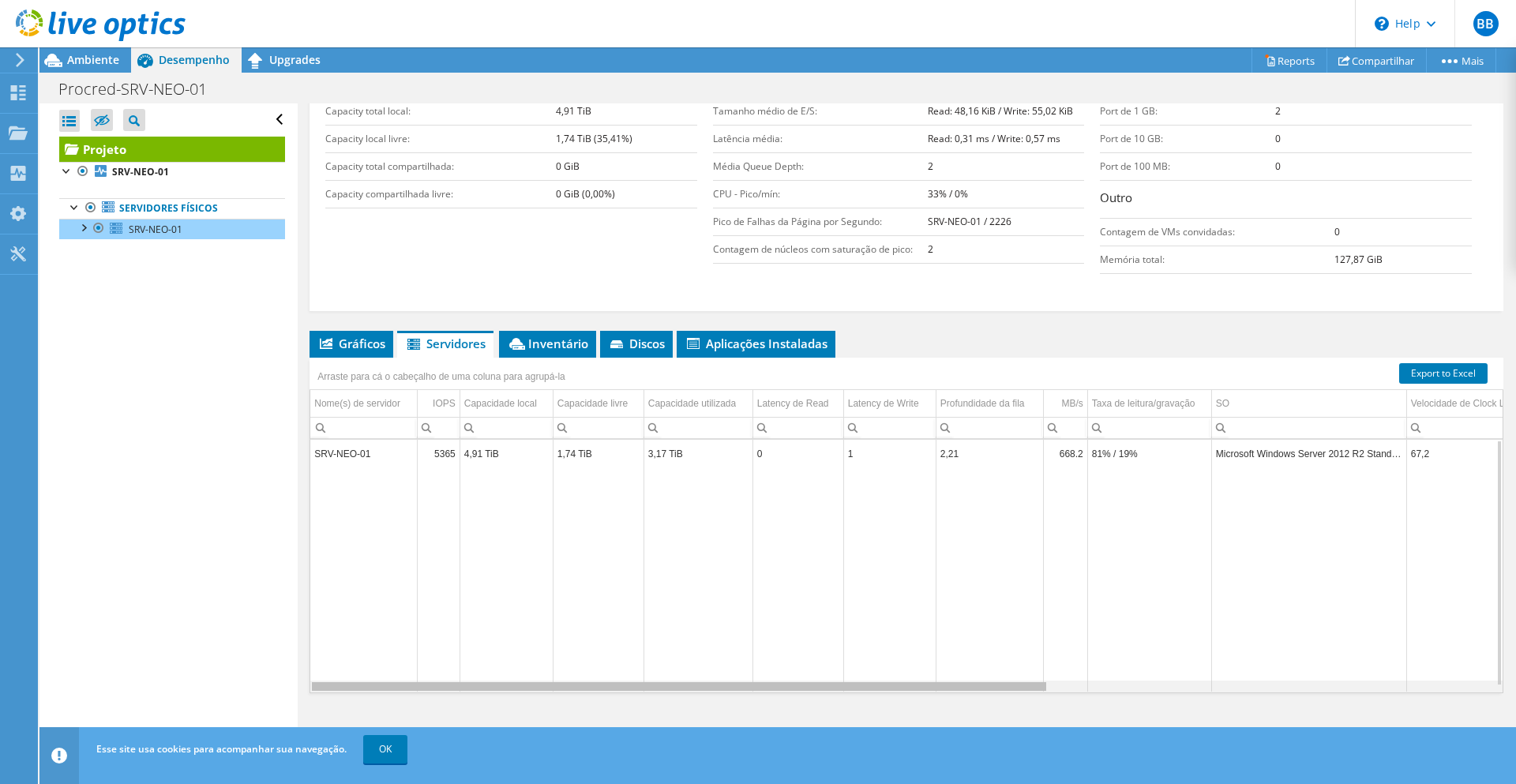 drag, startPoint x: 782, startPoint y: 685, endPoint x: 480, endPoint y: 664, distance: 302.72925 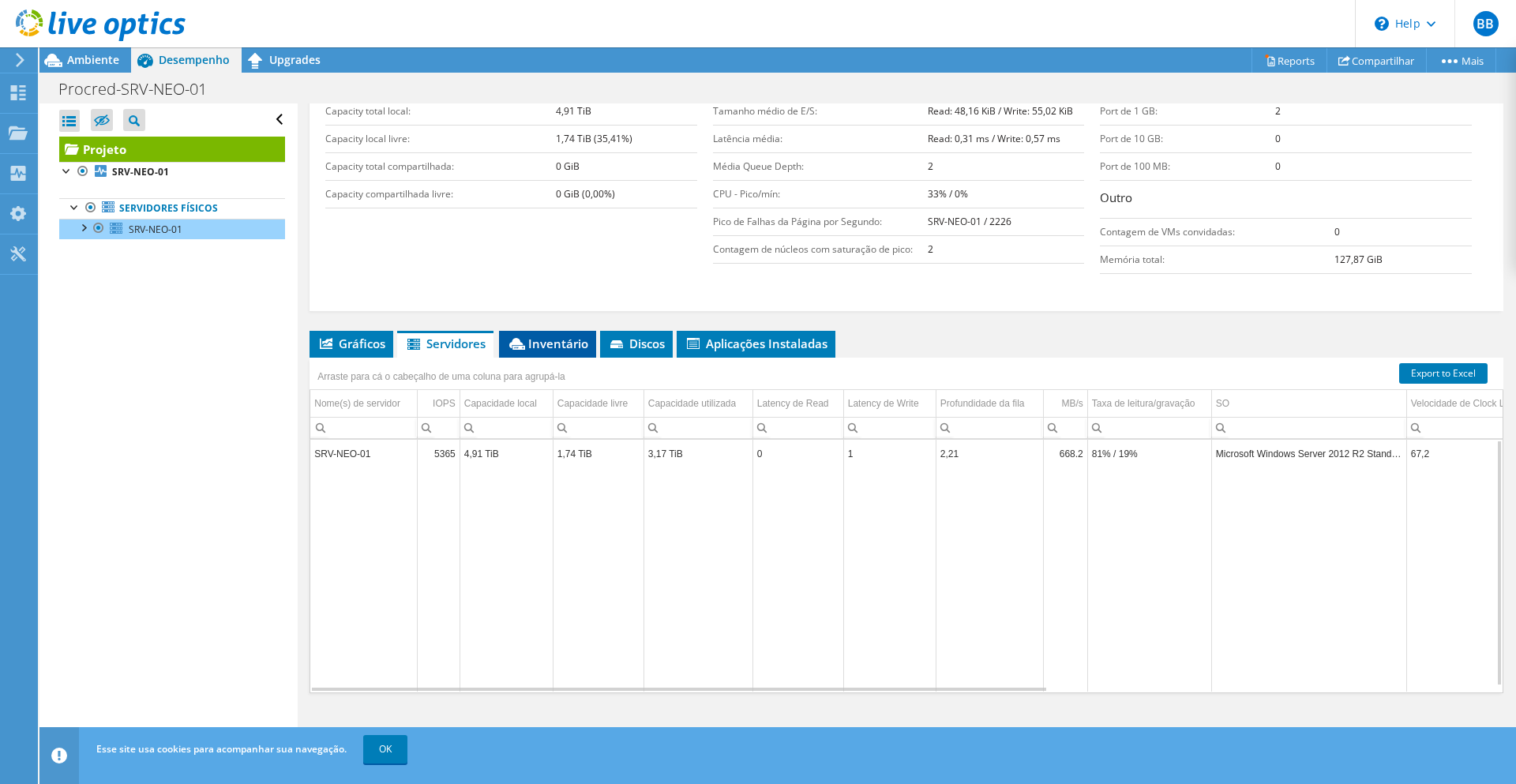 click on "Inventário" at bounding box center (547, 343) 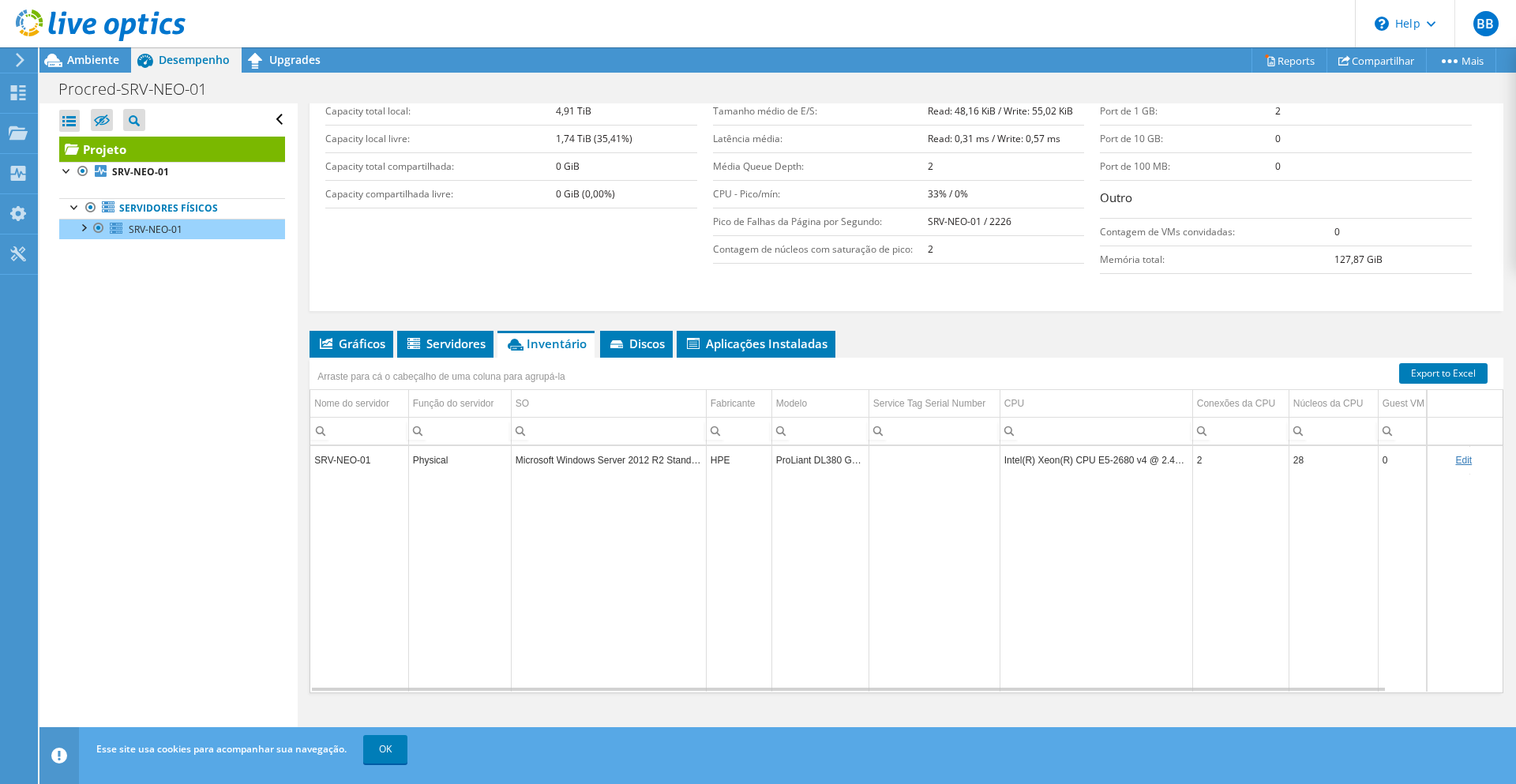 click at bounding box center [934, 460] 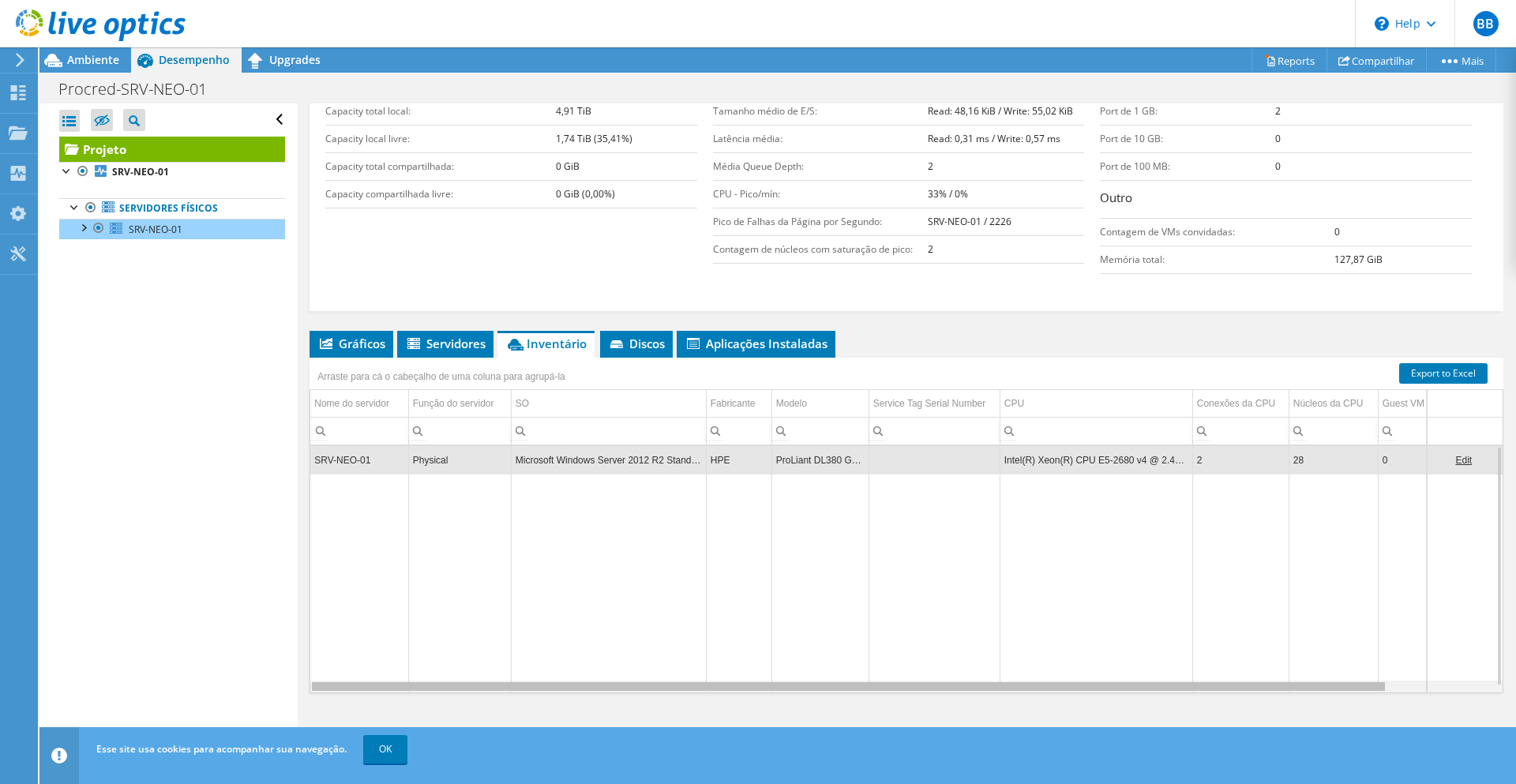 drag, startPoint x: 801, startPoint y: 688, endPoint x: 767, endPoint y: 686, distance: 34.058773 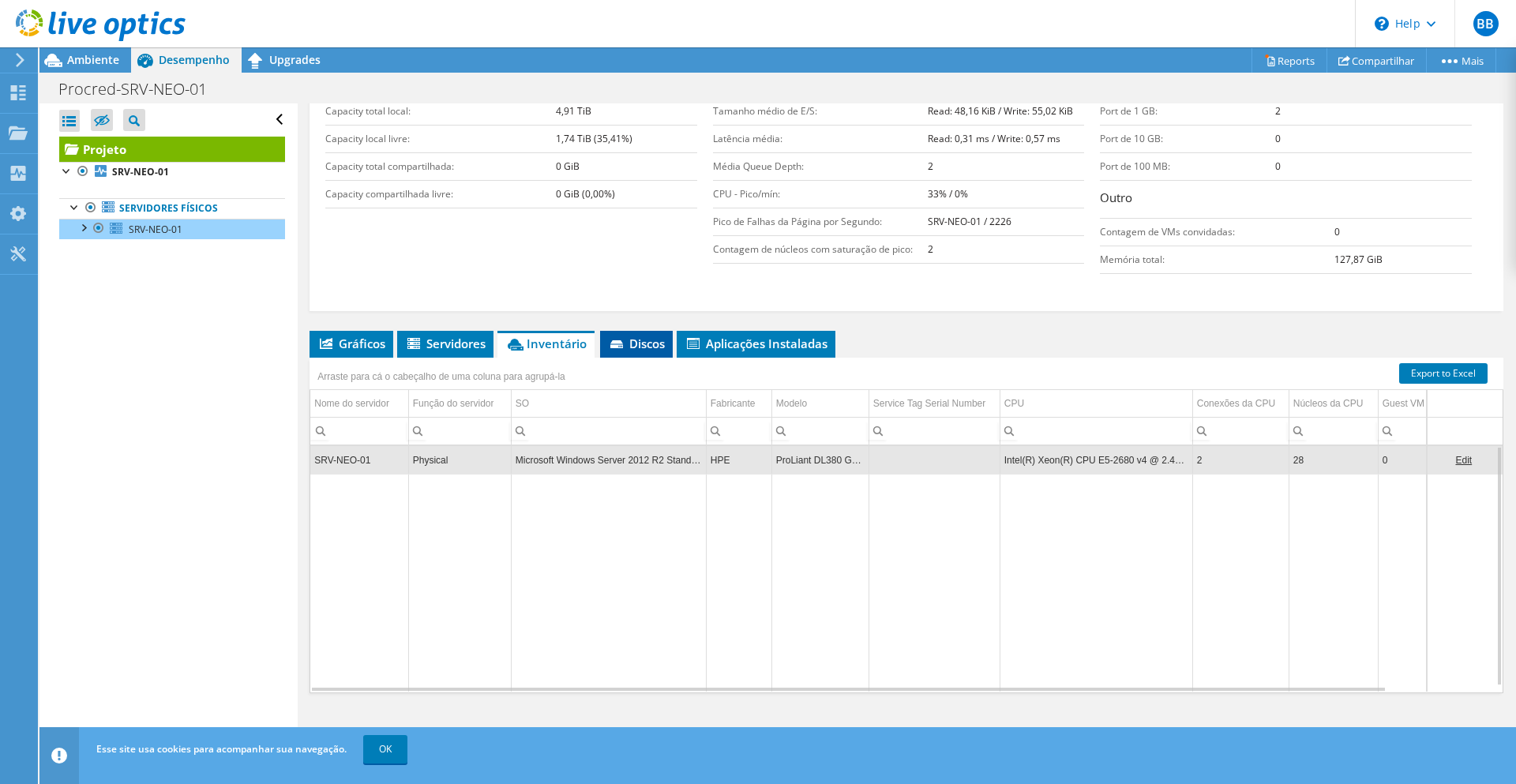 click on "Discos" at bounding box center [636, 343] 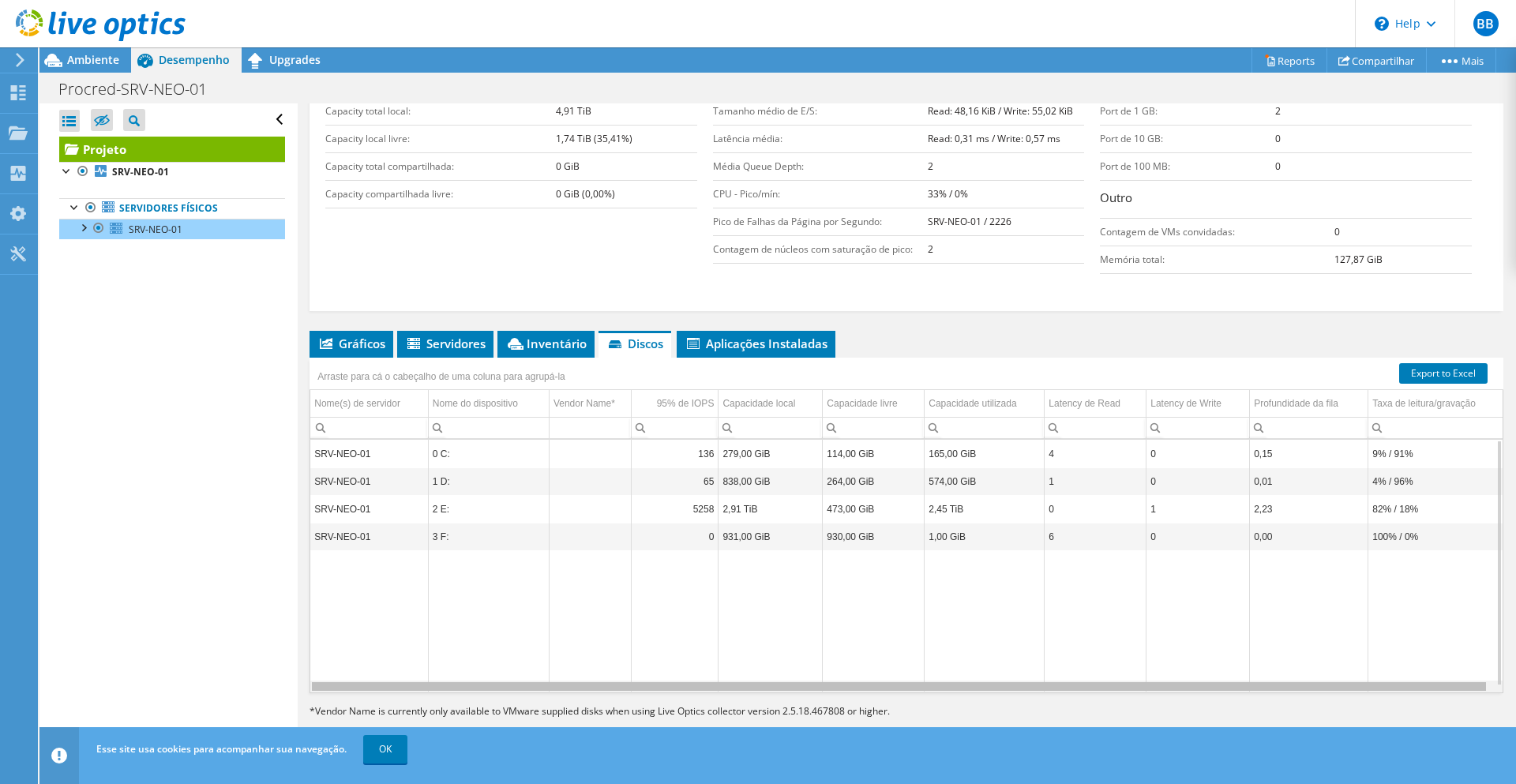 drag, startPoint x: 889, startPoint y: 688, endPoint x: 632, endPoint y: 687, distance: 257.00195 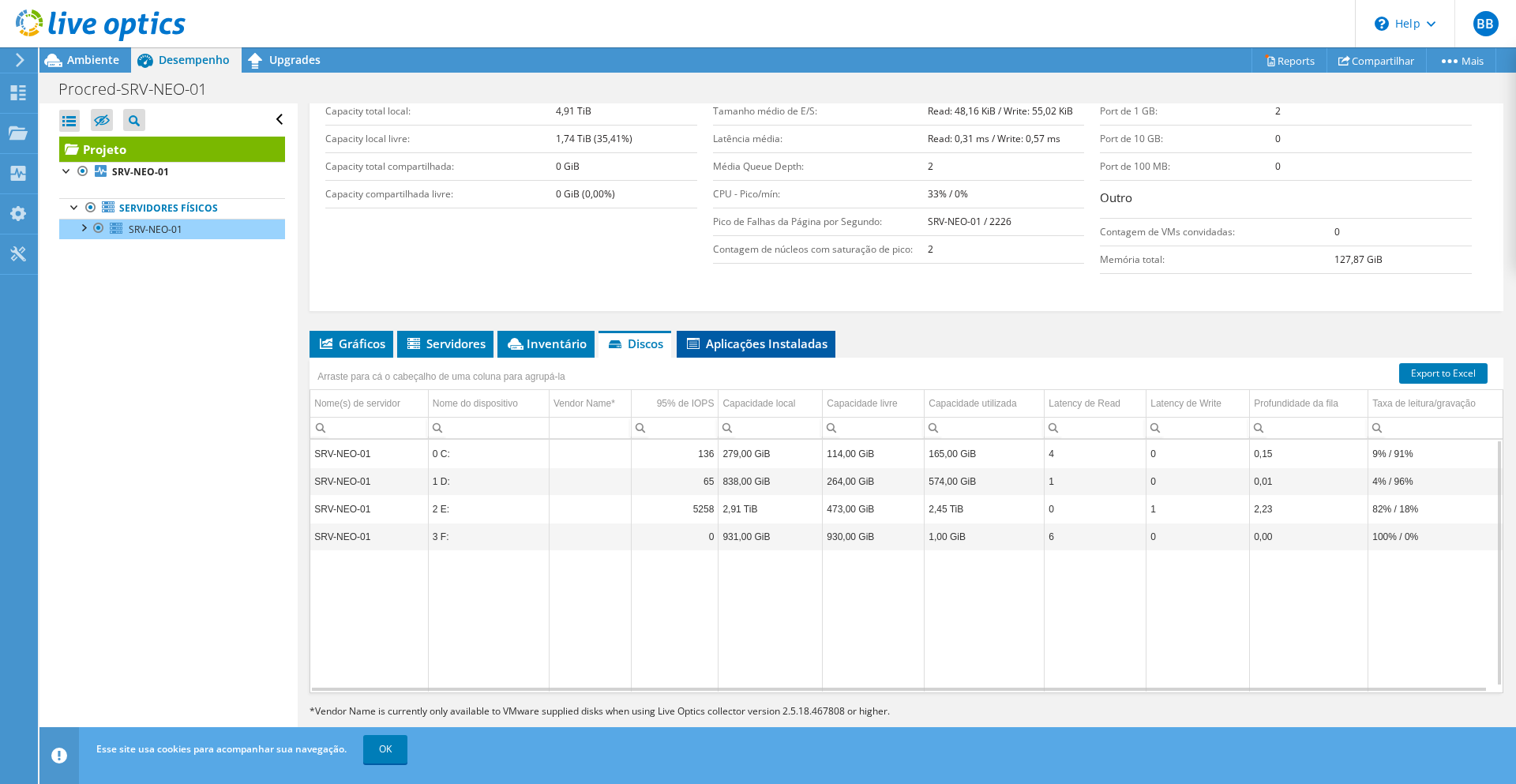 click on "Aplicações Instaladas" at bounding box center (756, 344) 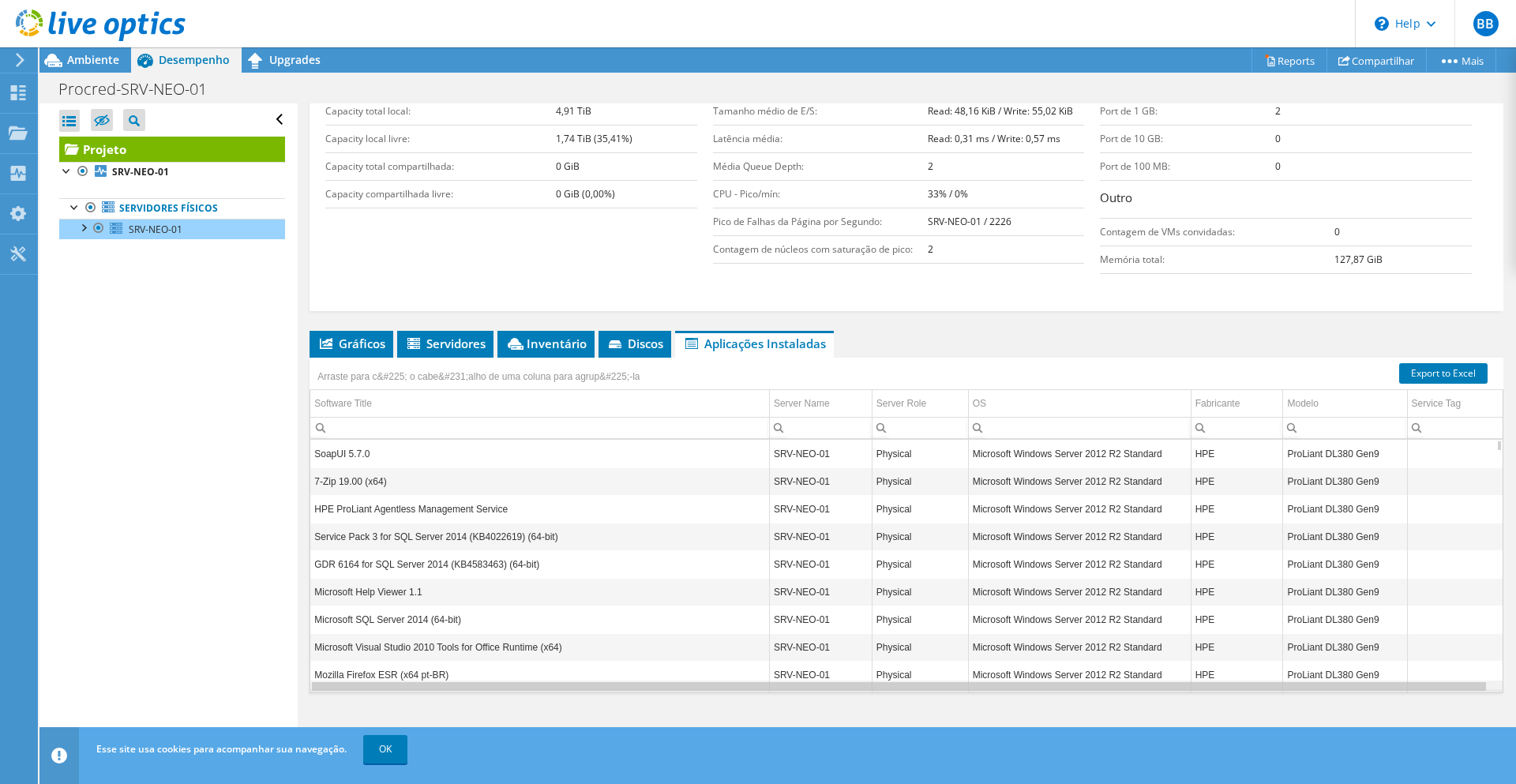 click at bounding box center [899, 686] 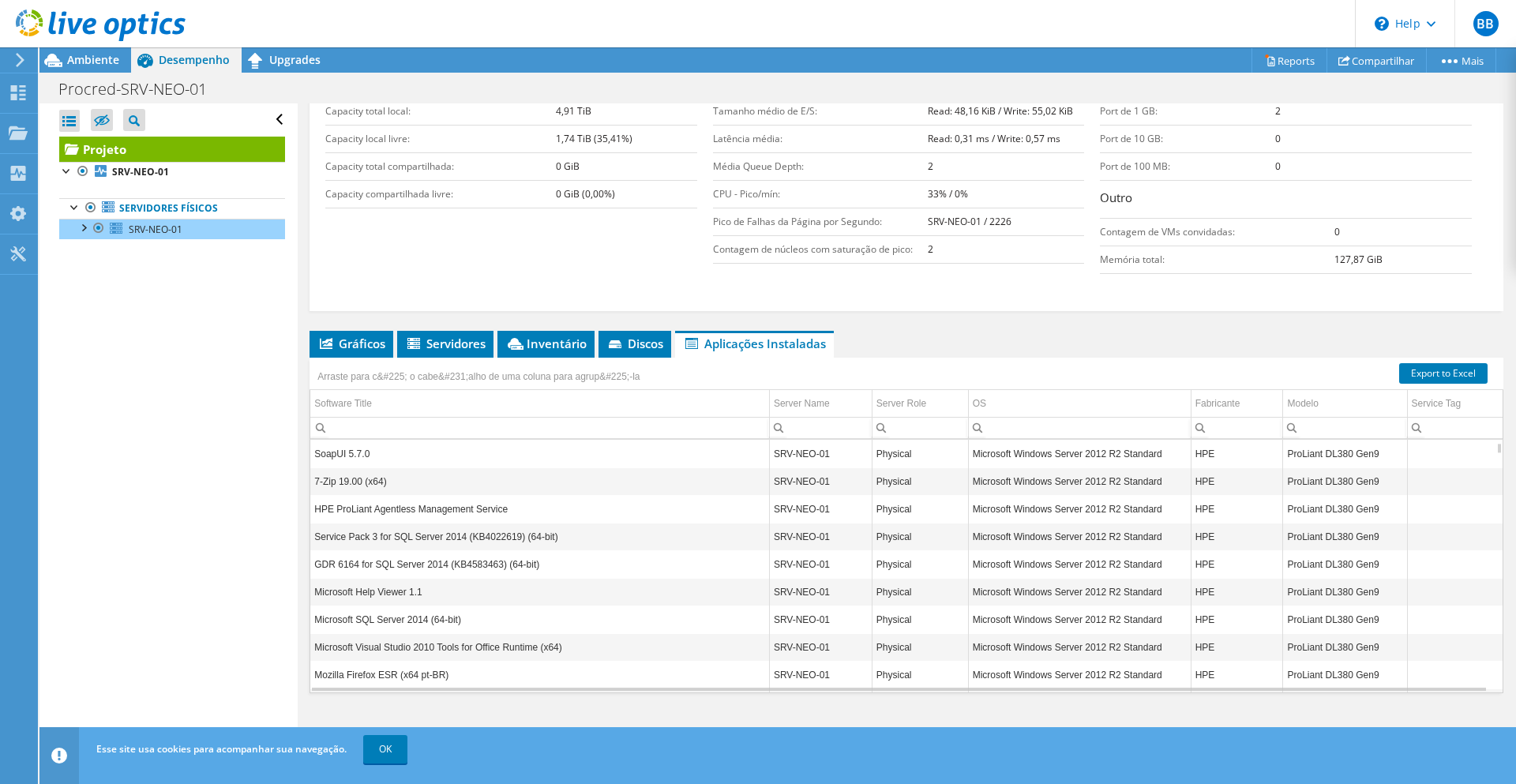 scroll, scrollTop: 95, scrollLeft: 0, axis: vertical 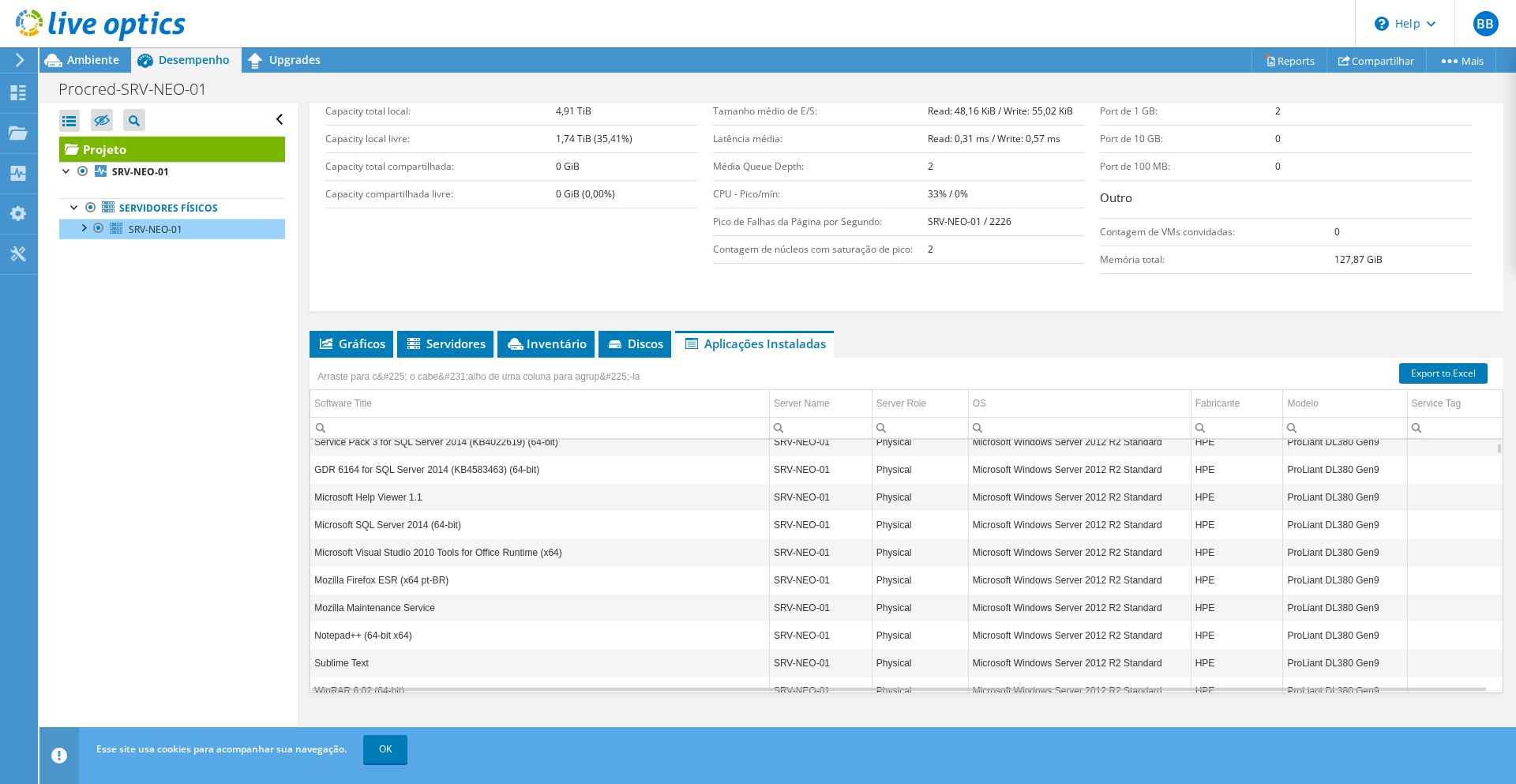 click on "GDR 6164 for SQL Server 2014 (KB4583463) (64-bit)" at bounding box center (539, 469) 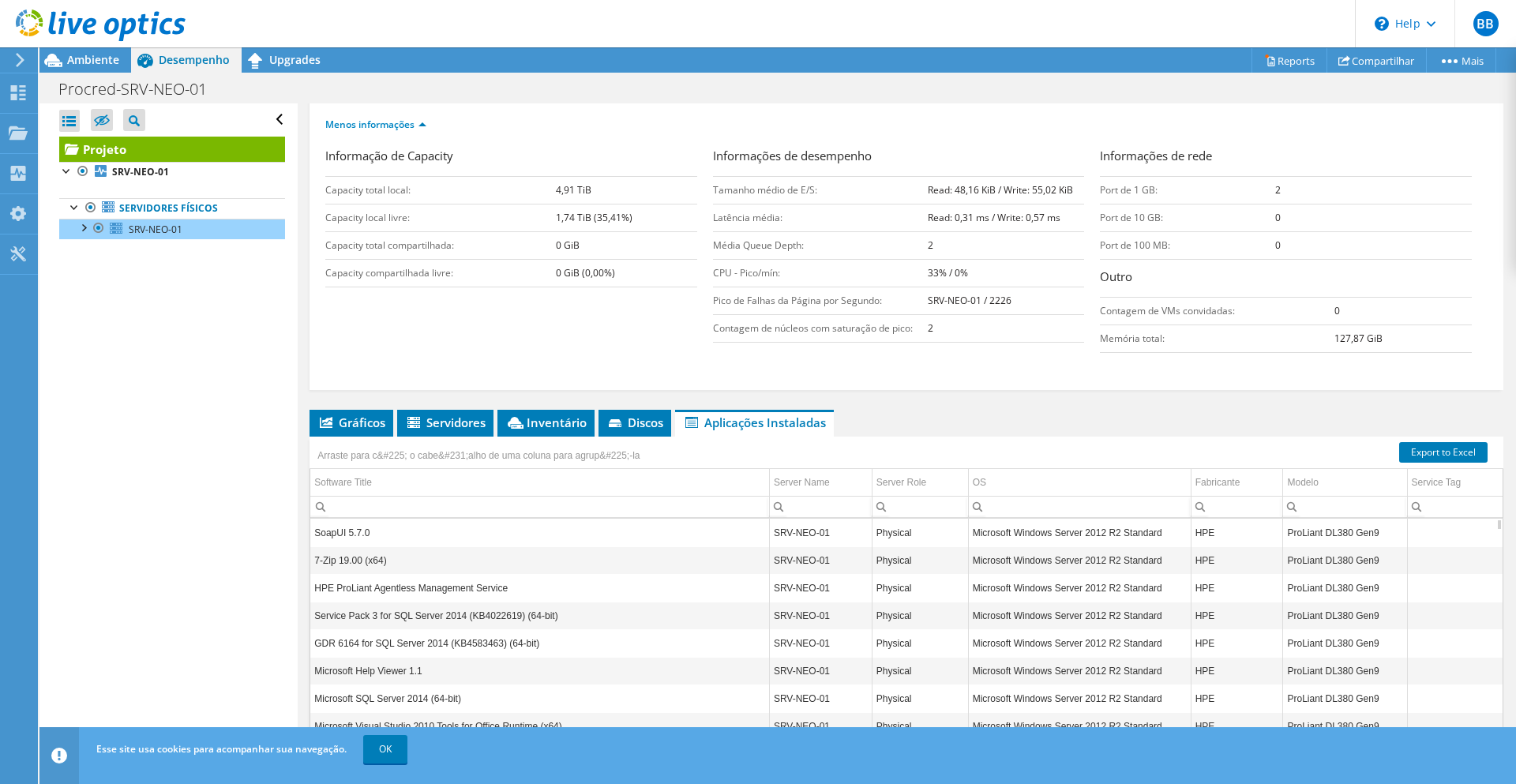 scroll, scrollTop: 0, scrollLeft: 0, axis: both 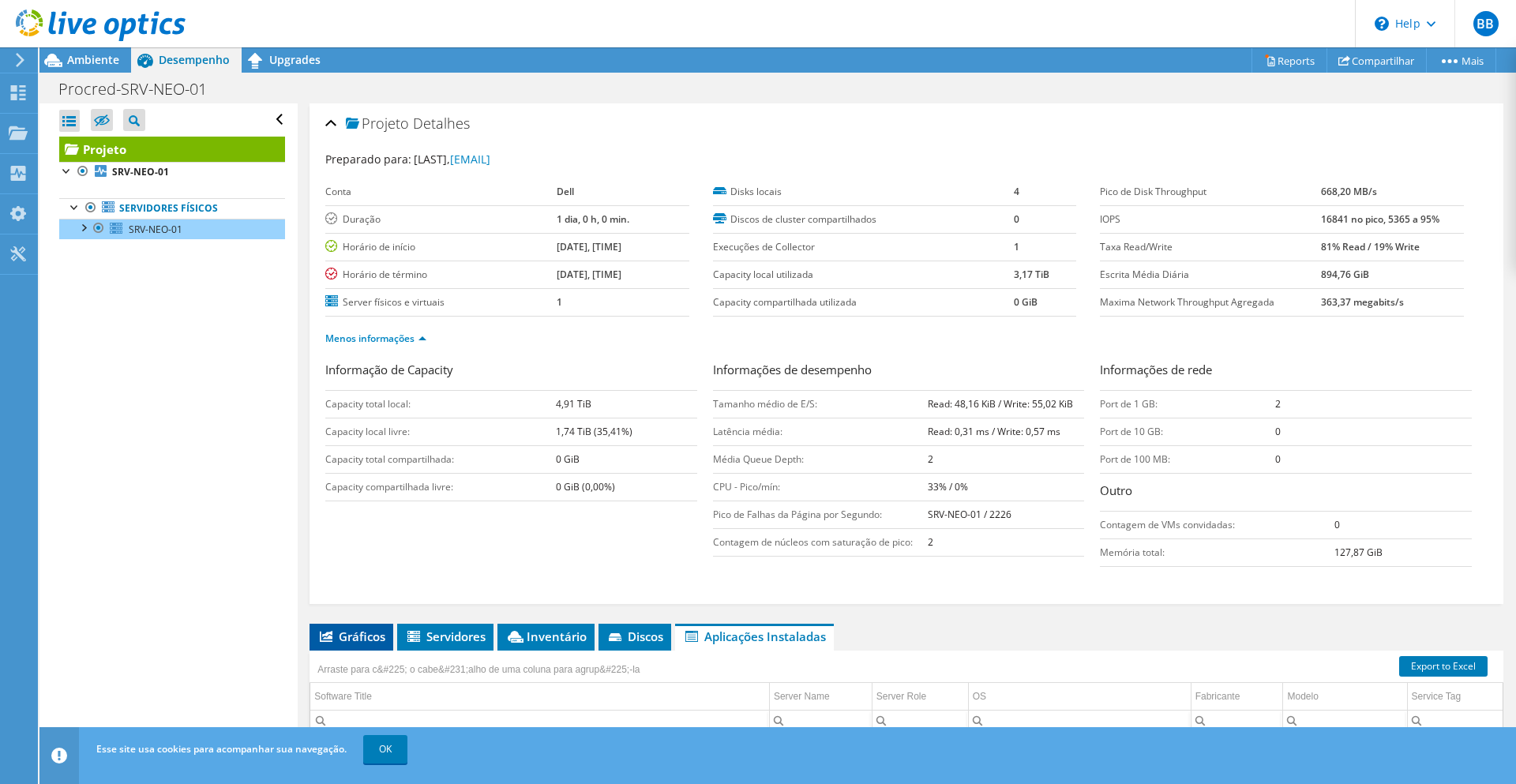 click on "Gráficos" at bounding box center [351, 637] 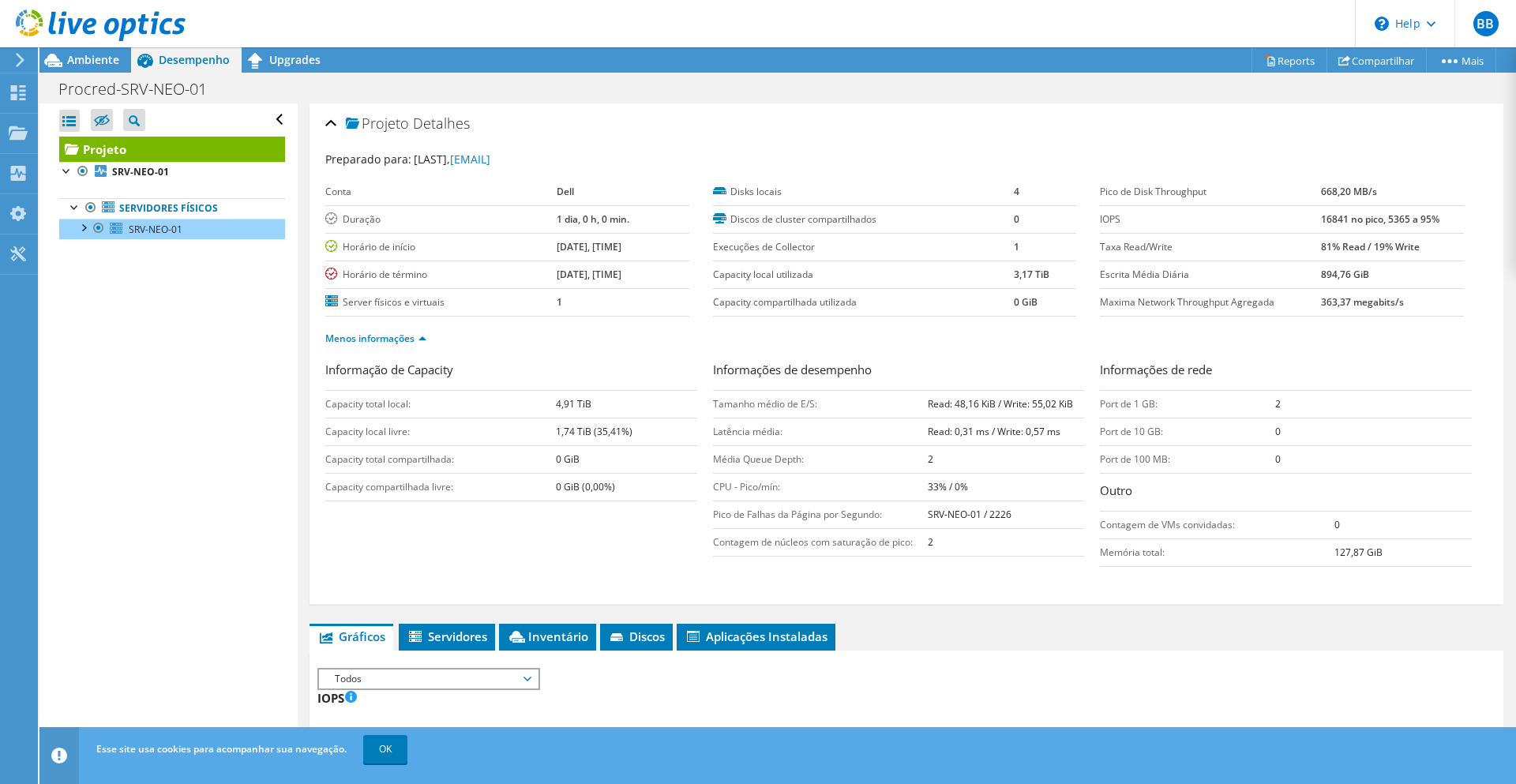 click on "Abrir Todos
Fechar Todos
Ocultar nós excluídos
Filtro de árvore do projeto" at bounding box center [168, 428] 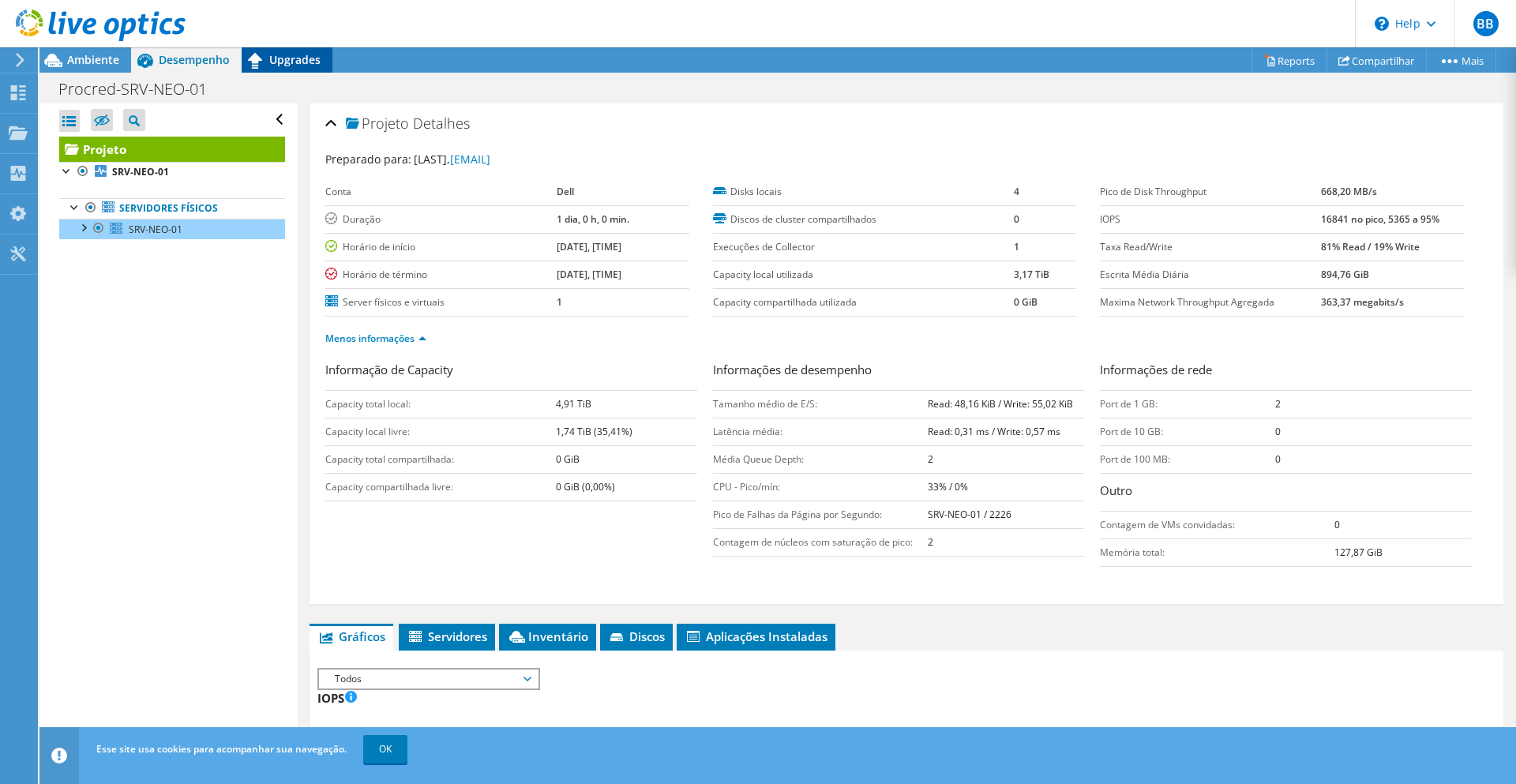 click on "Upgrades" at bounding box center [295, 59] 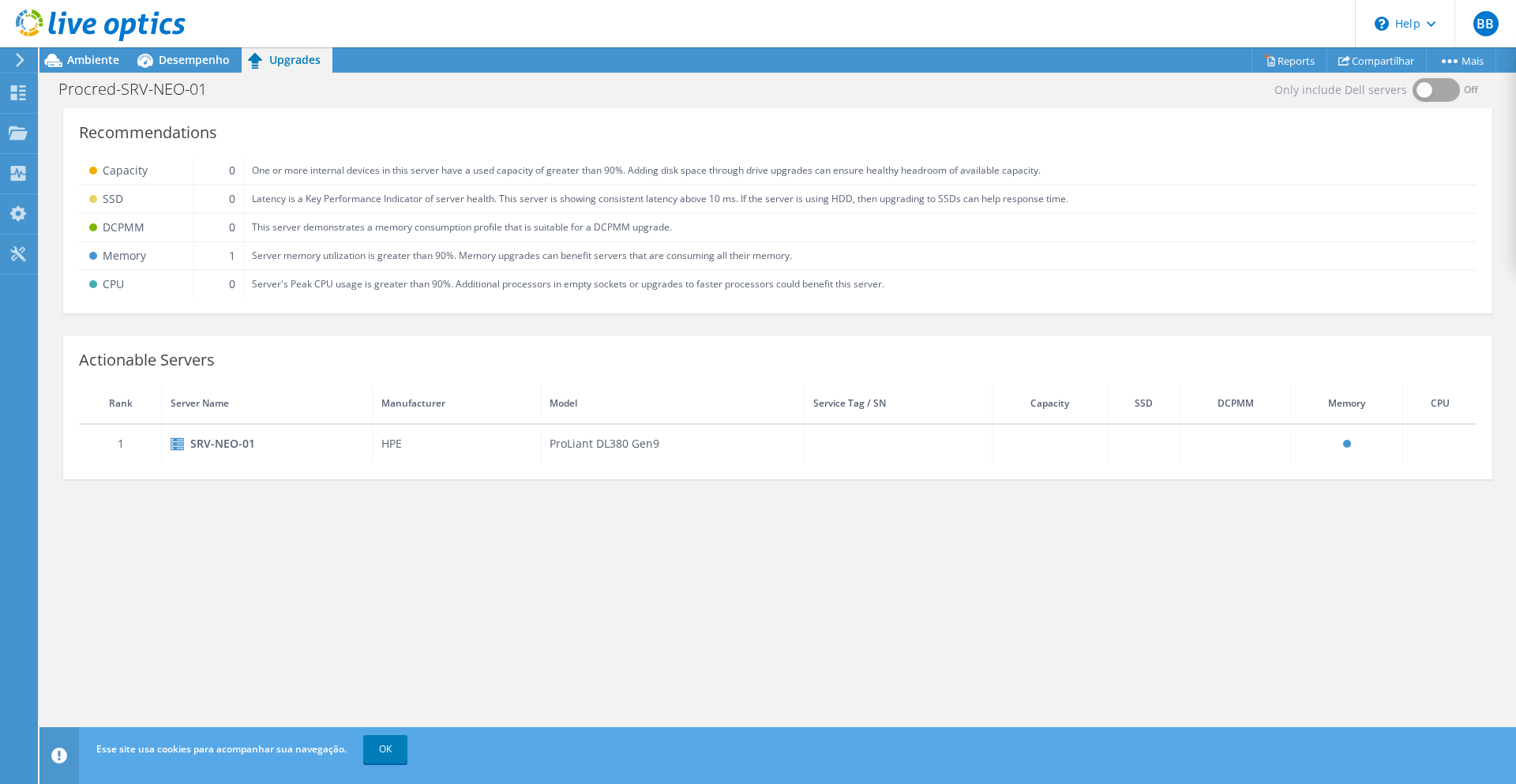 click on "Only include Dell servers Off Recommendations Capacity 0 One or more internal devices in this server have a used capacity of greater than 90%. Adding disk space through drive upgrades can ensure healthy headroom of available capacity. SSD 0 Latency is a Key Performance Indicator of server health. This server is showing consistent latency above 10 ms. If the server is using HDD, then upgrading to SSDs can help response time. DCPMM 0 This server demonstrates a memory consumption profile that is suitable for a DCPMM upgrade. Memory 1 Server memory utilization is greater than 90%. Memory upgrades can benefit servers that are consuming all their memory. CPU 0 Server's Peak CPU usage is greater than 90%. Additional processors in empty sockets or upgrades to faster processors could benefit this server. Actionable Servers Rank Server Name Manufacturer Model Service Tag / SN Capacity SSD DCPMM Memory CPU 1 SRV-NEO-01 HPE ProLiant DL380 Gen9" at bounding box center [778, 428] 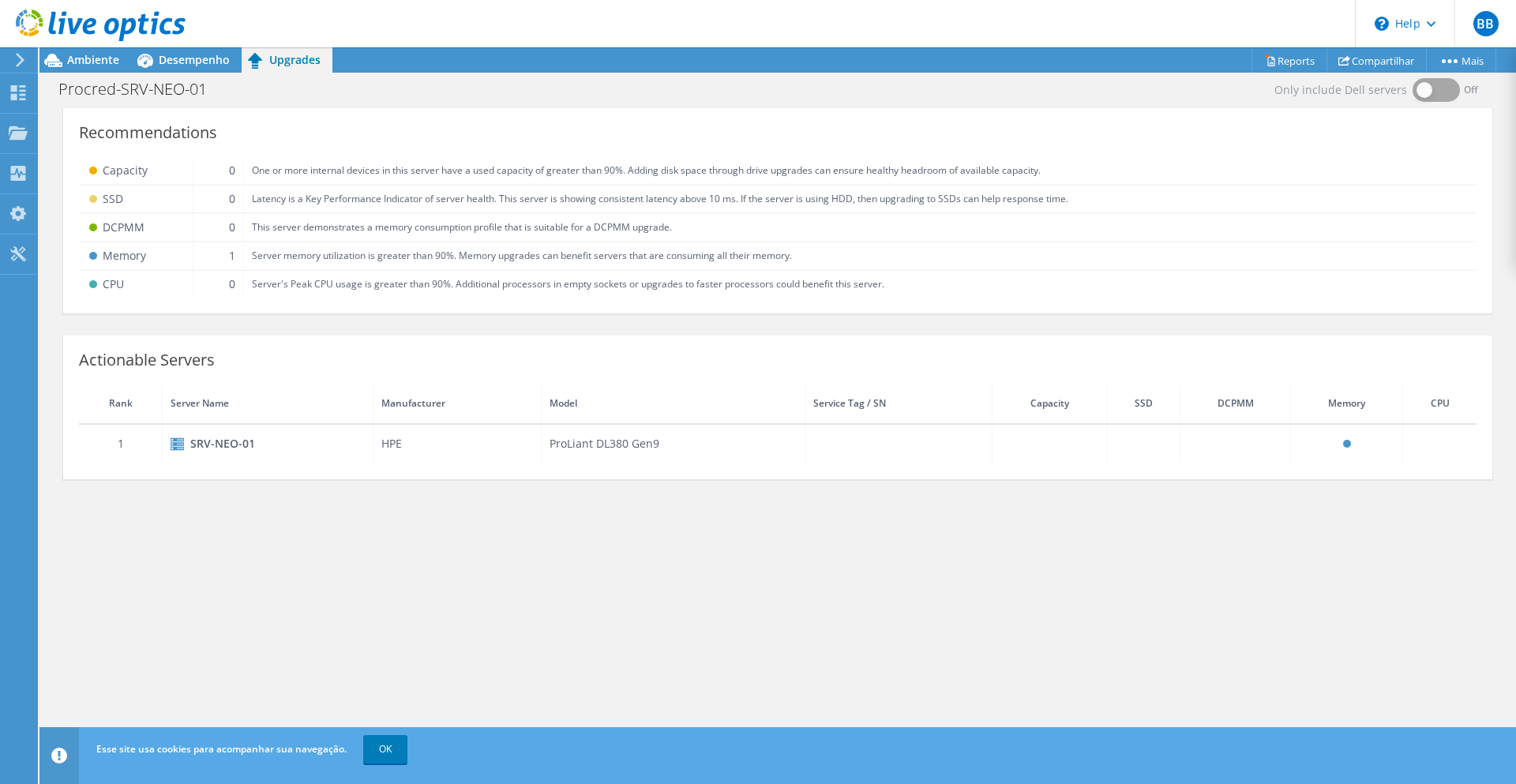click on "Only include Dell servers Off Recommendations Capacity 0 One or more internal devices in this server have a used capacity of greater than 90%. Adding disk space through drive upgrades can ensure healthy headroom of available capacity. SSD 0 Latency is a Key Performance Indicator of server health. This server is showing consistent latency above 10 ms. If the server is using HDD, then upgrading to SSDs can help response time. DCPMM 0 This server demonstrates a memory consumption profile that is suitable for a DCPMM upgrade. Memory 1 Server memory utilization is greater than 90%. Memory upgrades can benefit servers that are consuming all their memory. CPU 0 Server's Peak CPU usage is greater than 90%. Additional processors in empty sockets or upgrades to faster processors could benefit this server. Actionable Servers Rank Server Name Manufacturer Model Service Tag / SN Capacity SSD DCPMM Memory CPU 1 SRV-NEO-01 HPE ProLiant DL380 Gen9" at bounding box center (778, 428) 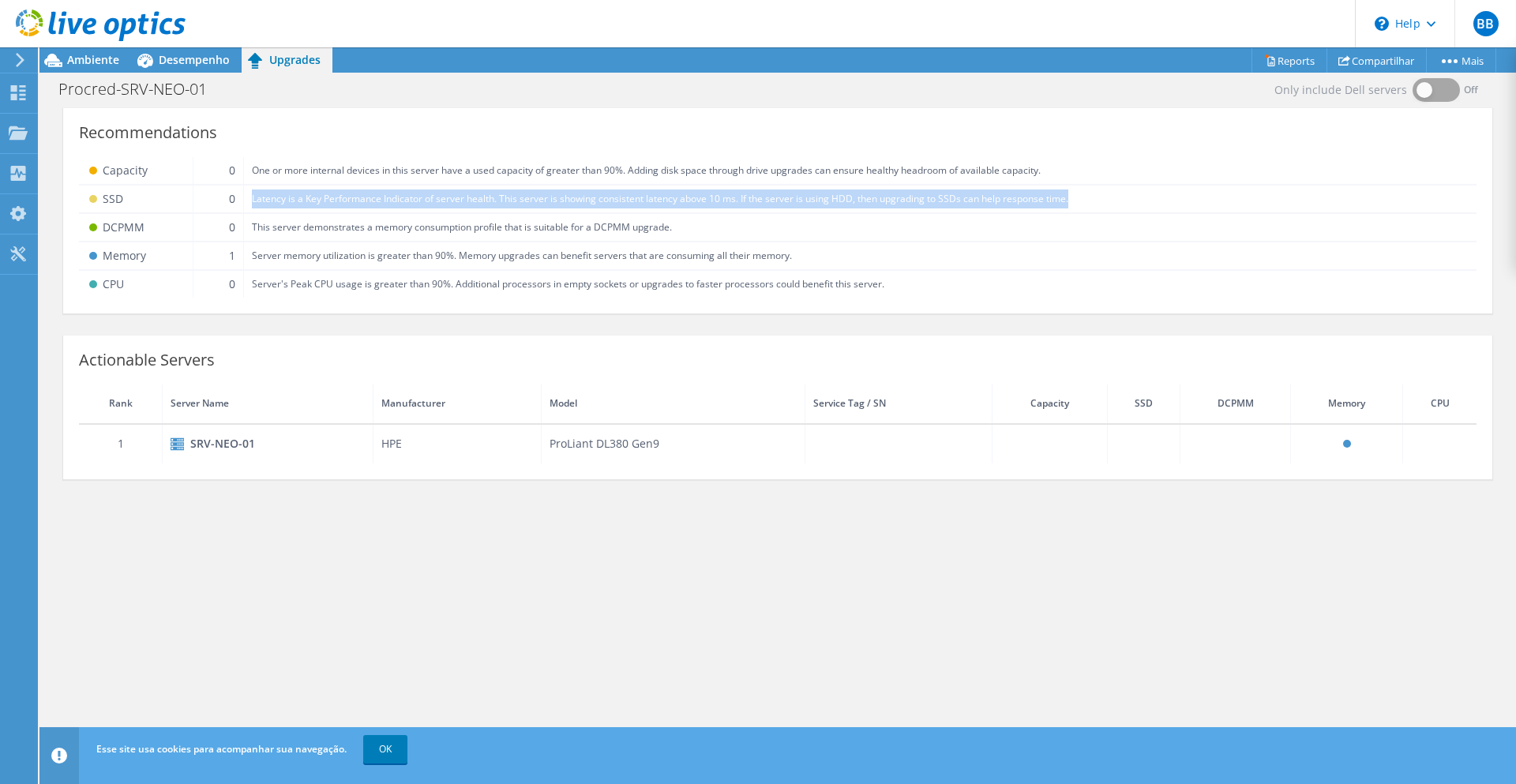 drag, startPoint x: 1098, startPoint y: 193, endPoint x: 242, endPoint y: 204, distance: 856.0707 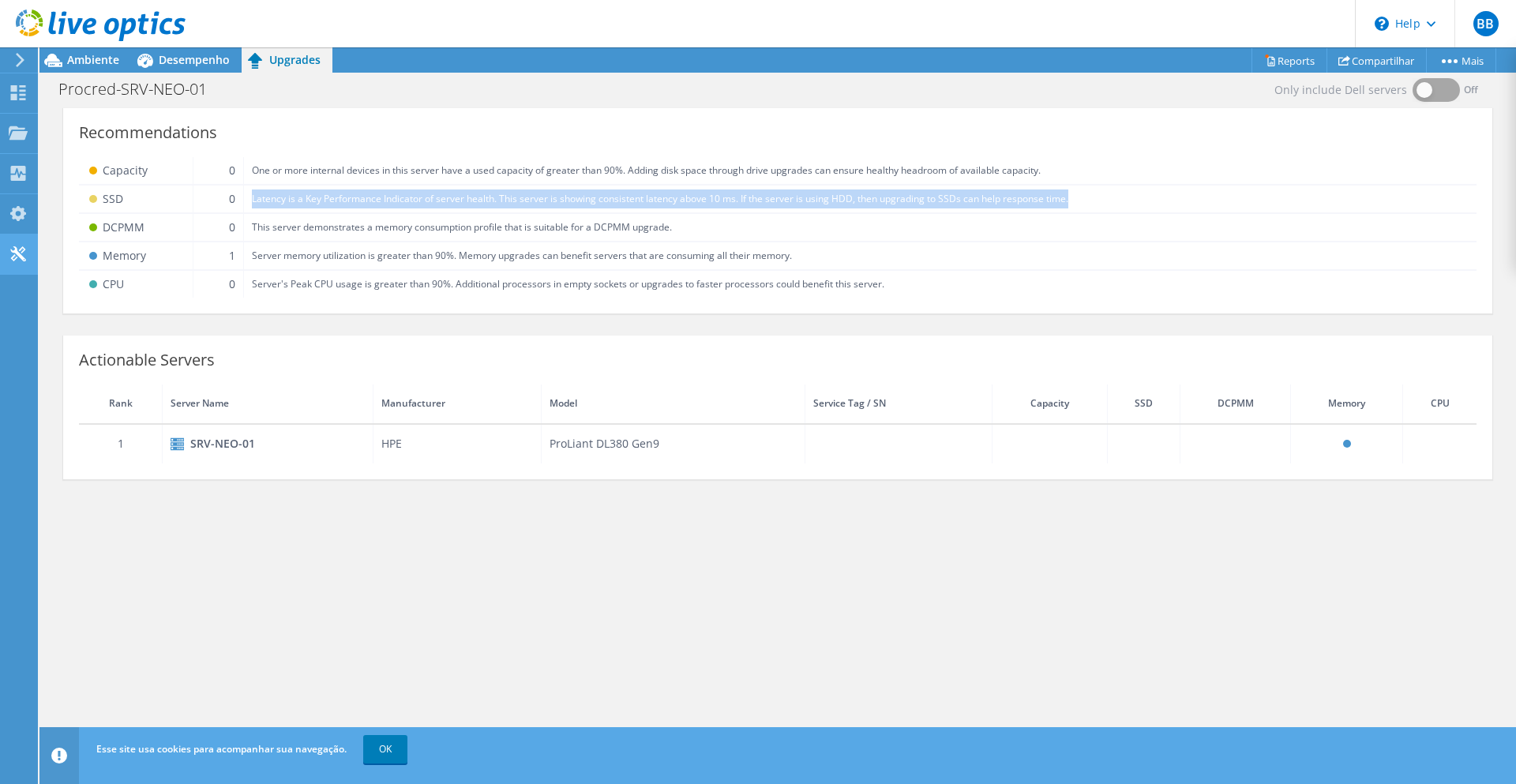 copy on "Latency is a Key Performance Indicator of server health. This server is showing consistent latency above 10 ms. If the server is using HDD, then upgrading to SSDs can help response time." 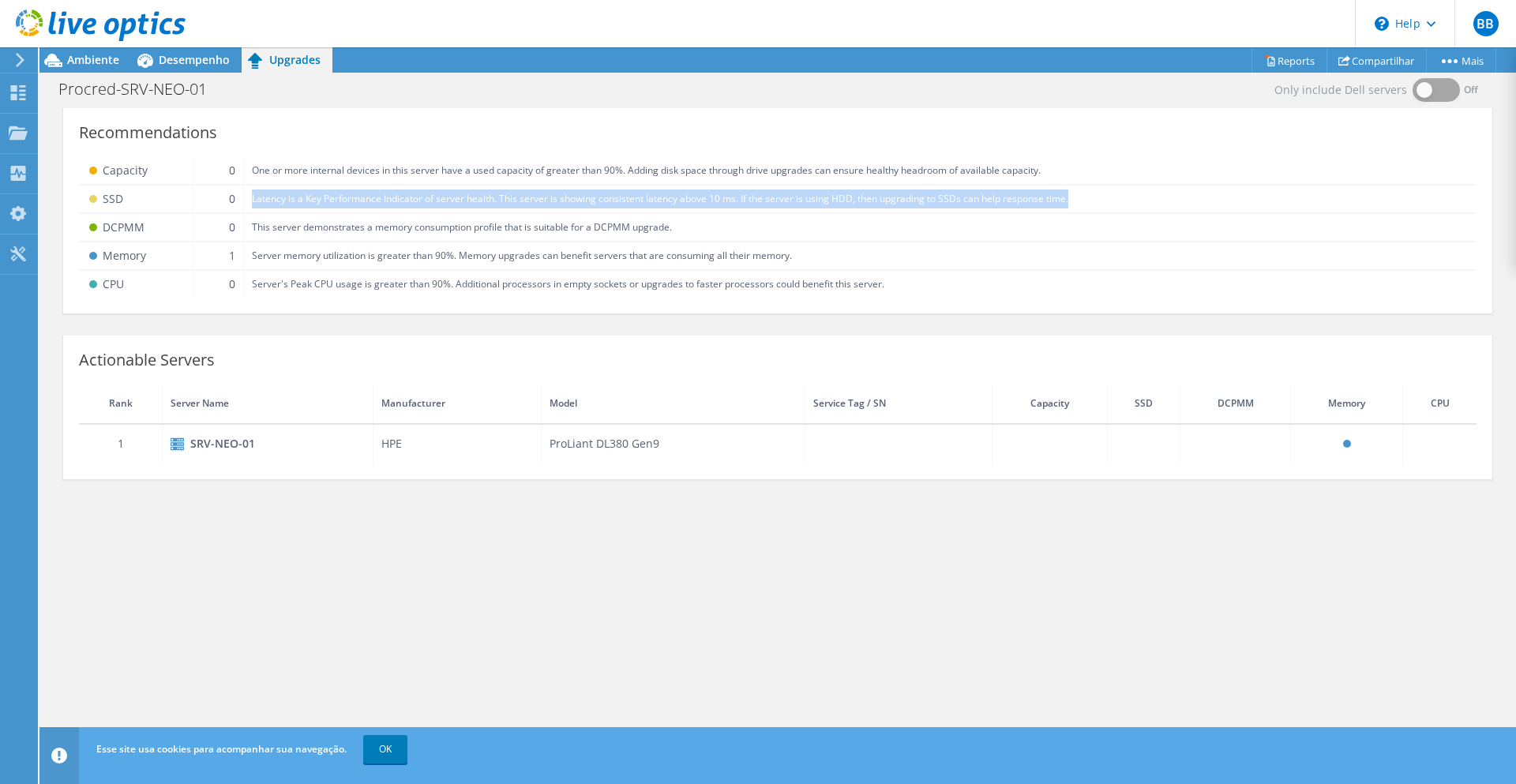 click on "Latency is a Key Performance Indicator of server health. This server is showing consistent latency above 10 ms. If the server is using HDD, then upgrading to SSDs can help response time." at bounding box center [860, 199] 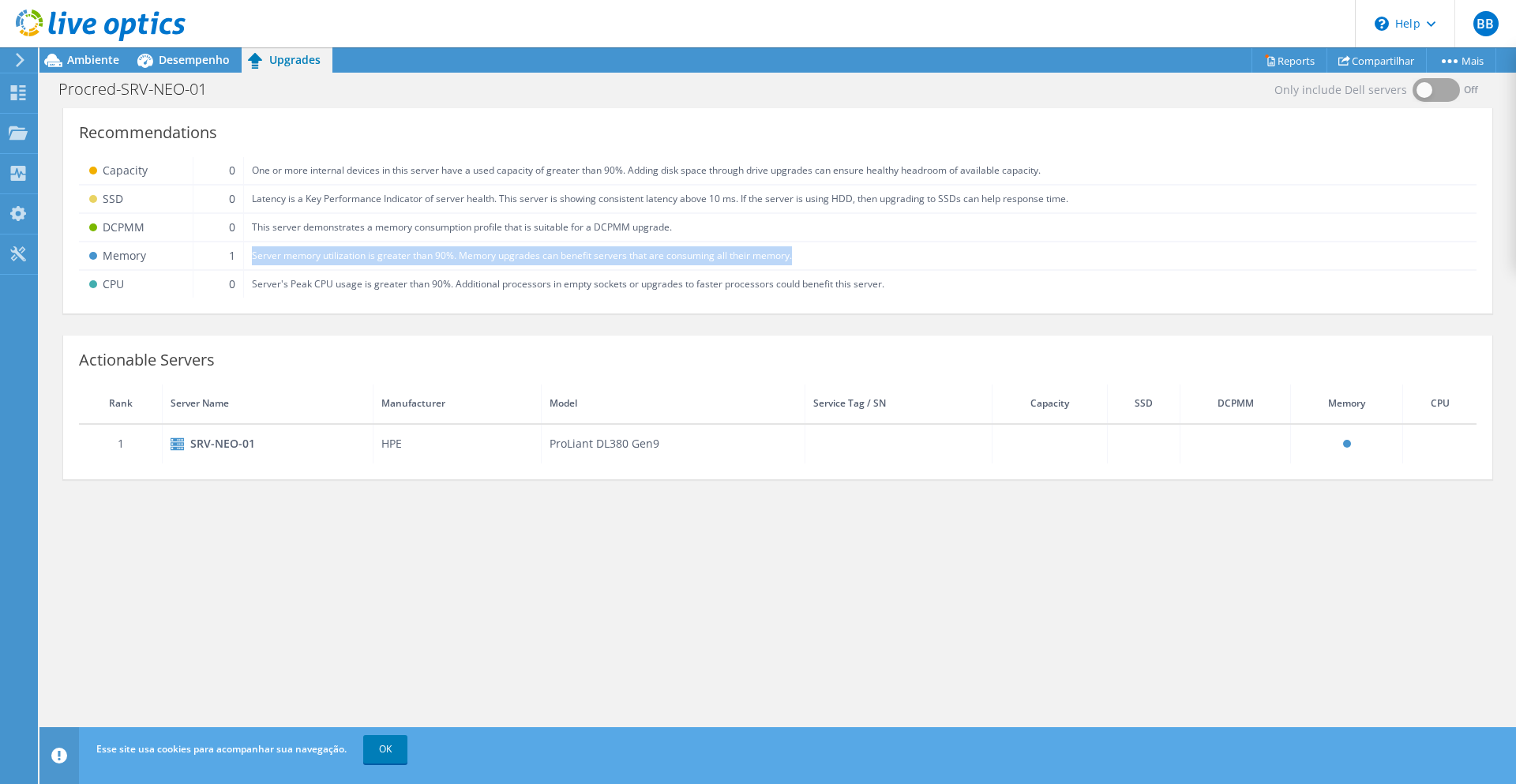drag, startPoint x: 772, startPoint y: 258, endPoint x: 252, endPoint y: 264, distance: 520.0346 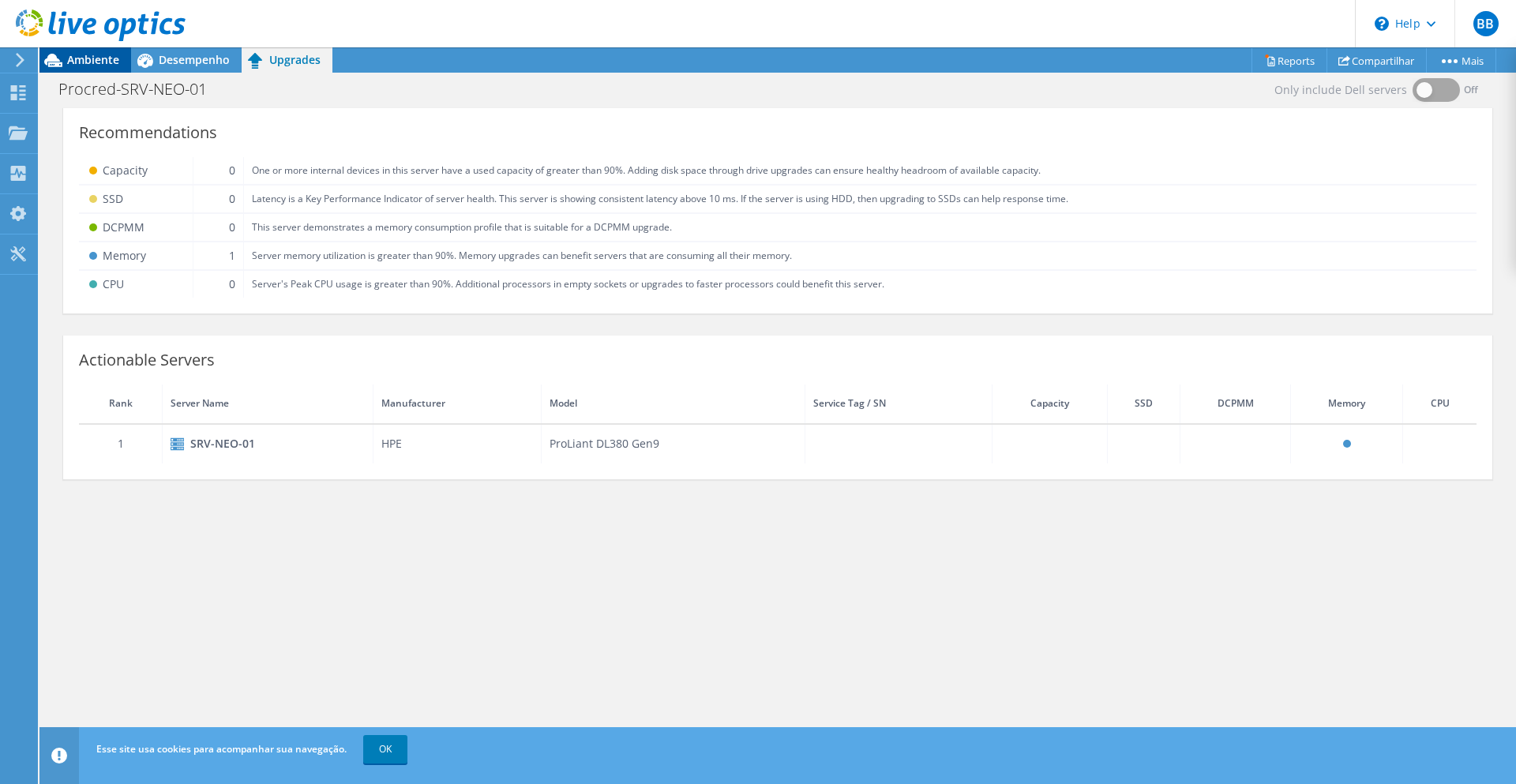 click on "Ambiente" at bounding box center [93, 59] 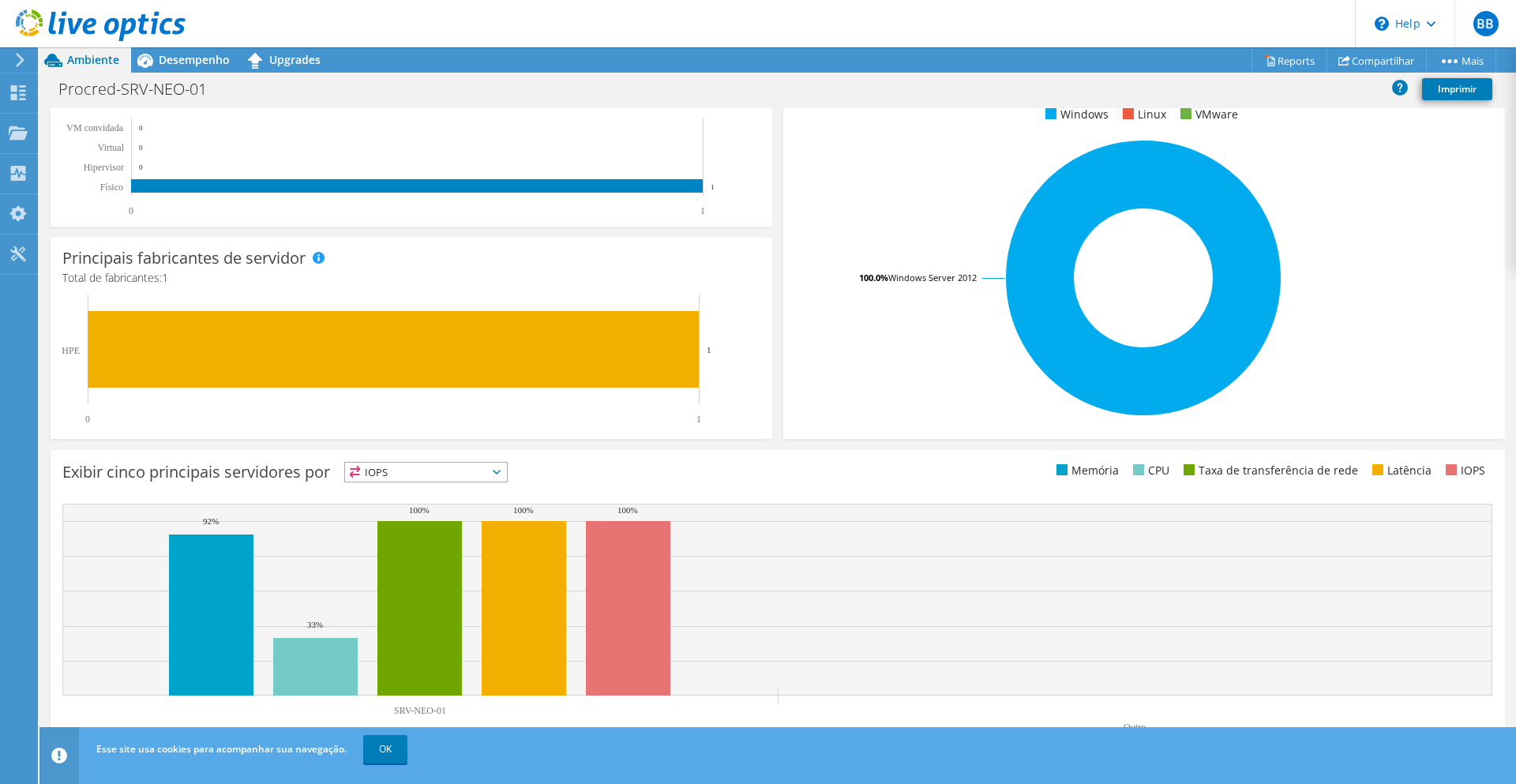 scroll, scrollTop: 270, scrollLeft: 0, axis: vertical 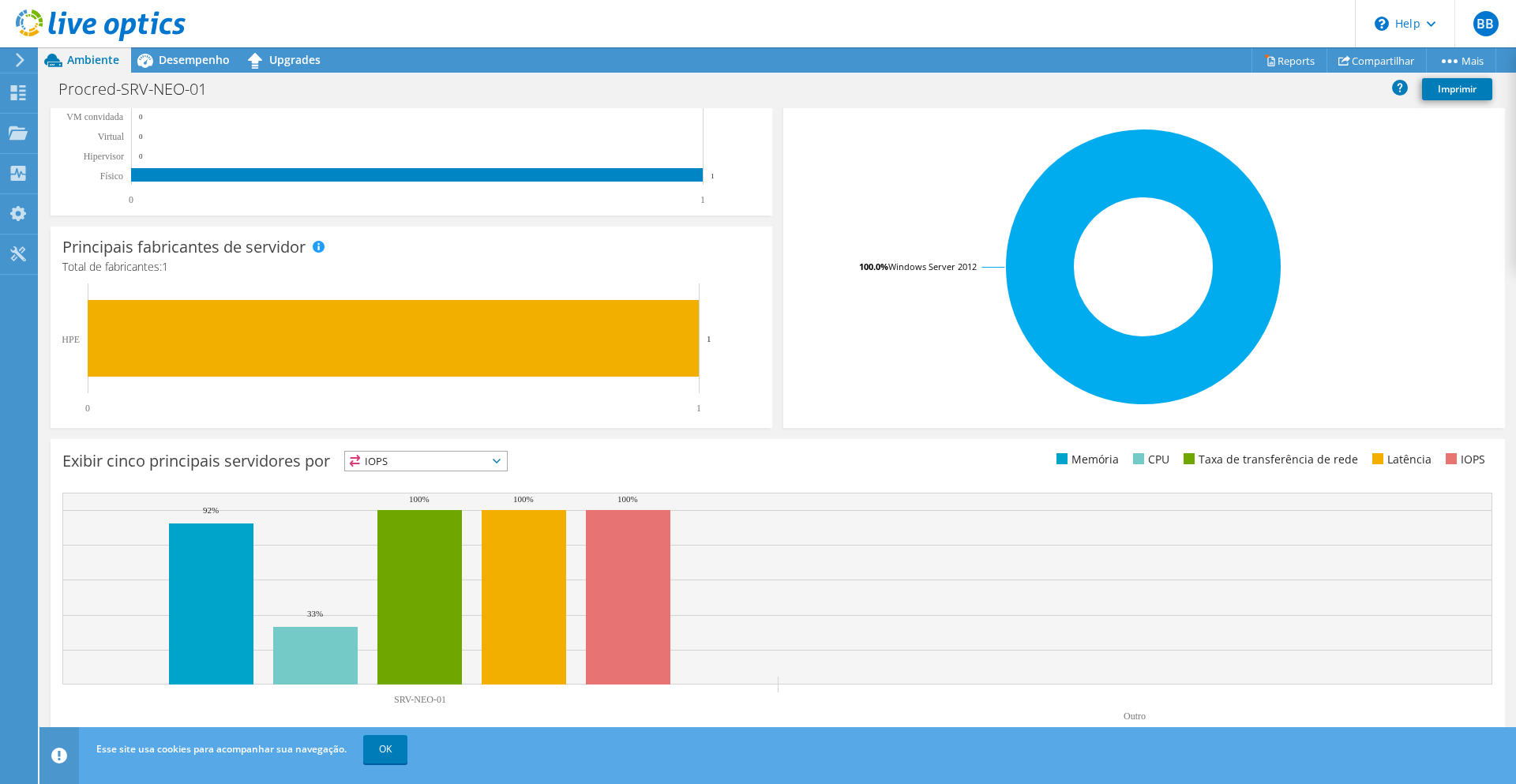 click on "IOPS" at bounding box center (426, 461) 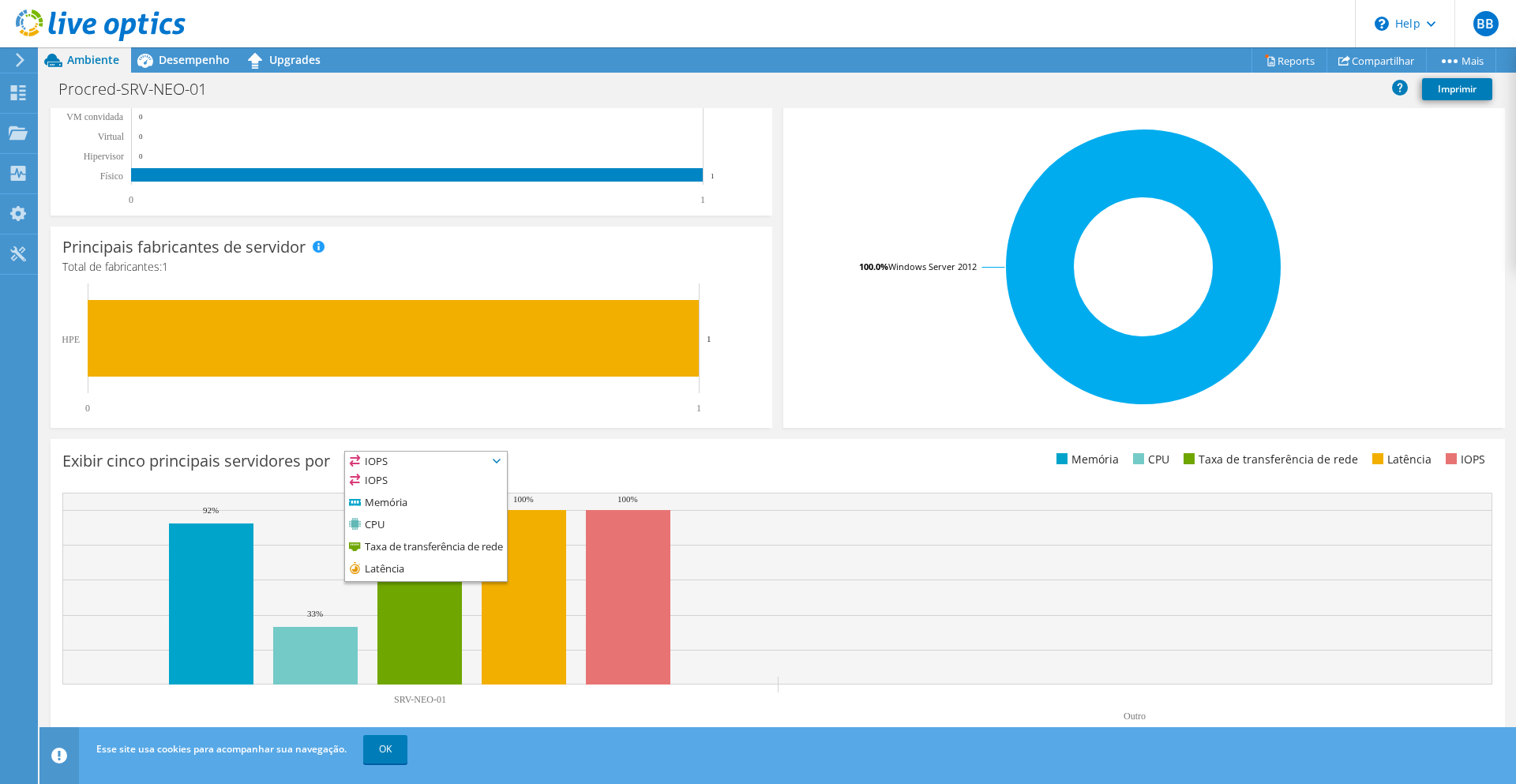 click on "Exibir cinco principais servidores por
IOPS
IOPS" at bounding box center (420, 463) 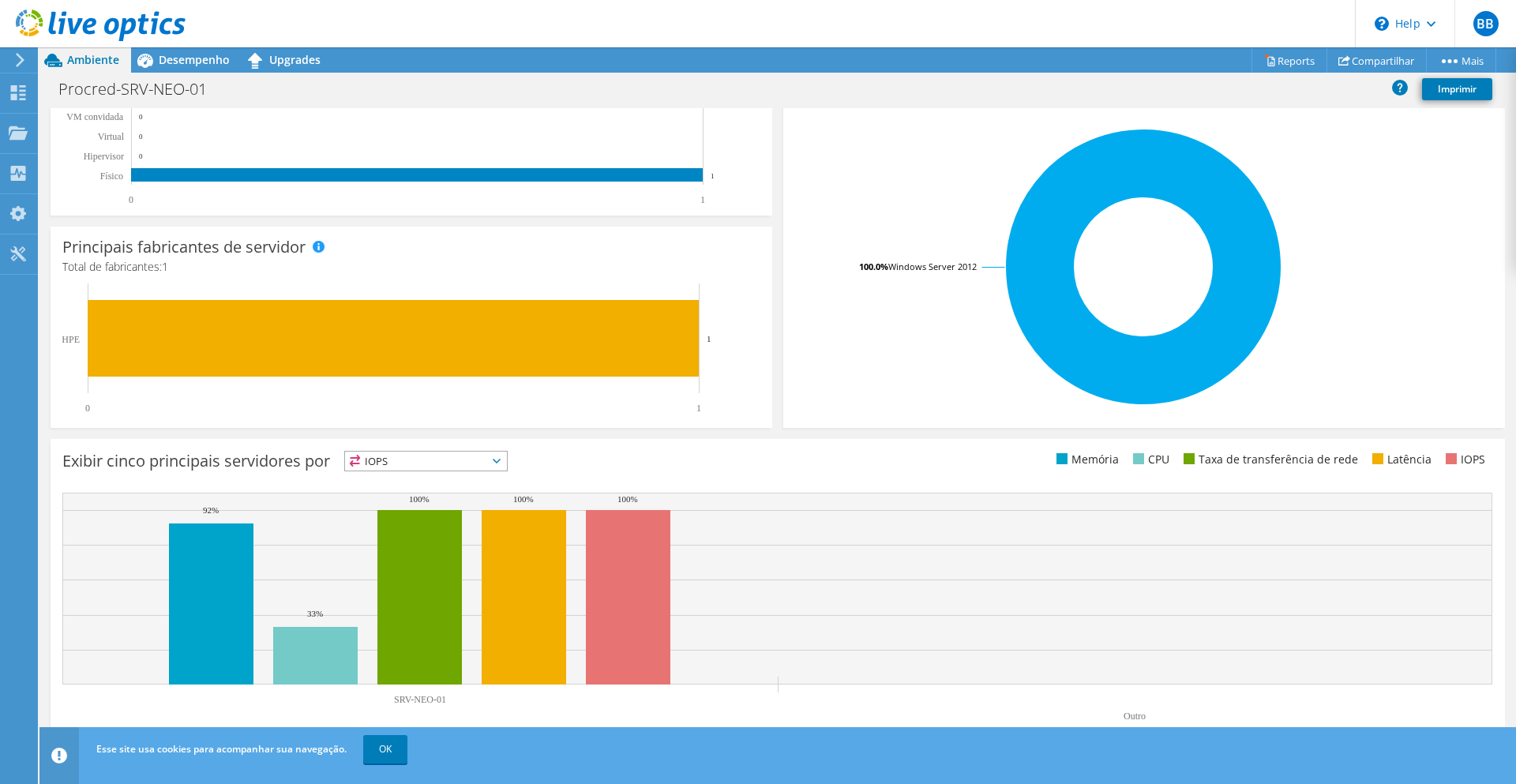 scroll, scrollTop: 0, scrollLeft: 0, axis: both 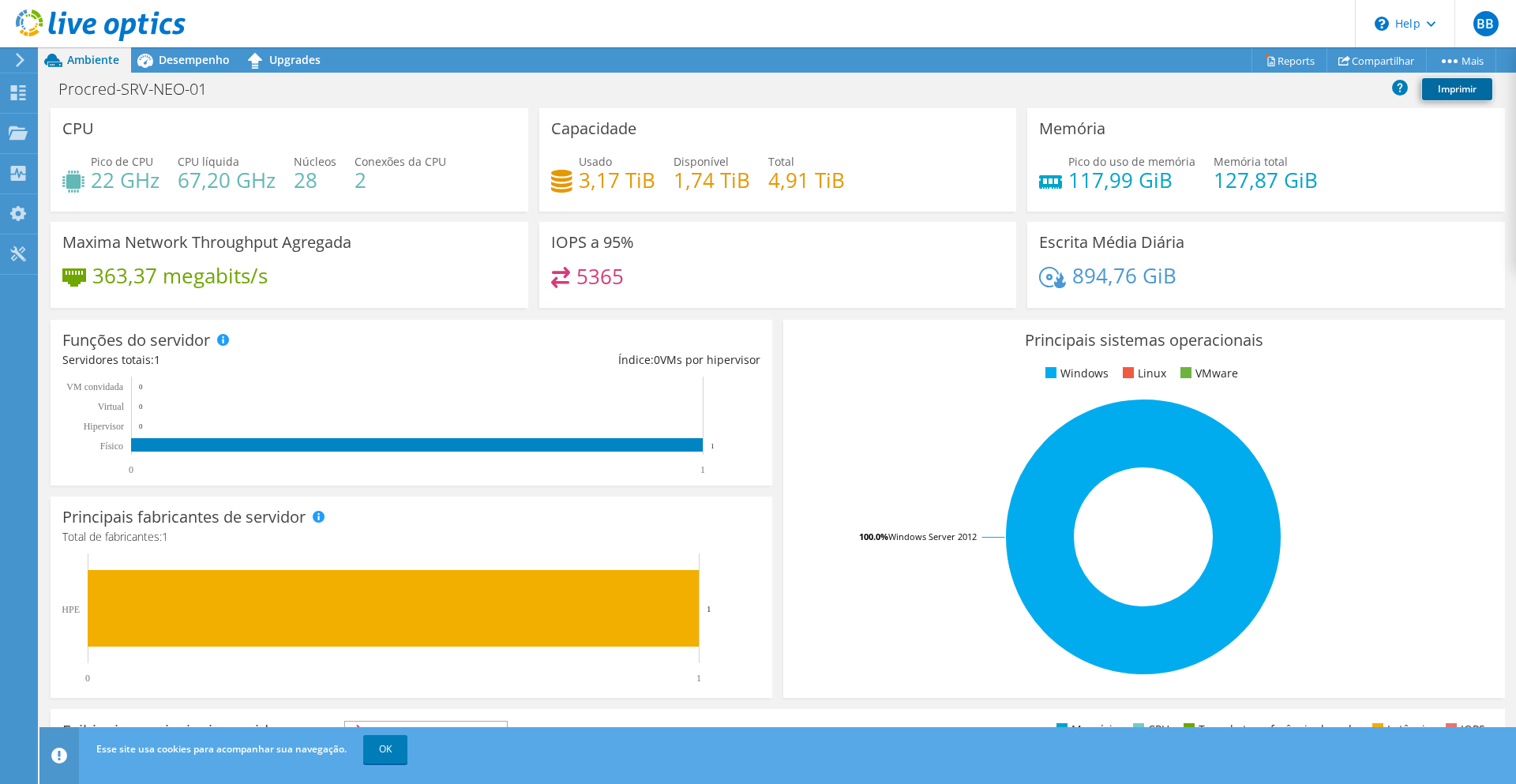 drag, startPoint x: 1443, startPoint y: 91, endPoint x: 1430, endPoint y: 103, distance: 17.691806 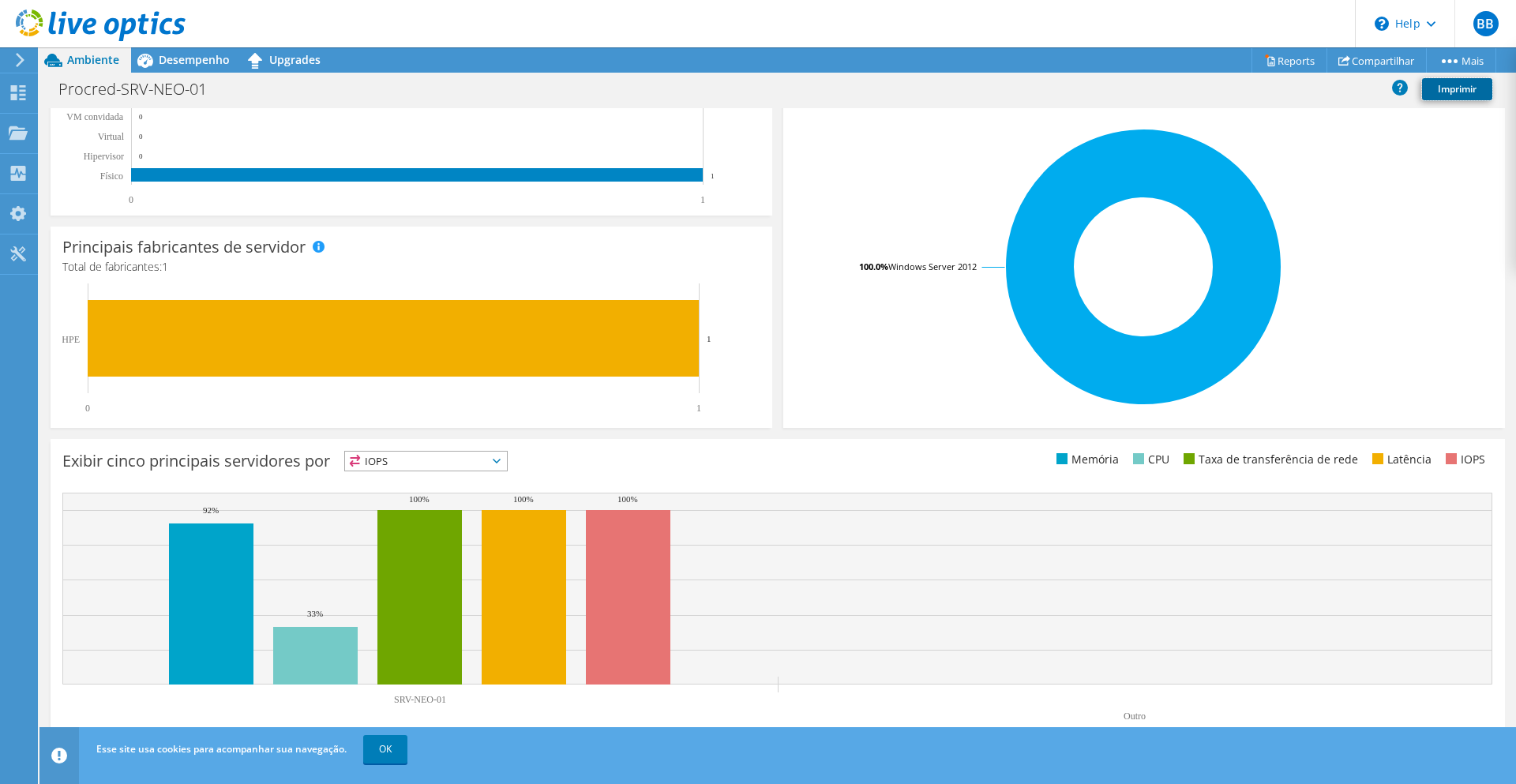 scroll, scrollTop: 0, scrollLeft: 0, axis: both 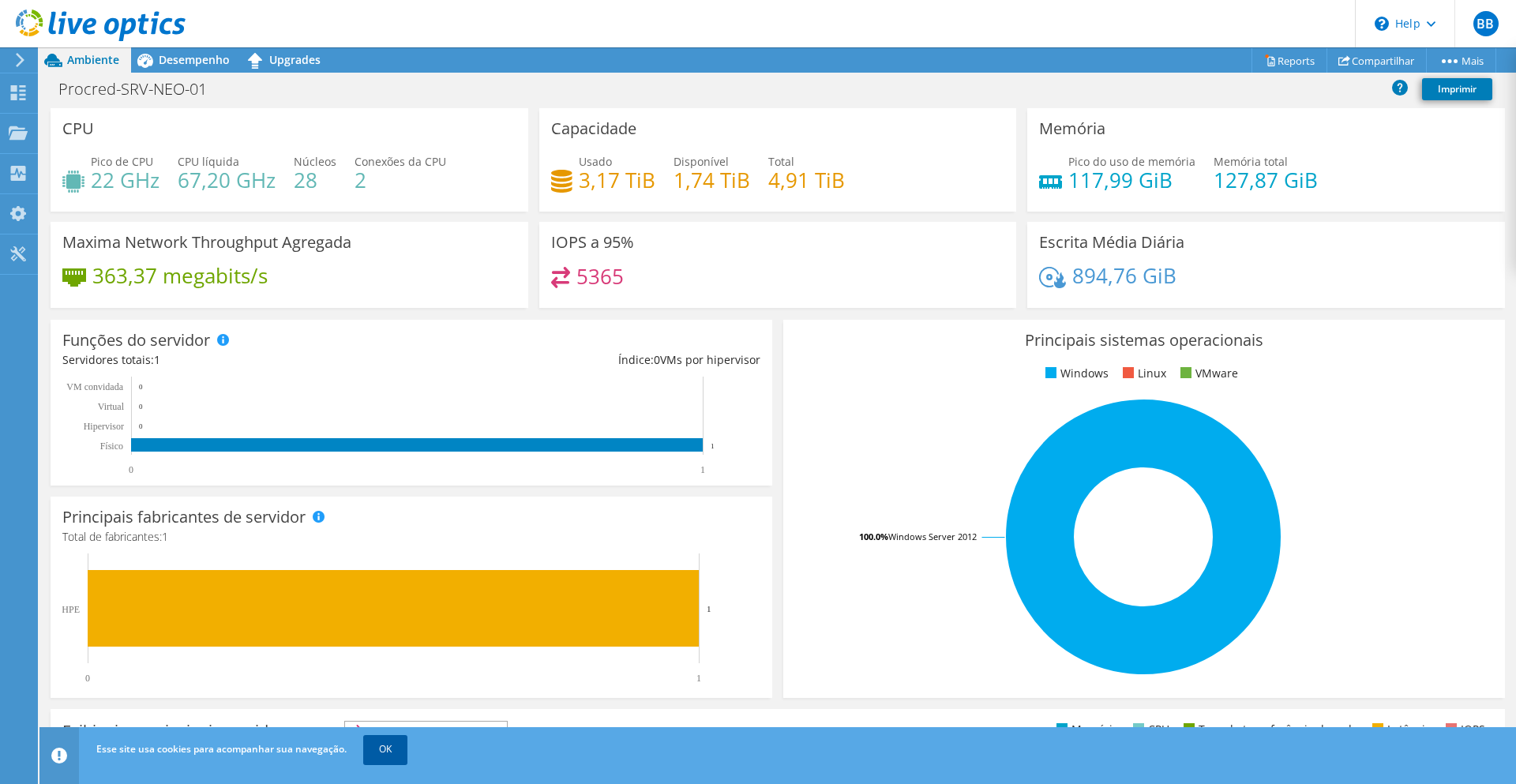 click on "OK" at bounding box center [385, 749] 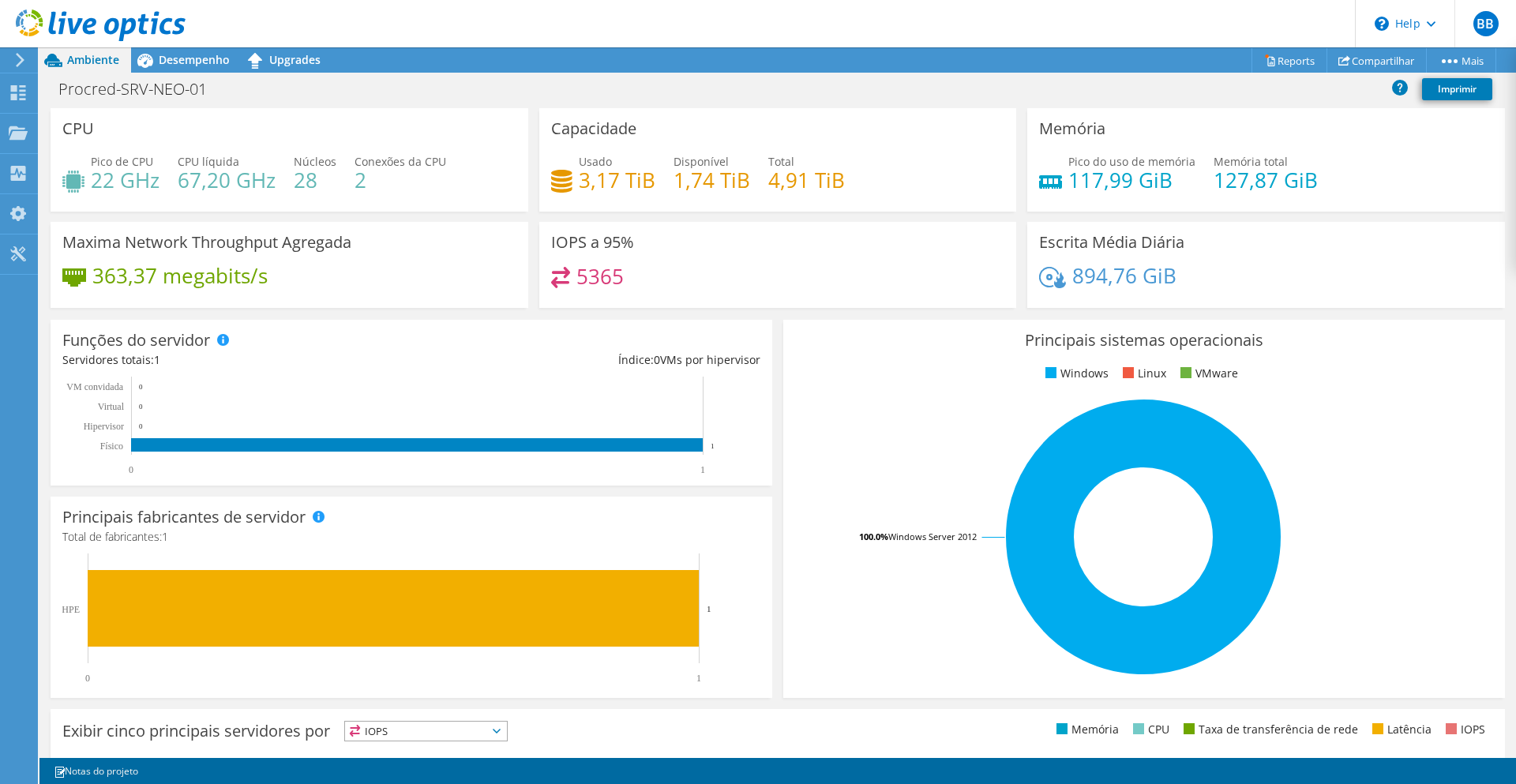 click on "5365" at bounding box center [778, 283] 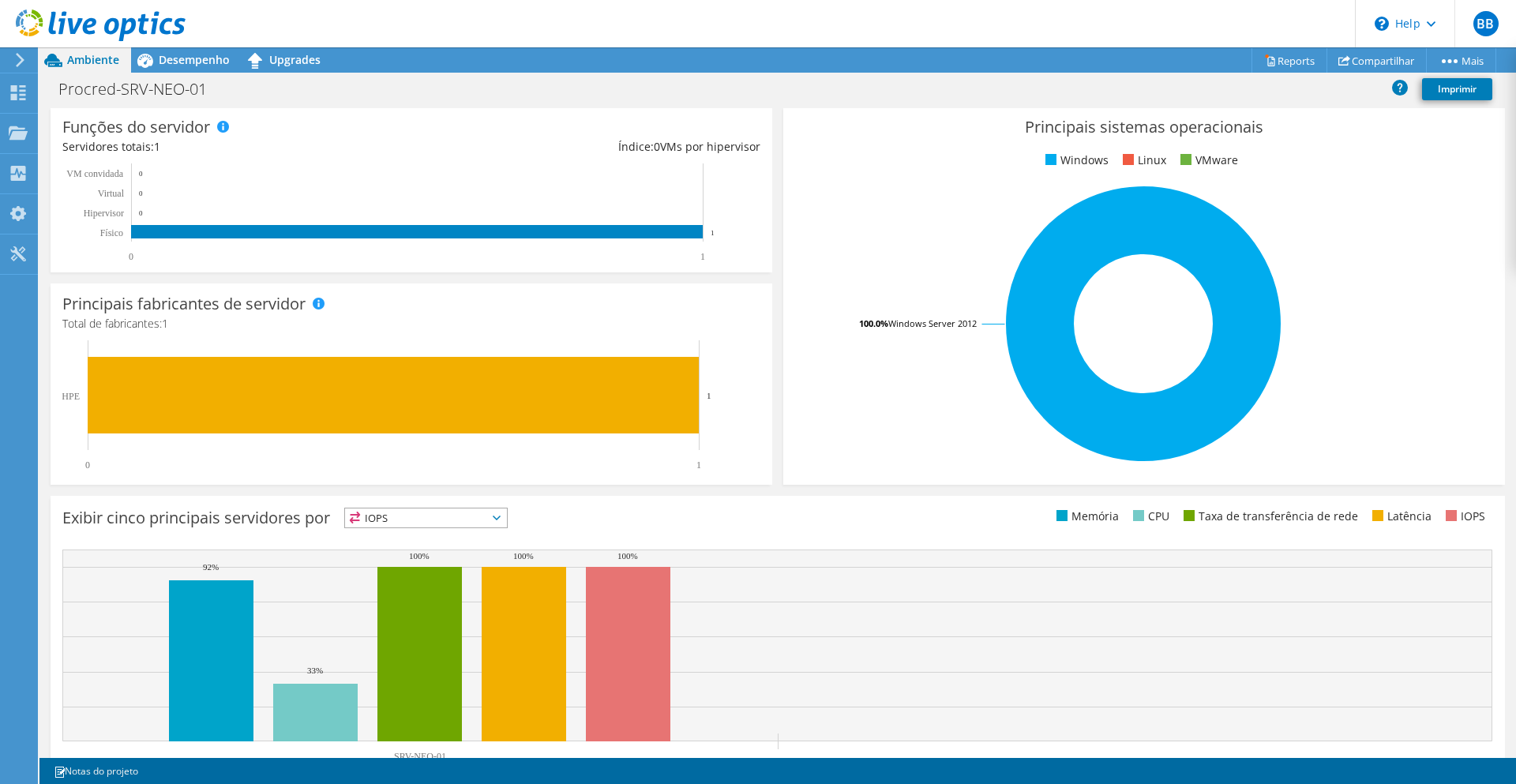 scroll, scrollTop: 270, scrollLeft: 0, axis: vertical 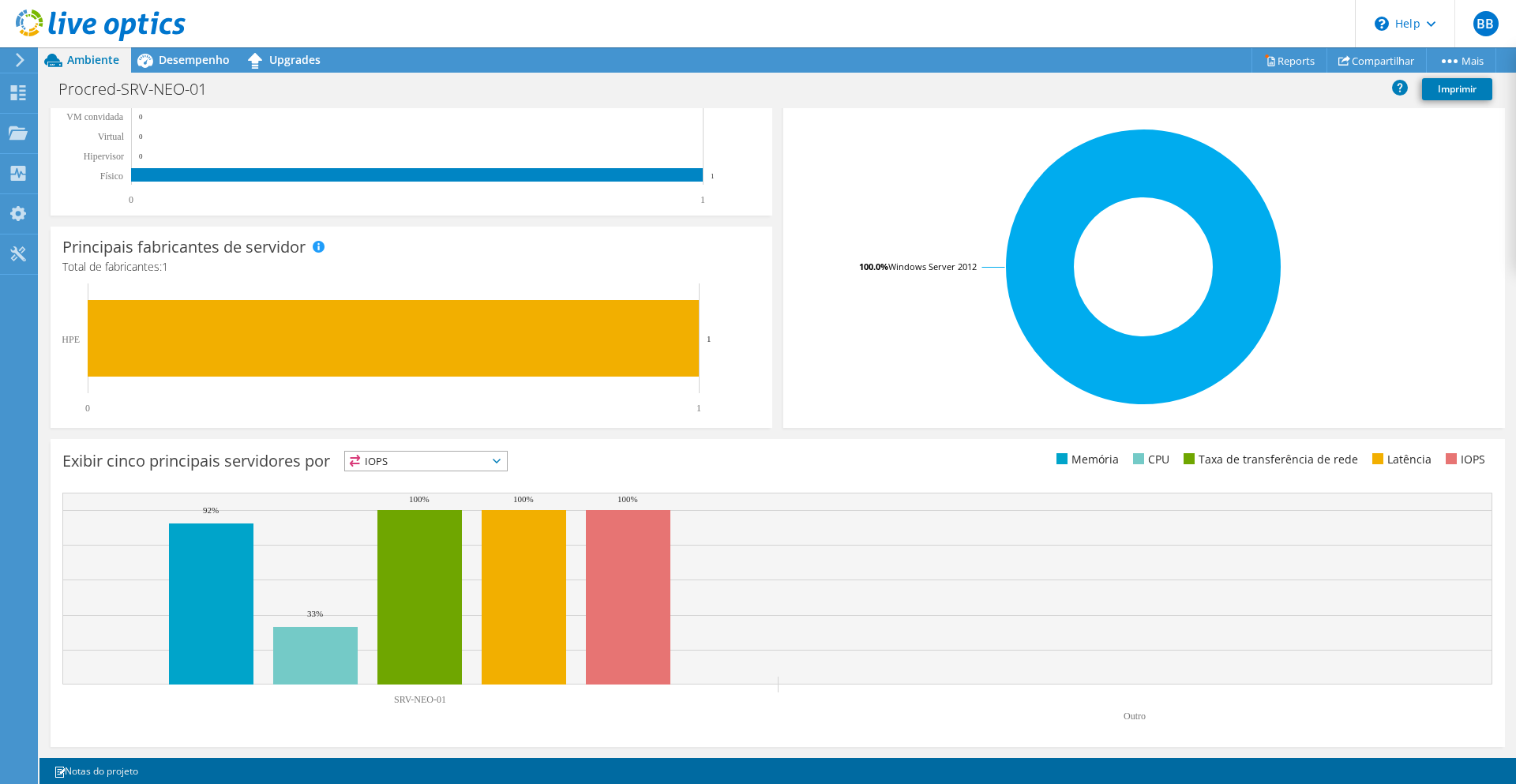 click on "IOPS" at bounding box center (426, 461) 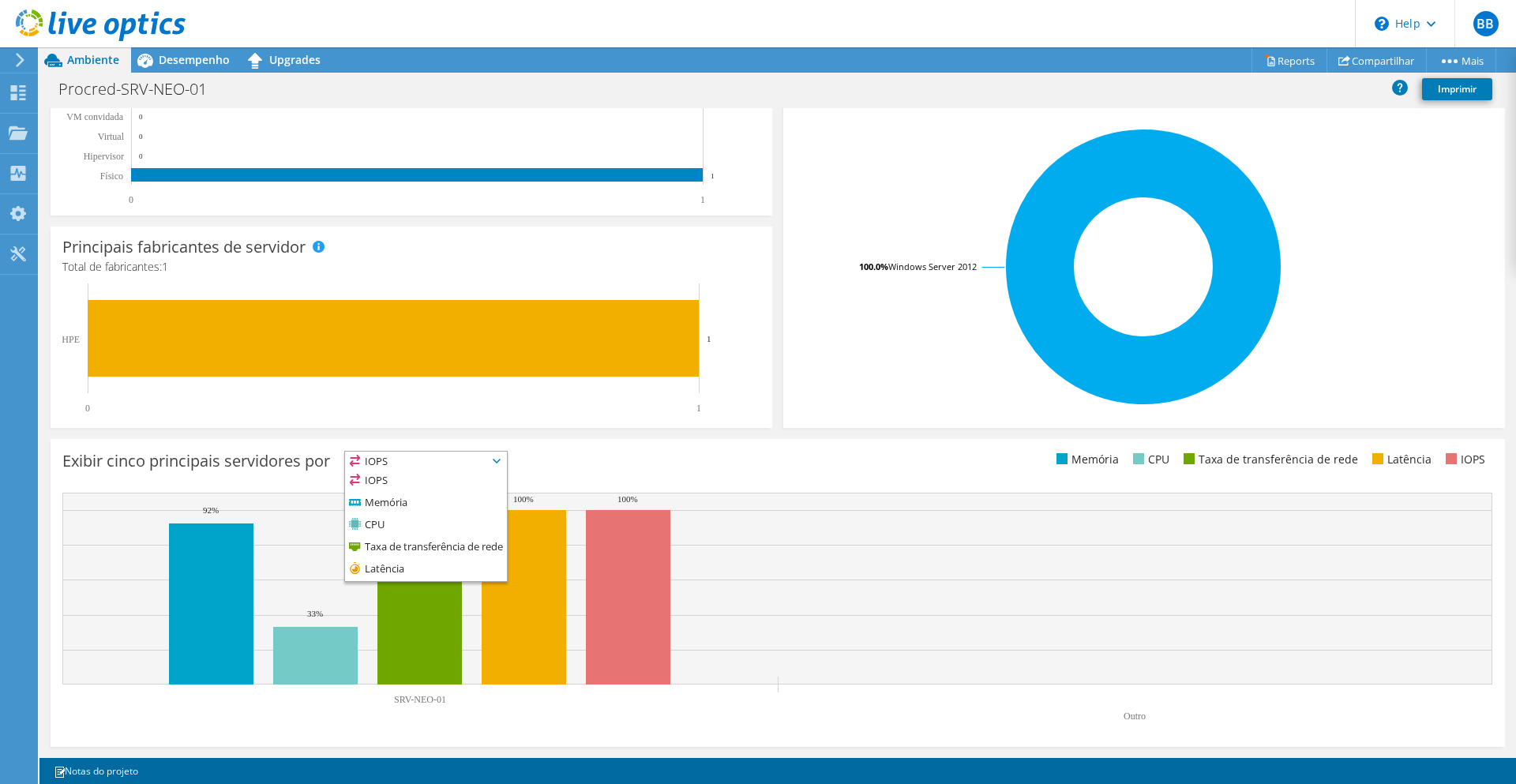 click on "Esse gráfico será exibido assim que a execução do coletor for concluída
Exibir cinco principais servidores por
IOPS" at bounding box center [778, 593] 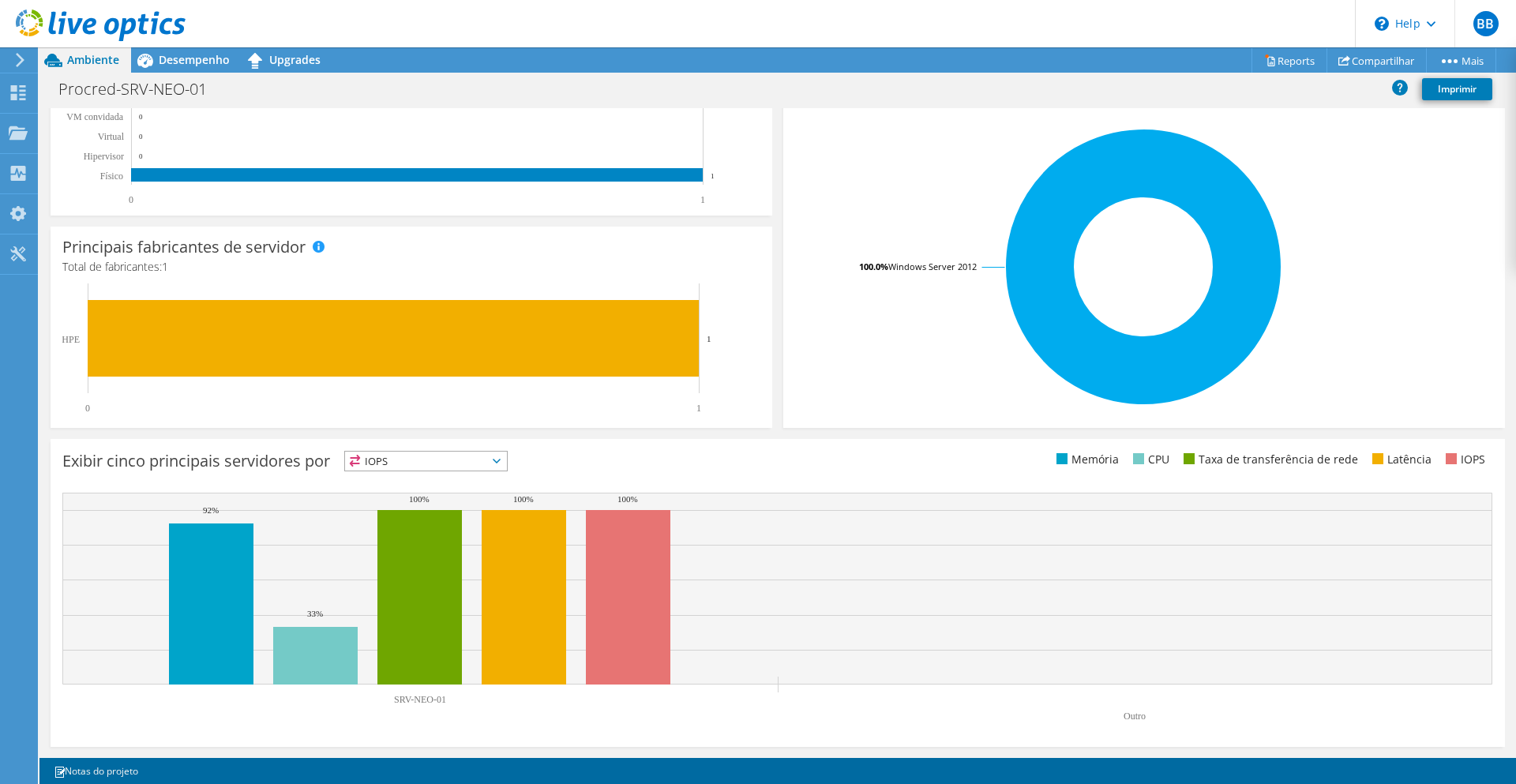 click on "IOPS" at bounding box center (426, 461) 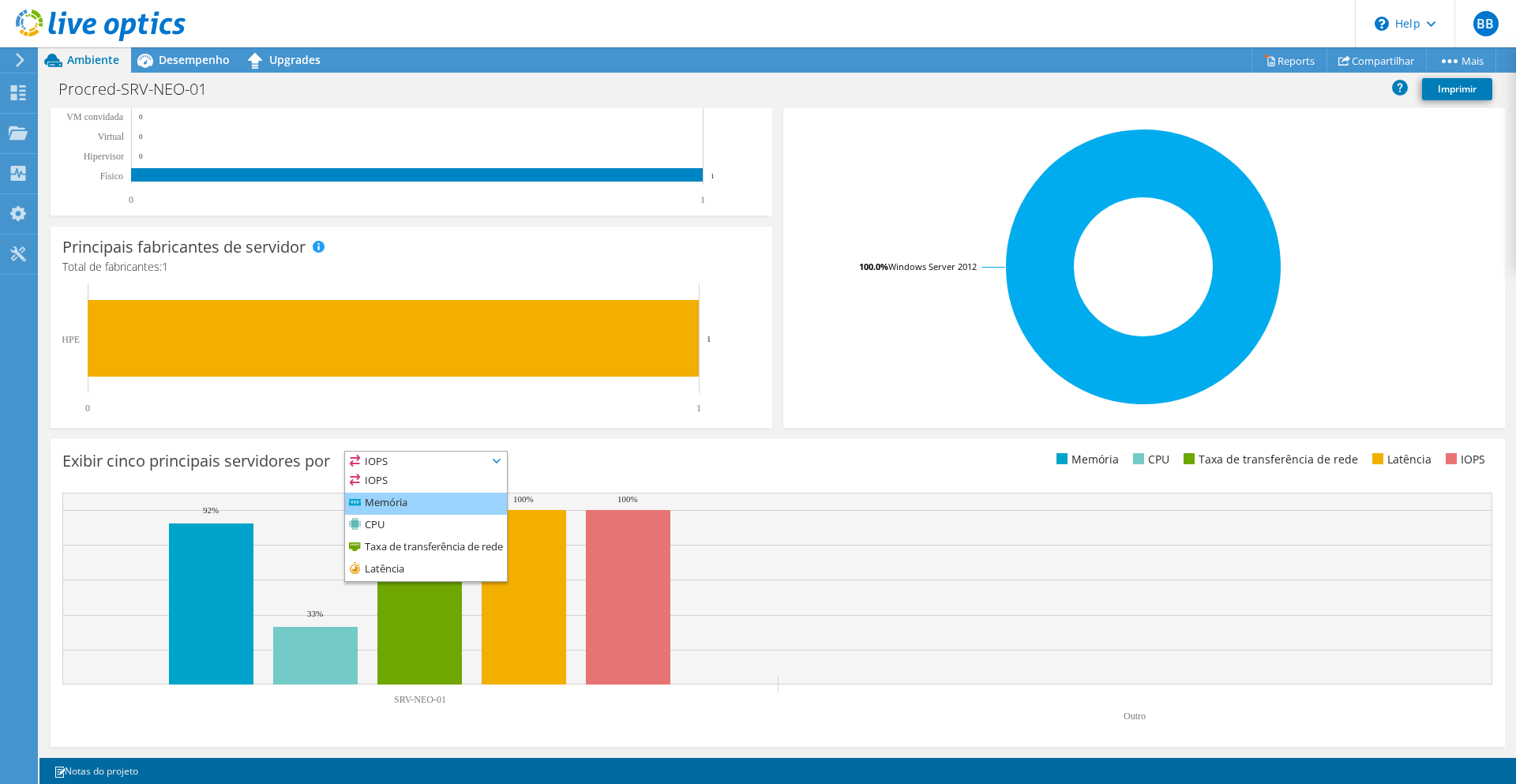 click on "Memória" at bounding box center [426, 504] 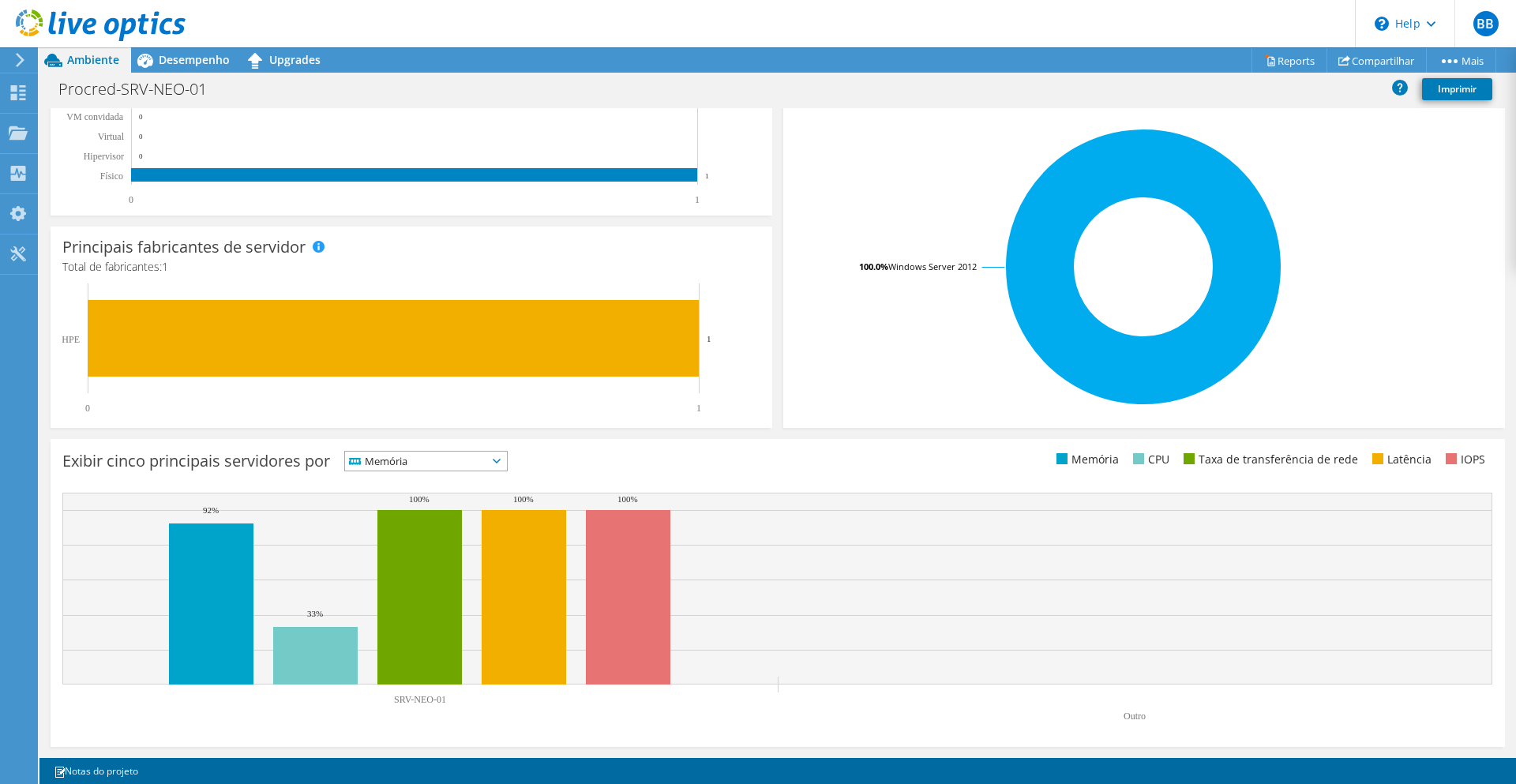 click on "Exibir cinco principais servidores por
Memória
IOPS" at bounding box center (420, 463) 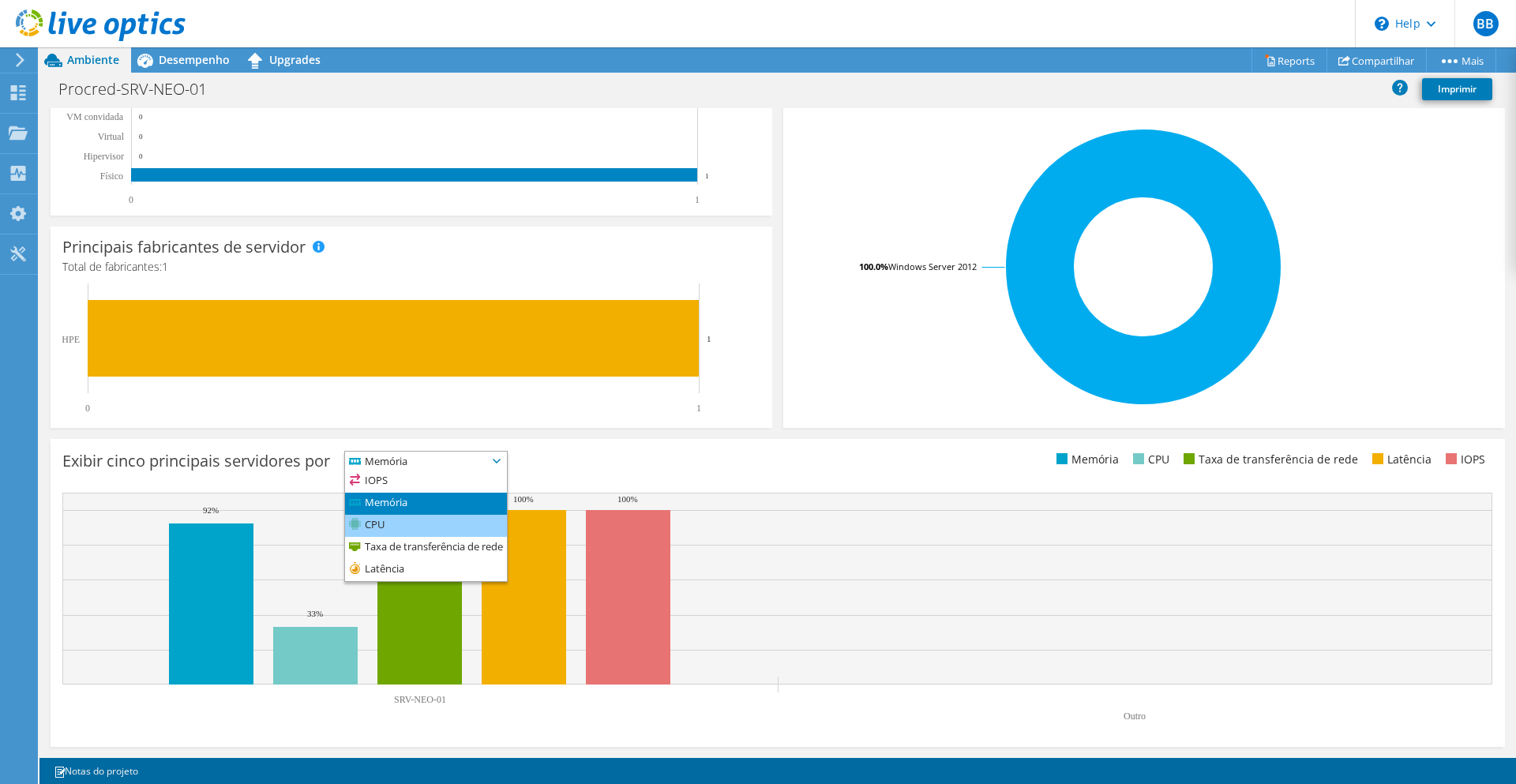 click on "CPU" at bounding box center [426, 526] 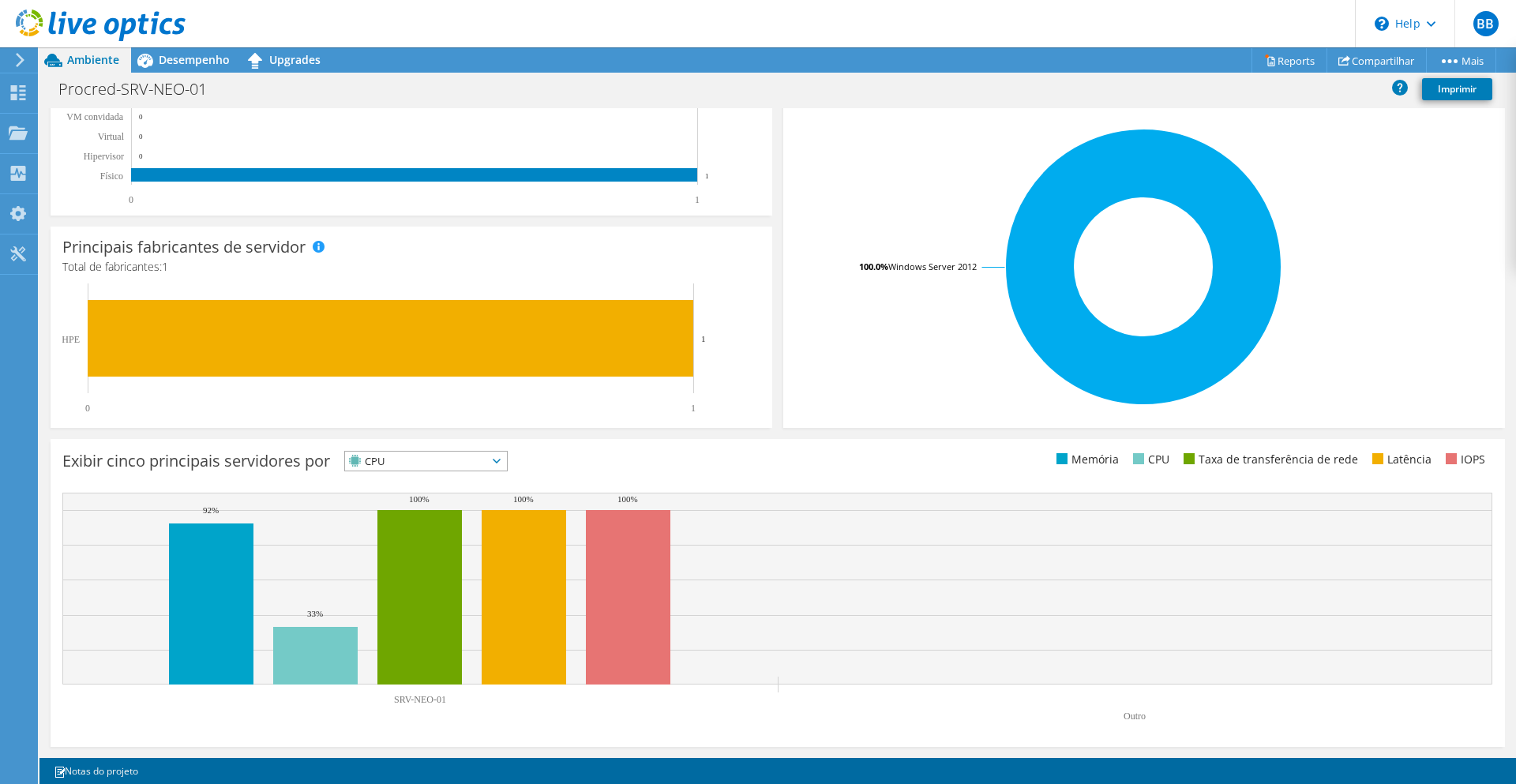 click on "CPU" at bounding box center [416, 461] 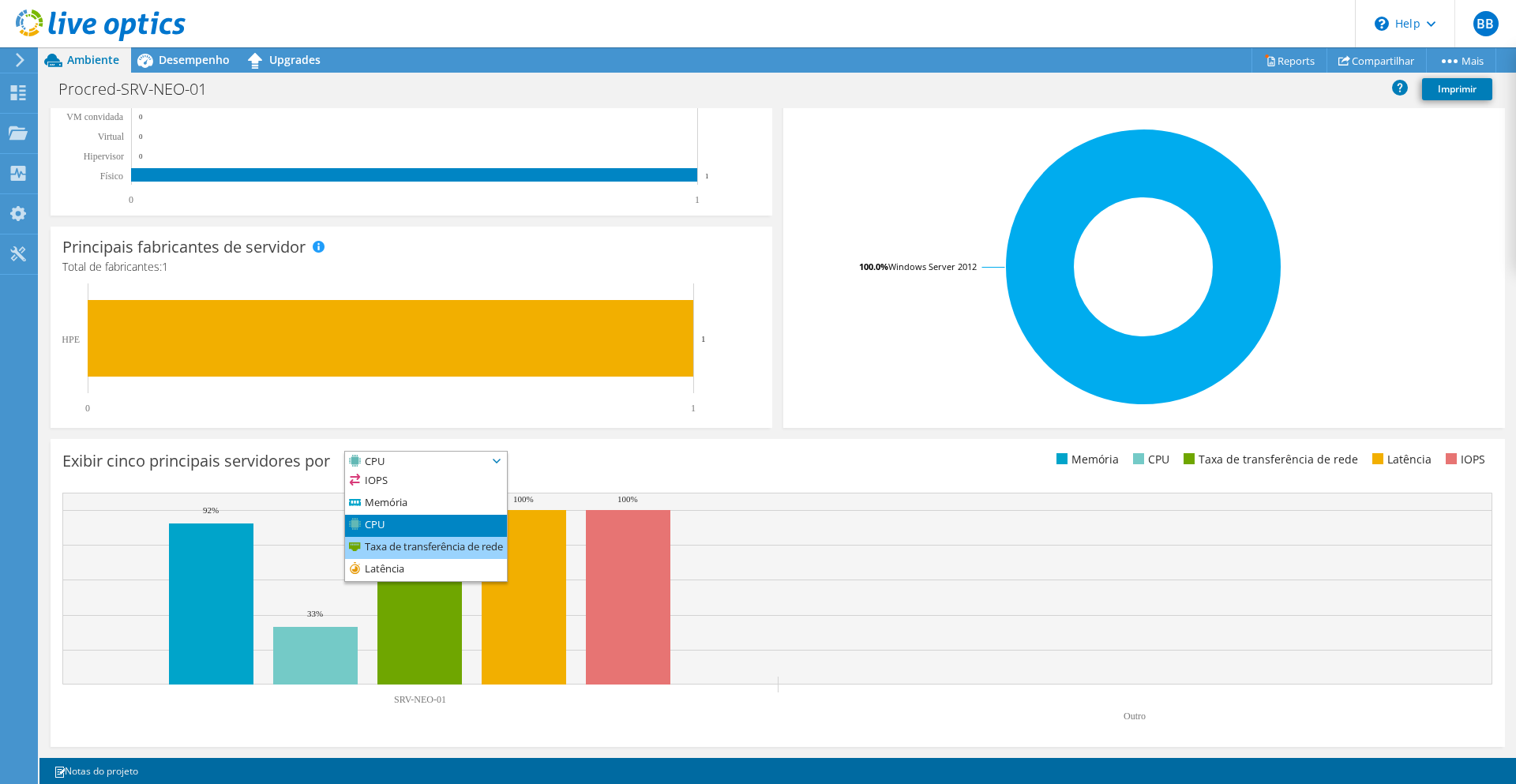 click on "Taxa de transferência de rede" at bounding box center (426, 548) 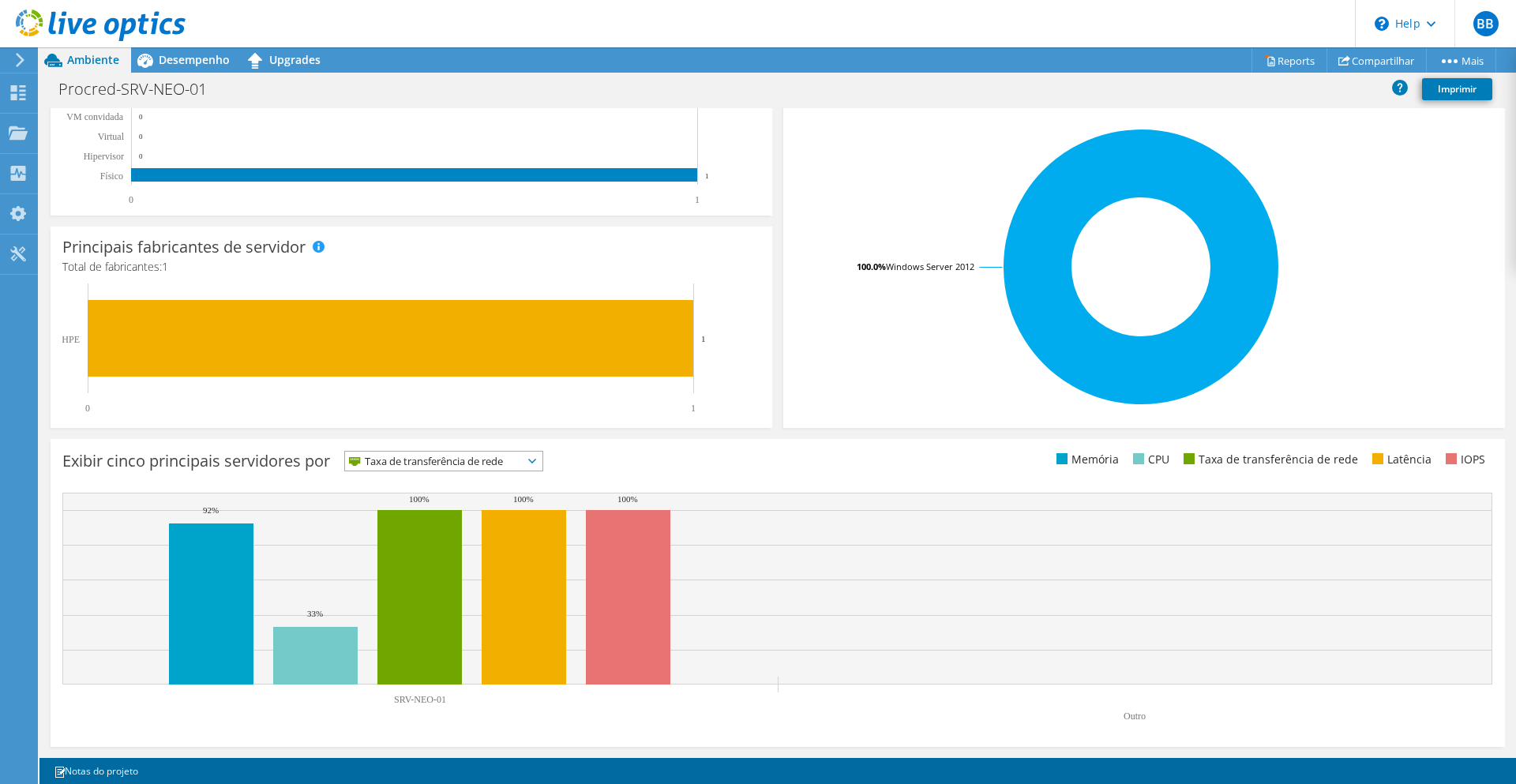 click on "Taxa de transferência de rede" at bounding box center [433, 461] 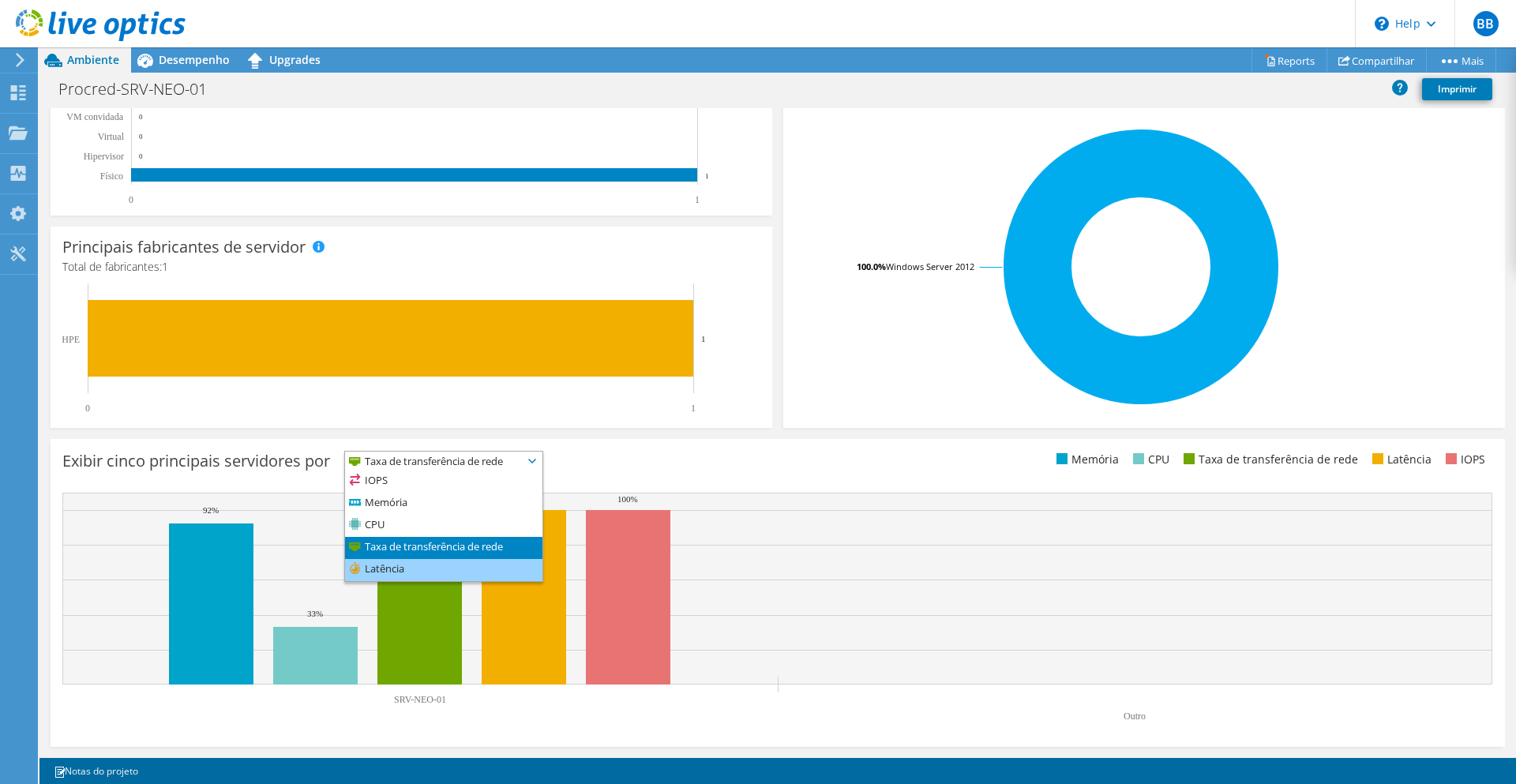 click on "Latência" at bounding box center (444, 570) 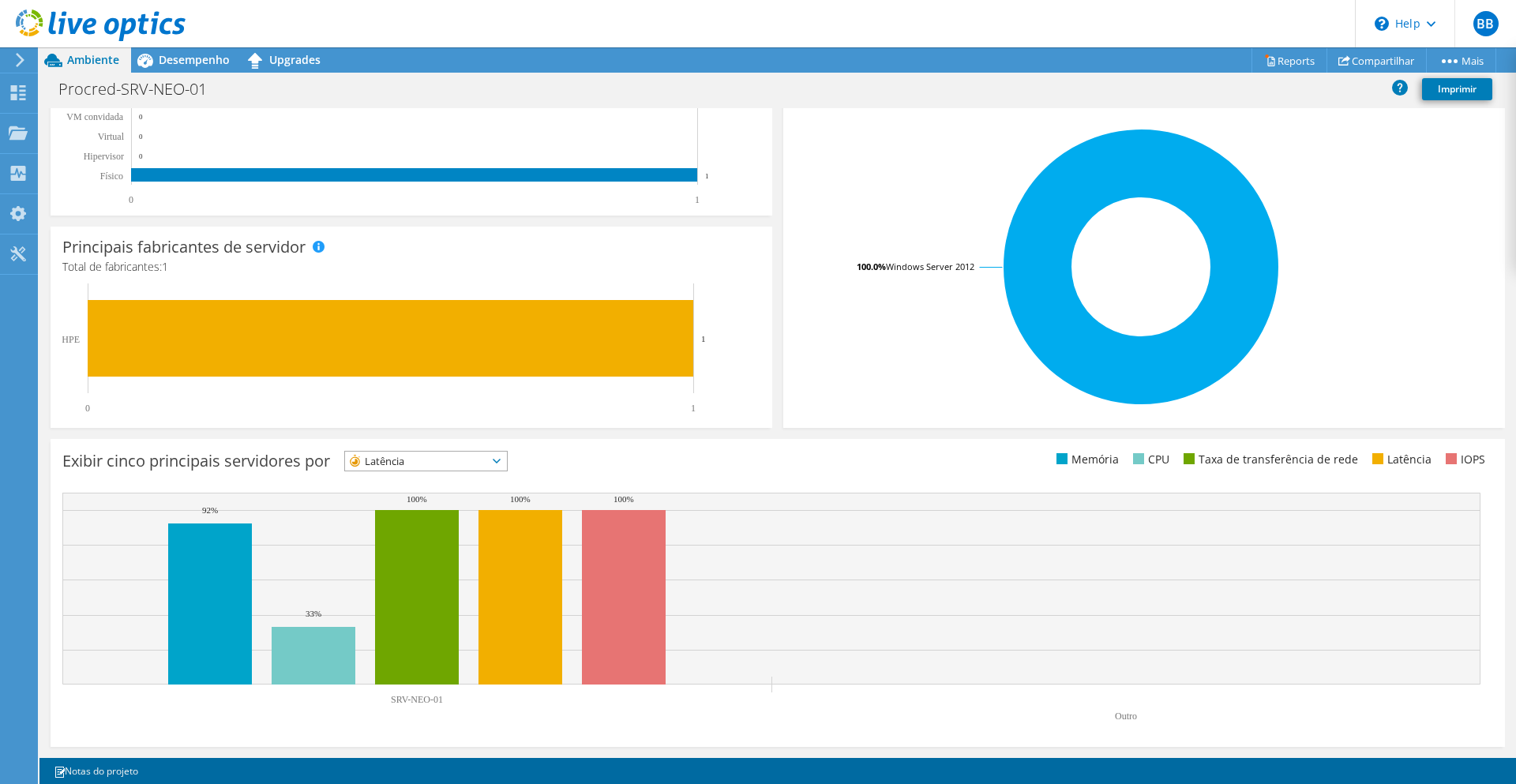click on "Latência" at bounding box center [416, 461] 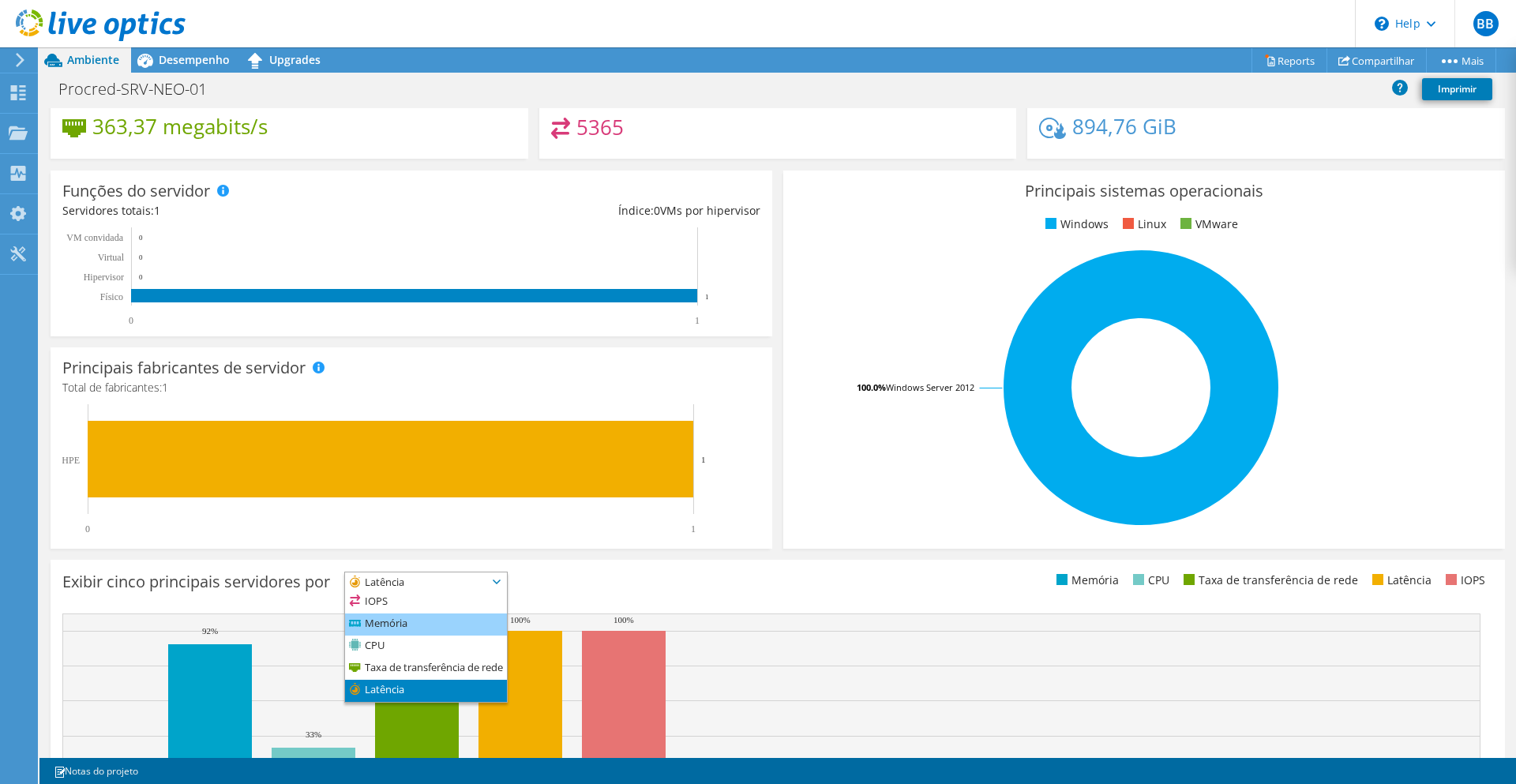 scroll, scrollTop: 270, scrollLeft: 0, axis: vertical 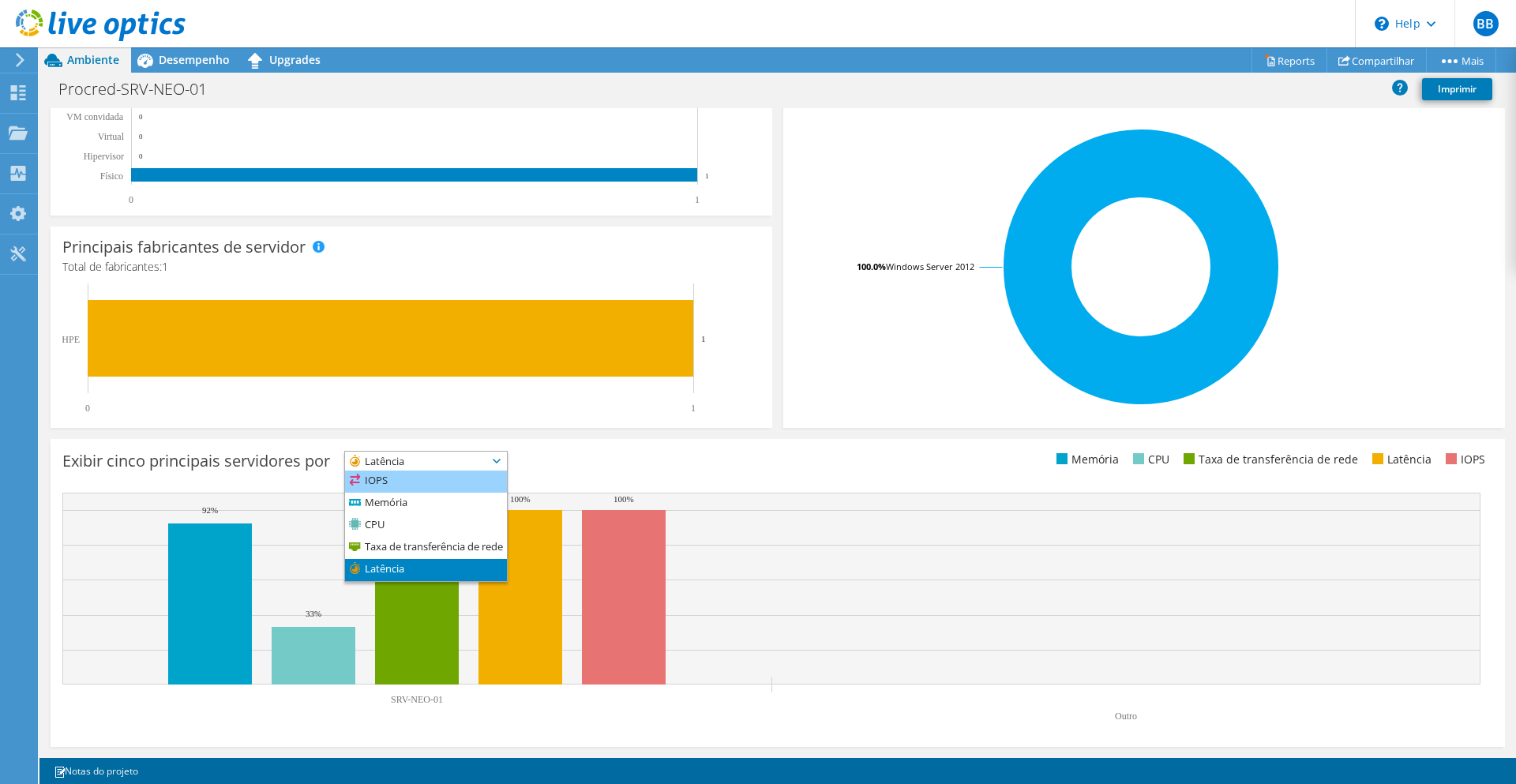 drag, startPoint x: 396, startPoint y: 490, endPoint x: 411, endPoint y: 490, distance: 15 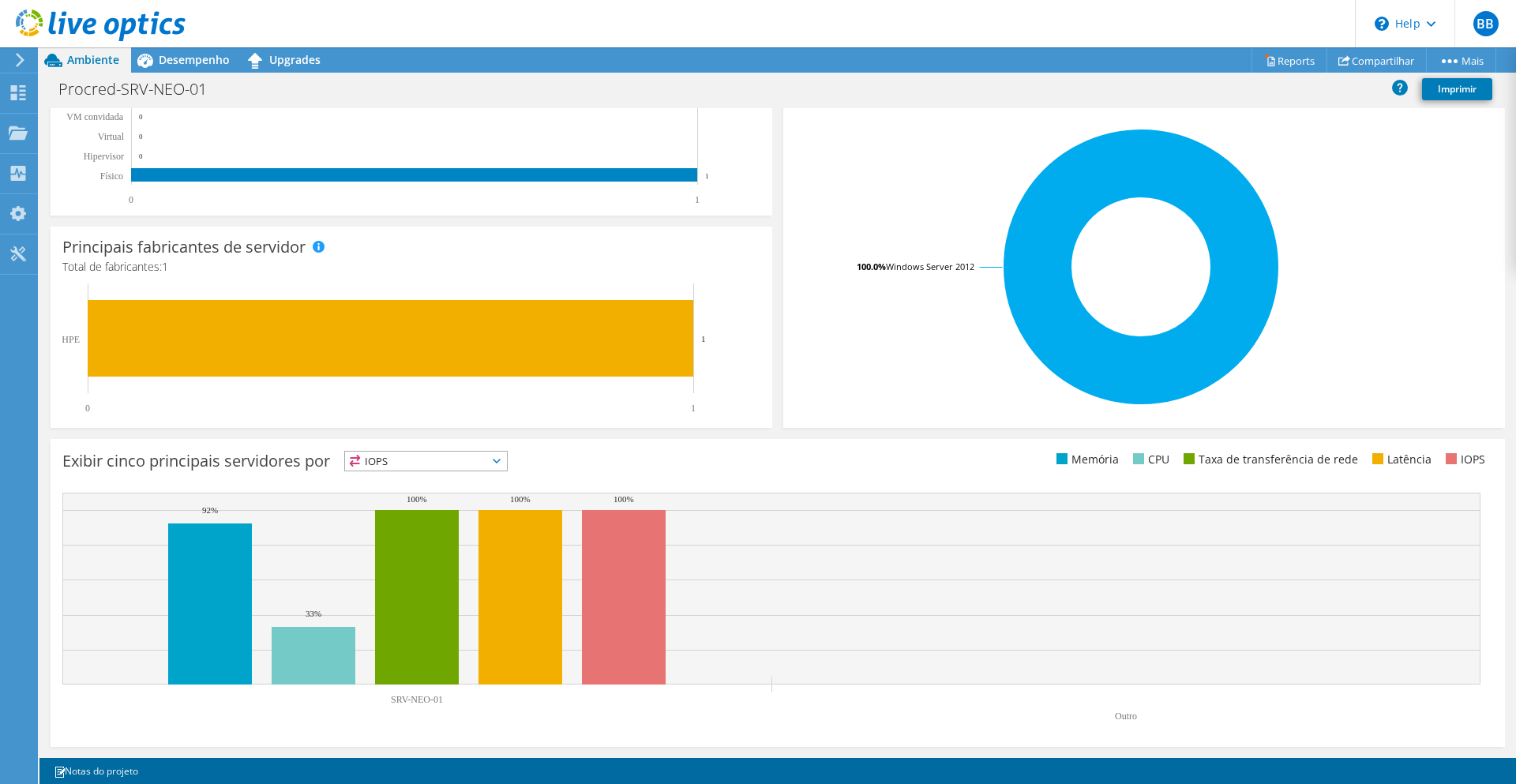 click on "IOPS" at bounding box center (416, 461) 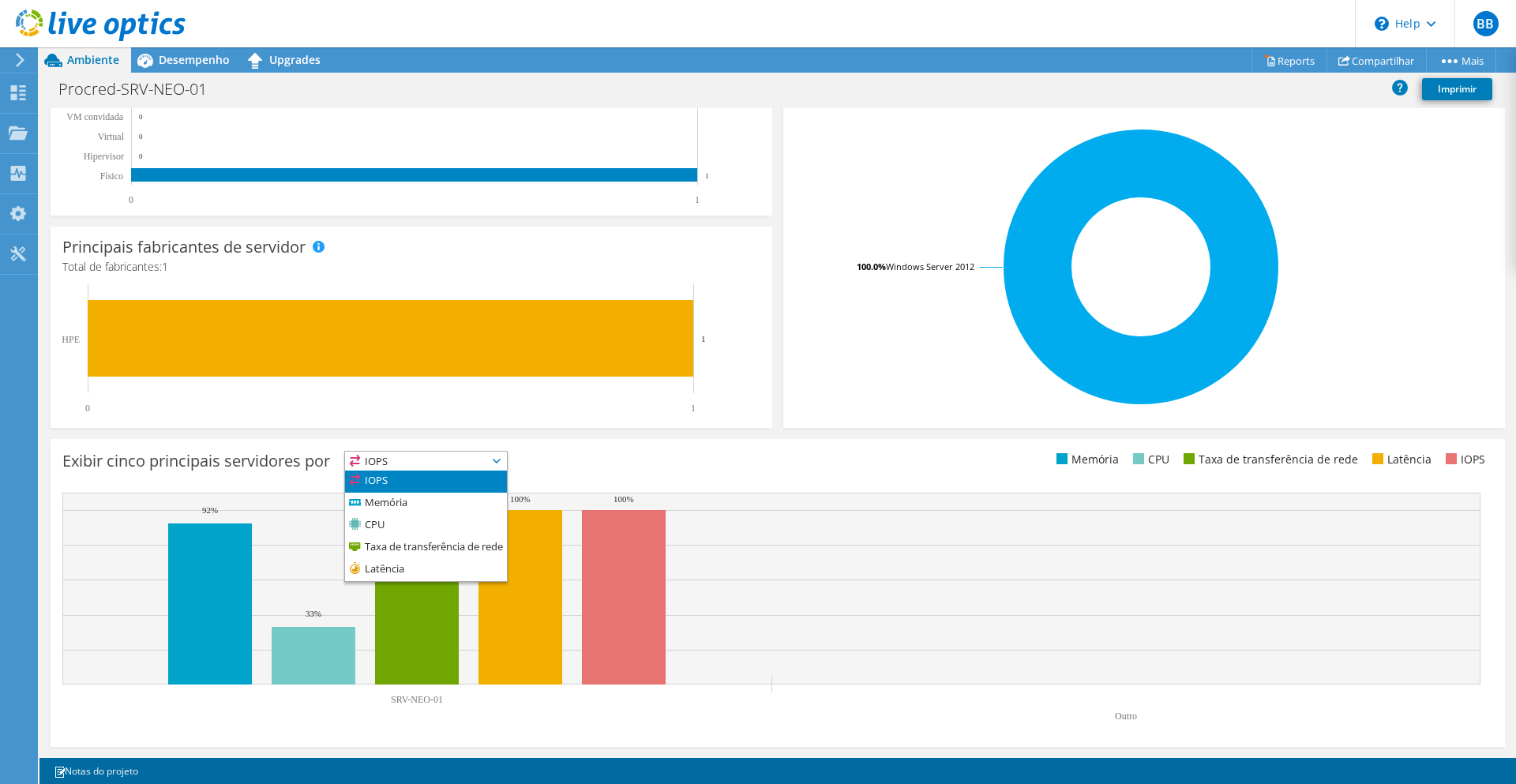 click on "IOPS" at bounding box center (416, 461) 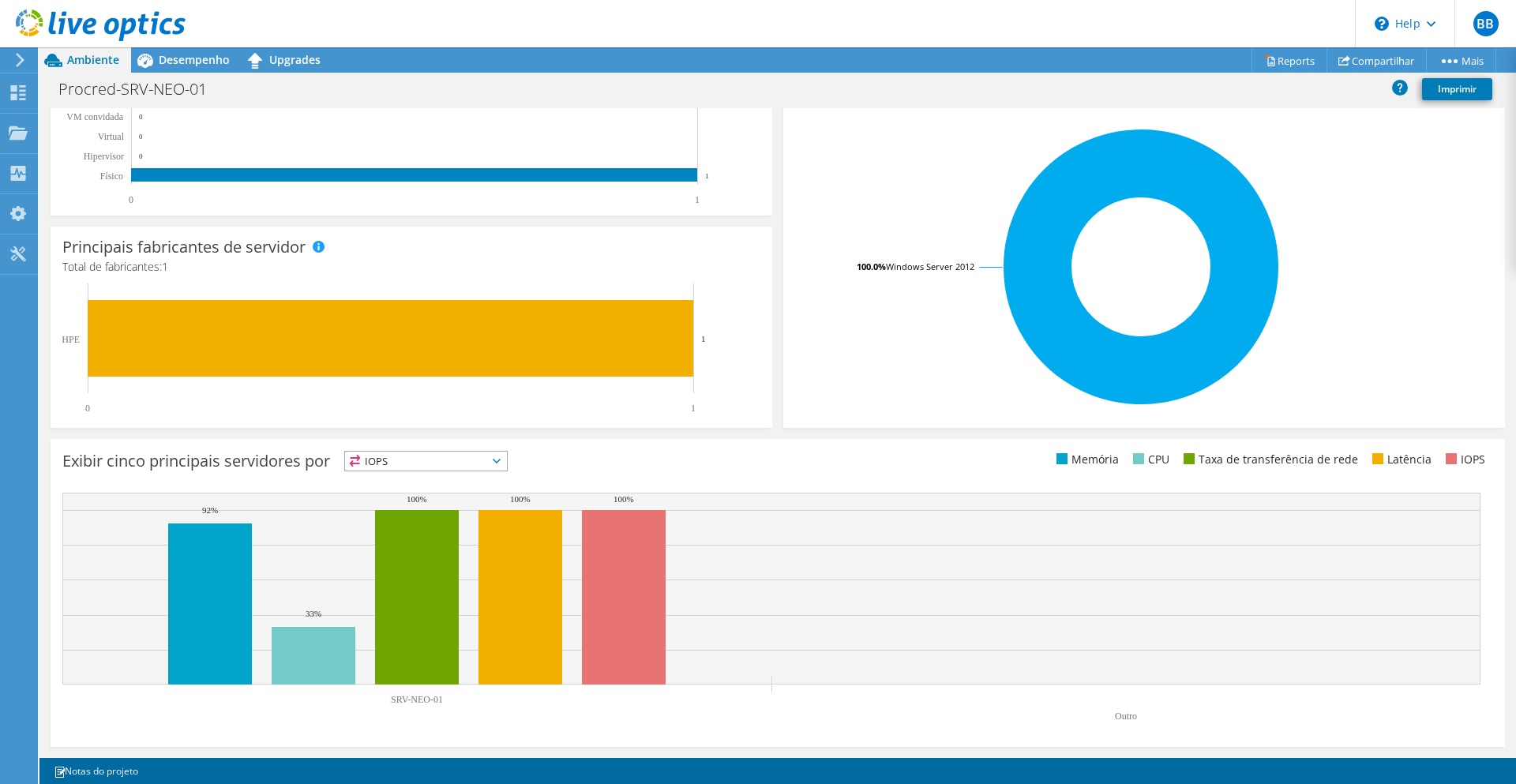 click on "Exibir cinco principais servidores por
IOPS
IOPS" at bounding box center [420, 463] 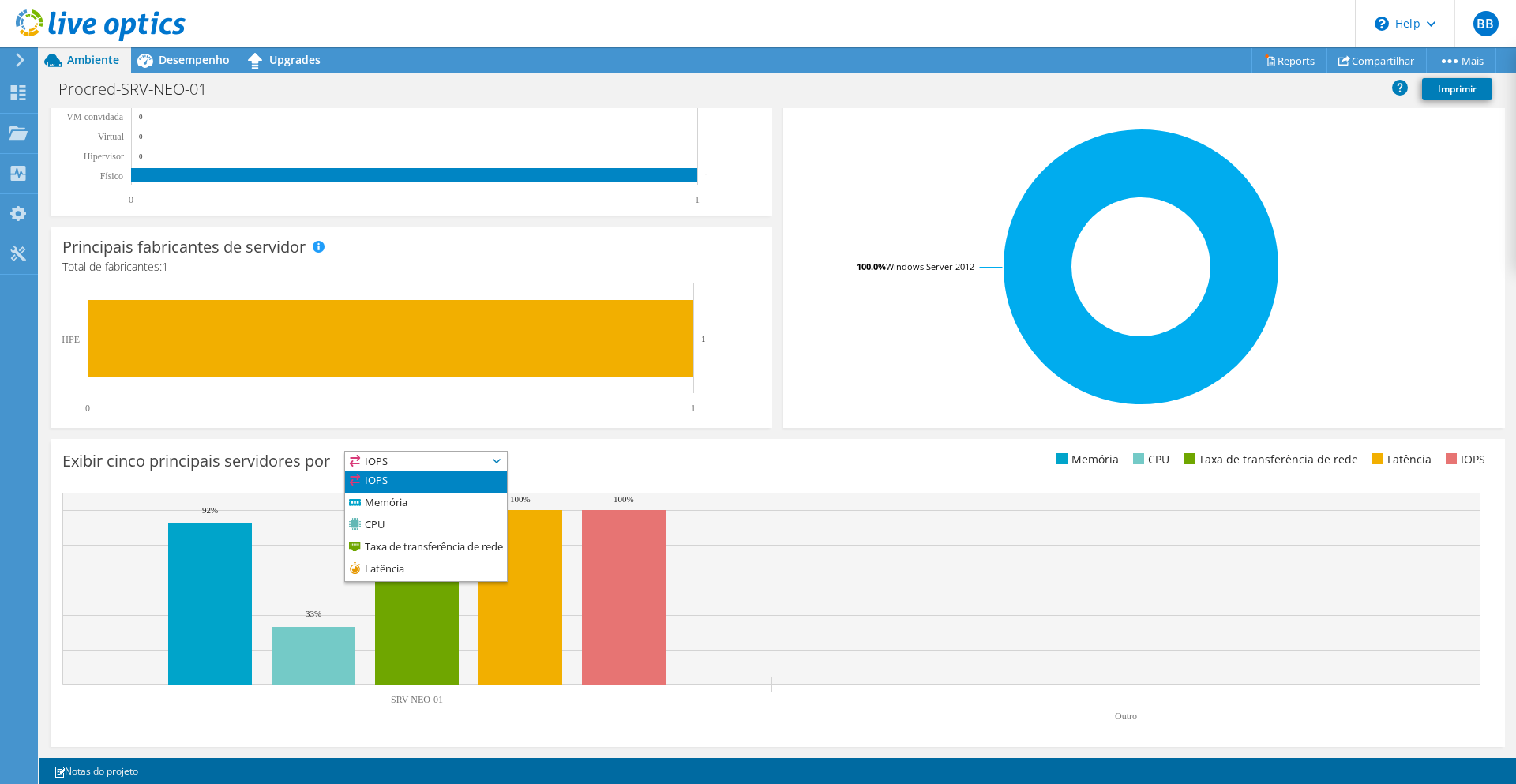 click on "Exibir cinco principais servidores por
IOPS
IOPS" at bounding box center [420, 463] 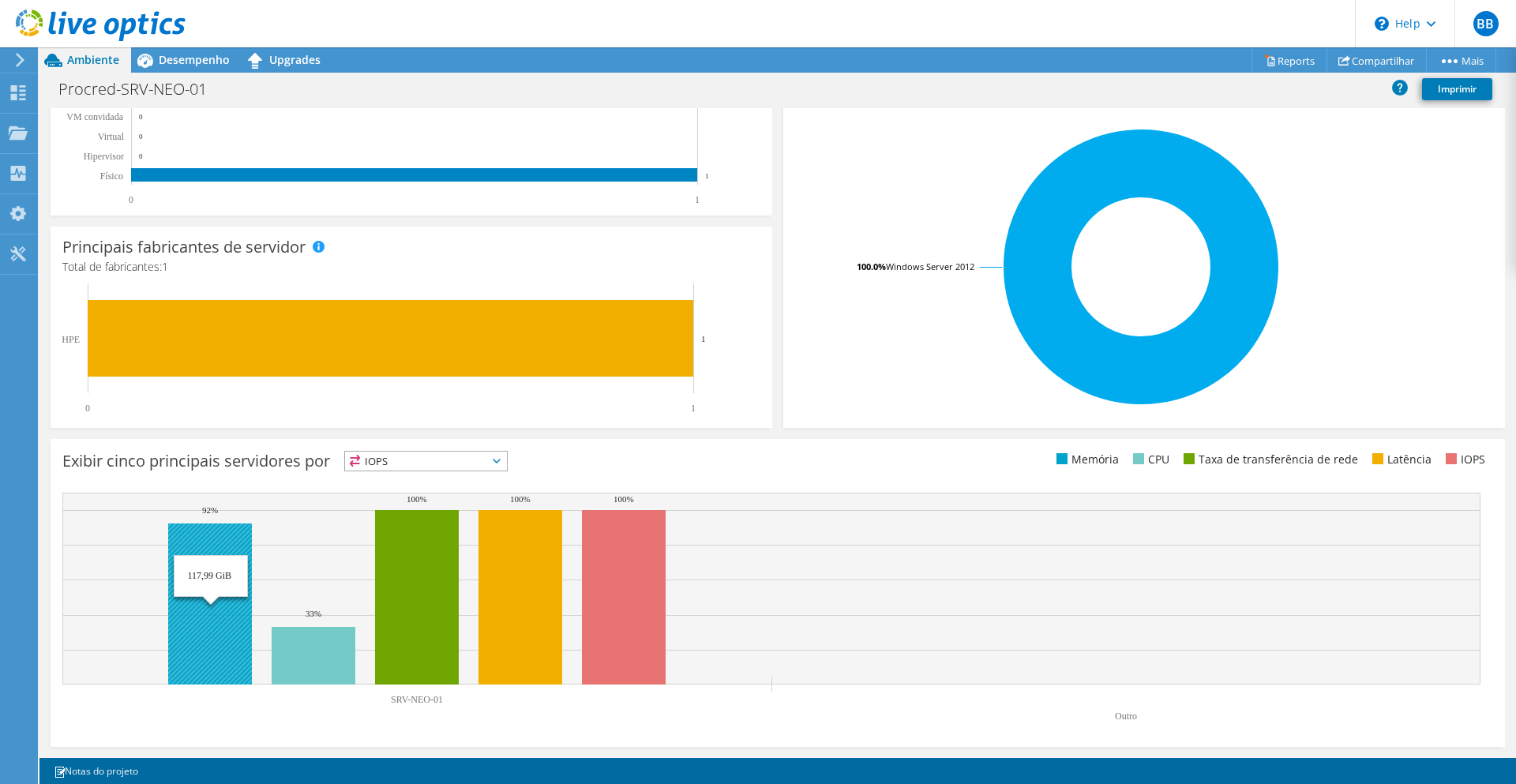 click 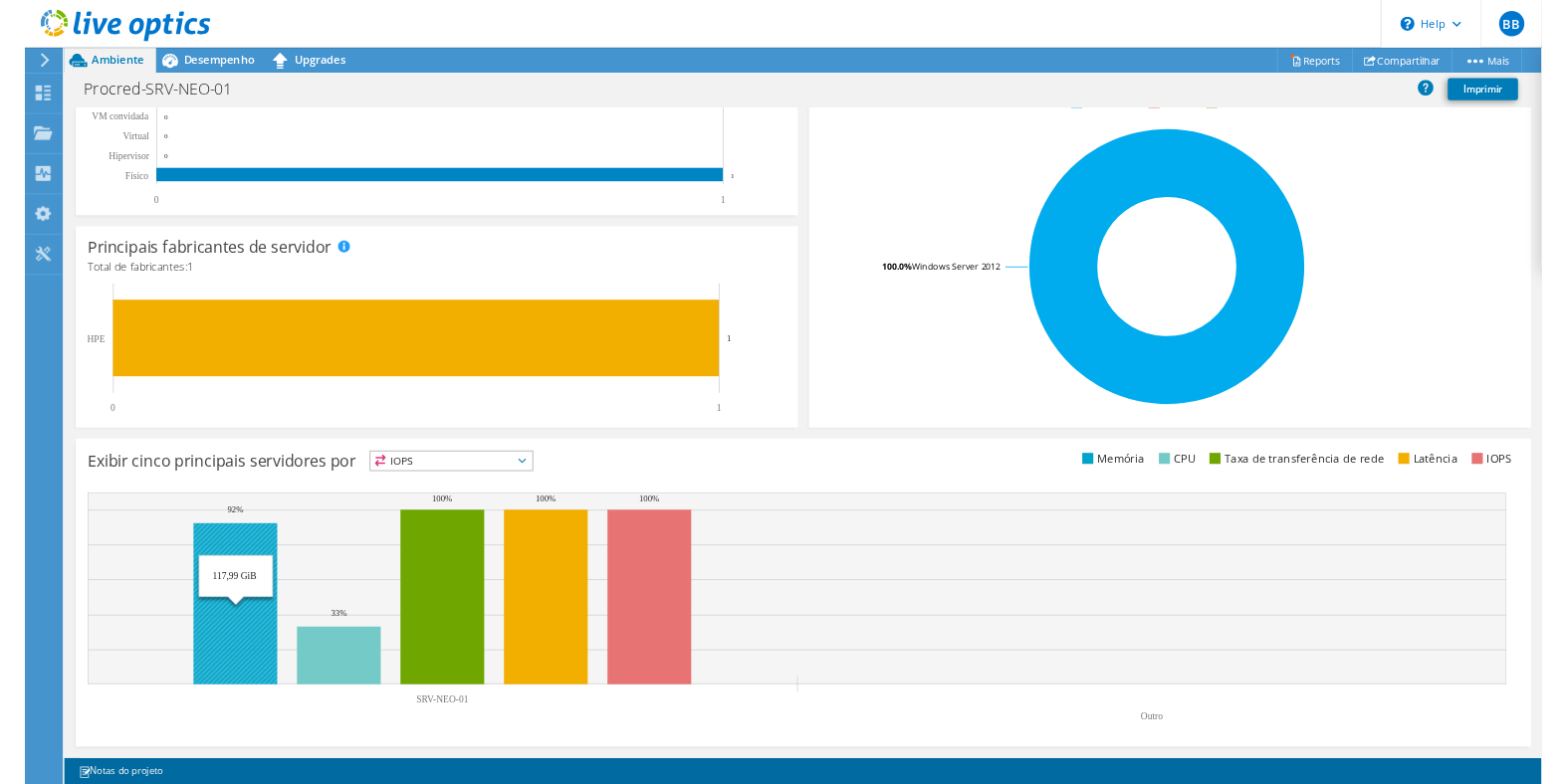 scroll, scrollTop: 0, scrollLeft: 0, axis: both 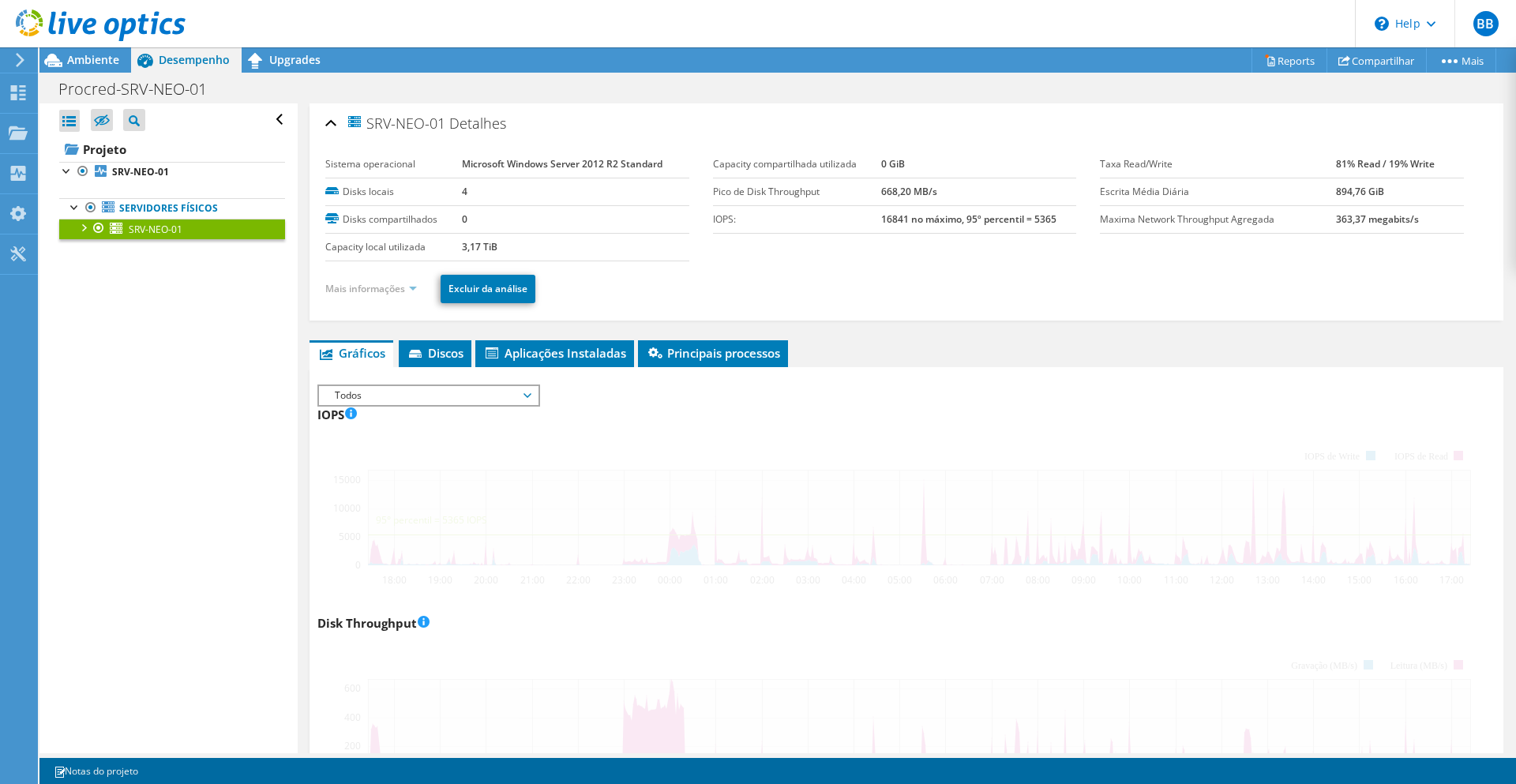 click on "Ambiente" at bounding box center (93, 59) 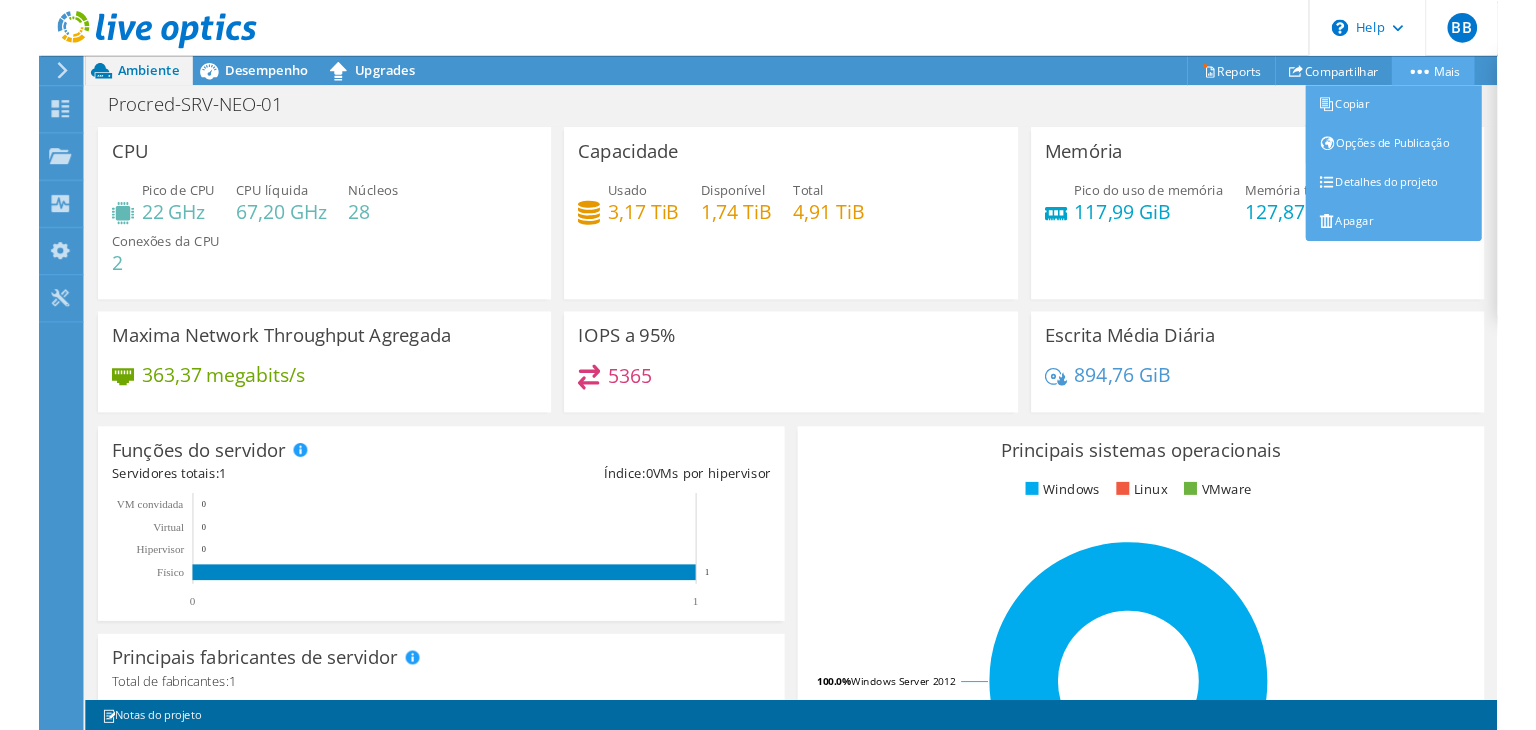 scroll, scrollTop: 72, scrollLeft: 0, axis: vertical 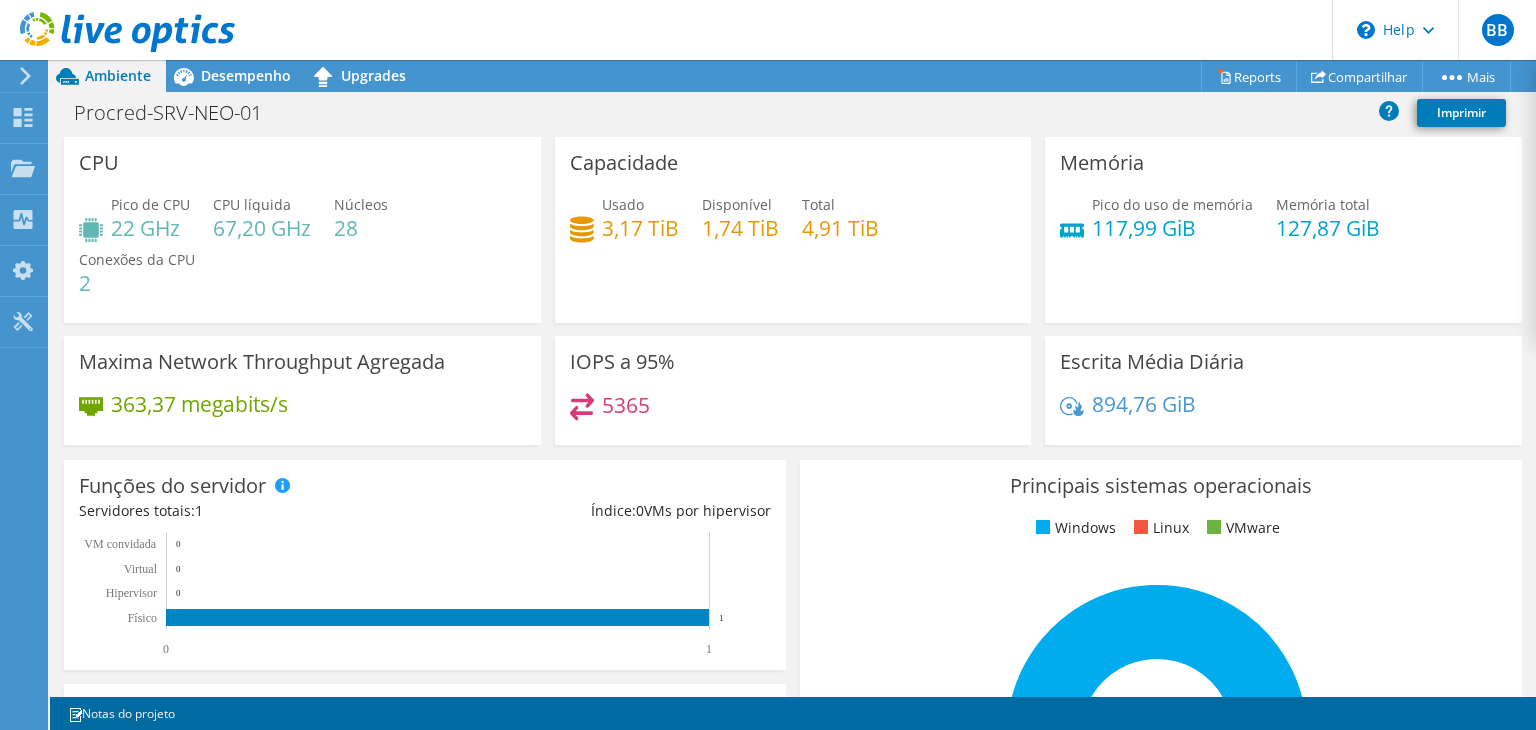 click on "Desempenho" at bounding box center [246, 75] 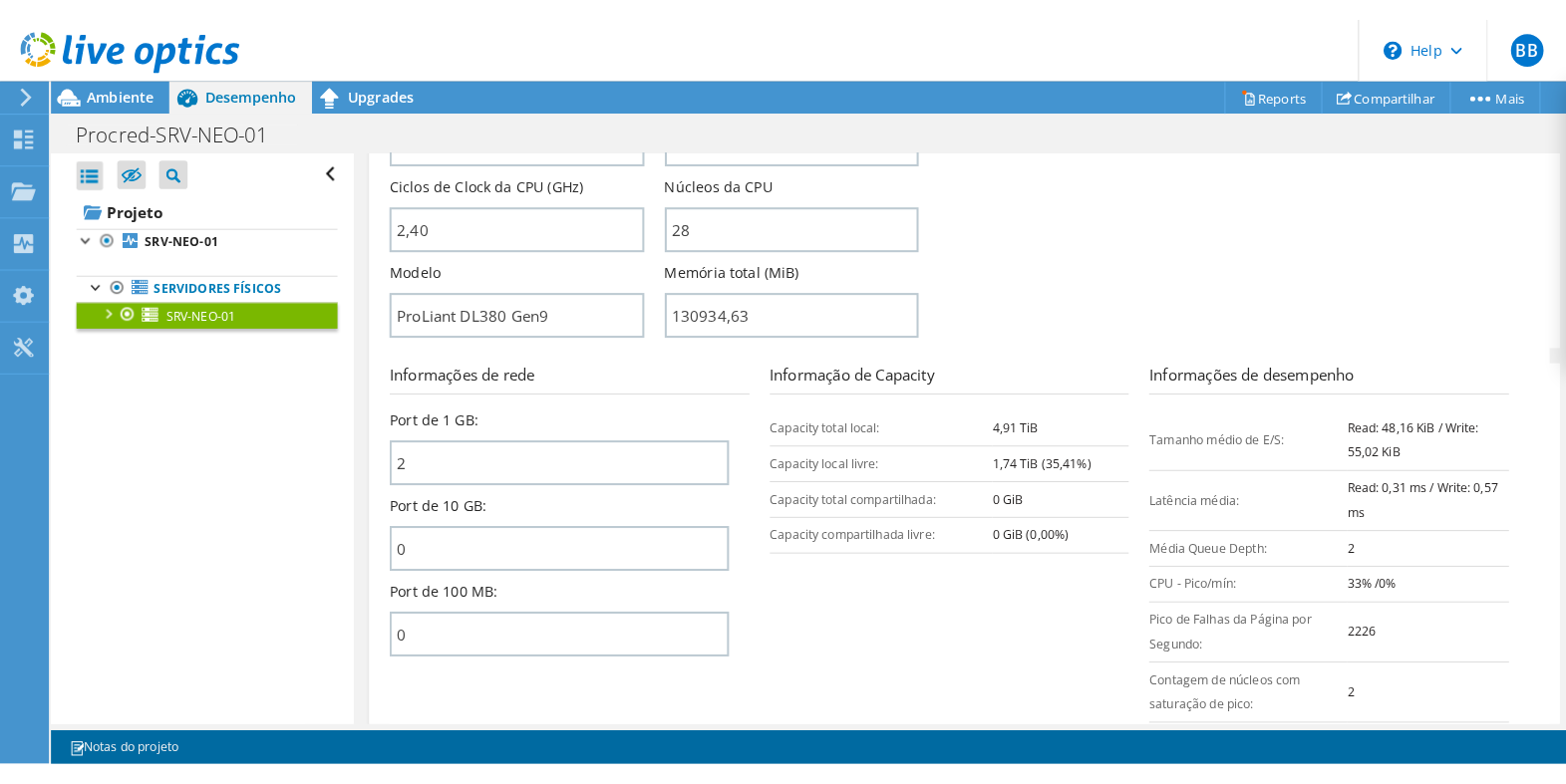 scroll, scrollTop: 0, scrollLeft: 0, axis: both 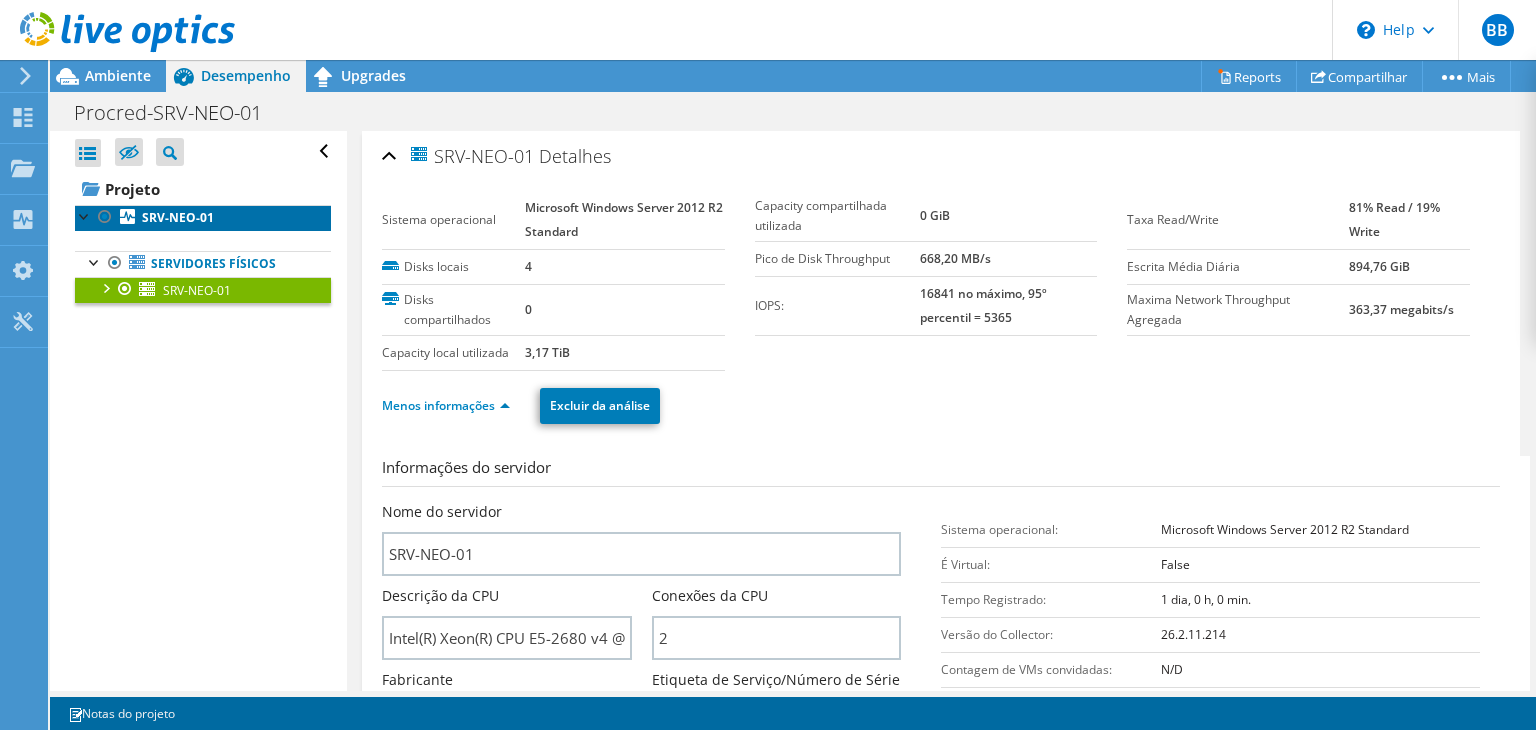 click on "SRV-NEO-01" at bounding box center (178, 217) 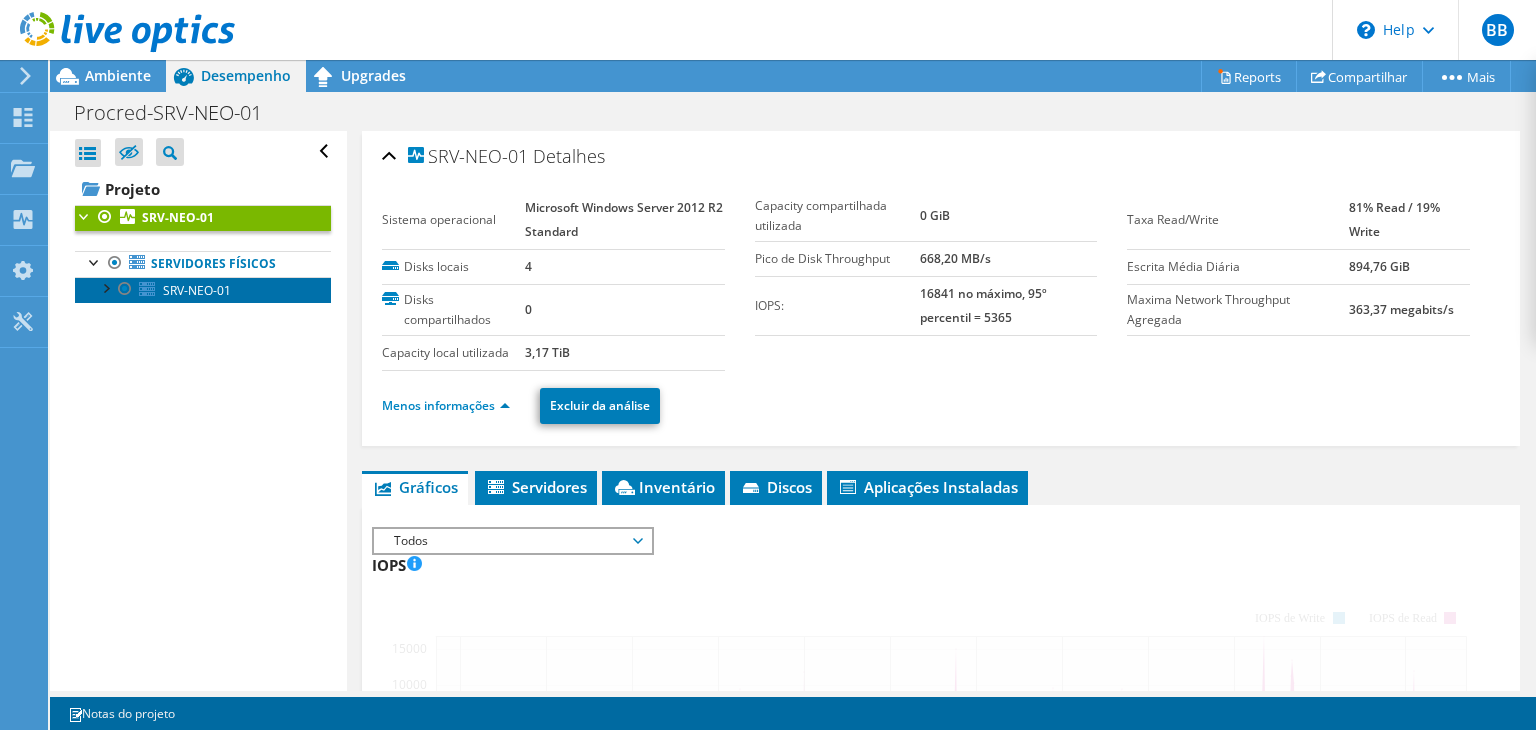 click on "SRV-NEO-01" at bounding box center (203, 290) 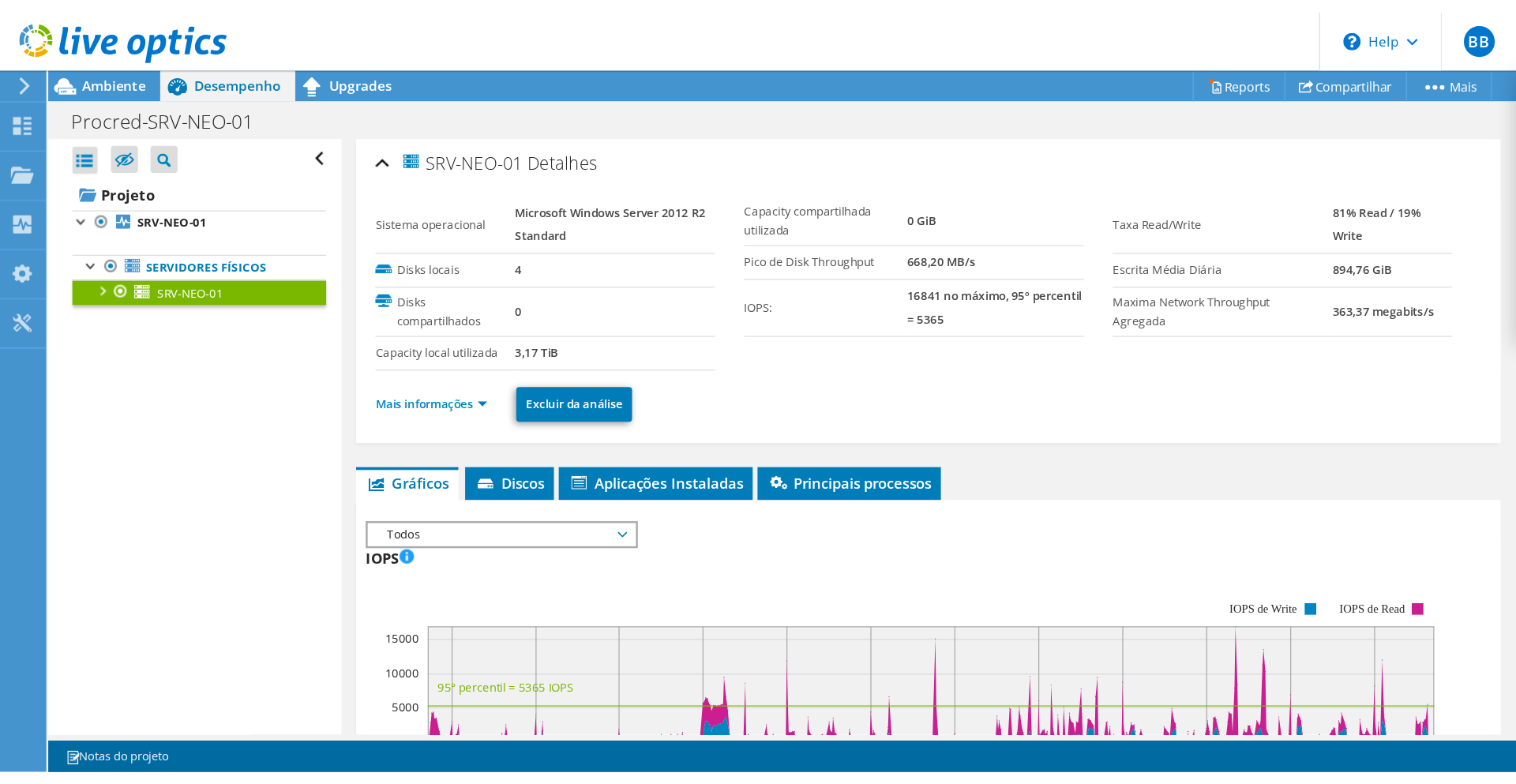 scroll, scrollTop: 57, scrollLeft: 0, axis: vertical 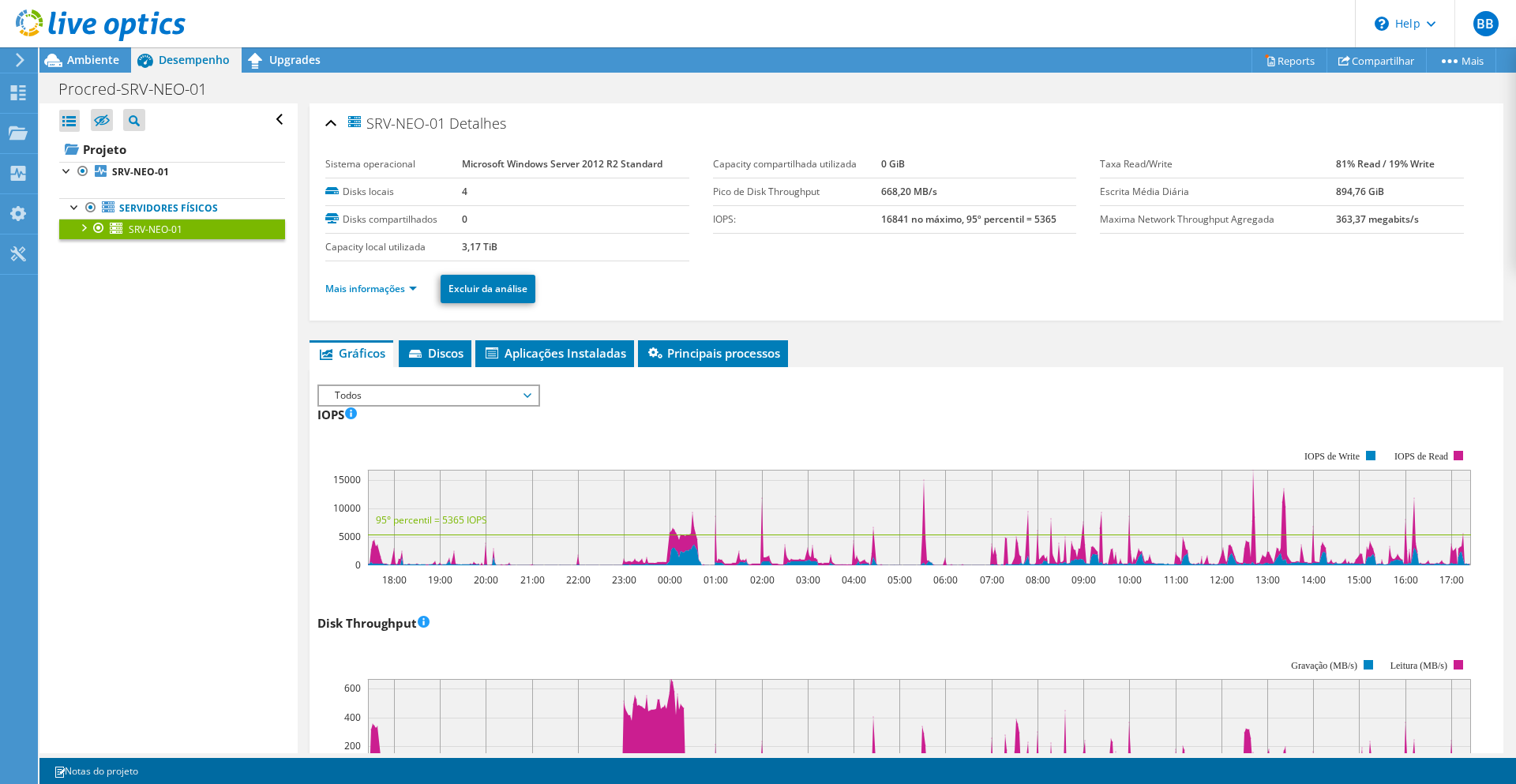 click on "Todos" at bounding box center (428, 396) 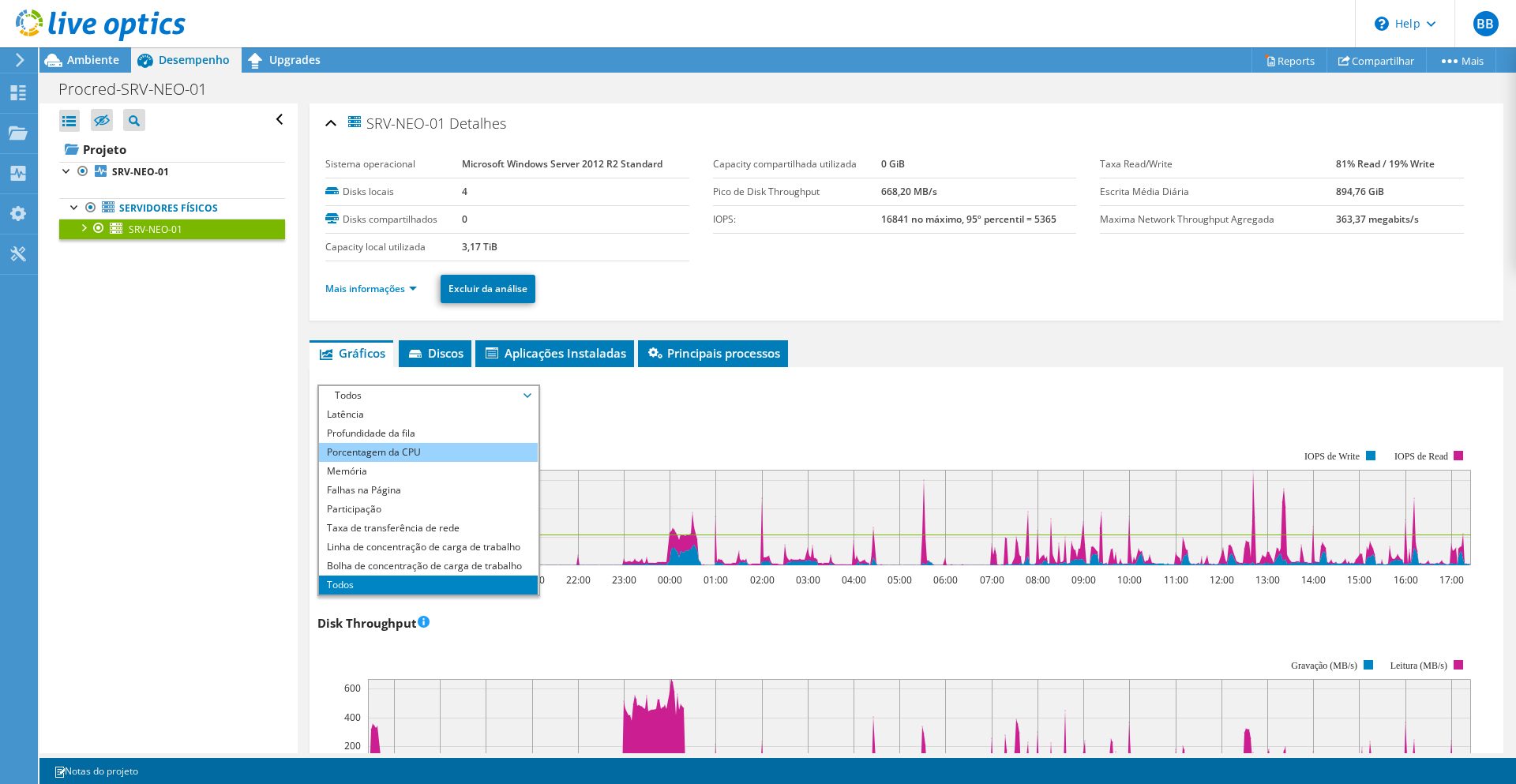 scroll, scrollTop: 0, scrollLeft: 0, axis: both 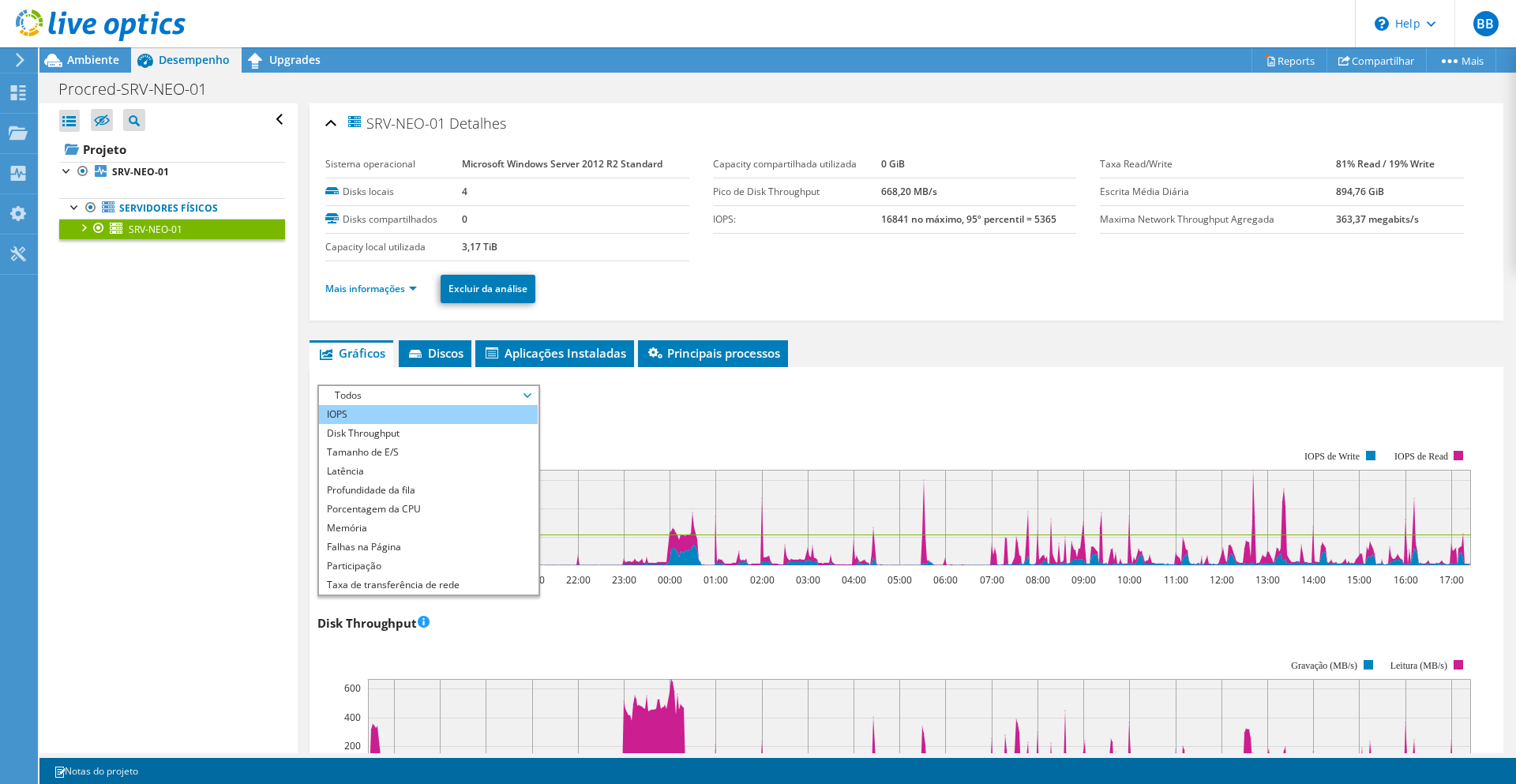click on "IOPS" at bounding box center (428, 415) 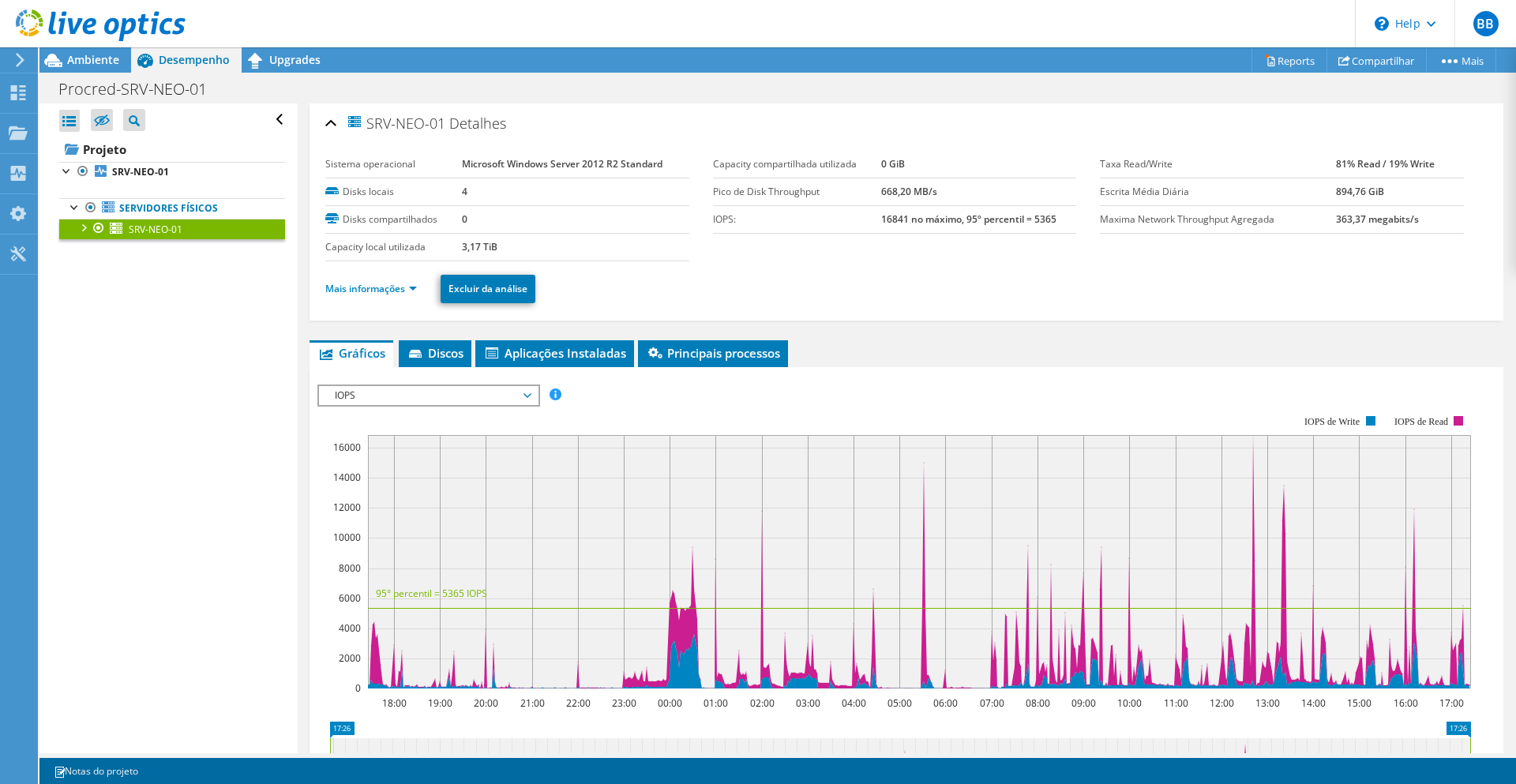 click 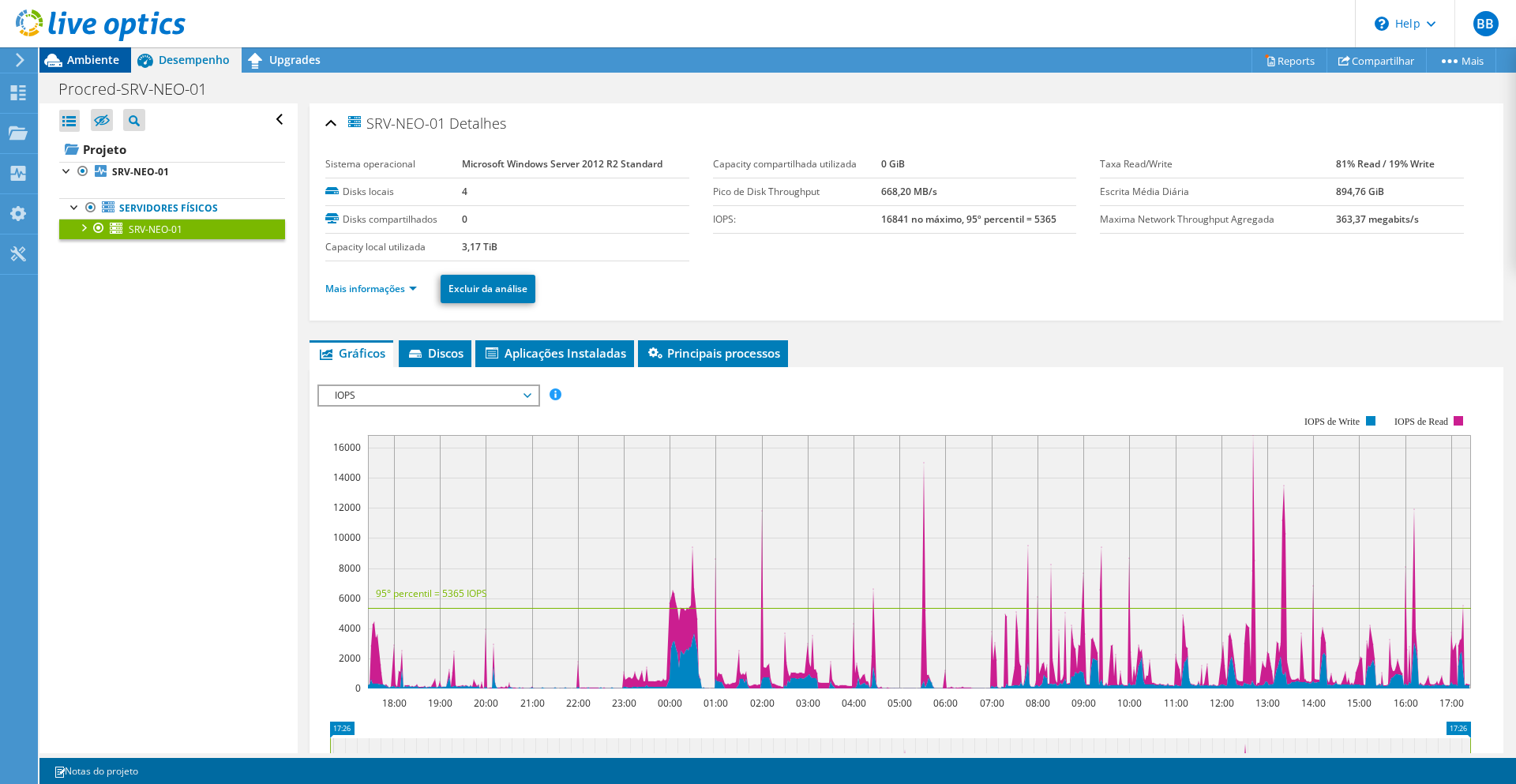 click on "Ambiente" at bounding box center [93, 59] 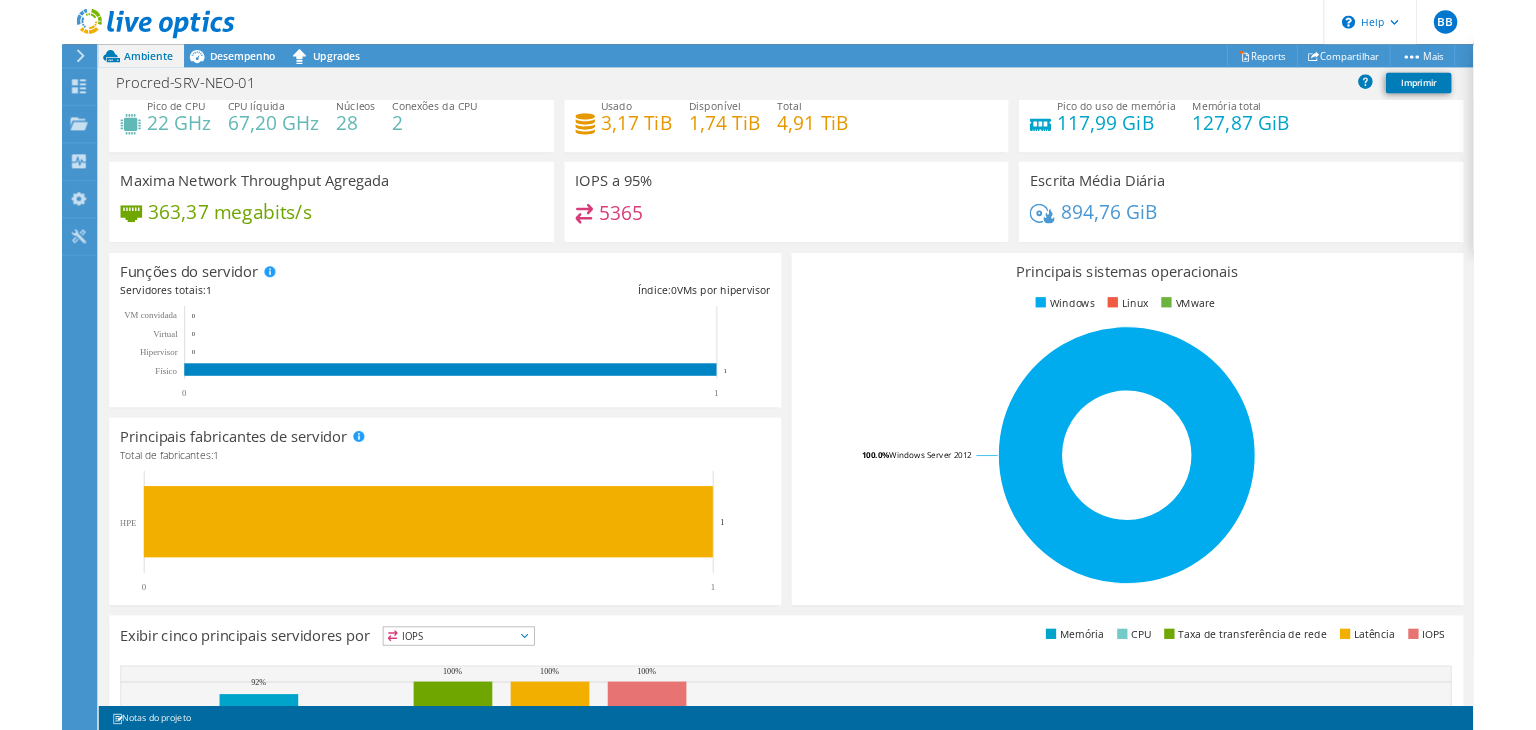 scroll, scrollTop: 0, scrollLeft: 0, axis: both 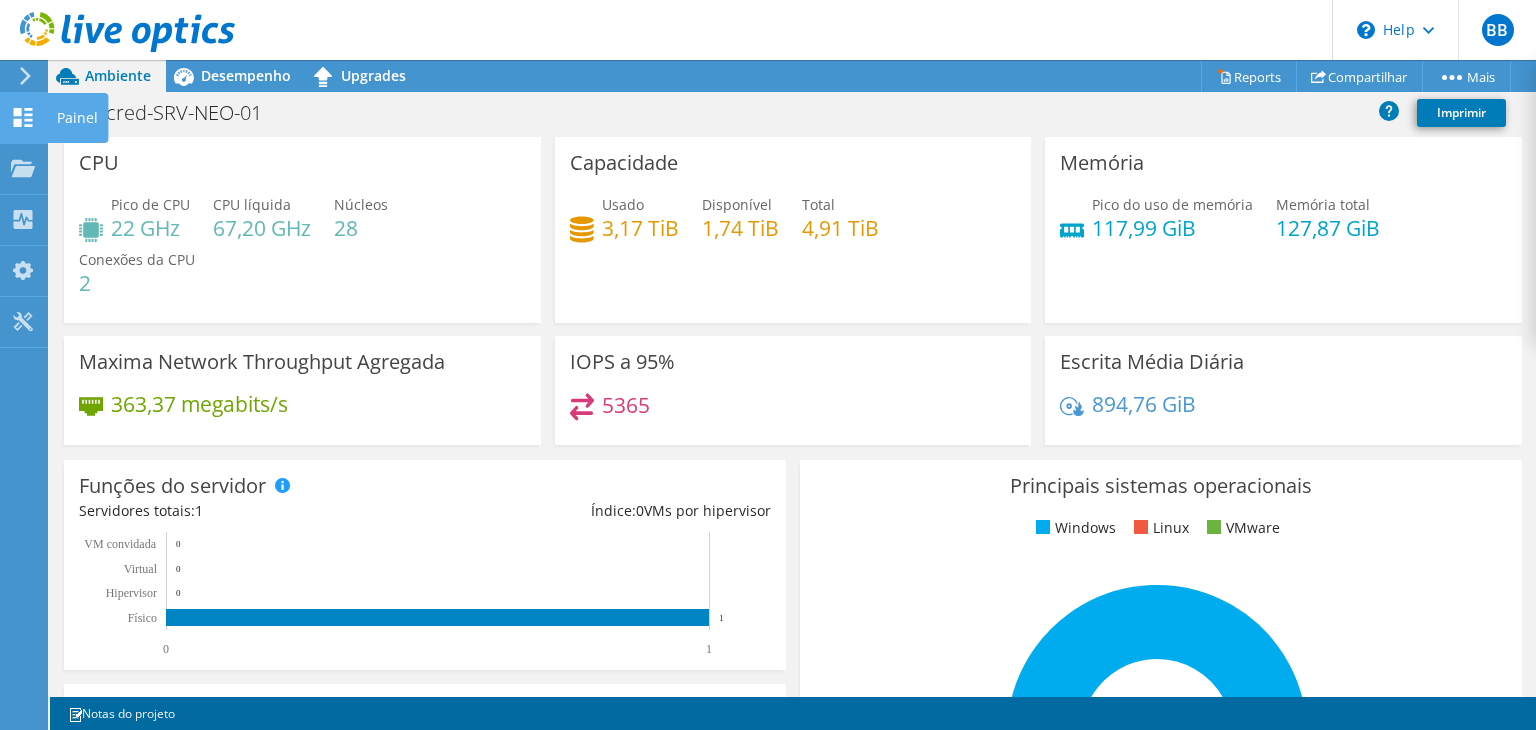click 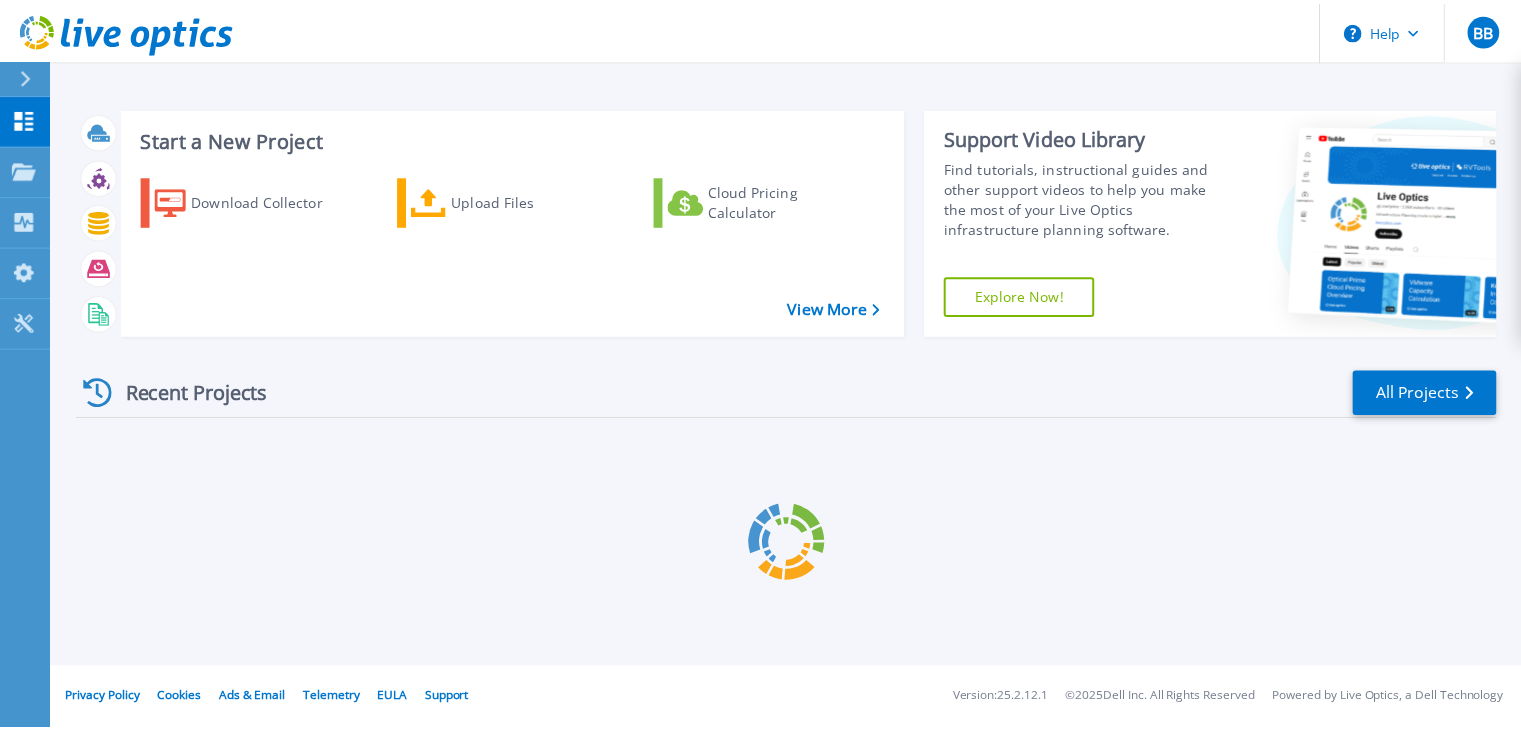scroll, scrollTop: 0, scrollLeft: 0, axis: both 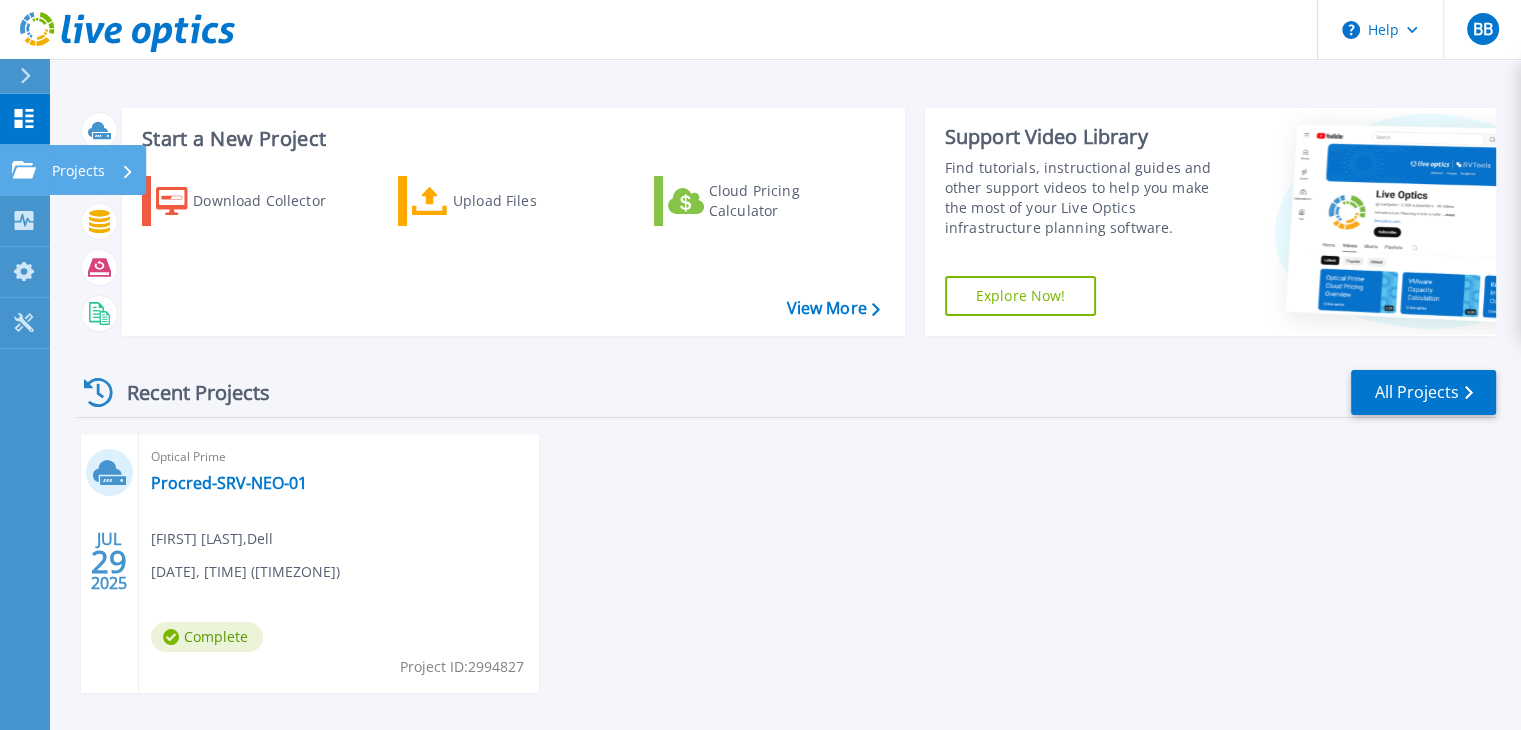 click 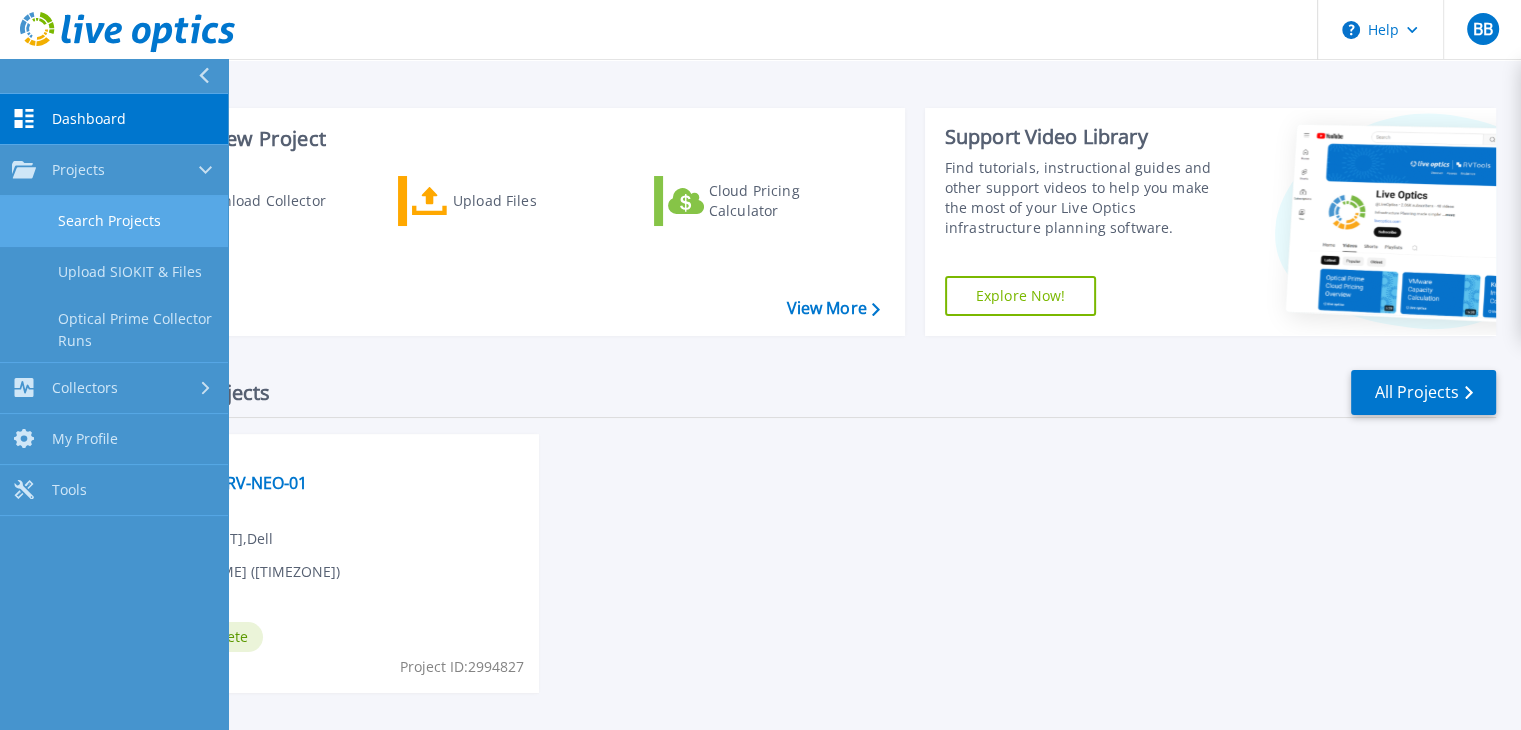 click on "Search Projects" at bounding box center [114, 221] 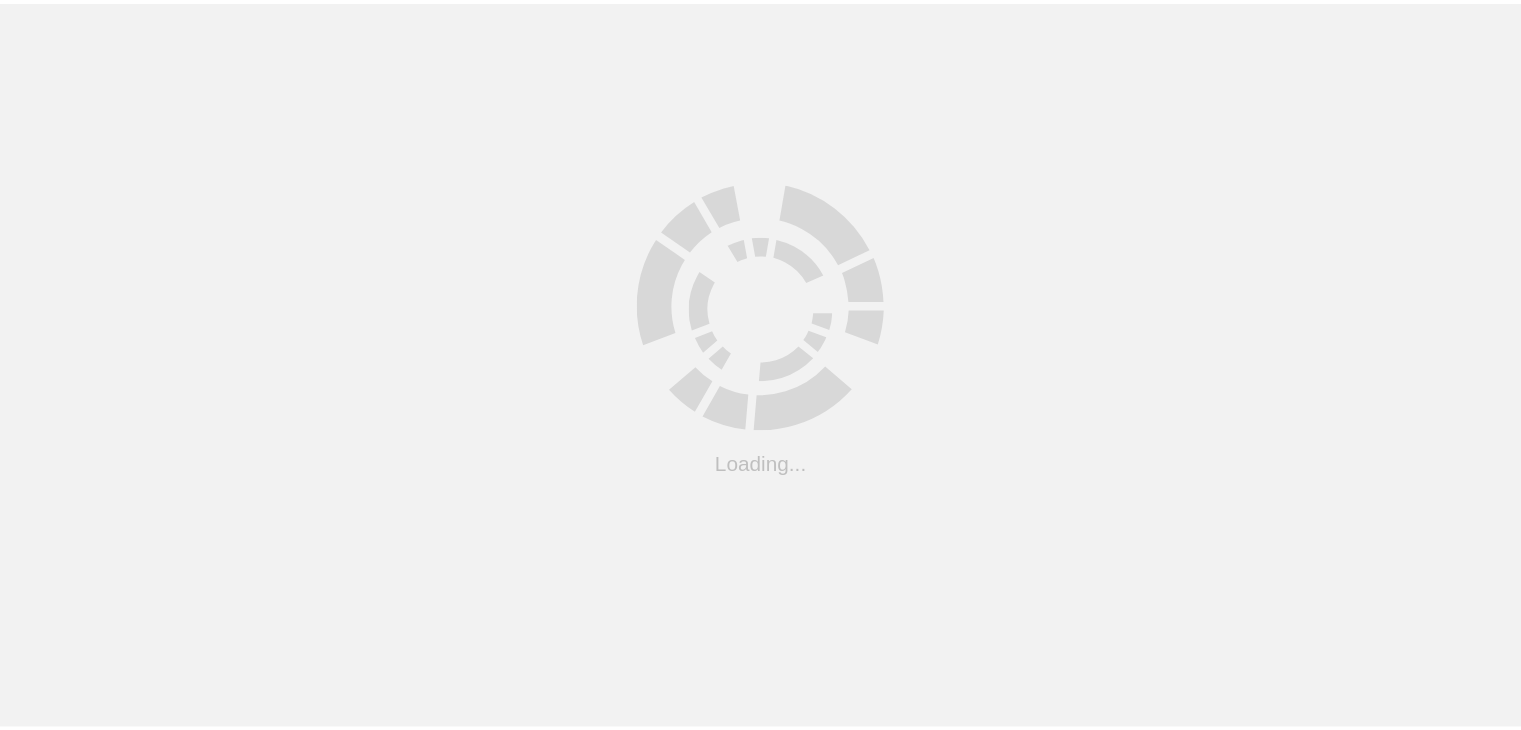 scroll, scrollTop: 0, scrollLeft: 0, axis: both 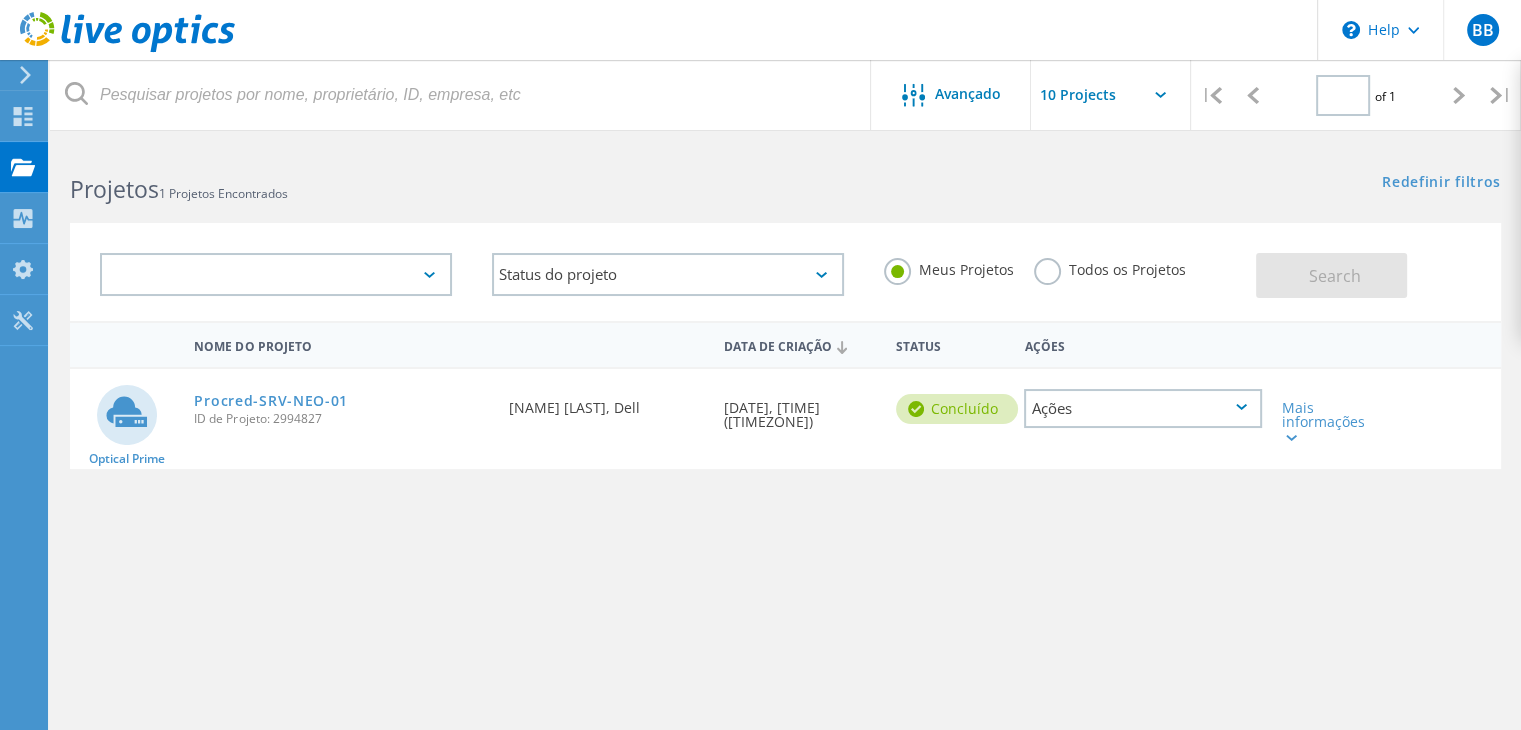 type on "1" 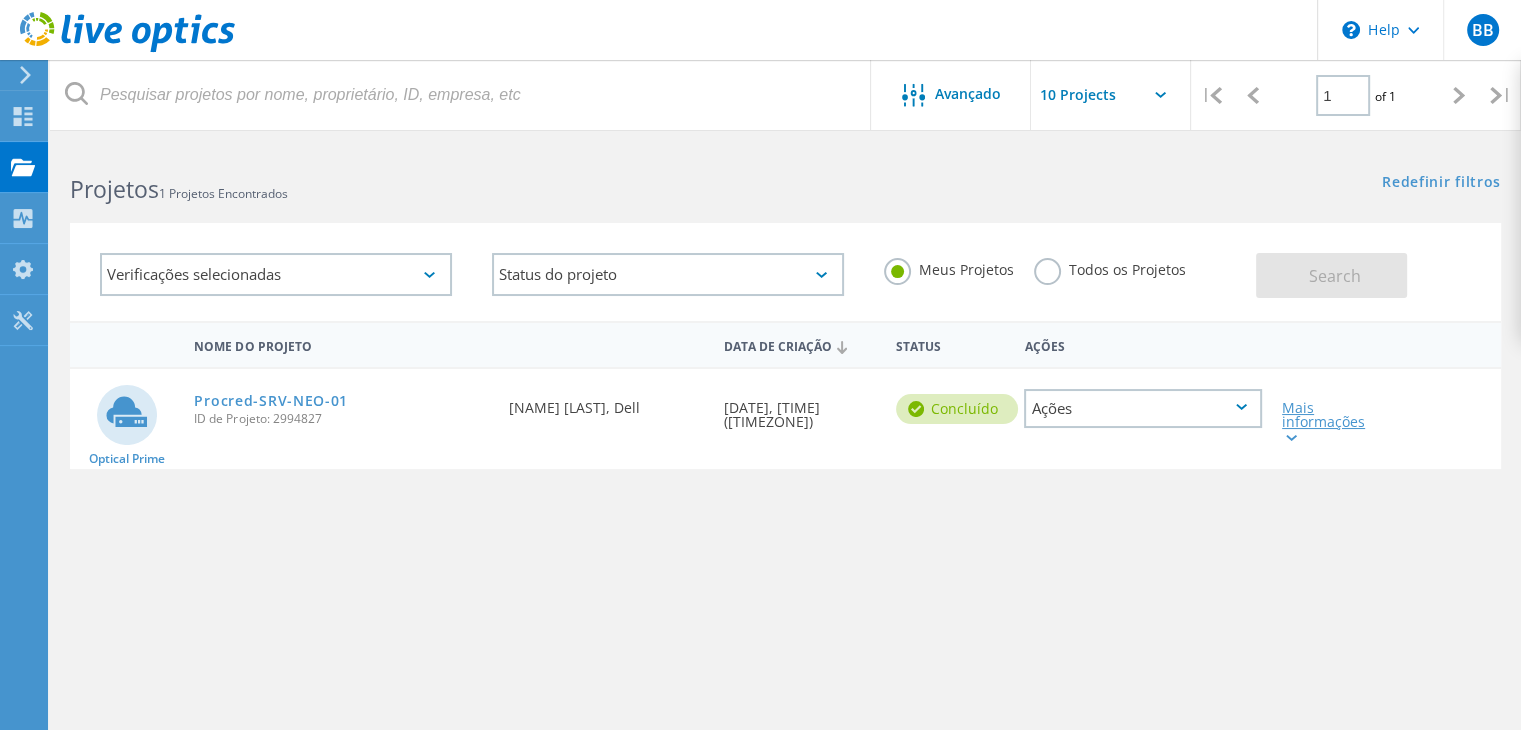click 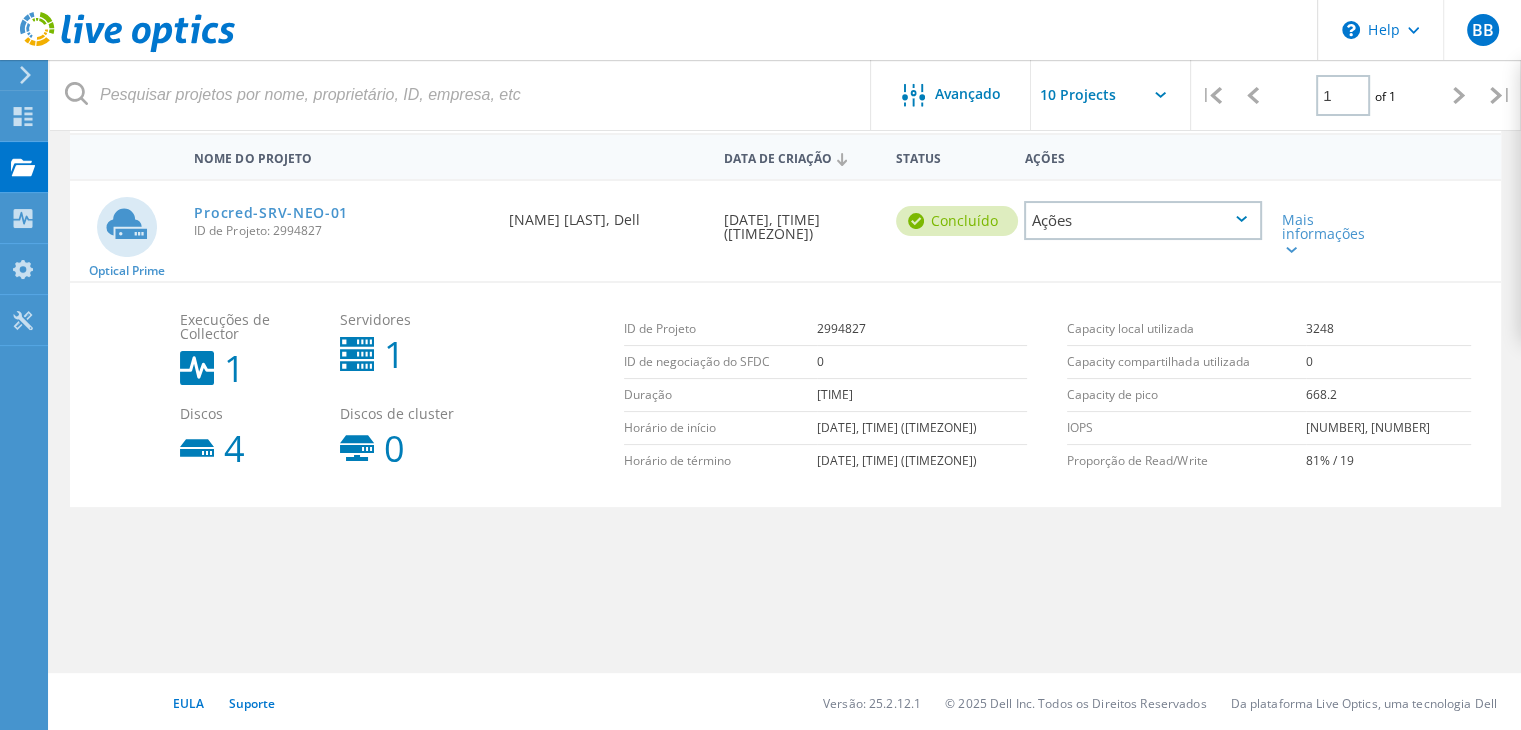 scroll, scrollTop: 190, scrollLeft: 0, axis: vertical 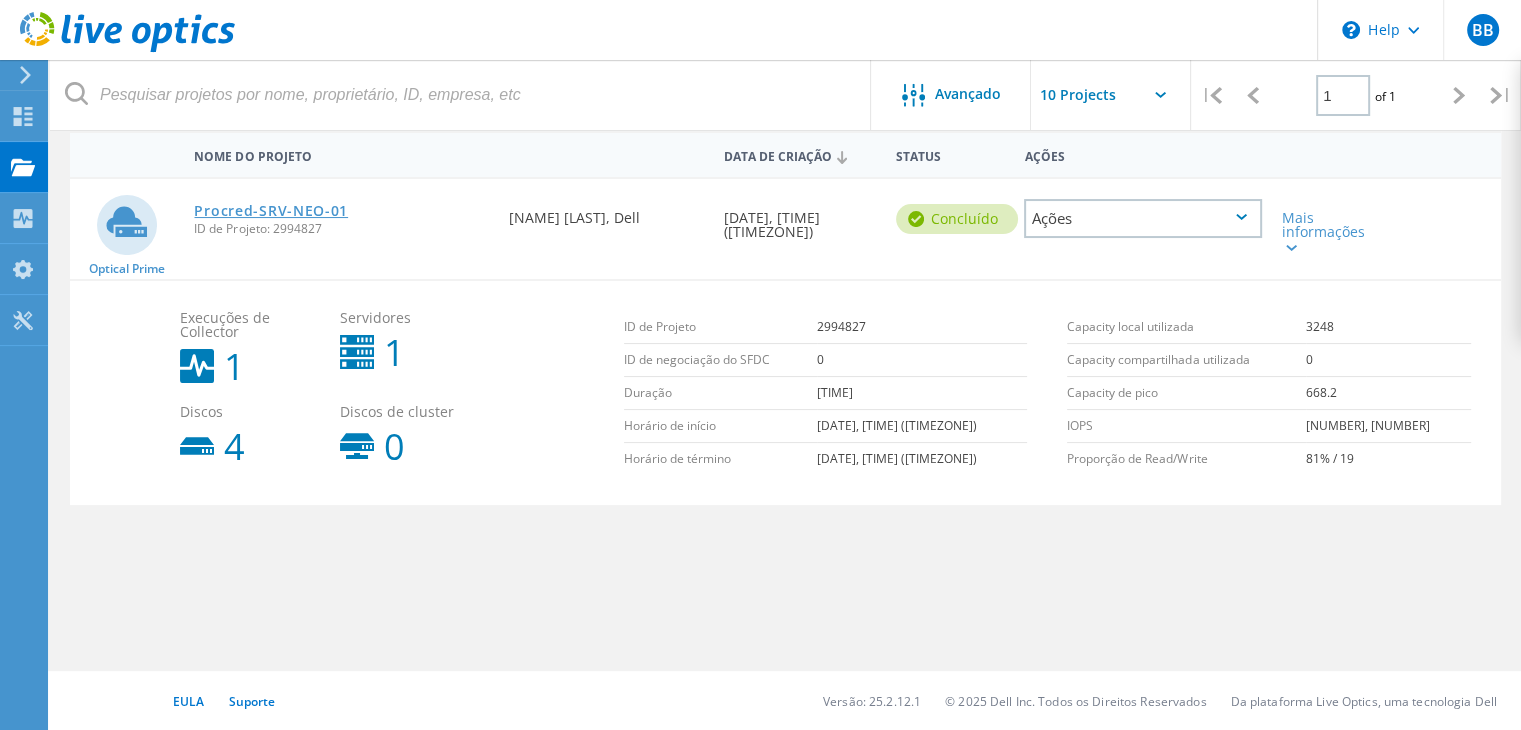 drag, startPoint x: 296, startPoint y: 206, endPoint x: 311, endPoint y: 213, distance: 16.552946 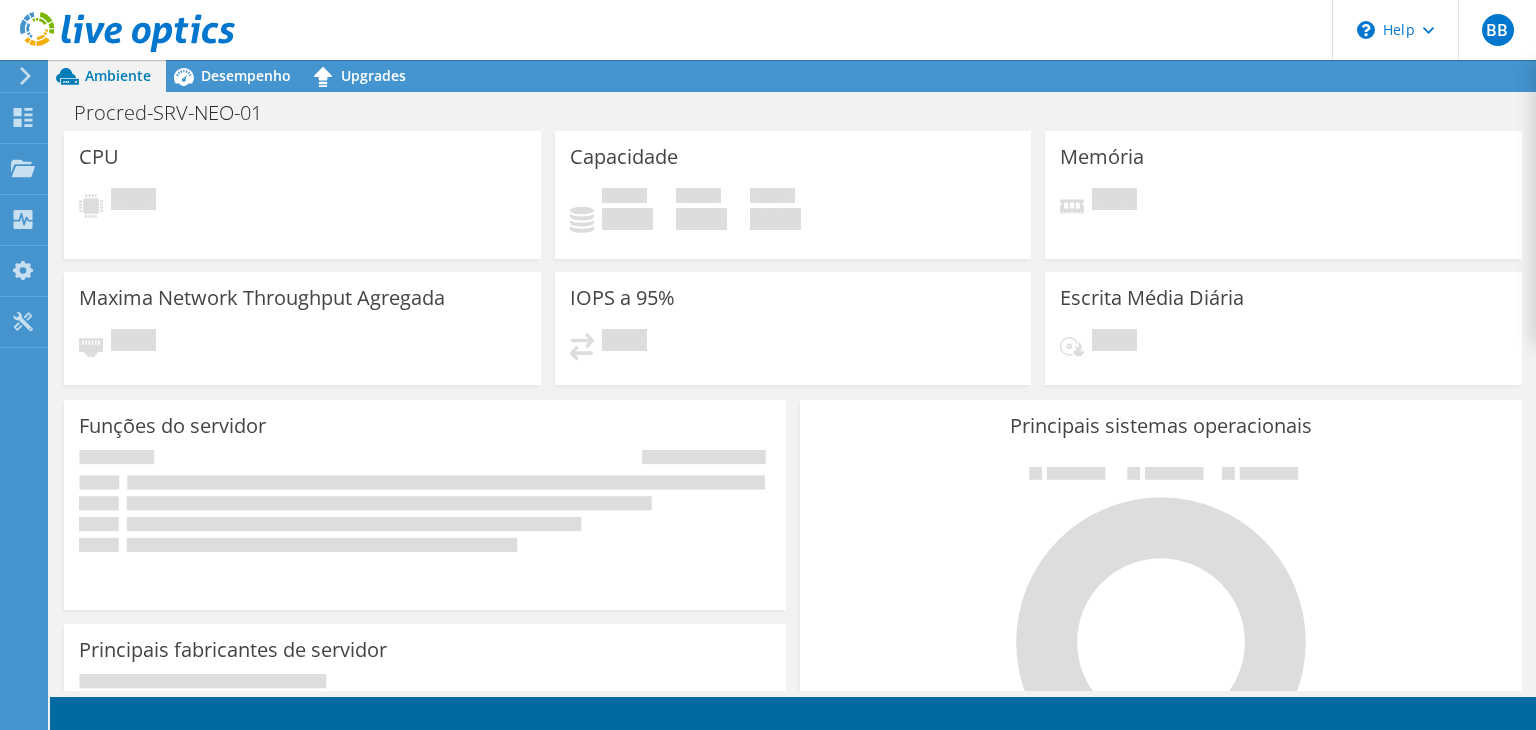 scroll, scrollTop: 0, scrollLeft: 0, axis: both 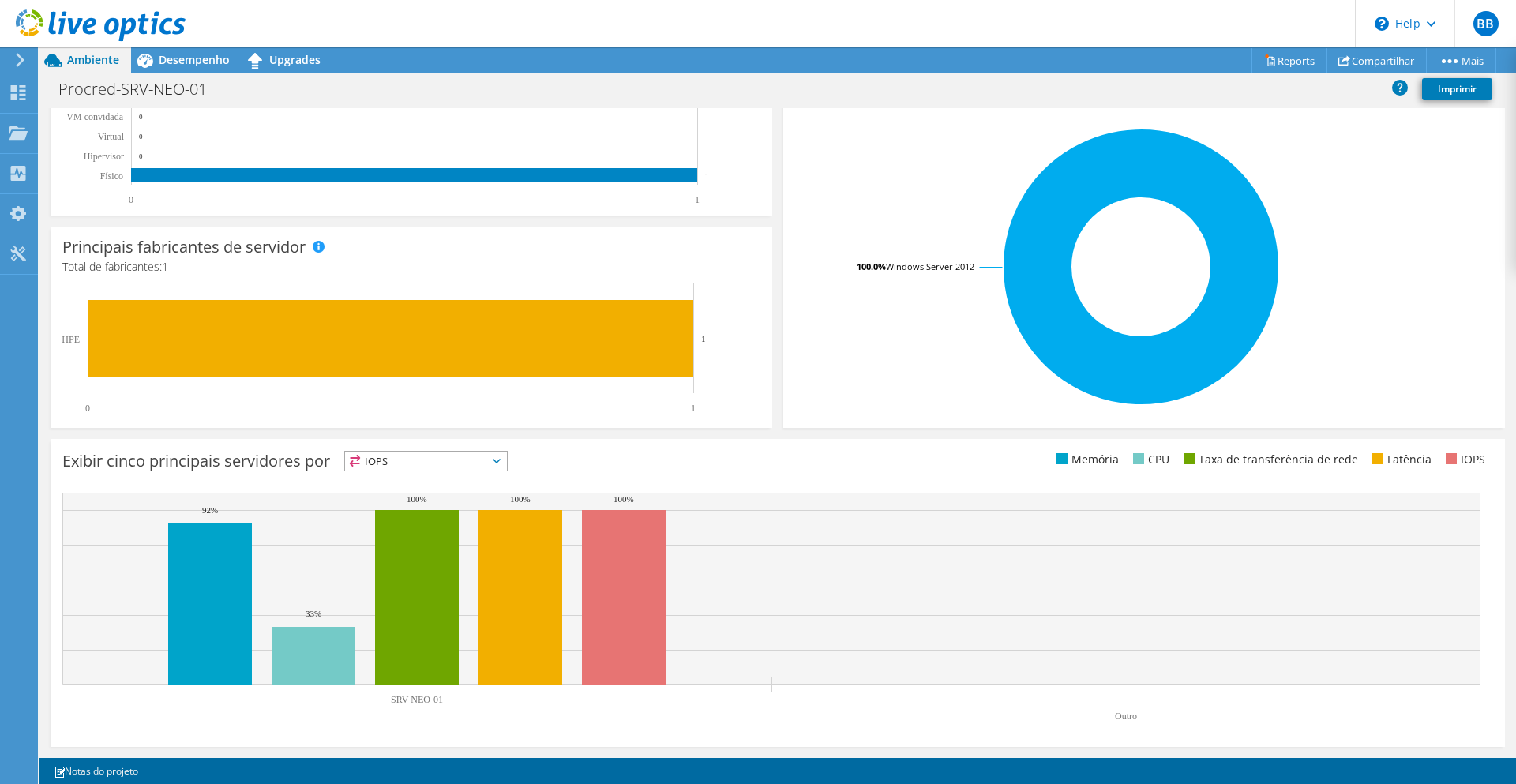 click on "IOPS" at bounding box center [426, 461] 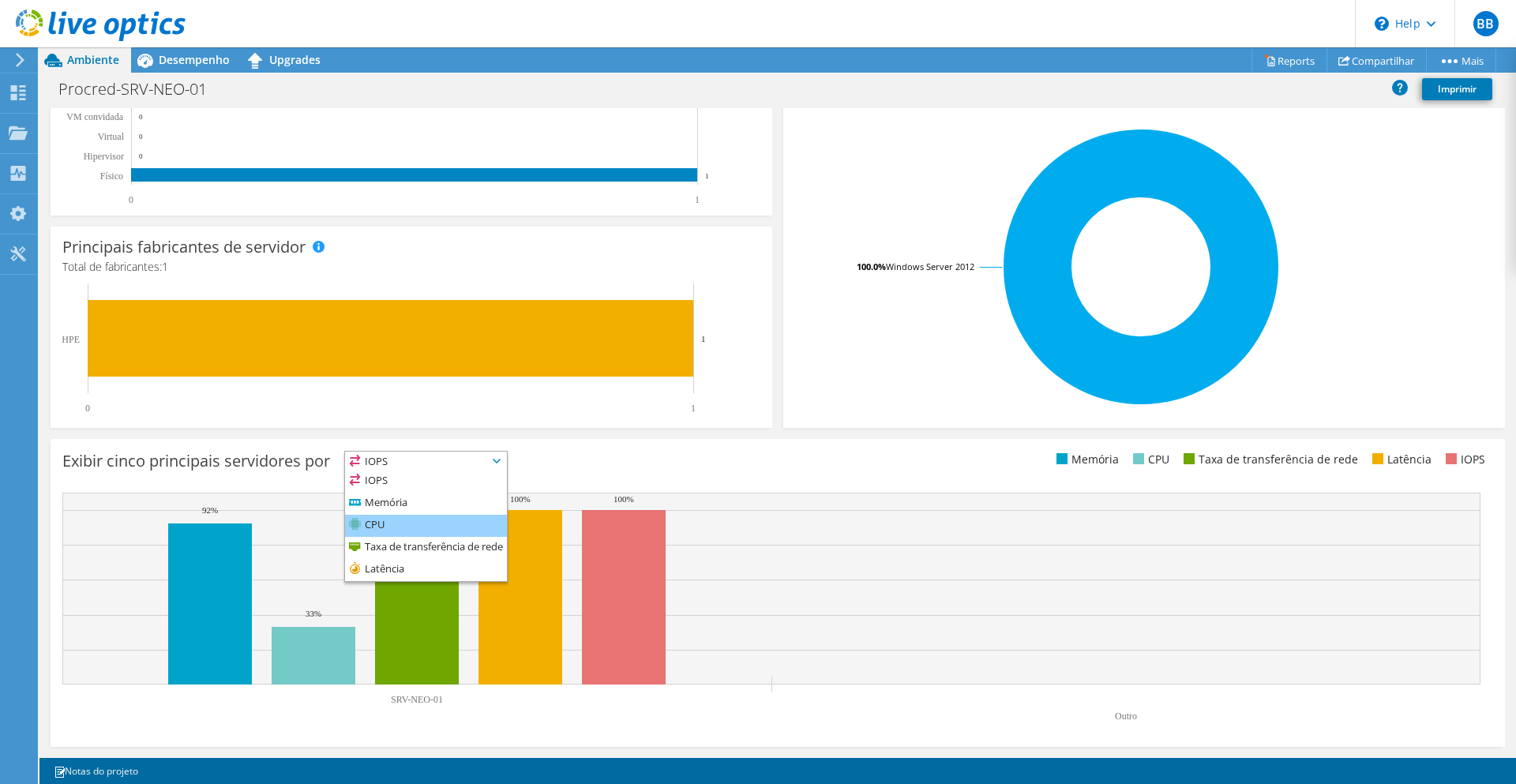 click on "CPU" at bounding box center (426, 526) 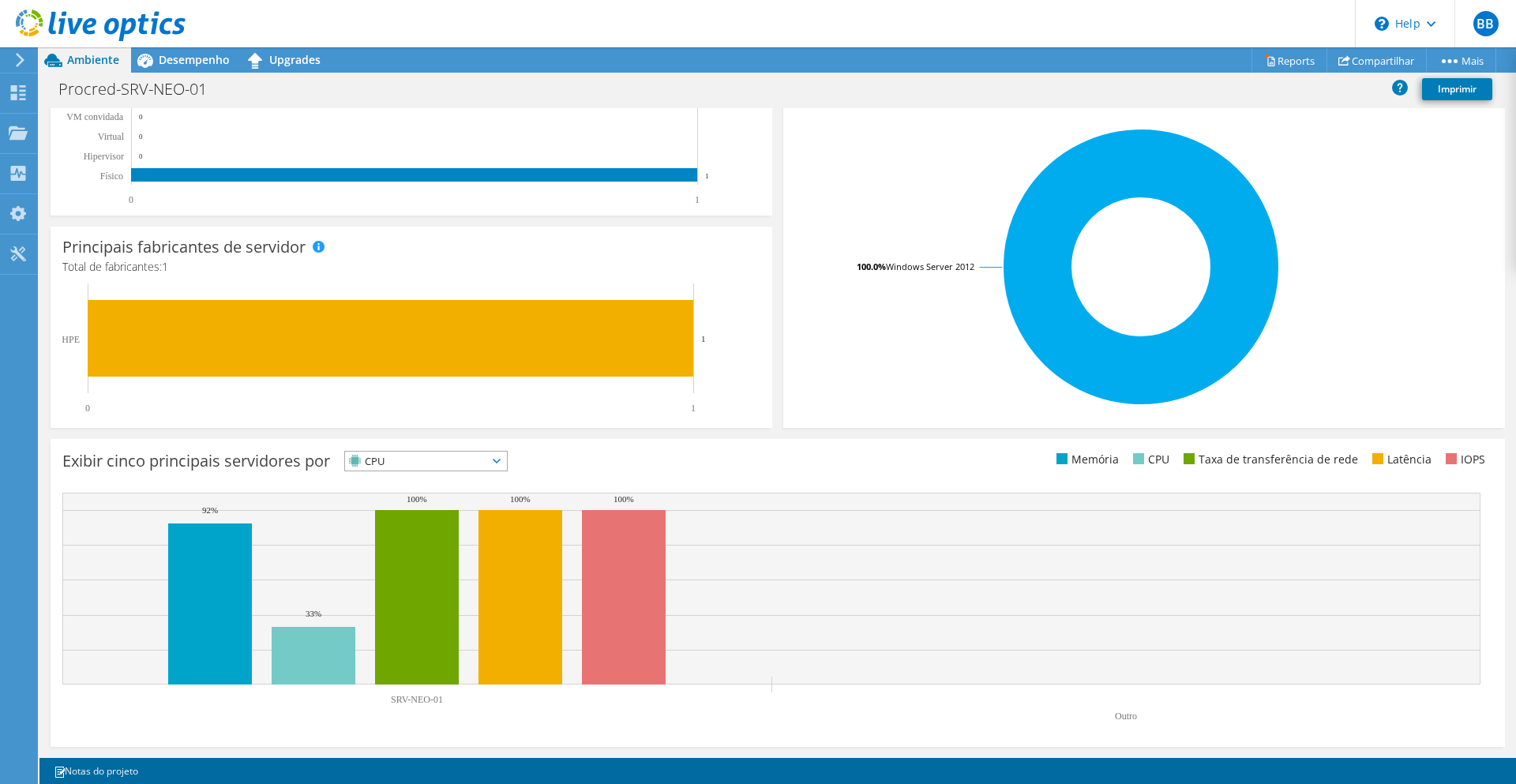 click on "CPU" at bounding box center [416, 461] 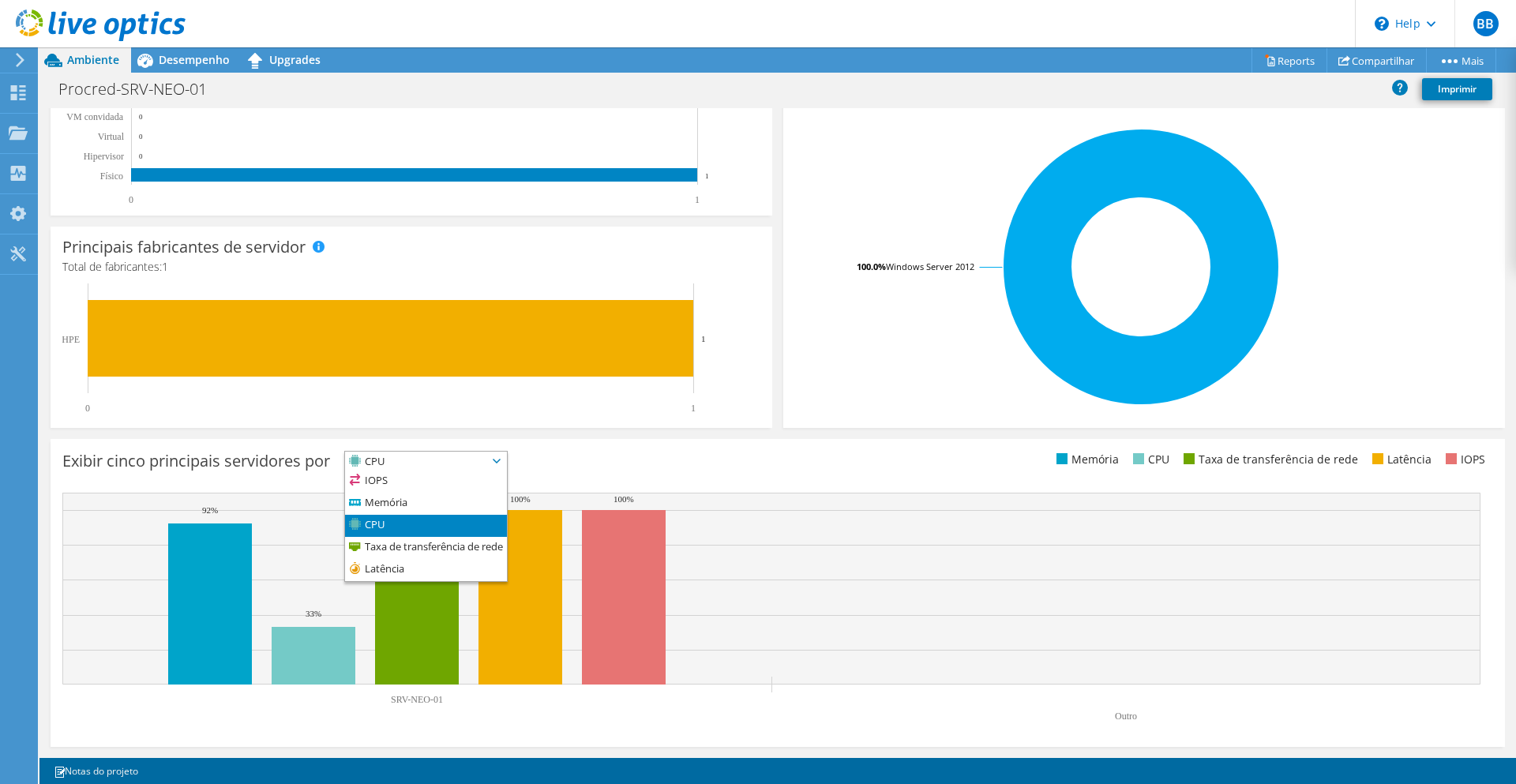 click on "CPU" at bounding box center [416, 461] 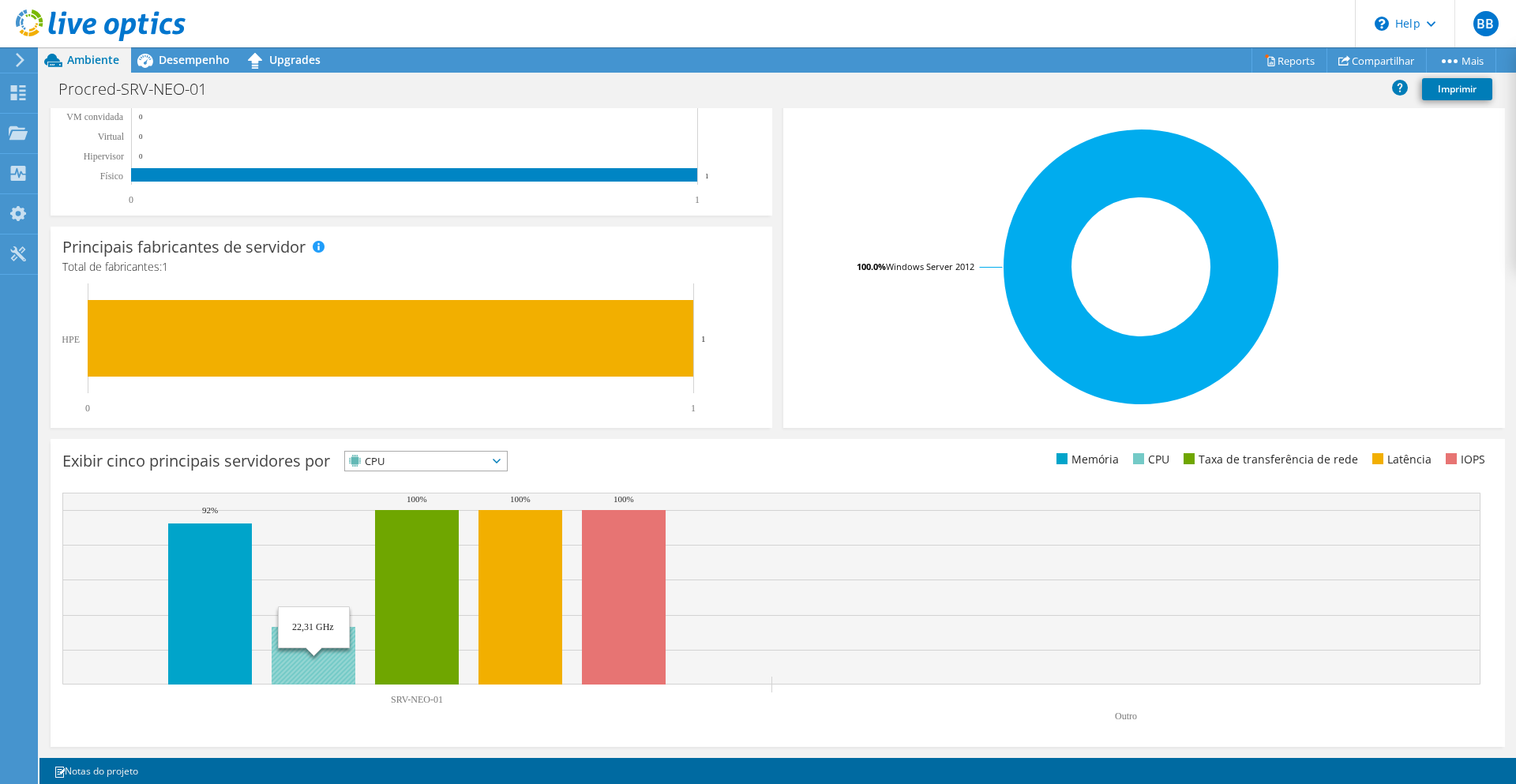 click 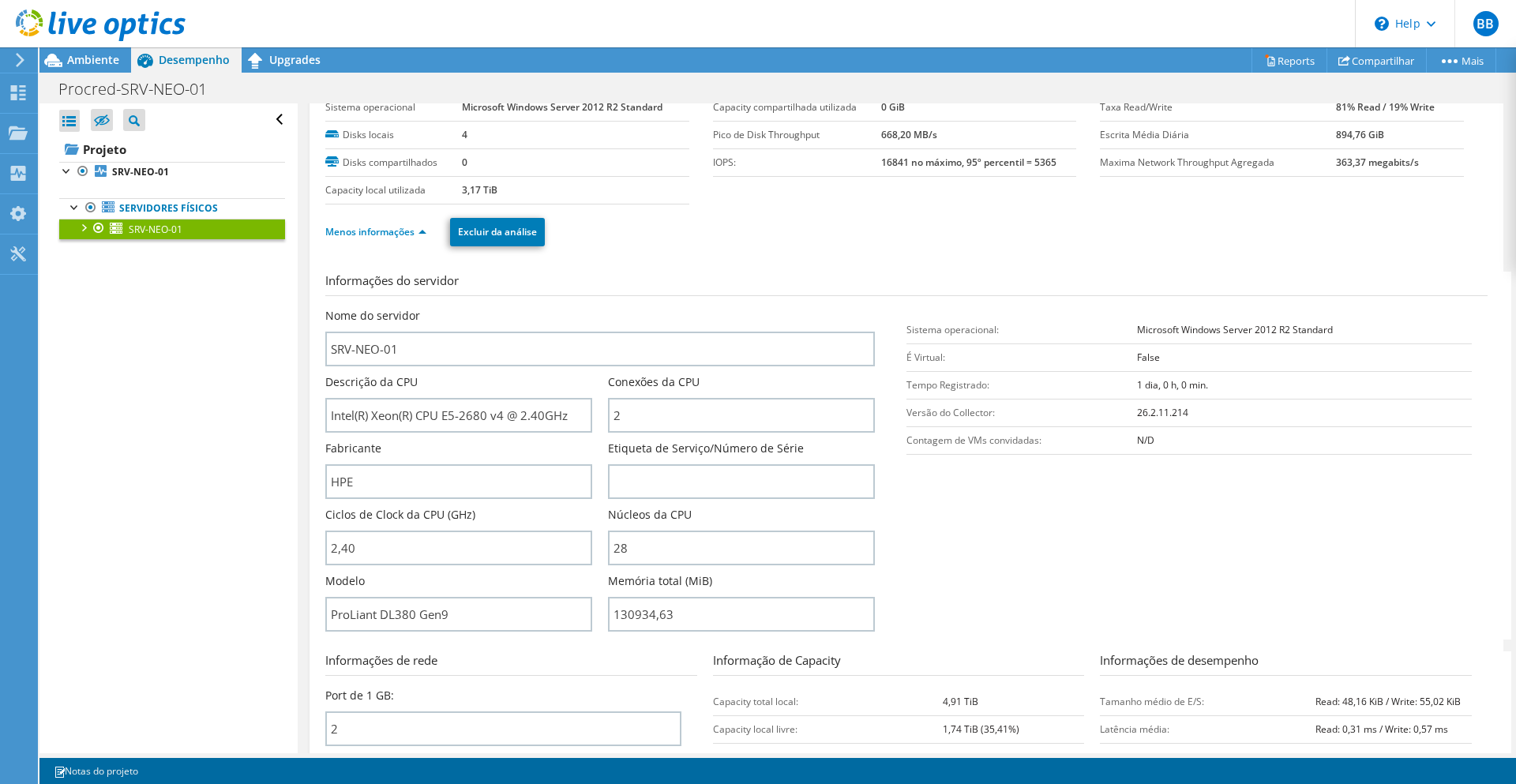 scroll, scrollTop: 79, scrollLeft: 0, axis: vertical 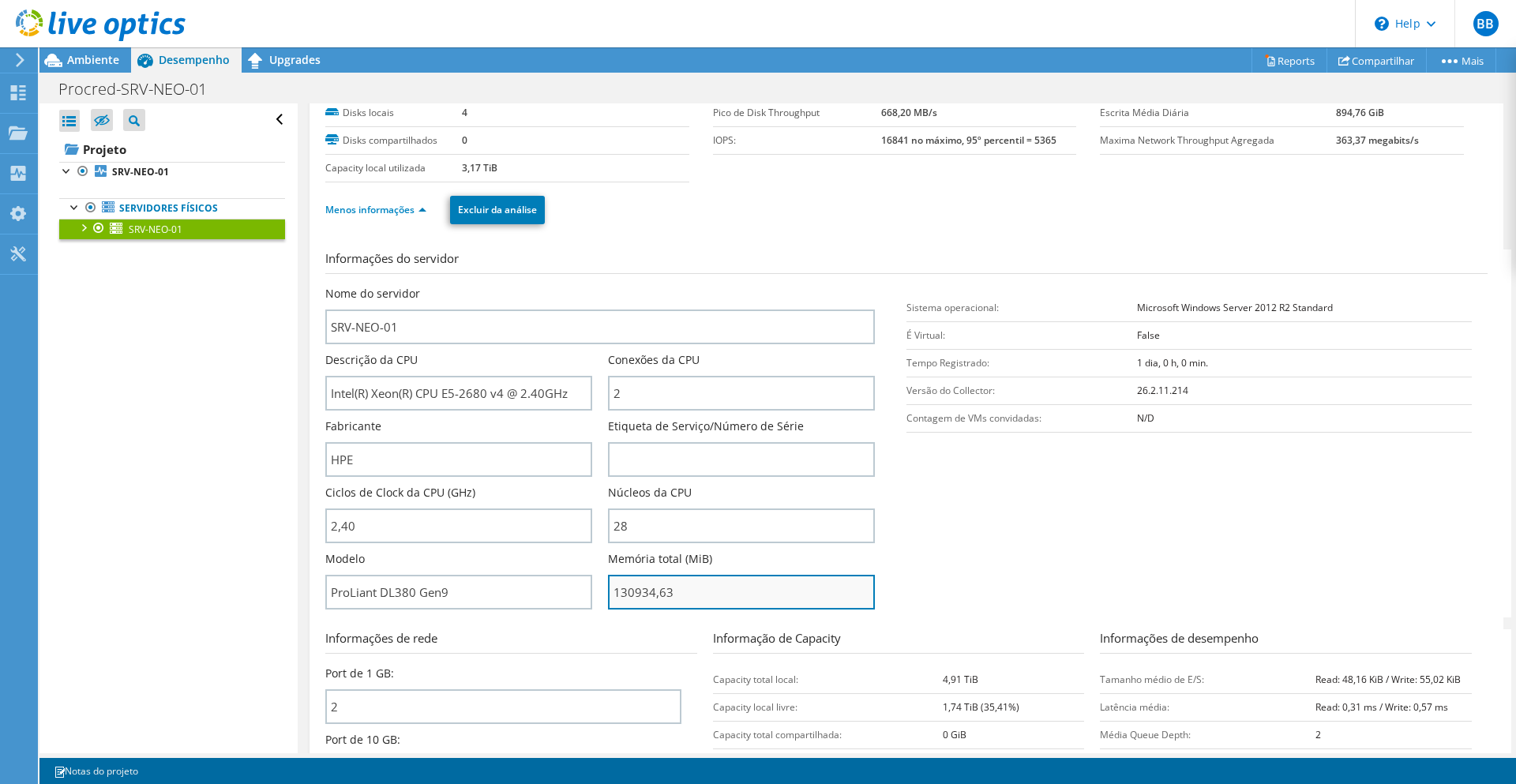 click on "130934,63" at bounding box center (741, 592) 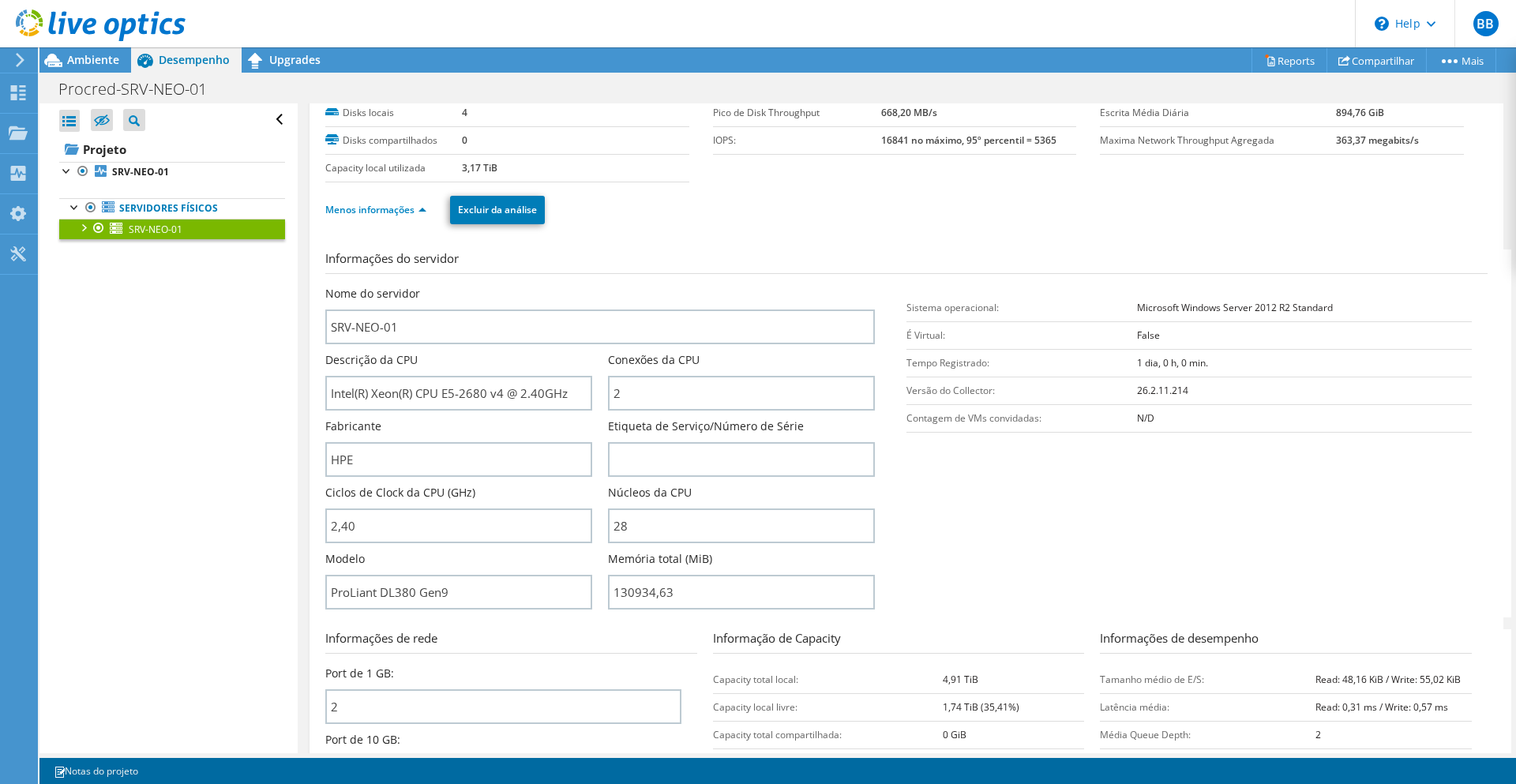 type on "13093463" 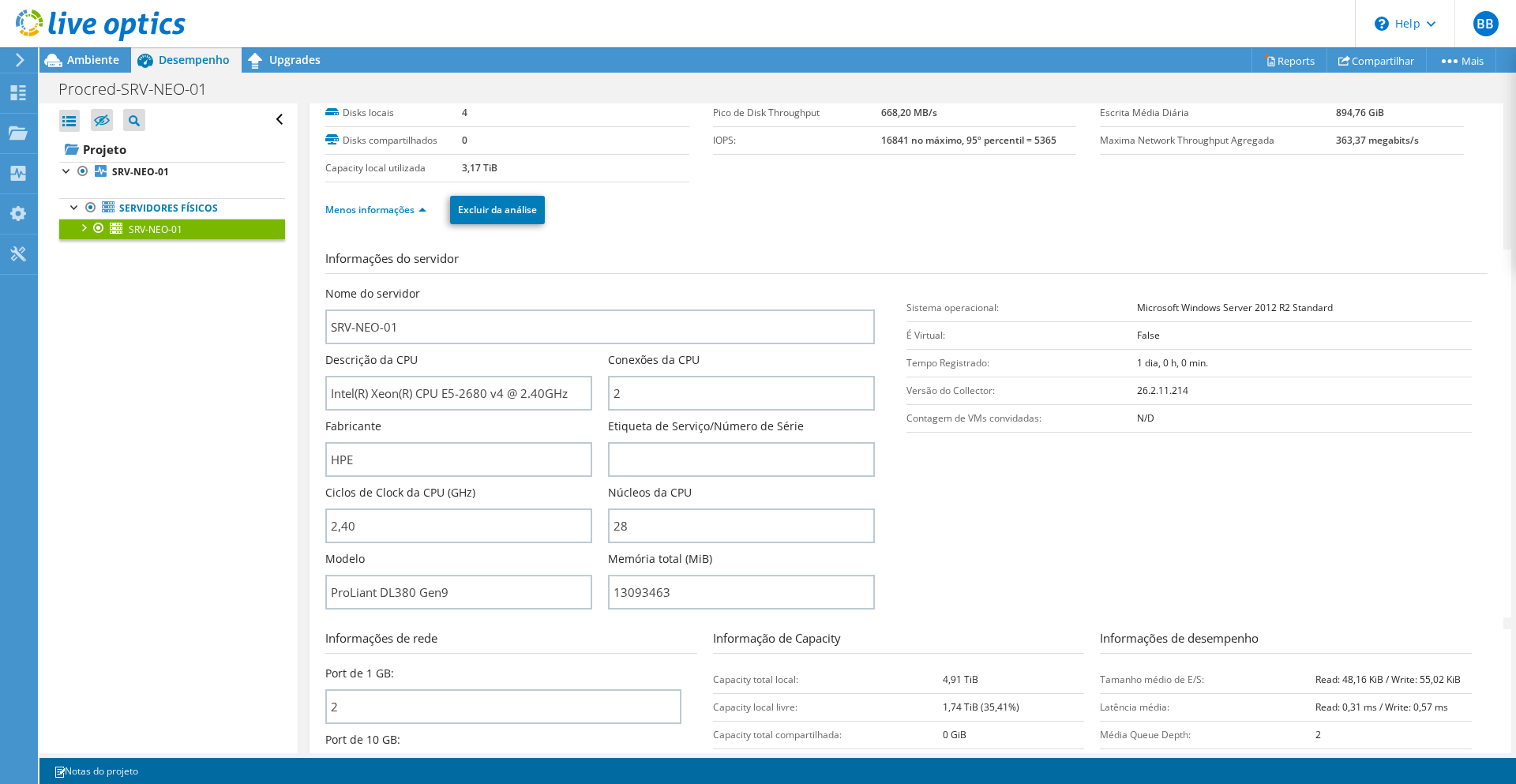 click on "Informações do servidor
Nome do servidor
SRV-NEO-01
Descrição da CPU
Intel(R) Xeon(R) CPU E5-2680 v4 @ 2.40GHz
Conexões da CPU
2
Fabricante HPE" at bounding box center [910, 433] 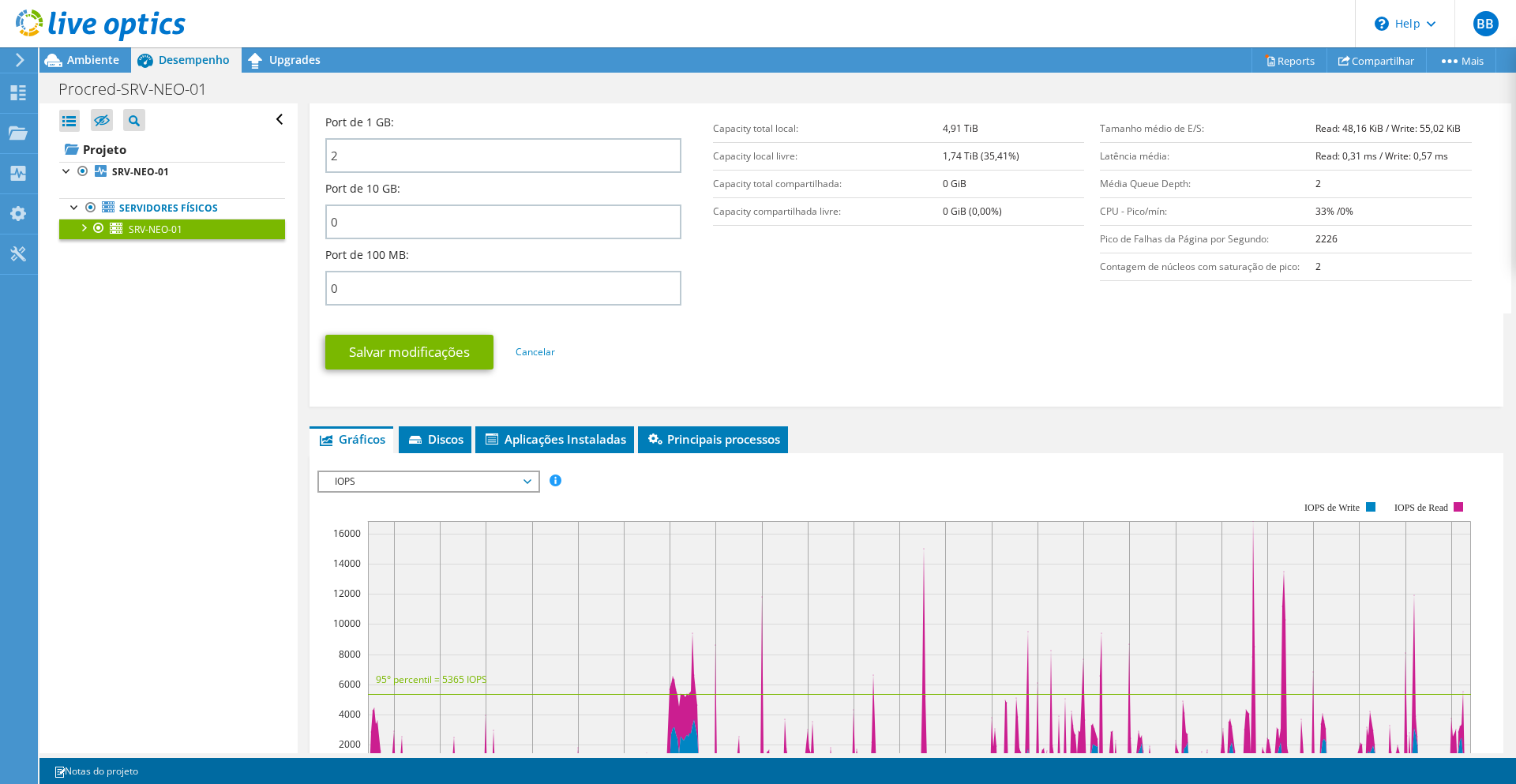 scroll, scrollTop: 632, scrollLeft: 0, axis: vertical 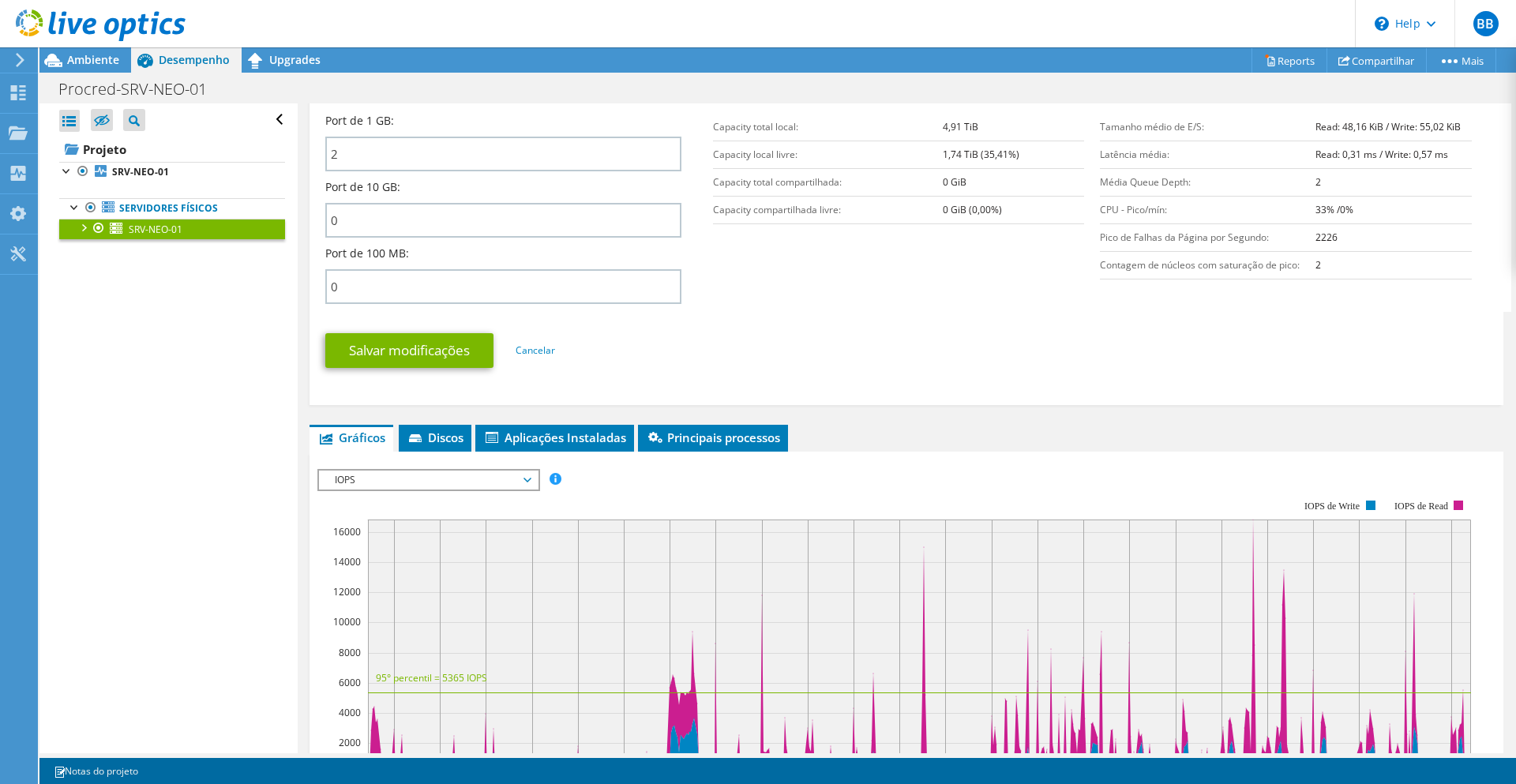 click on "SRV-NEO-01" at bounding box center [156, 229] 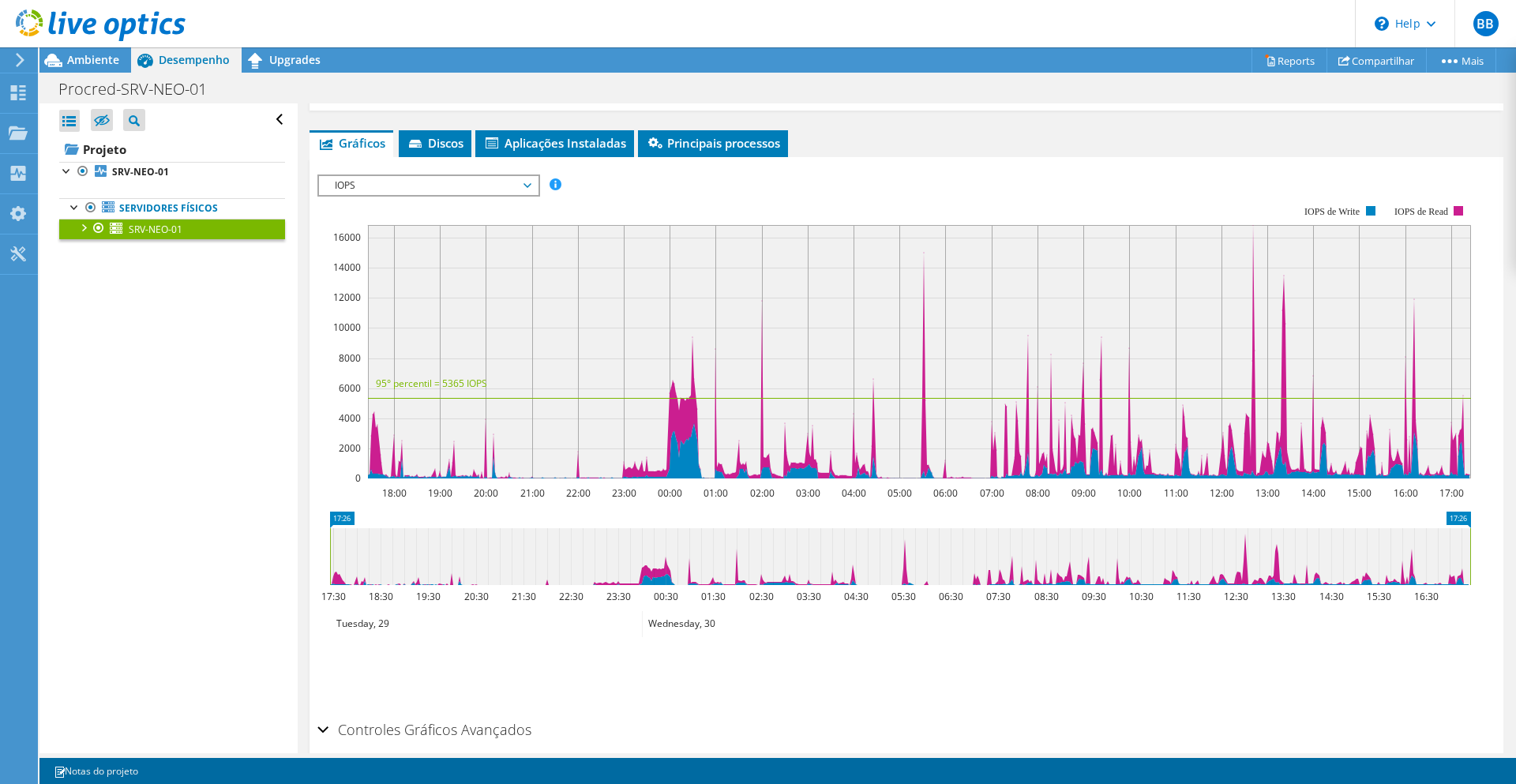 scroll, scrollTop: 237, scrollLeft: 0, axis: vertical 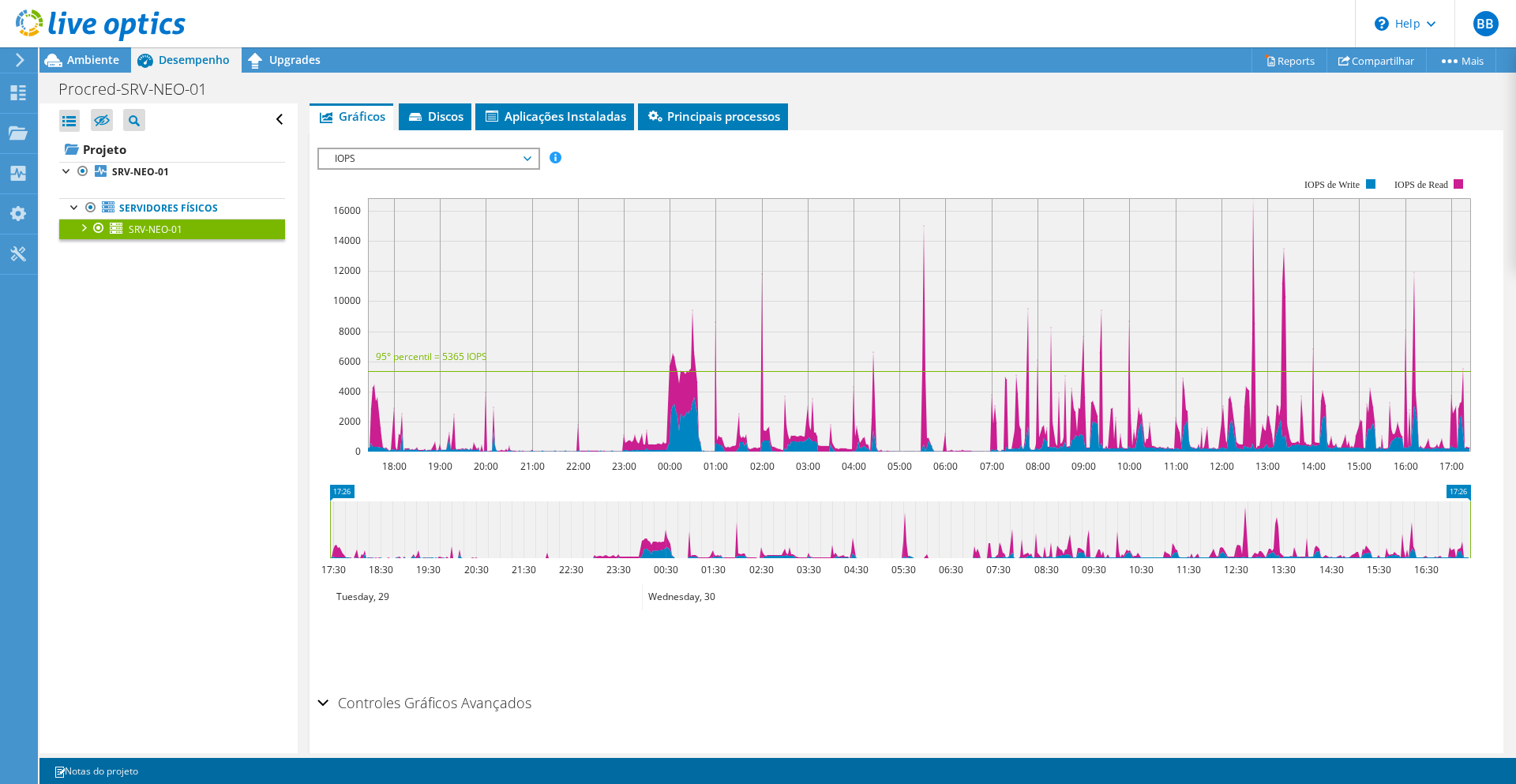 click on "IOPS" at bounding box center [428, 159] 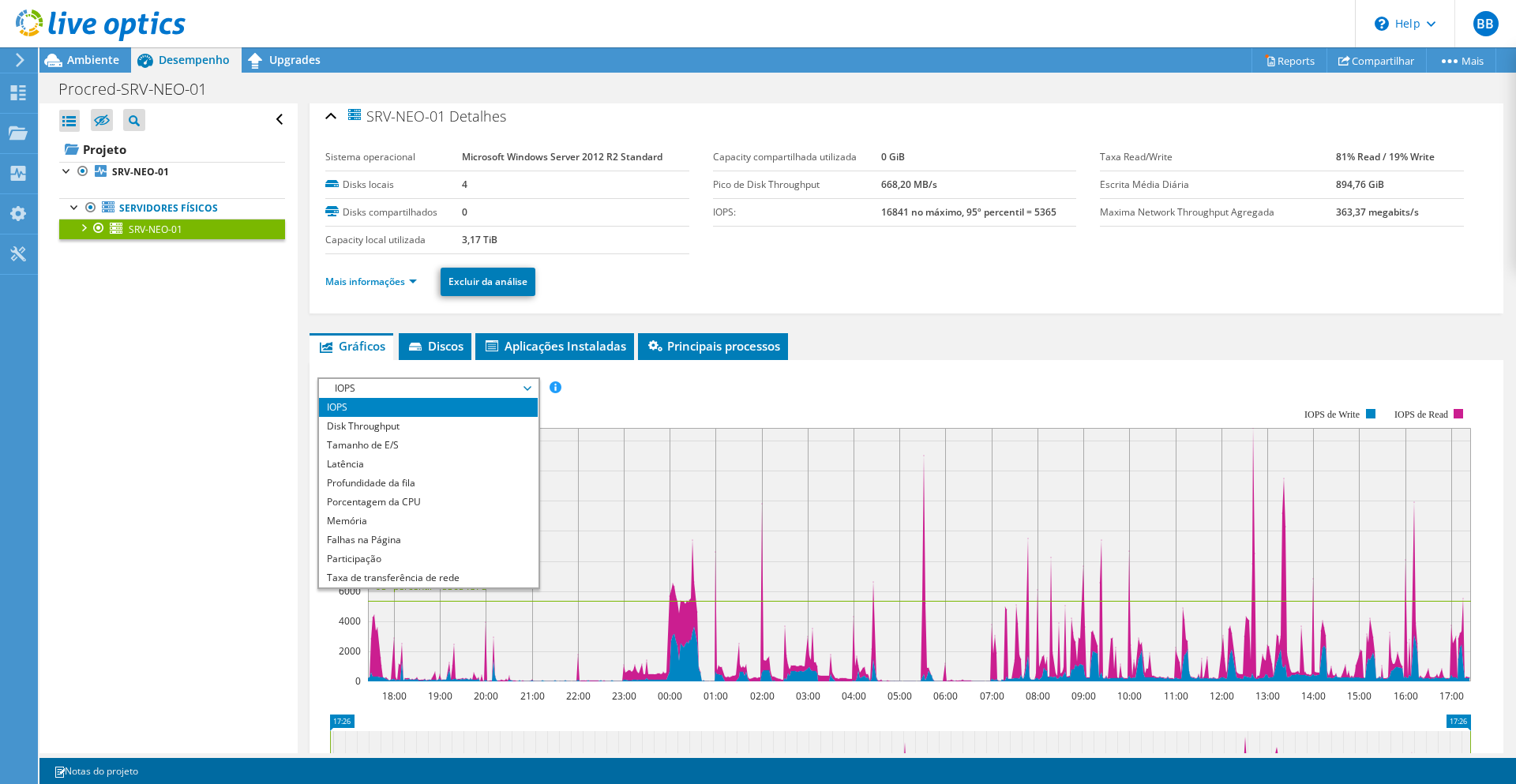 scroll, scrollTop: 0, scrollLeft: 0, axis: both 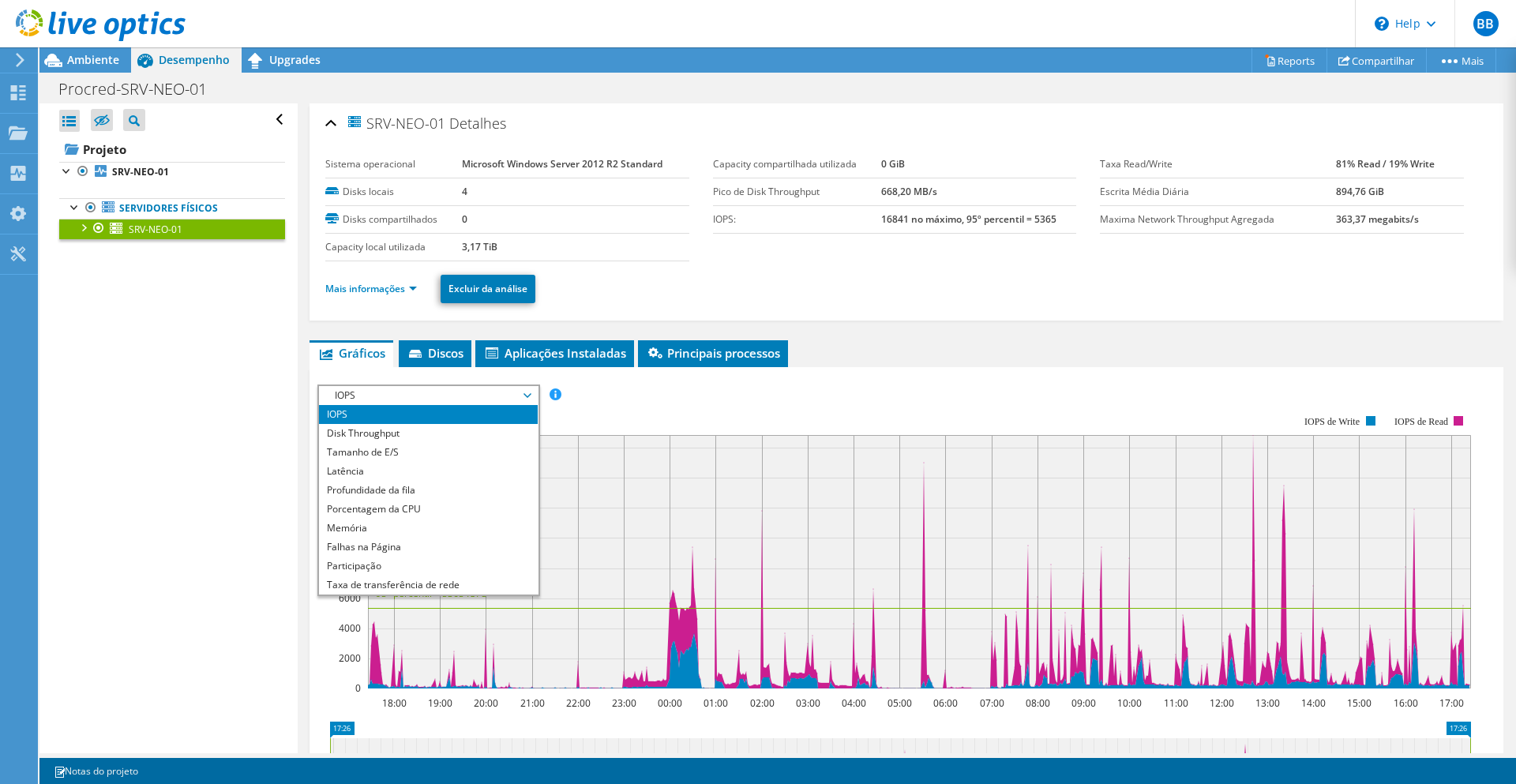 click on "IOPS
Disk Throughput
Tamanho de E/S
Latência
Profundidade da fila
Porcentagem da CPU
Memória
Falhas na Página
Participação
Taxa de transferência de rede
Principais servidores por falhas de página
Linha de concentração de carga de trabalho Todos IOPS 				 					 						 0" at bounding box center [906, 650] 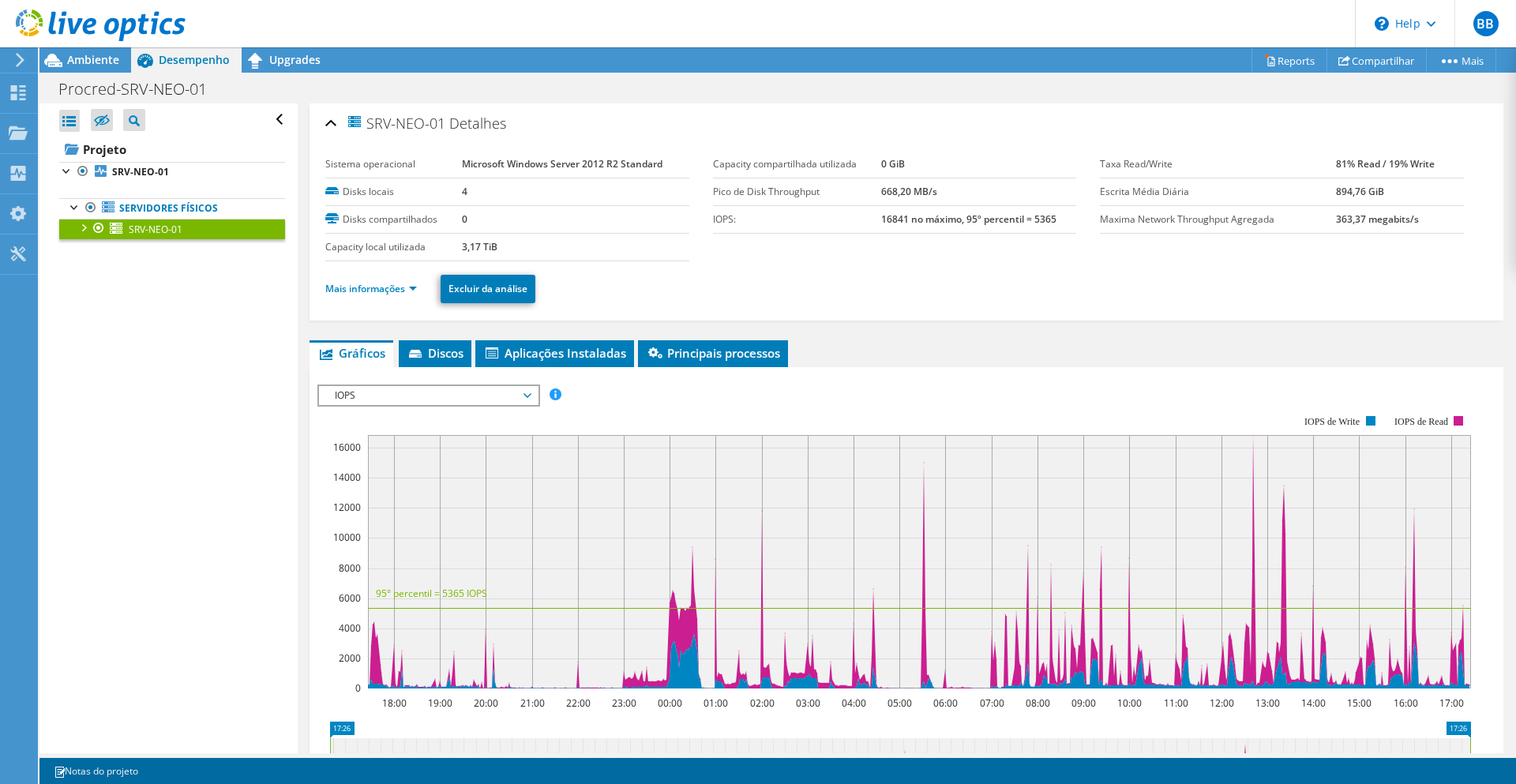 click on "IOPS 				 					 						 					 				 IOPS Disk Throughput Tamanho de E/S Latência Profundidade da fila Porcentagem da CPU Memória Falhas na Página Participação Taxa de transferência de rede Principais servidores por falhas de página Linha de concentração de carga de trabalho Bolha de concentração de carga de trabalho Todos" at bounding box center [429, 396] 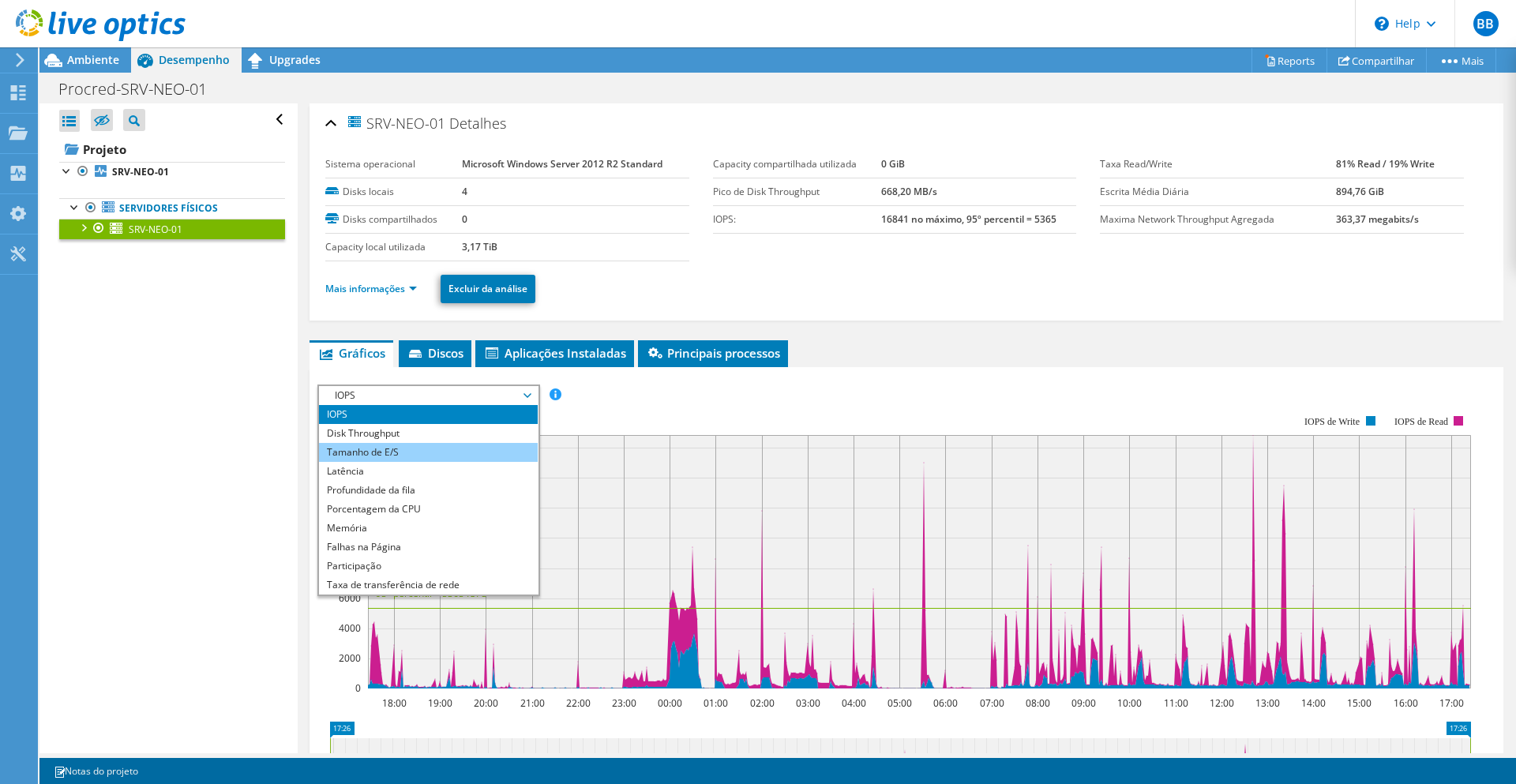 click on "Tamanho de E/S" at bounding box center (428, 452) 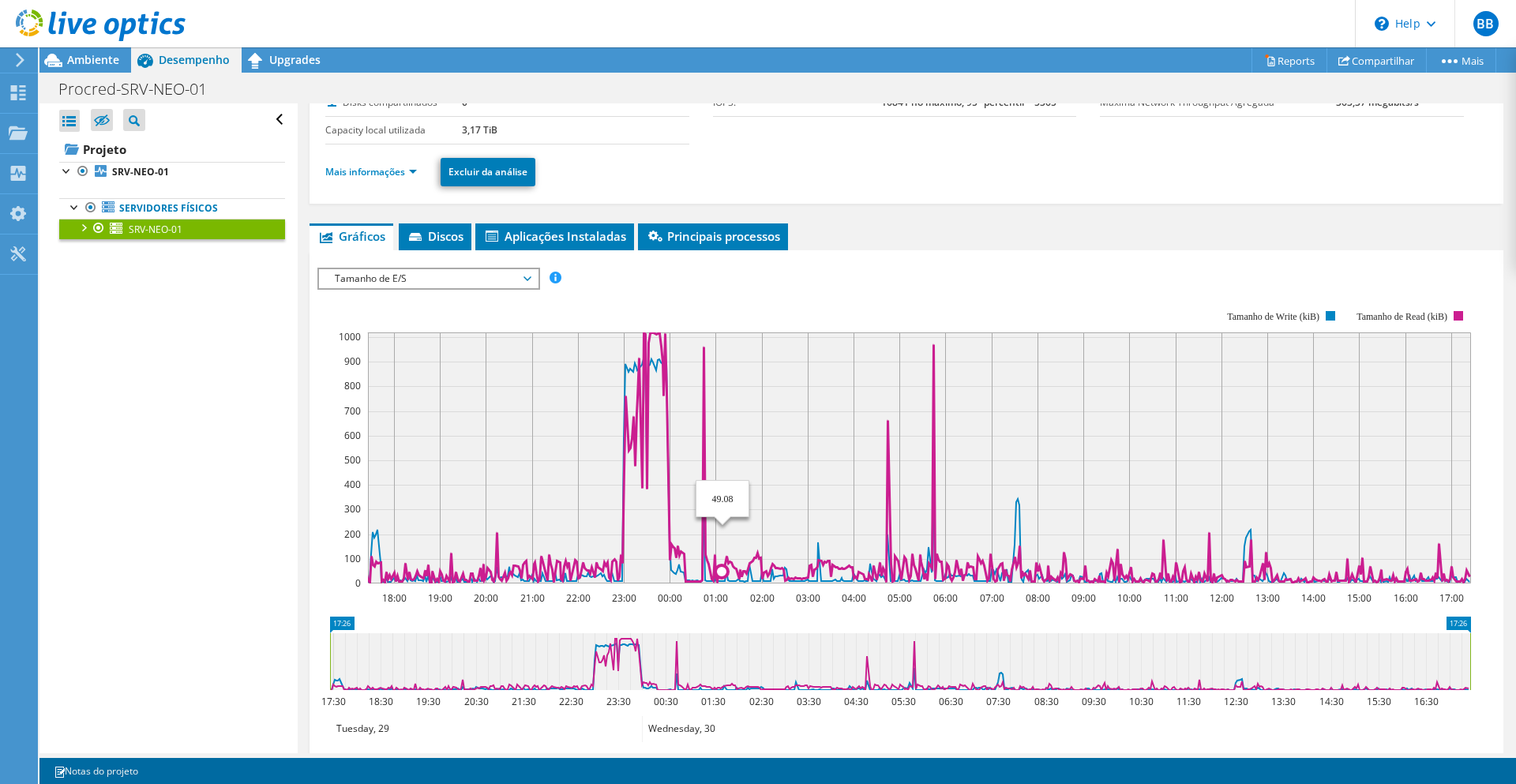 scroll, scrollTop: 79, scrollLeft: 0, axis: vertical 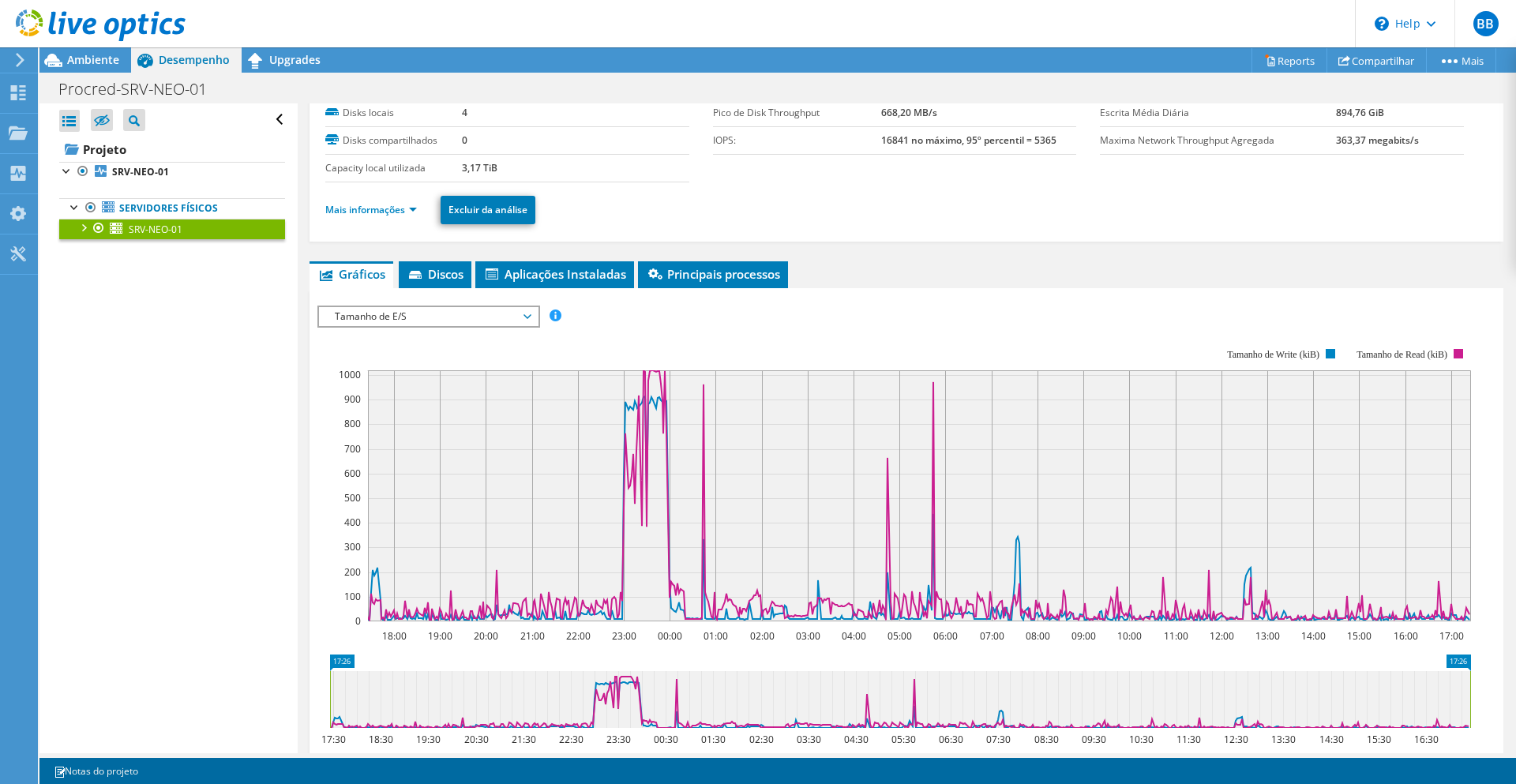 click on "Tamanho de E/S" at bounding box center (428, 317) 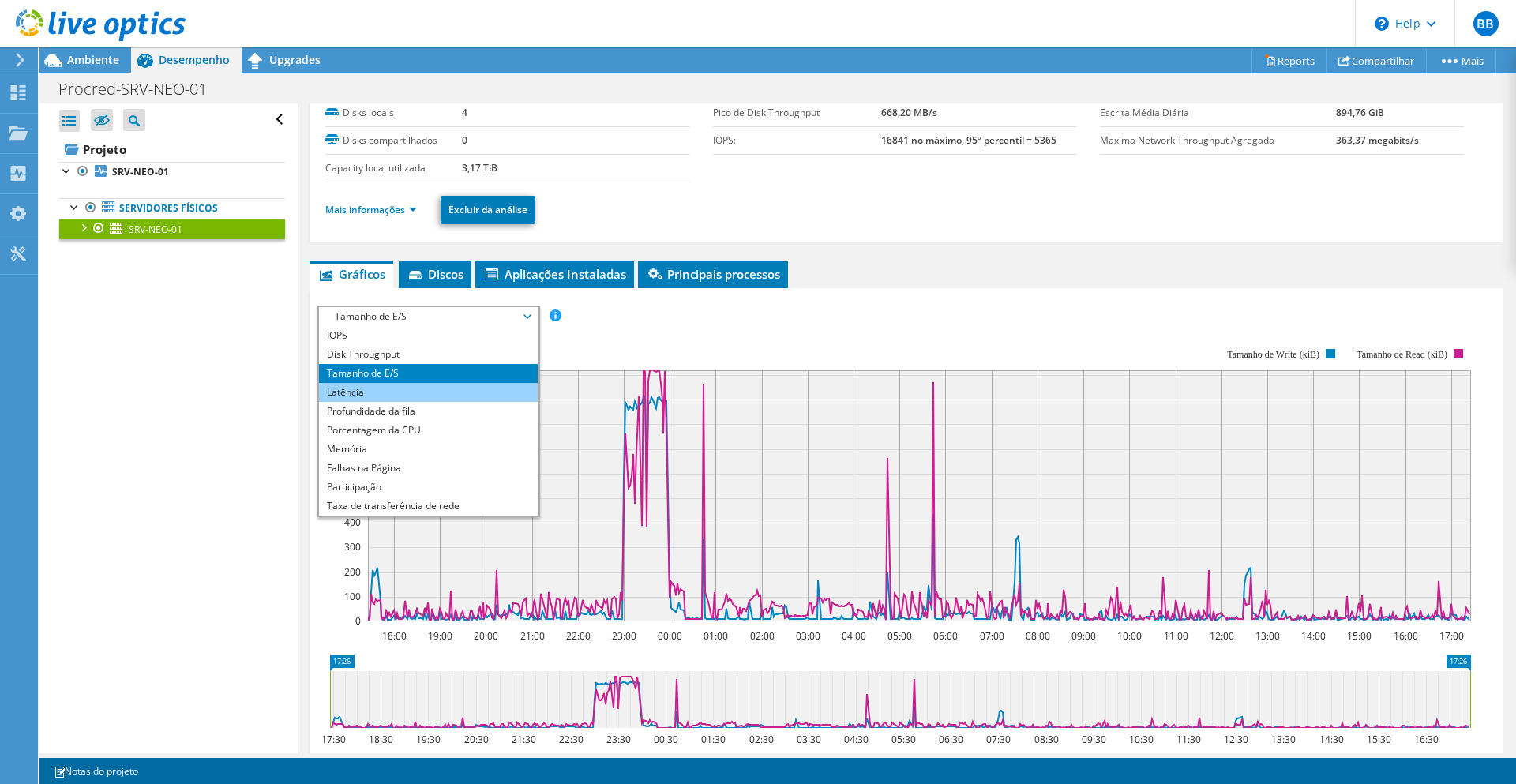click on "Latência" at bounding box center (428, 392) 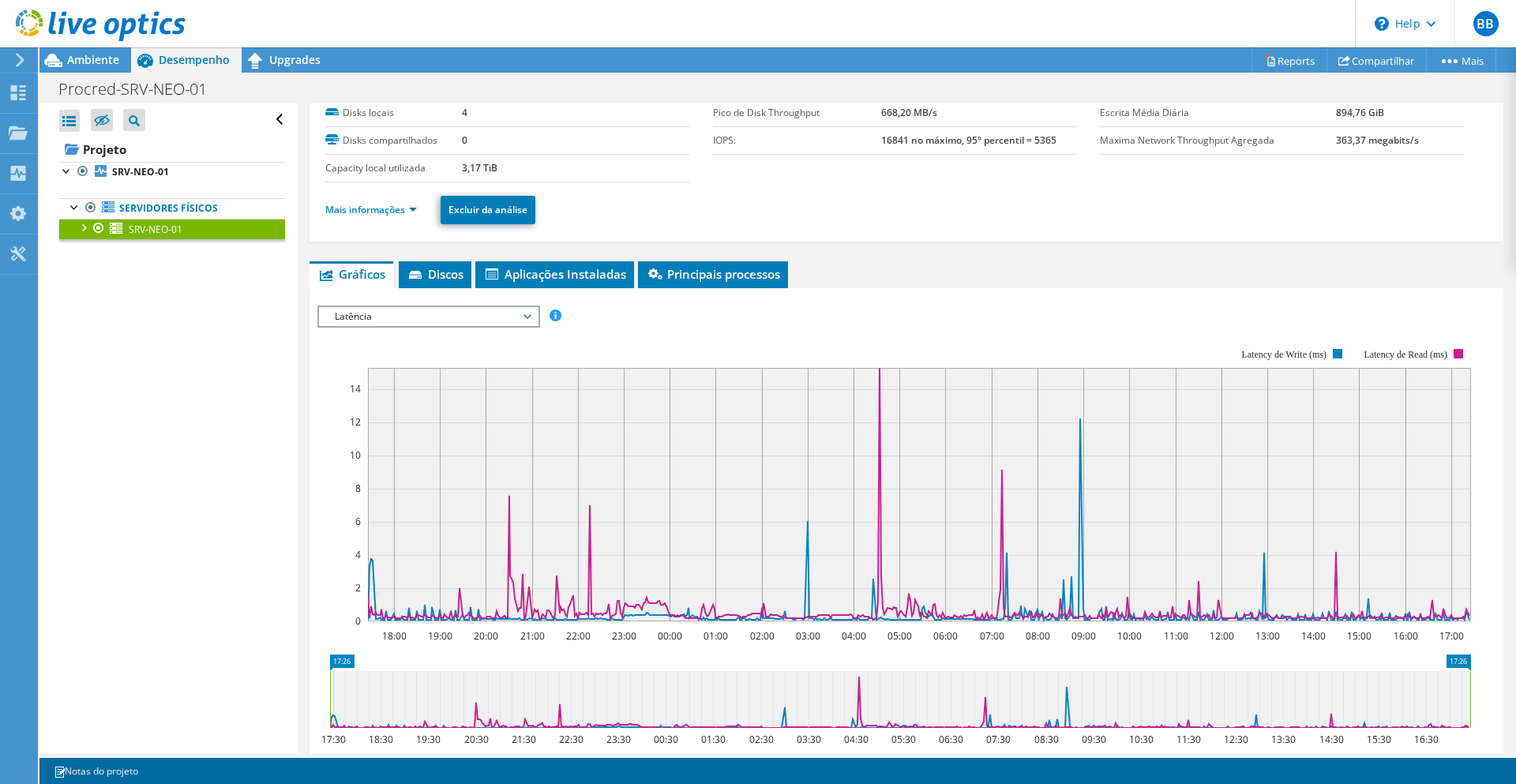 click on "Latência" at bounding box center [428, 317] 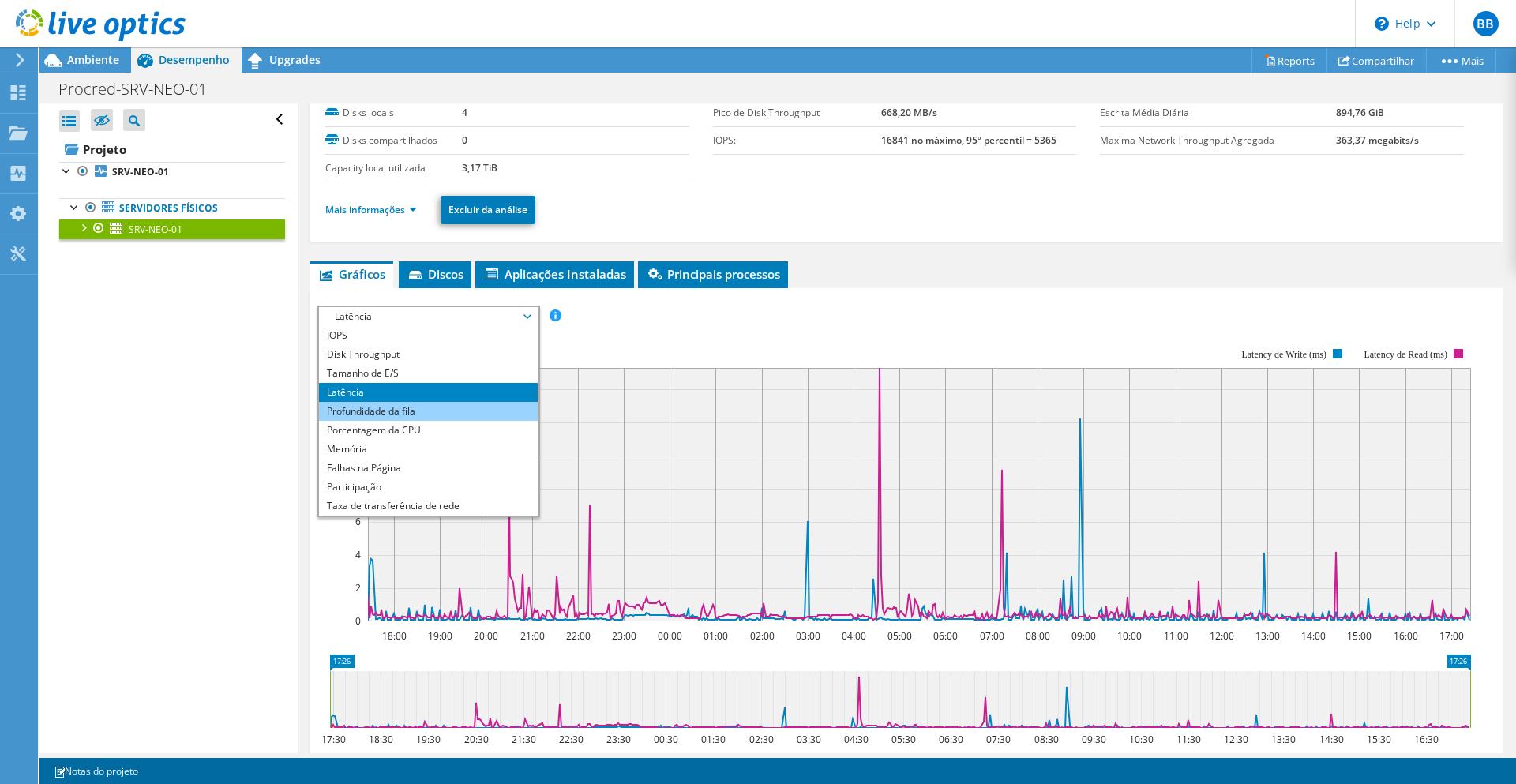 click on "Profundidade da fila" at bounding box center [428, 411] 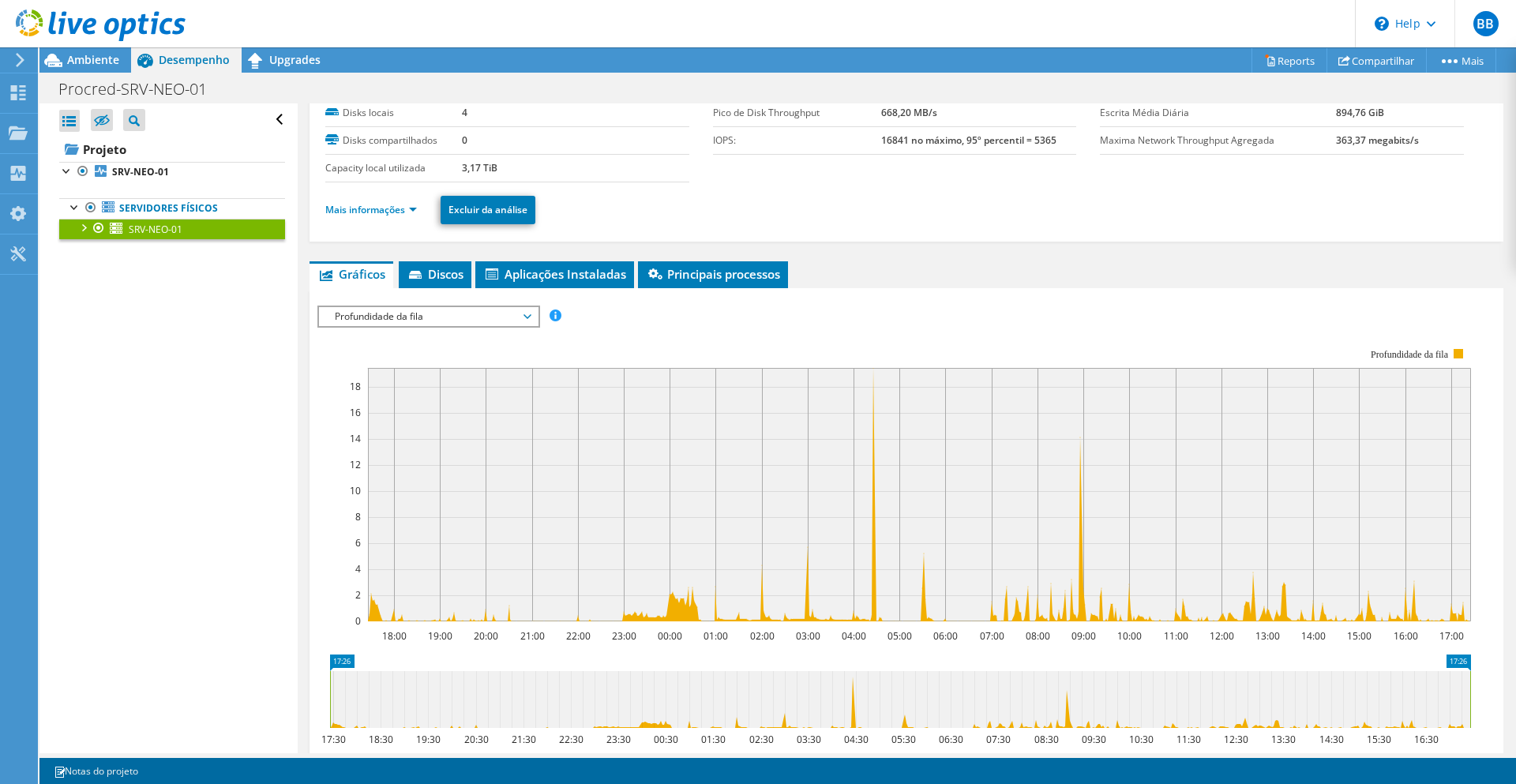 click on "Profundidade da fila" at bounding box center [428, 317] 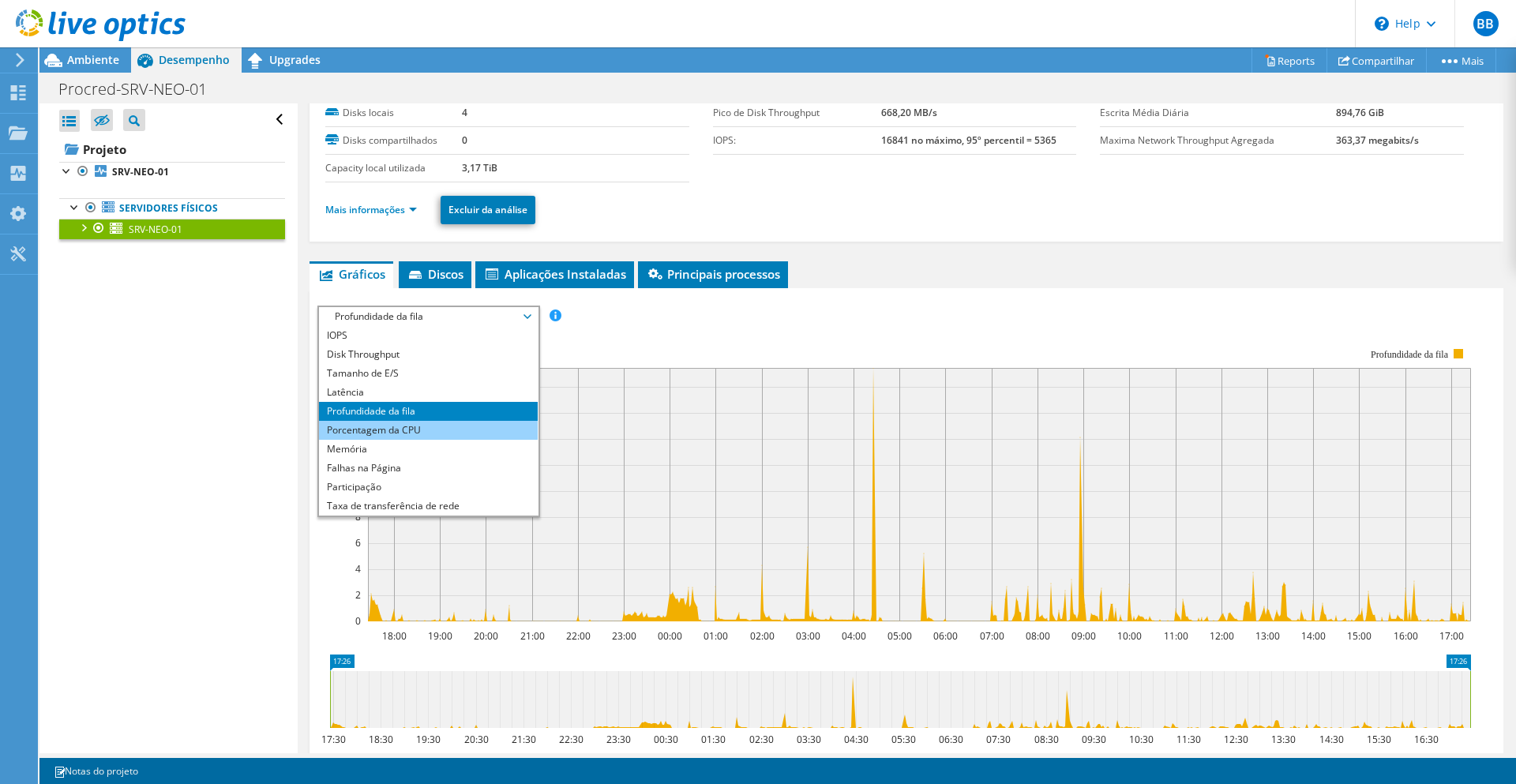 click on "Porcentagem da CPU" at bounding box center (428, 430) 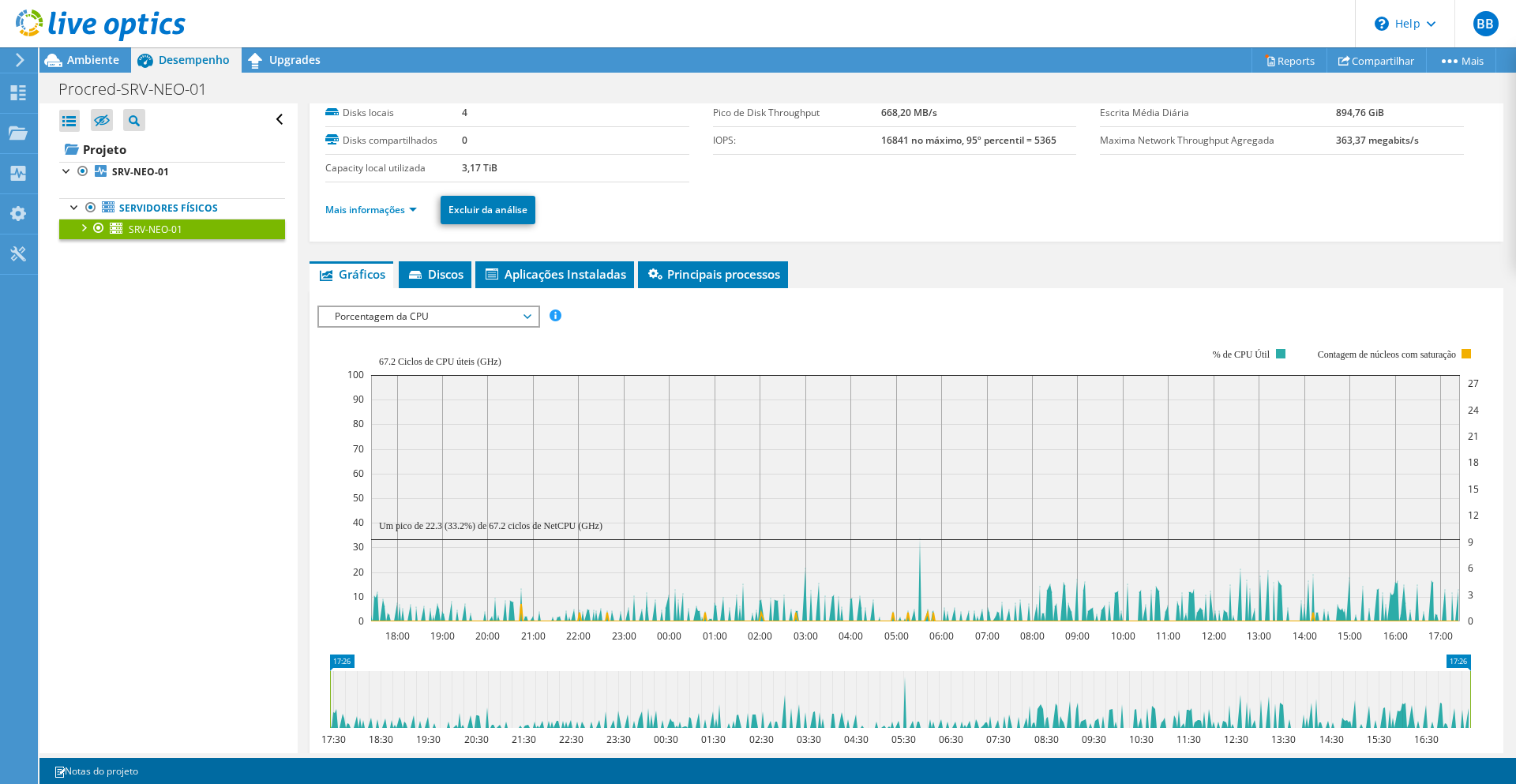 scroll, scrollTop: 158, scrollLeft: 0, axis: vertical 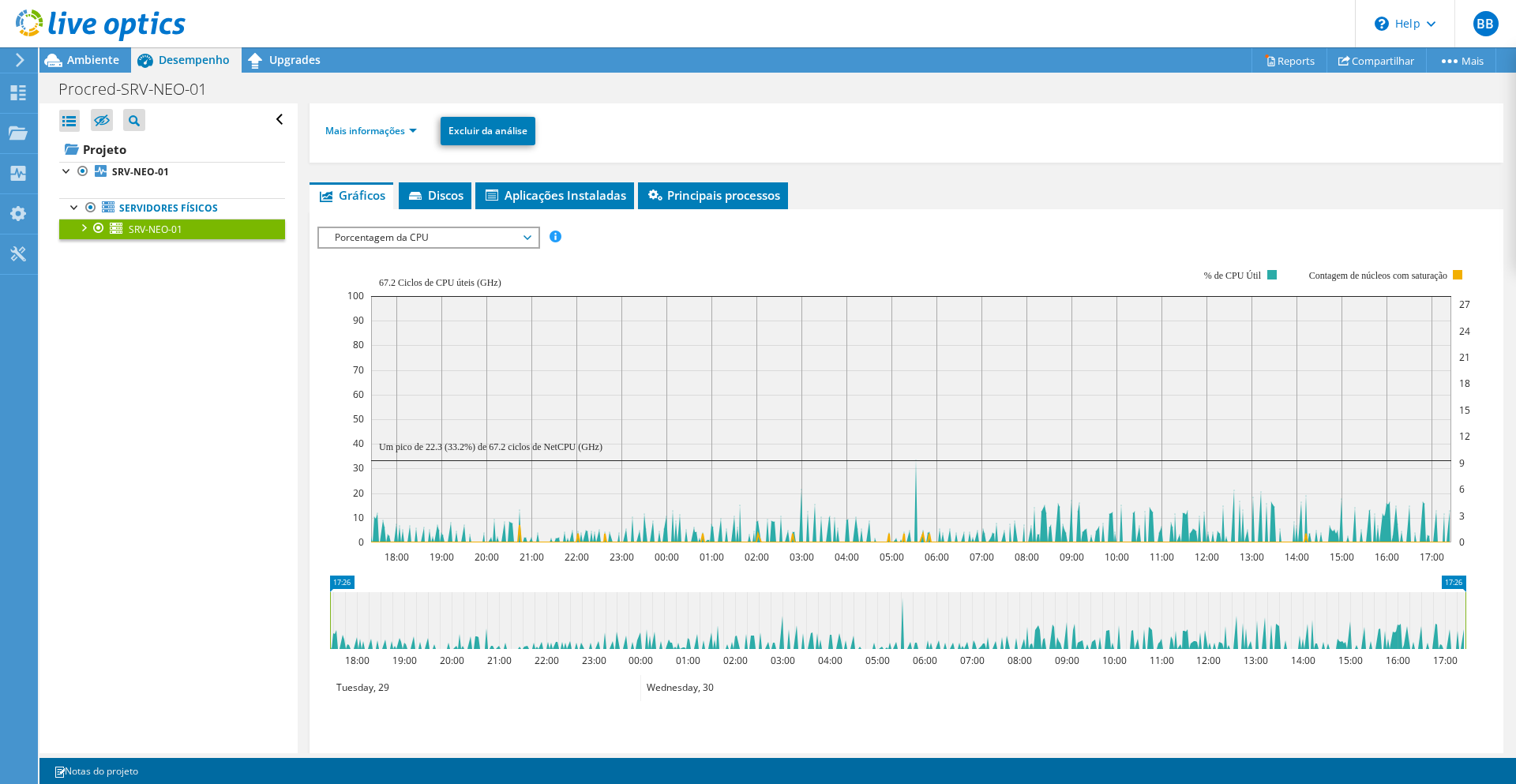 click 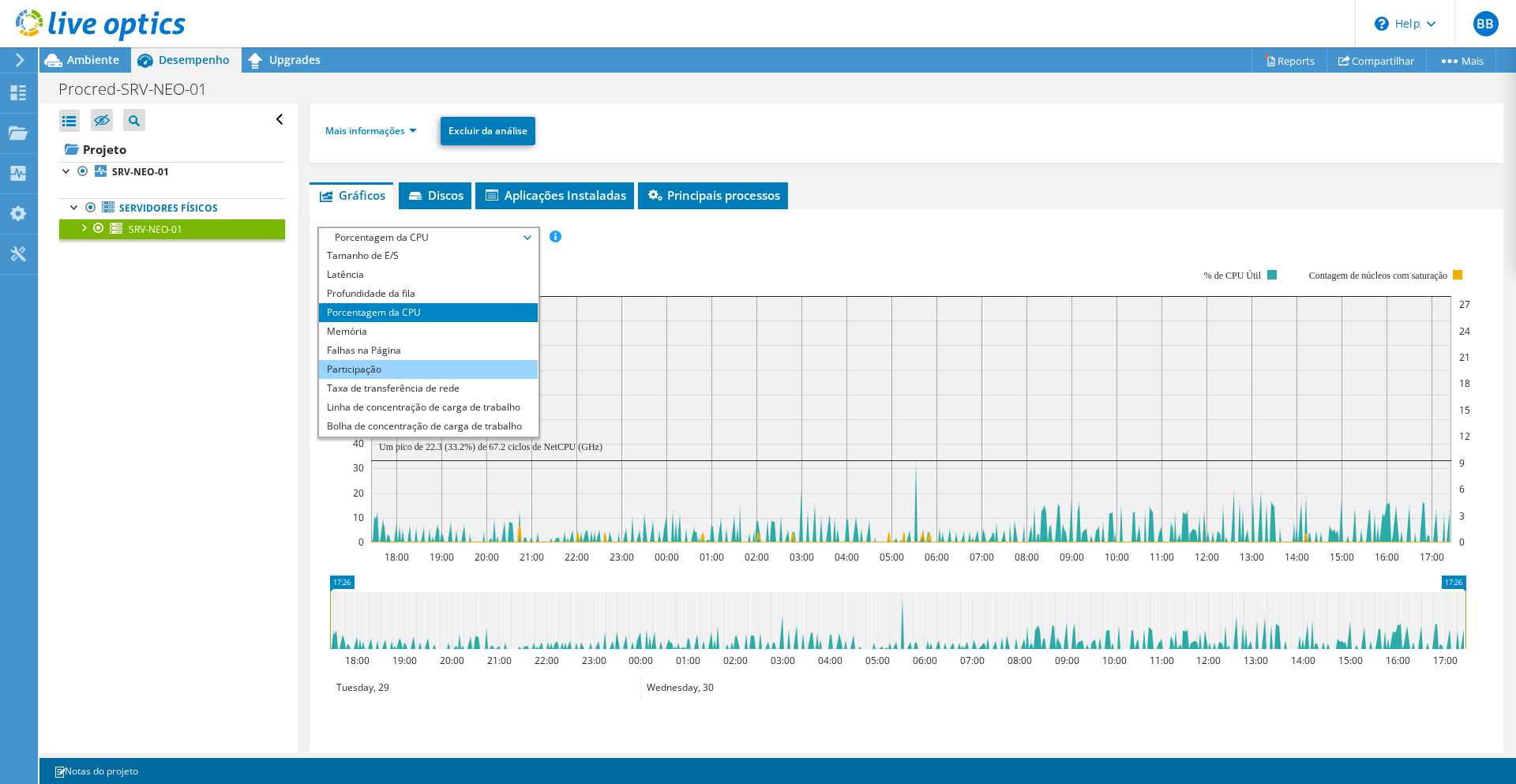 scroll, scrollTop: 57, scrollLeft: 0, axis: vertical 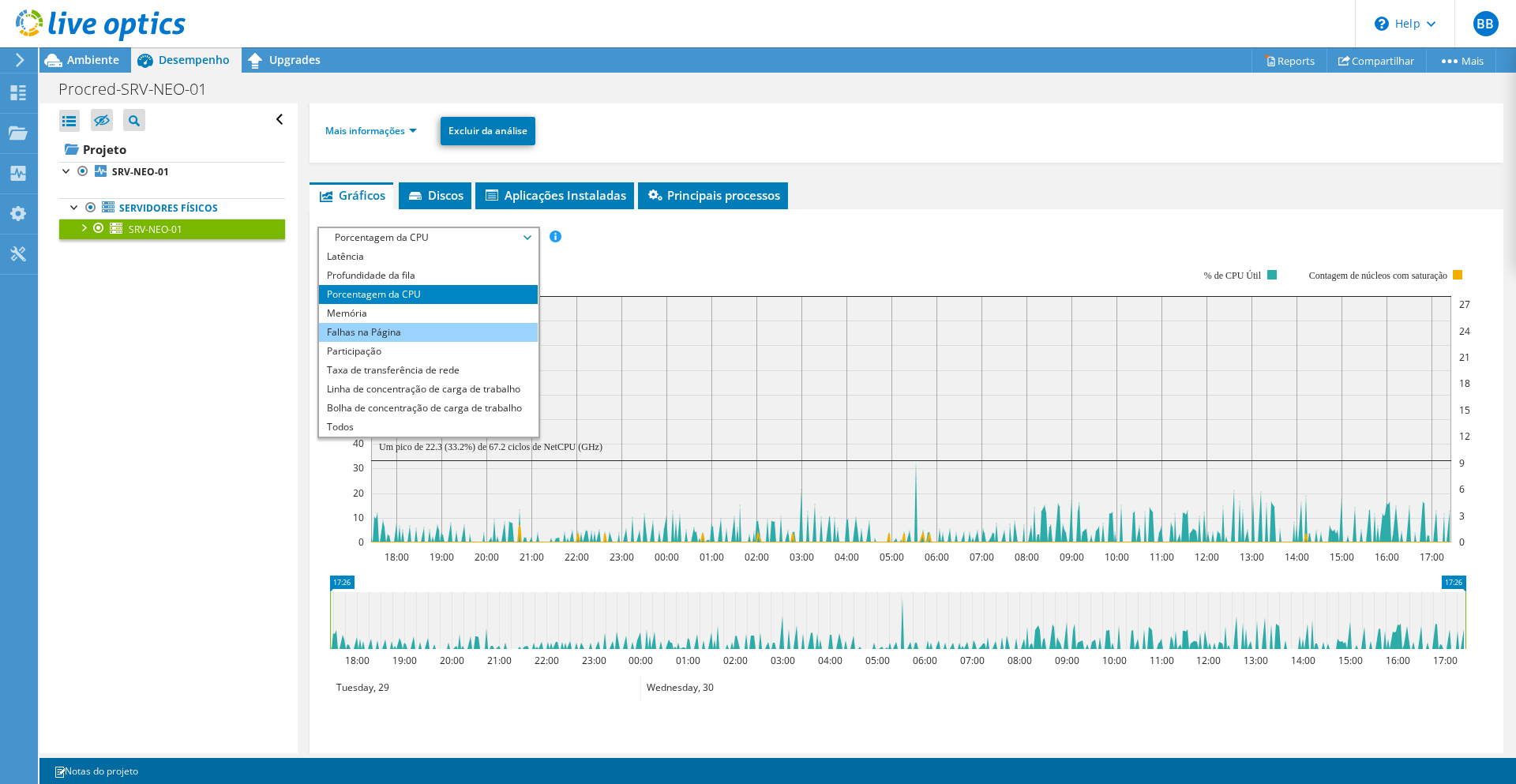 click on "Falhas na Página" at bounding box center (428, 332) 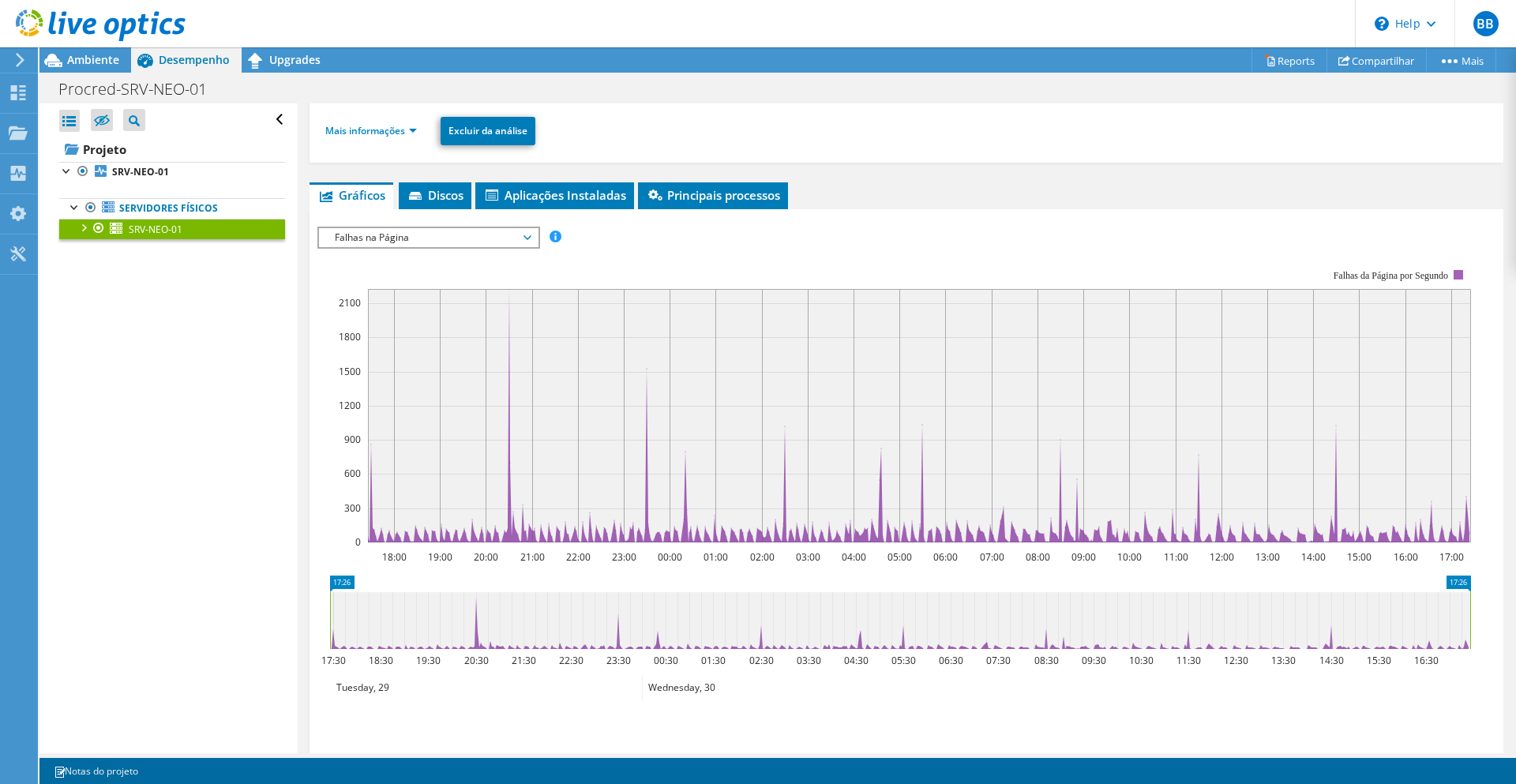 click on "Falhas na Página" at bounding box center [428, 238] 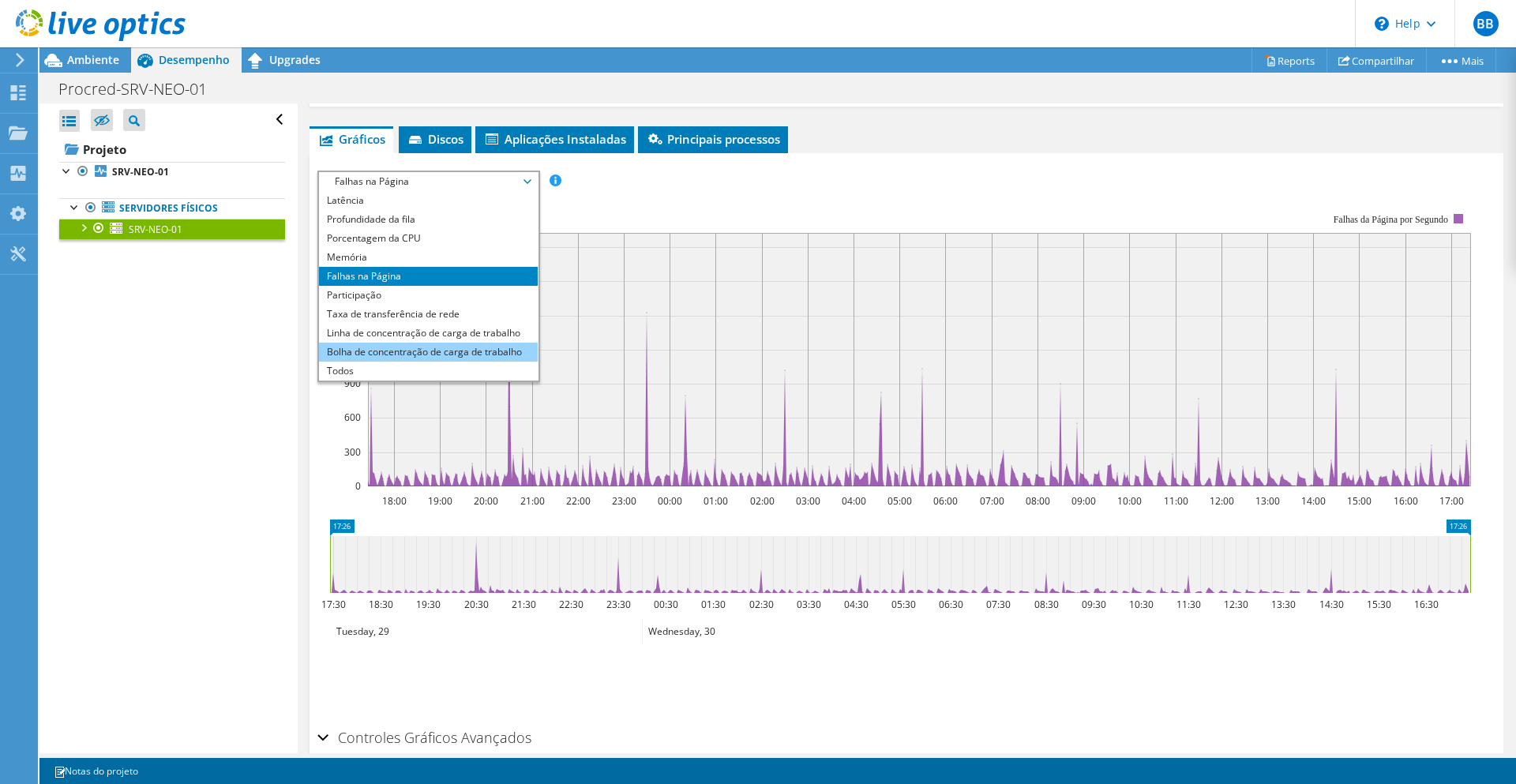scroll, scrollTop: 237, scrollLeft: 0, axis: vertical 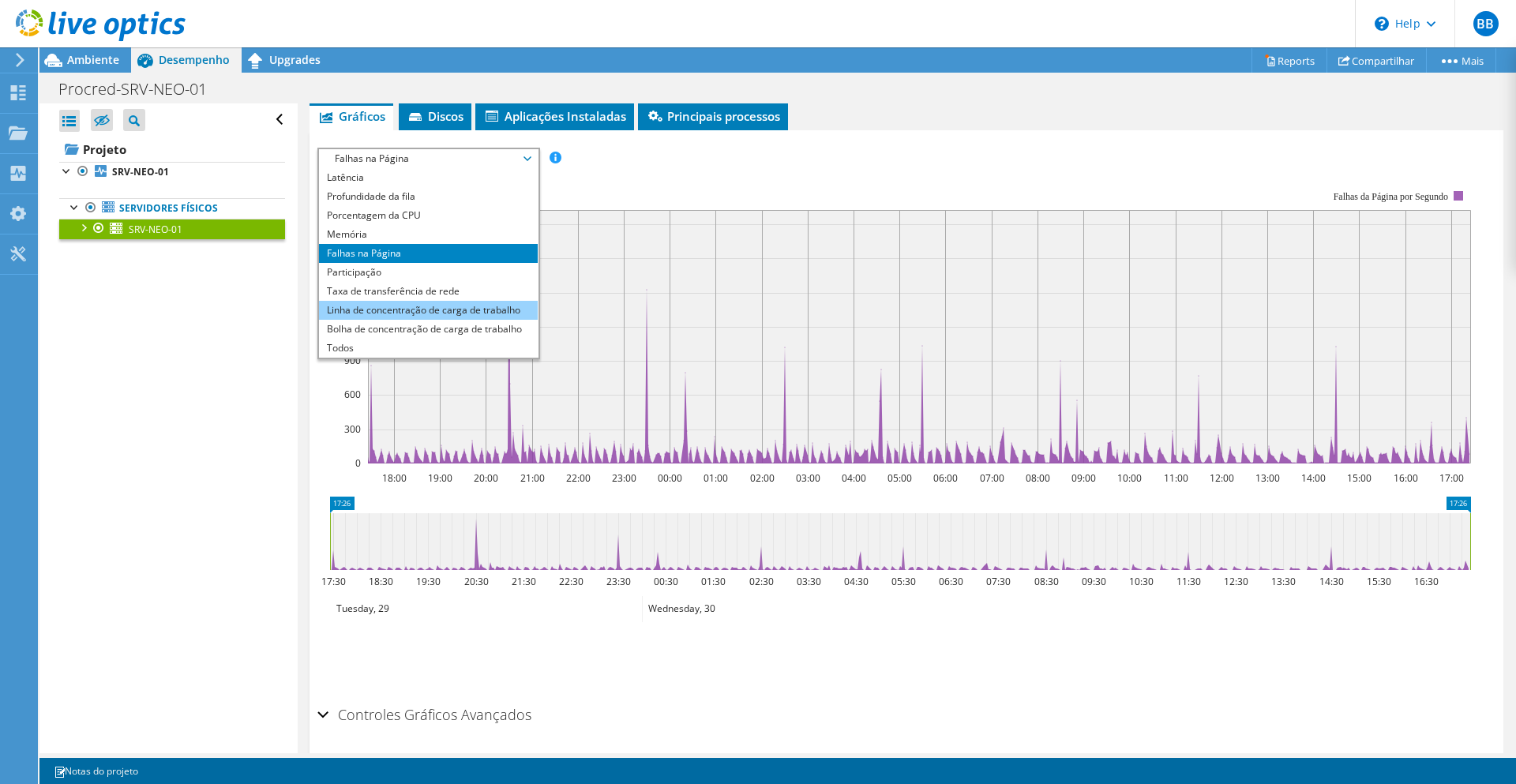 click on "Linha de concentração de carga de trabalho" at bounding box center (428, 310) 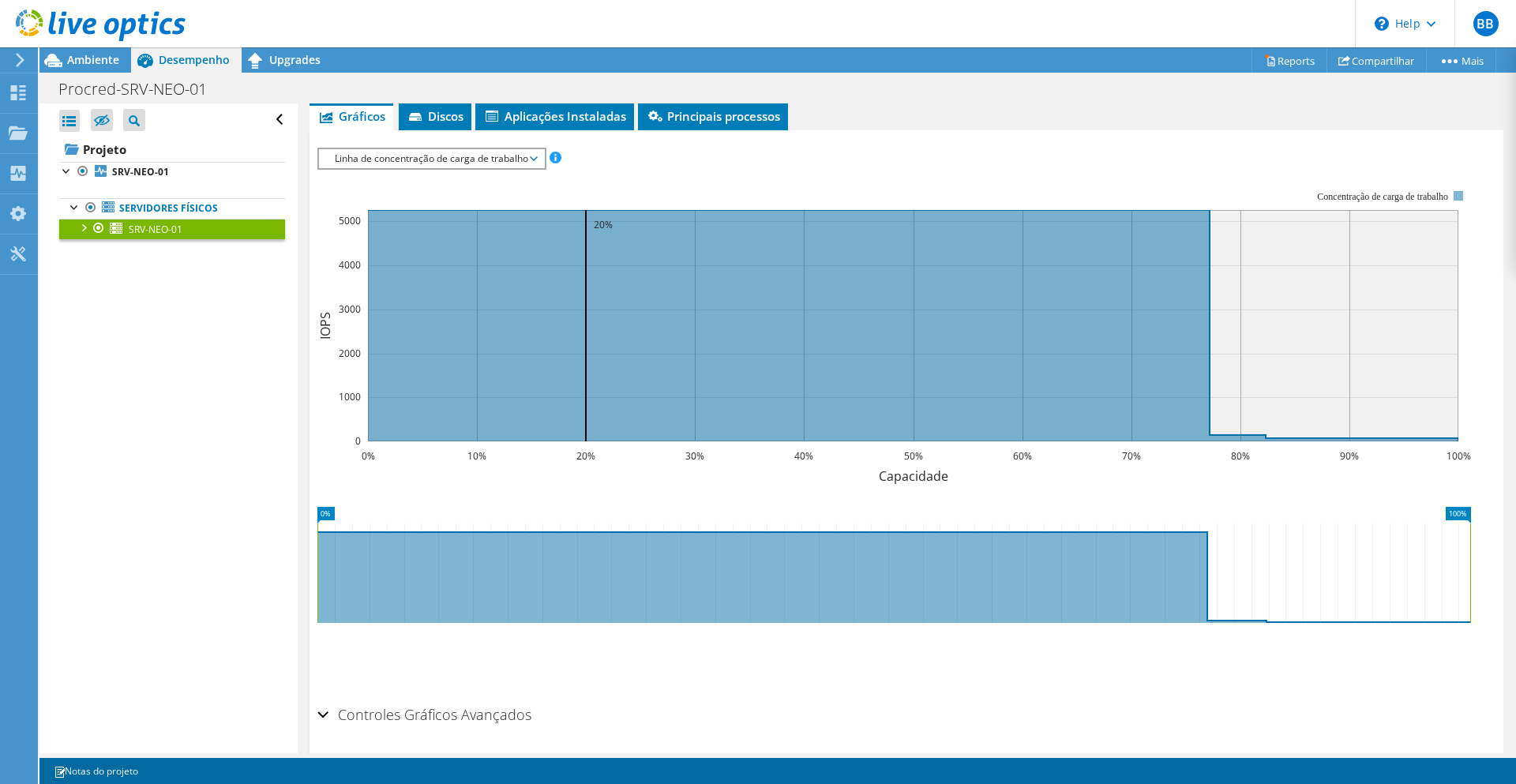 click on "Linha de concentração de carga de trabalho" at bounding box center [431, 159] 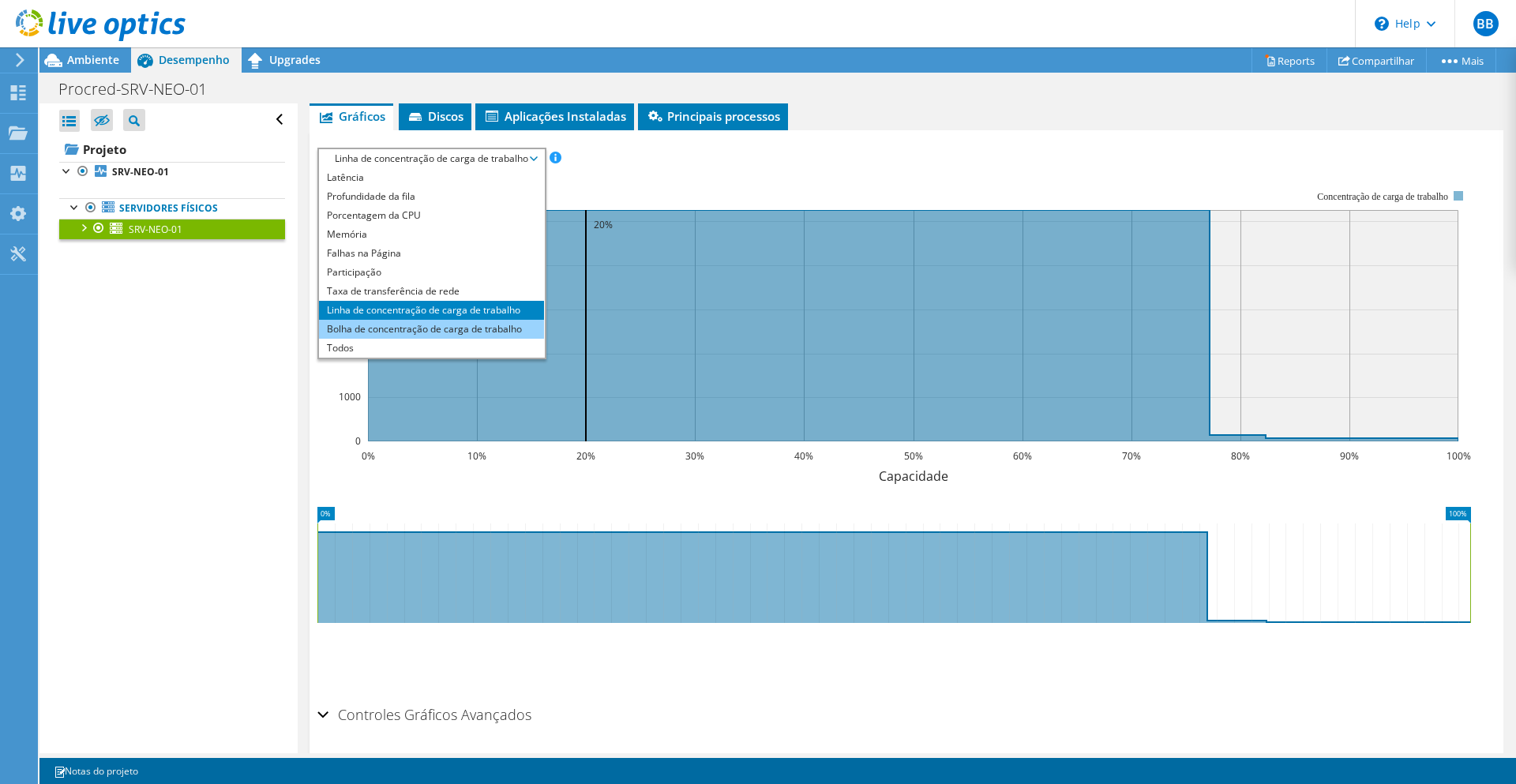 click on "Bolha de concentração de carga de trabalho" at bounding box center [431, 329] 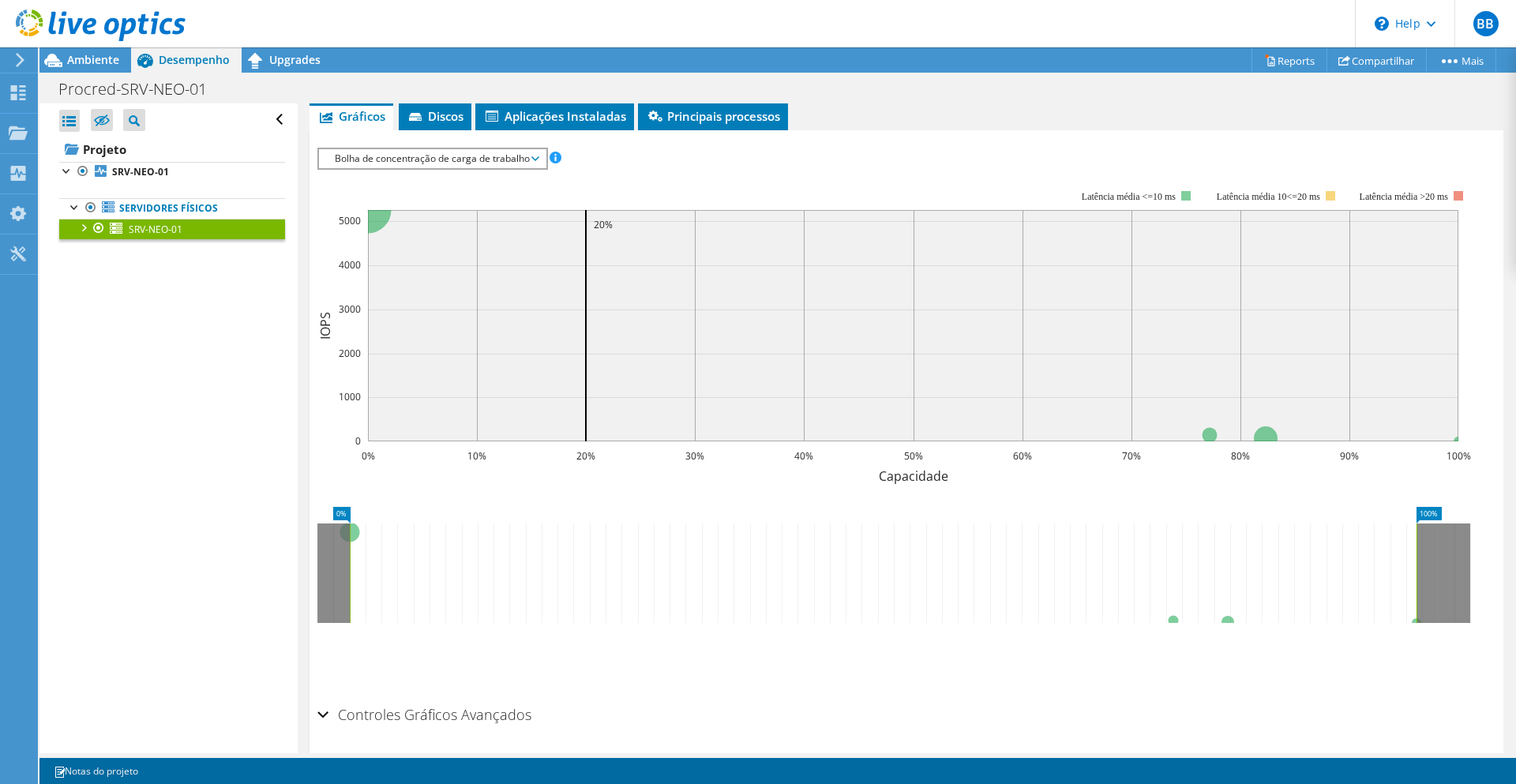 click on "Bolha de concentração de carga de trabalho" at bounding box center (432, 159) 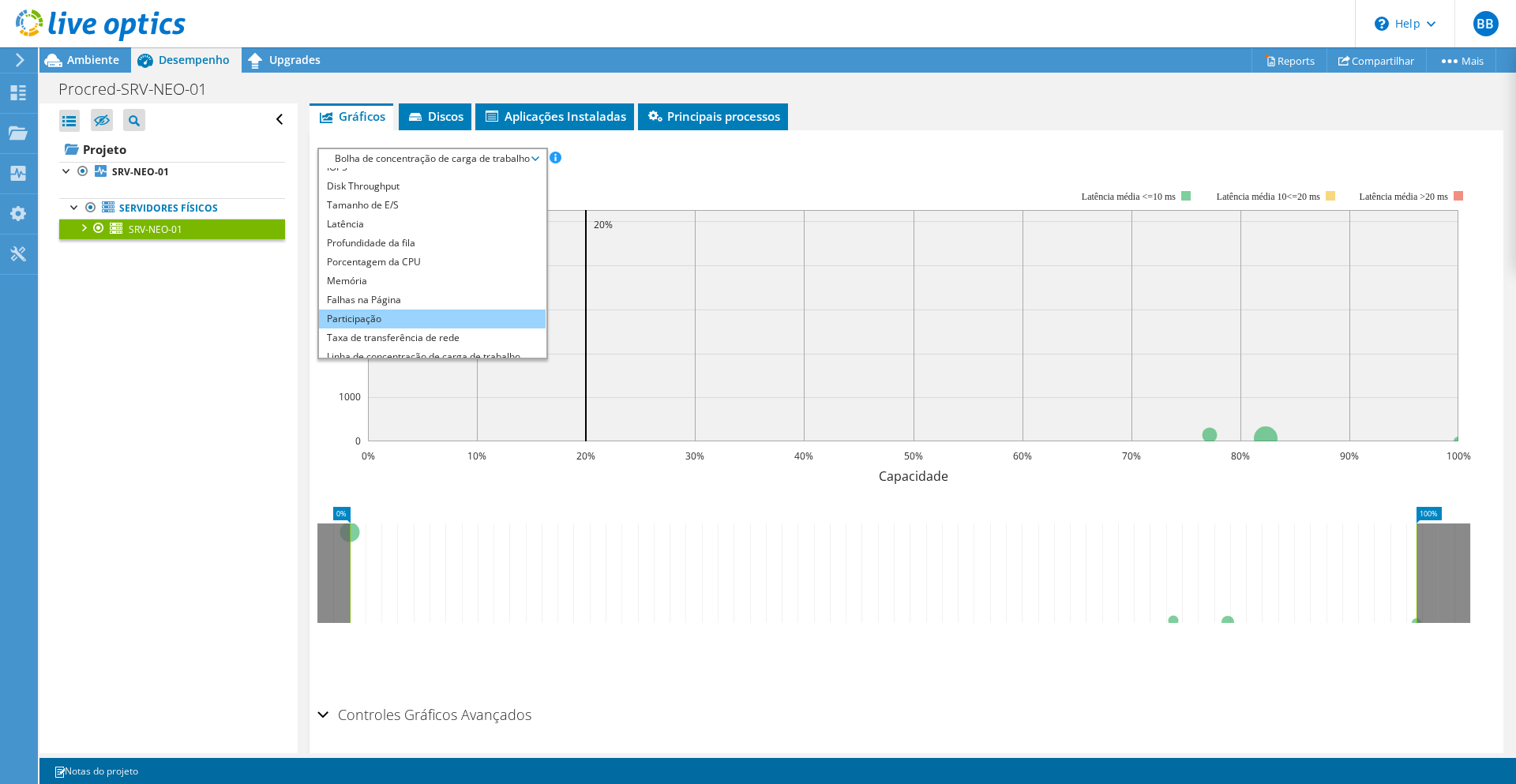 scroll, scrollTop: 0, scrollLeft: 0, axis: both 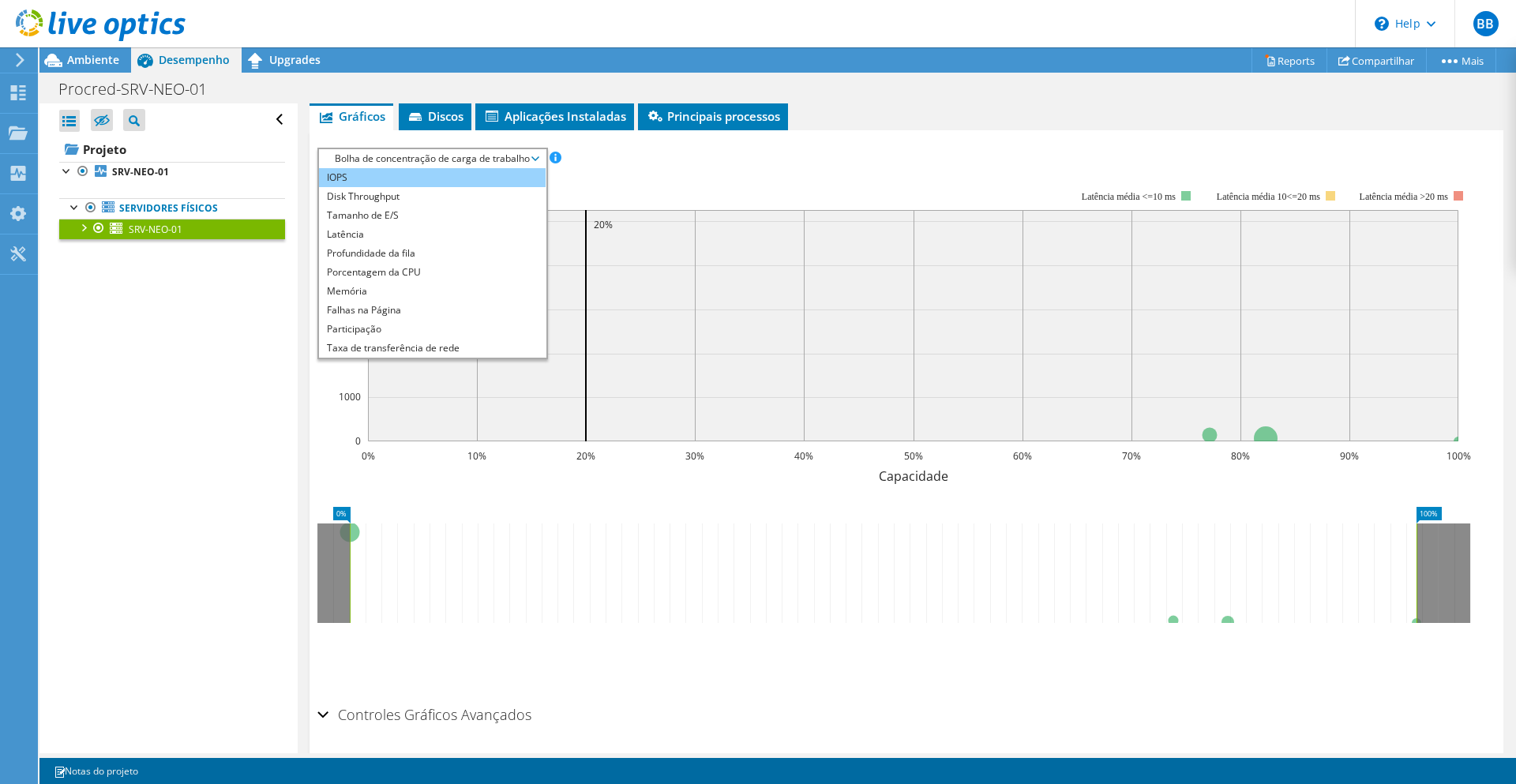 click on "IOPS" at bounding box center [432, 178] 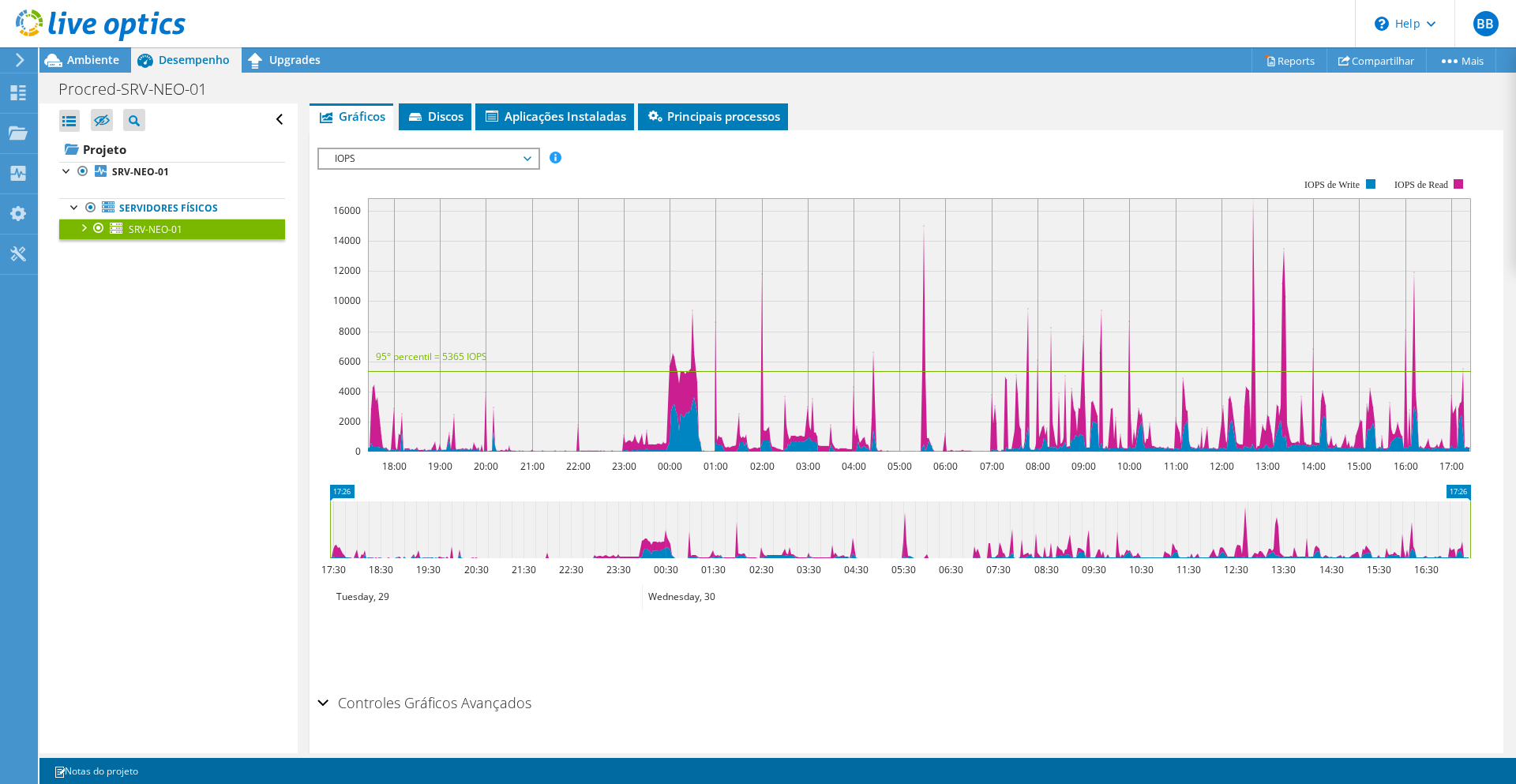 click at bounding box center [906, 417] 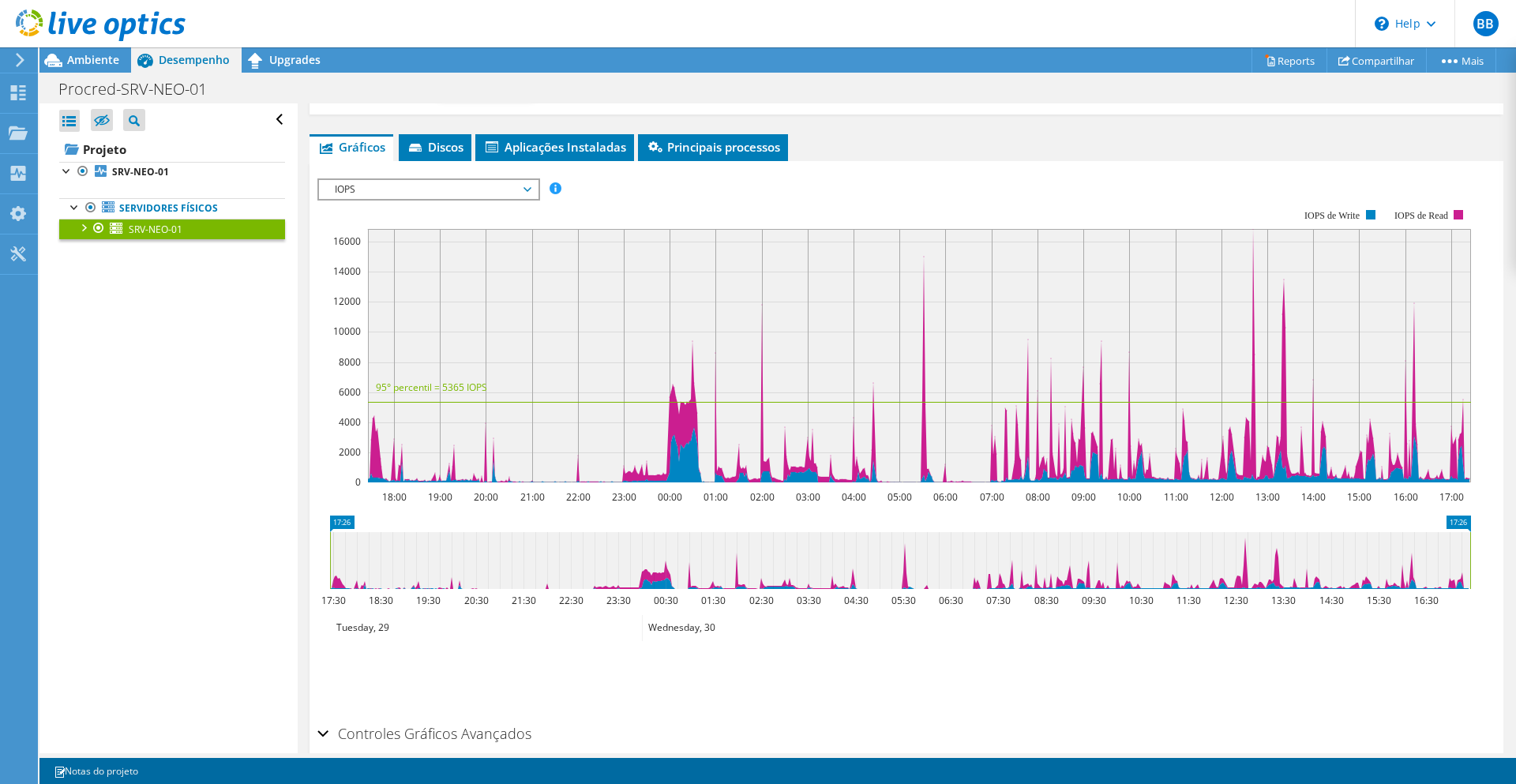 scroll, scrollTop: 0, scrollLeft: 0, axis: both 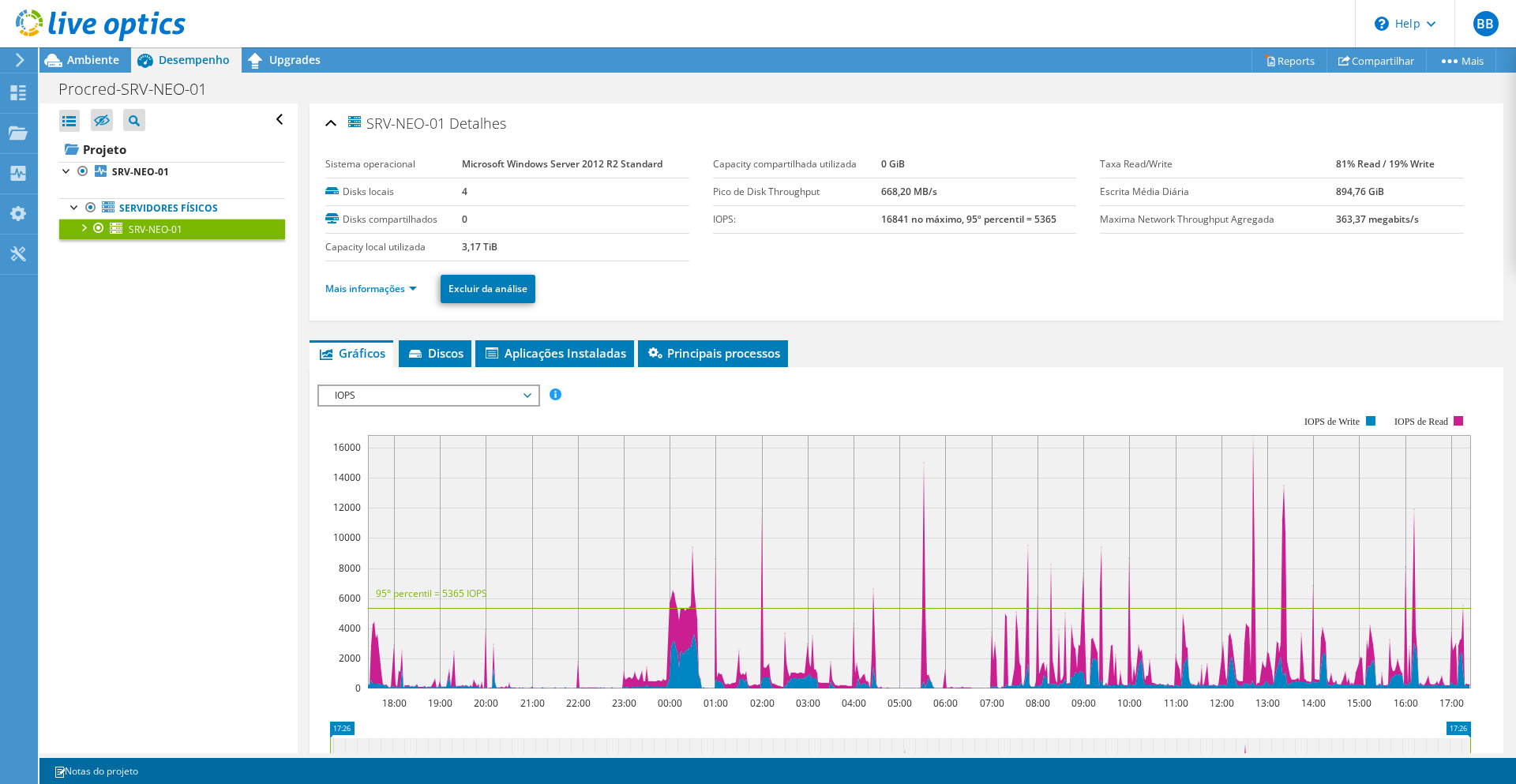 click on "SRV-NEO-01" at bounding box center [156, 229] 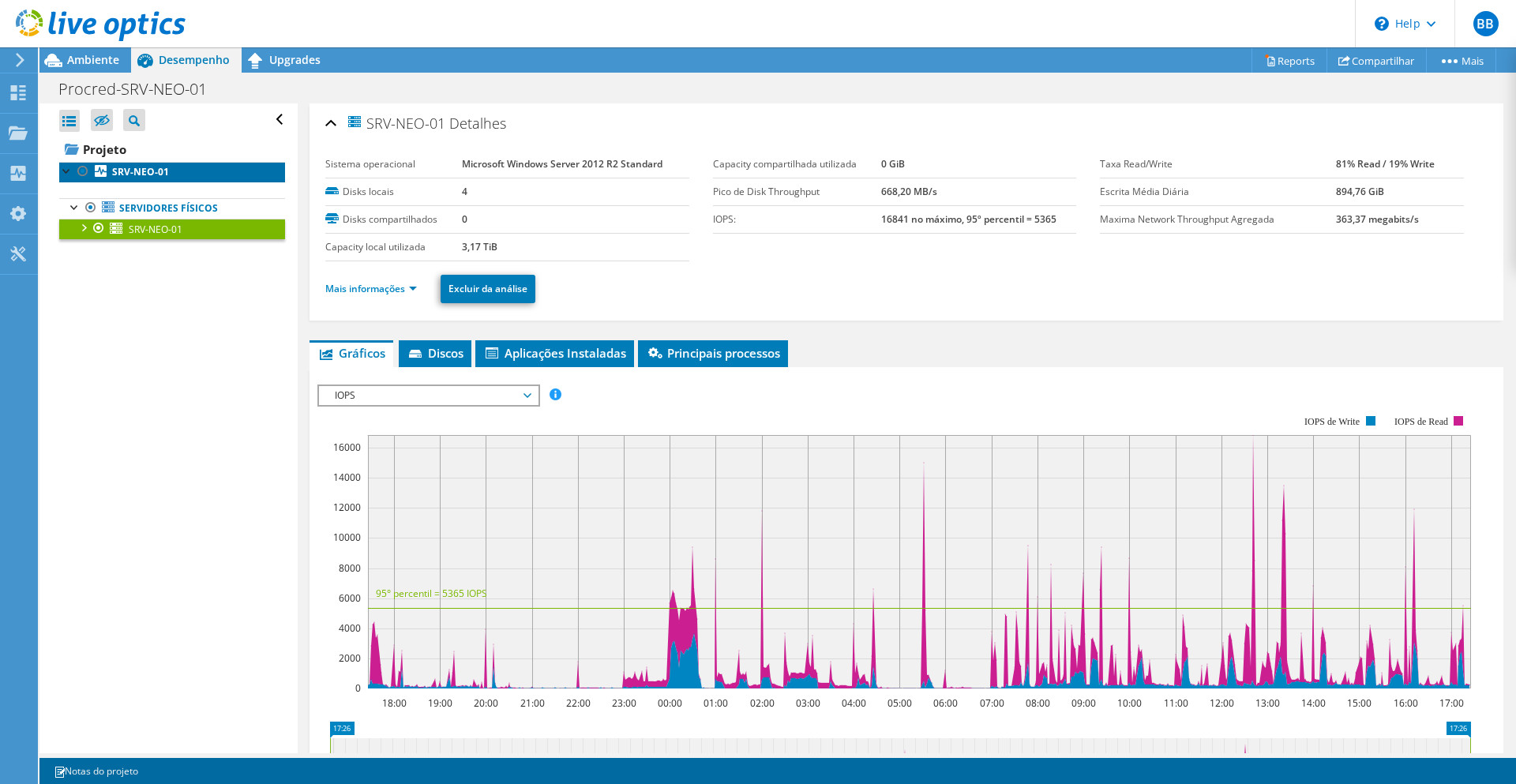 click on "SRV-NEO-01" at bounding box center [141, 171] 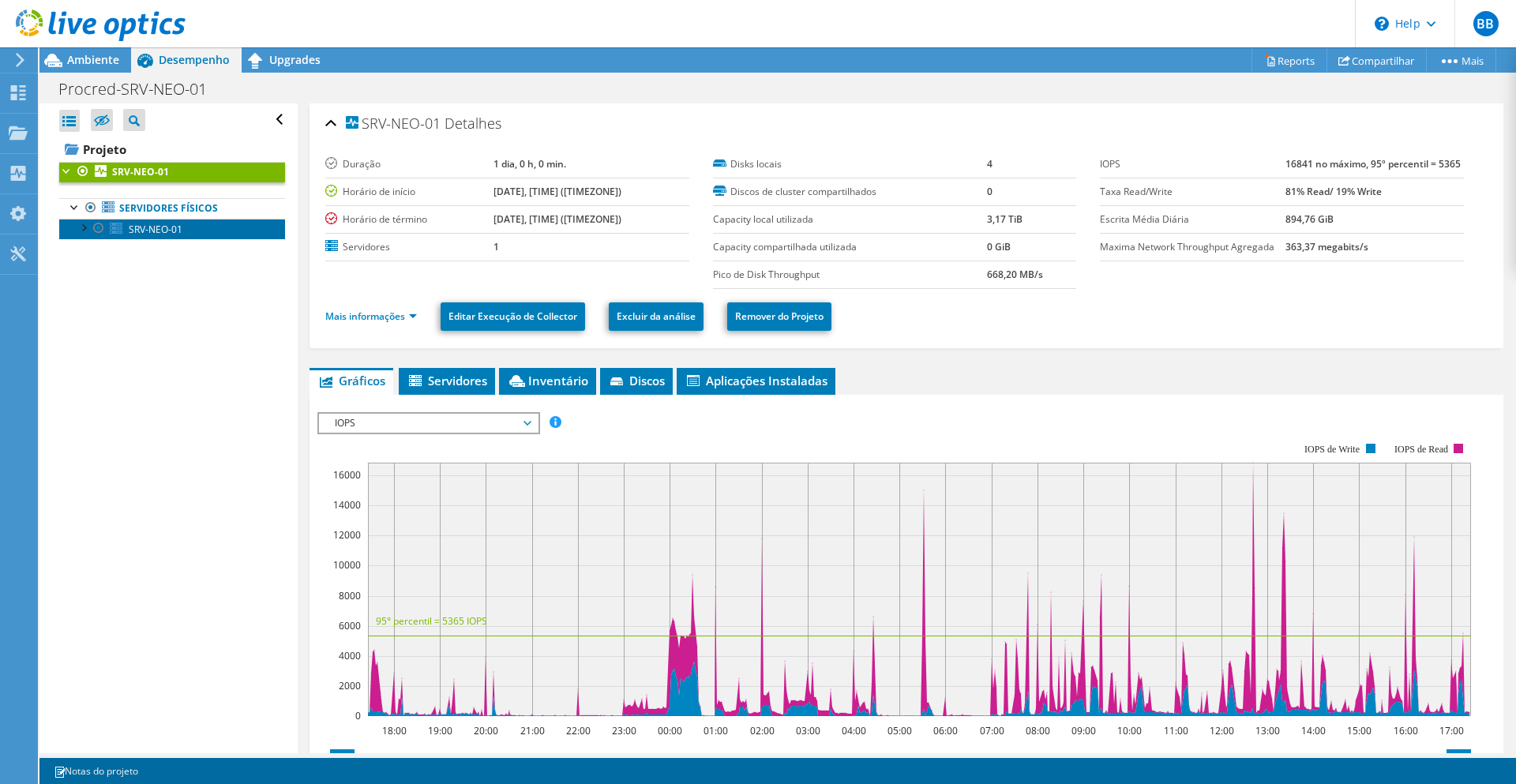 click on "SRV-NEO-01" at bounding box center [156, 229] 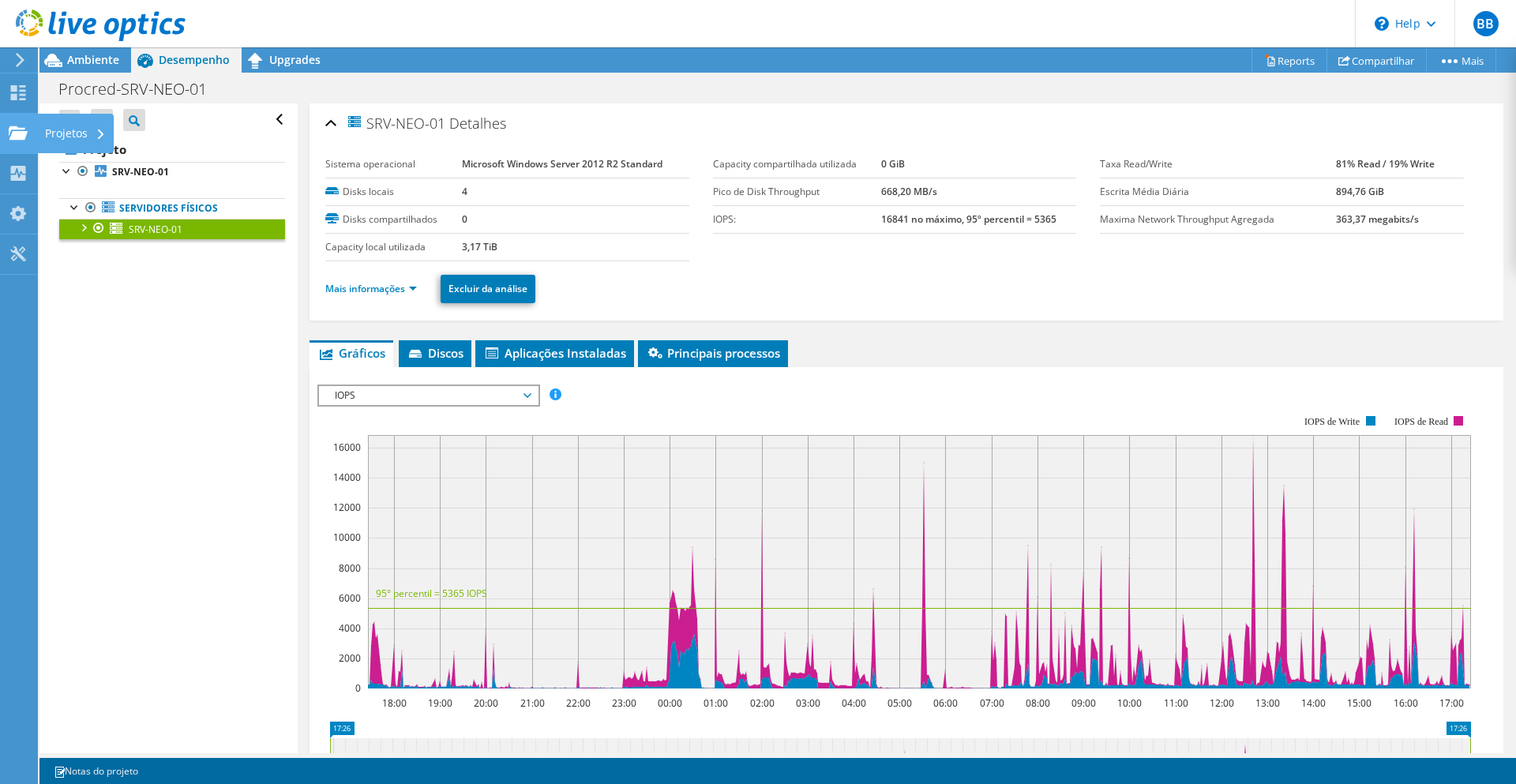 click 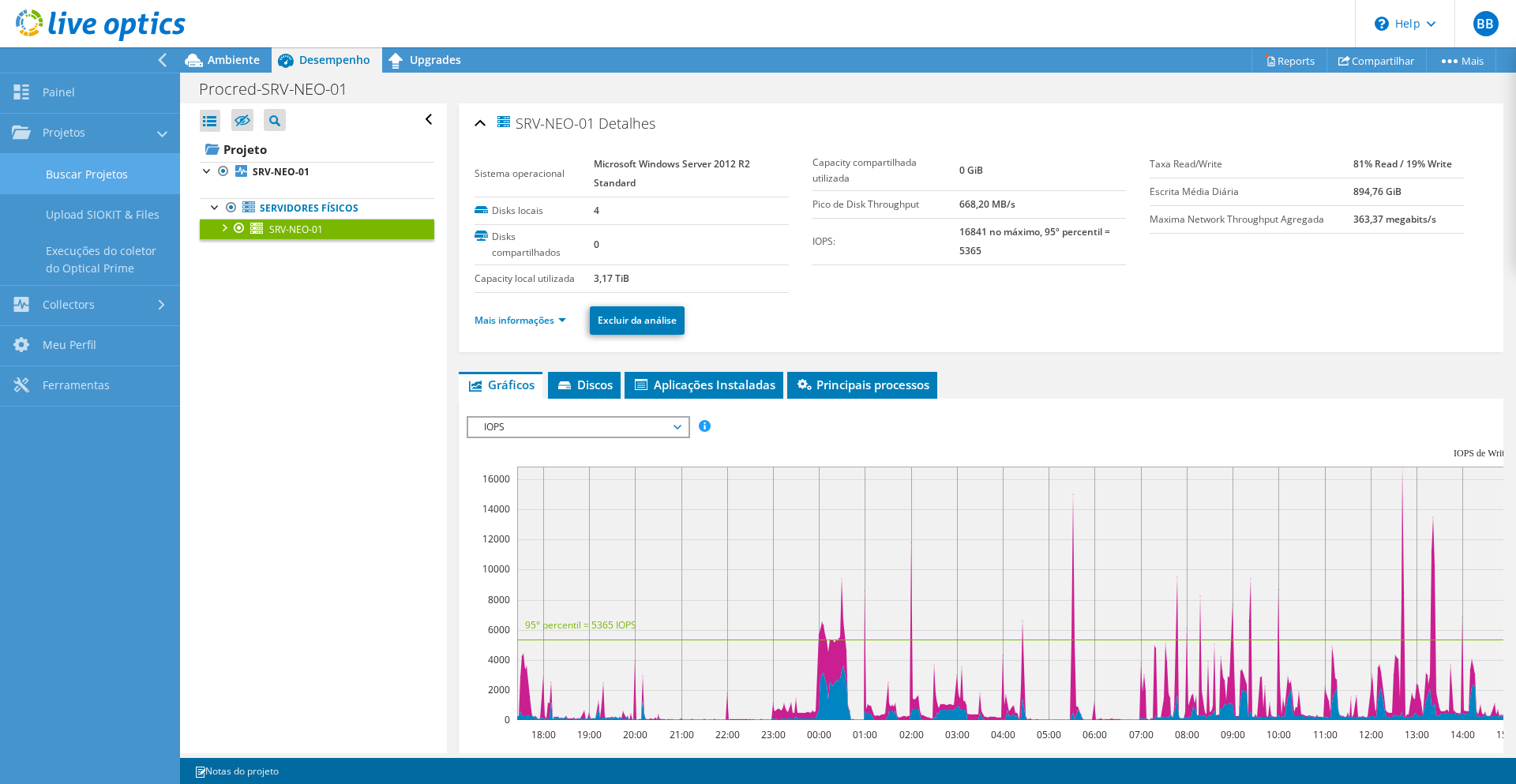 click on "Buscar Projetos" at bounding box center (90, 174) 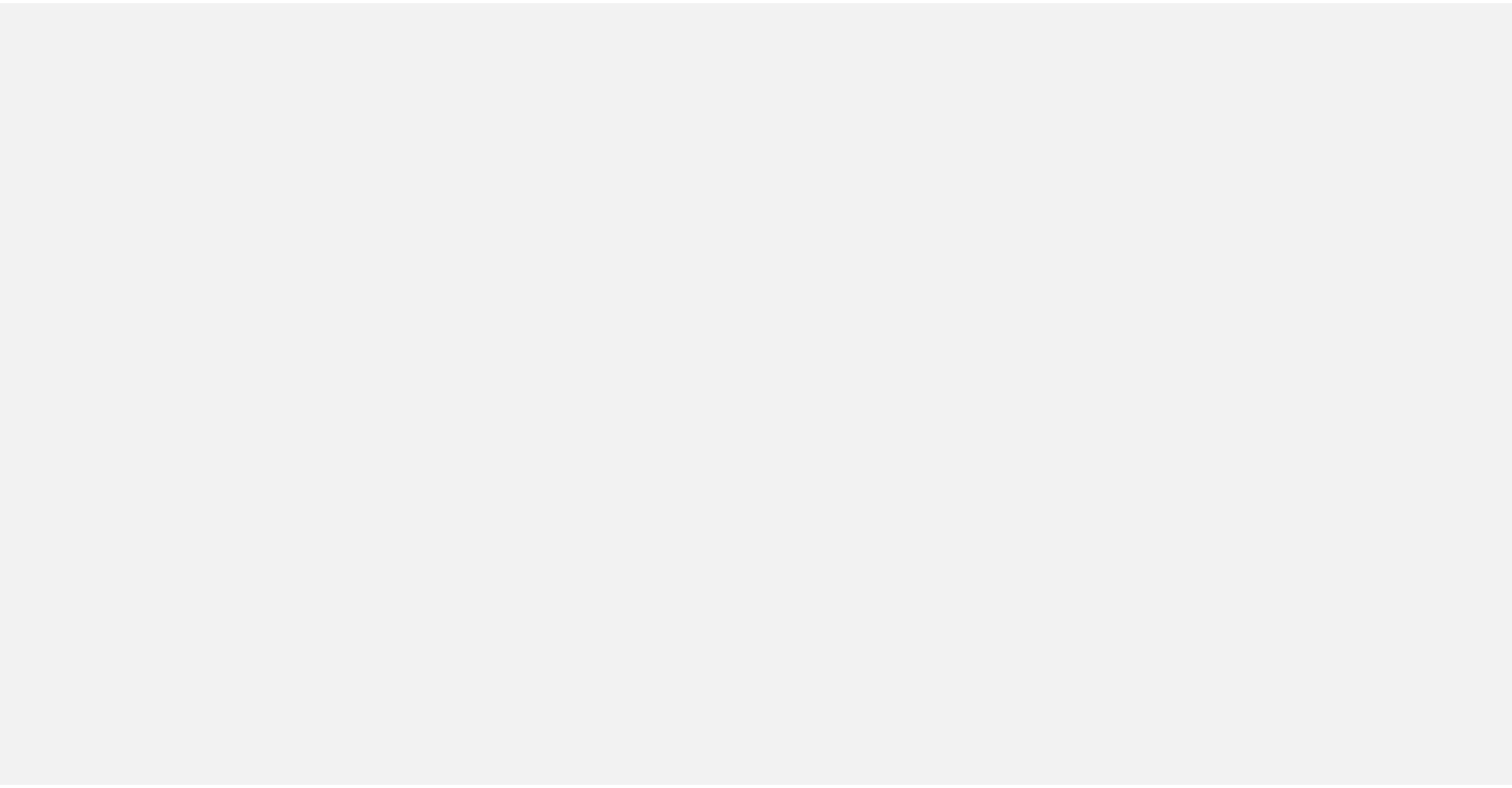scroll, scrollTop: 0, scrollLeft: 0, axis: both 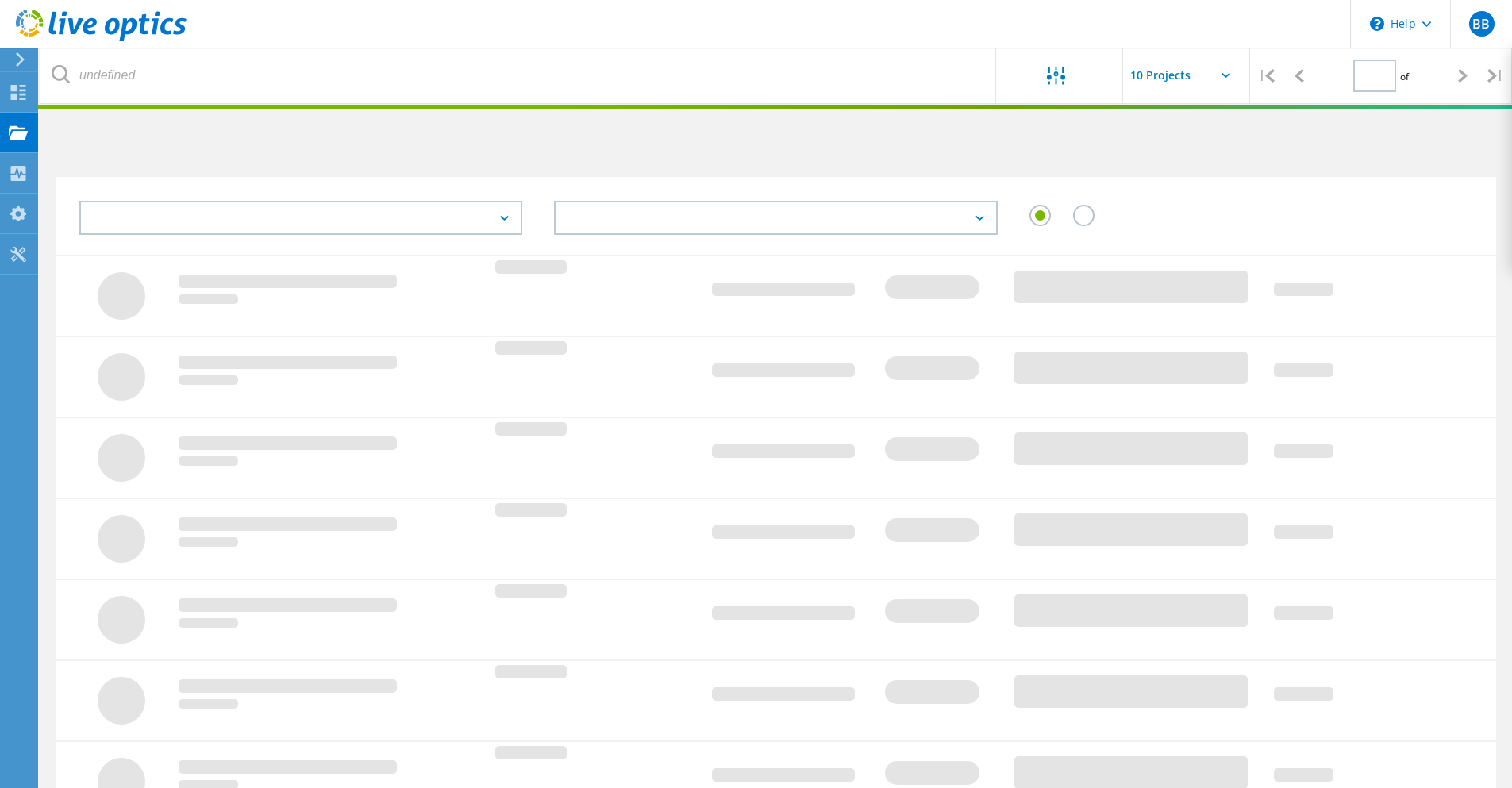 type on "1" 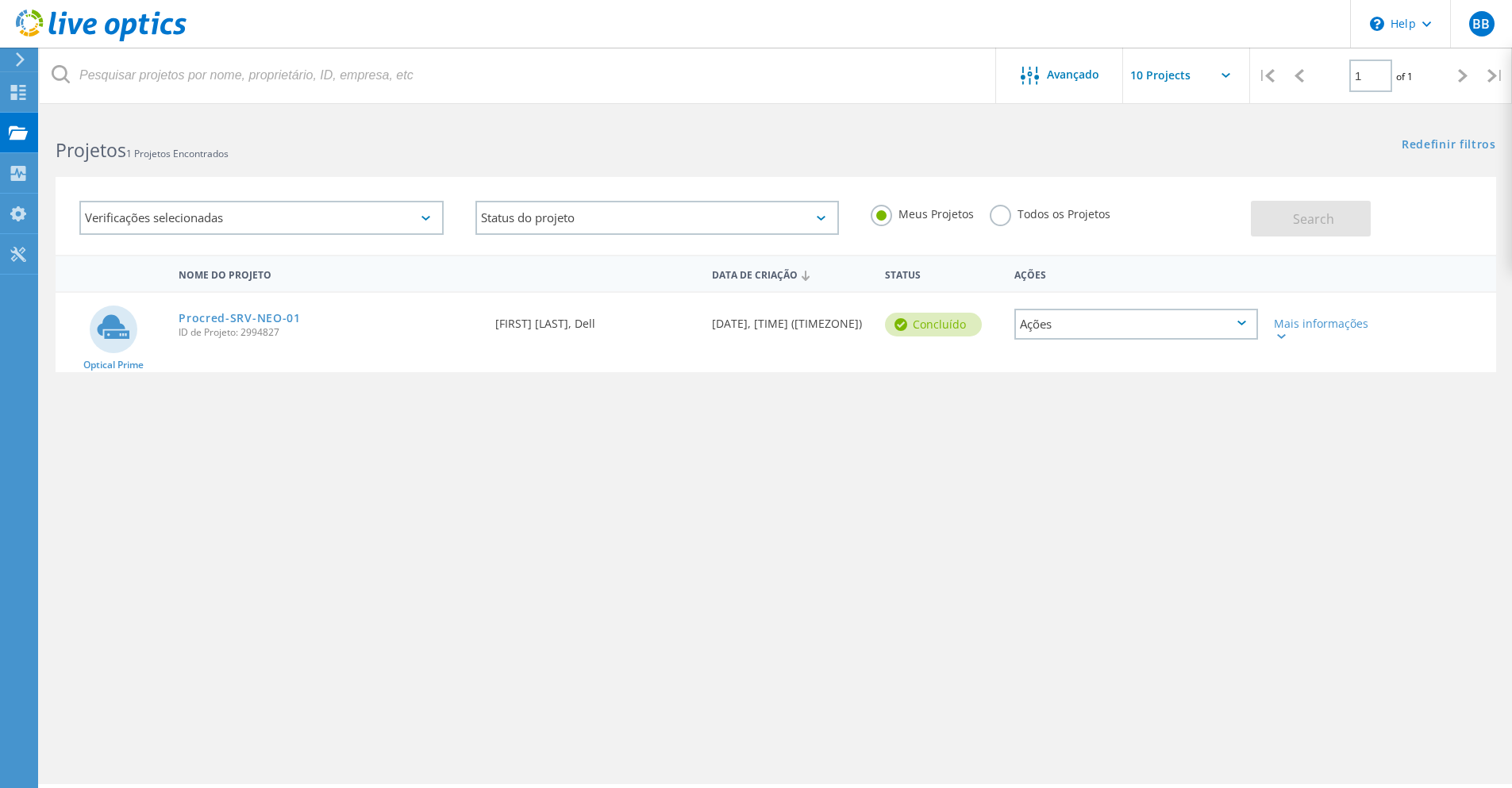 click on "ID de Projeto: 2994827" 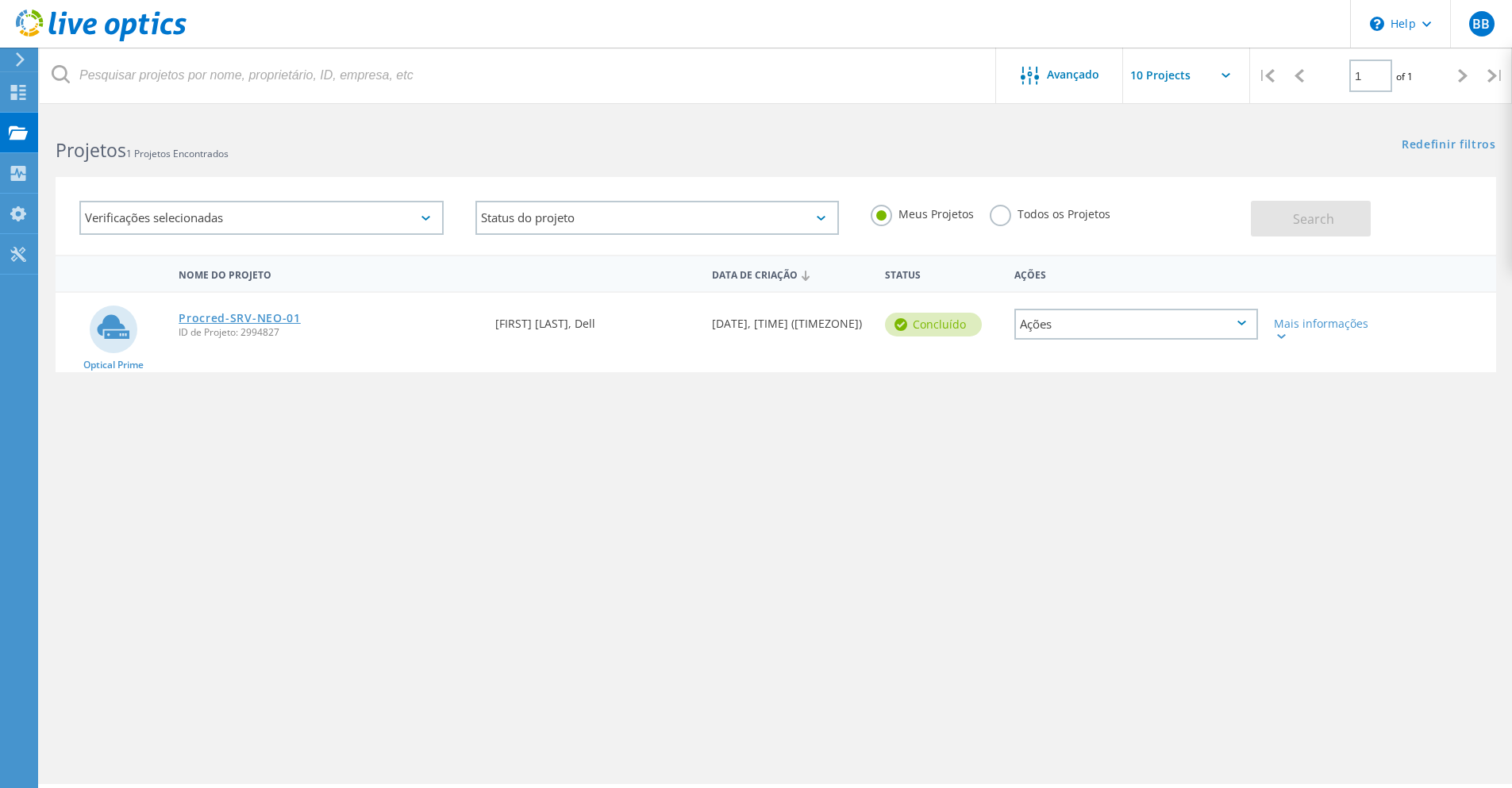click on "Procred-SRV-NEO-01" 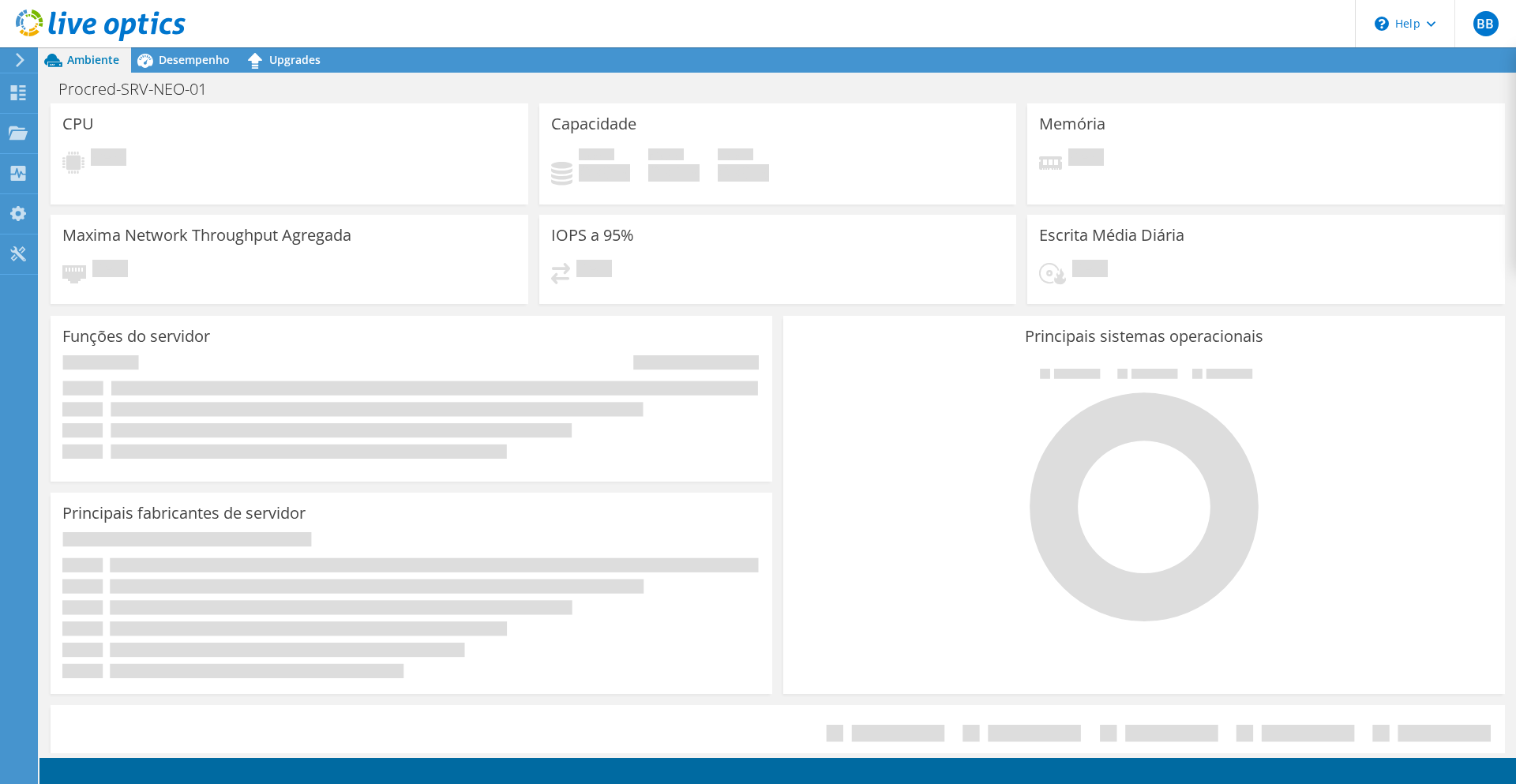 scroll, scrollTop: 0, scrollLeft: 0, axis: both 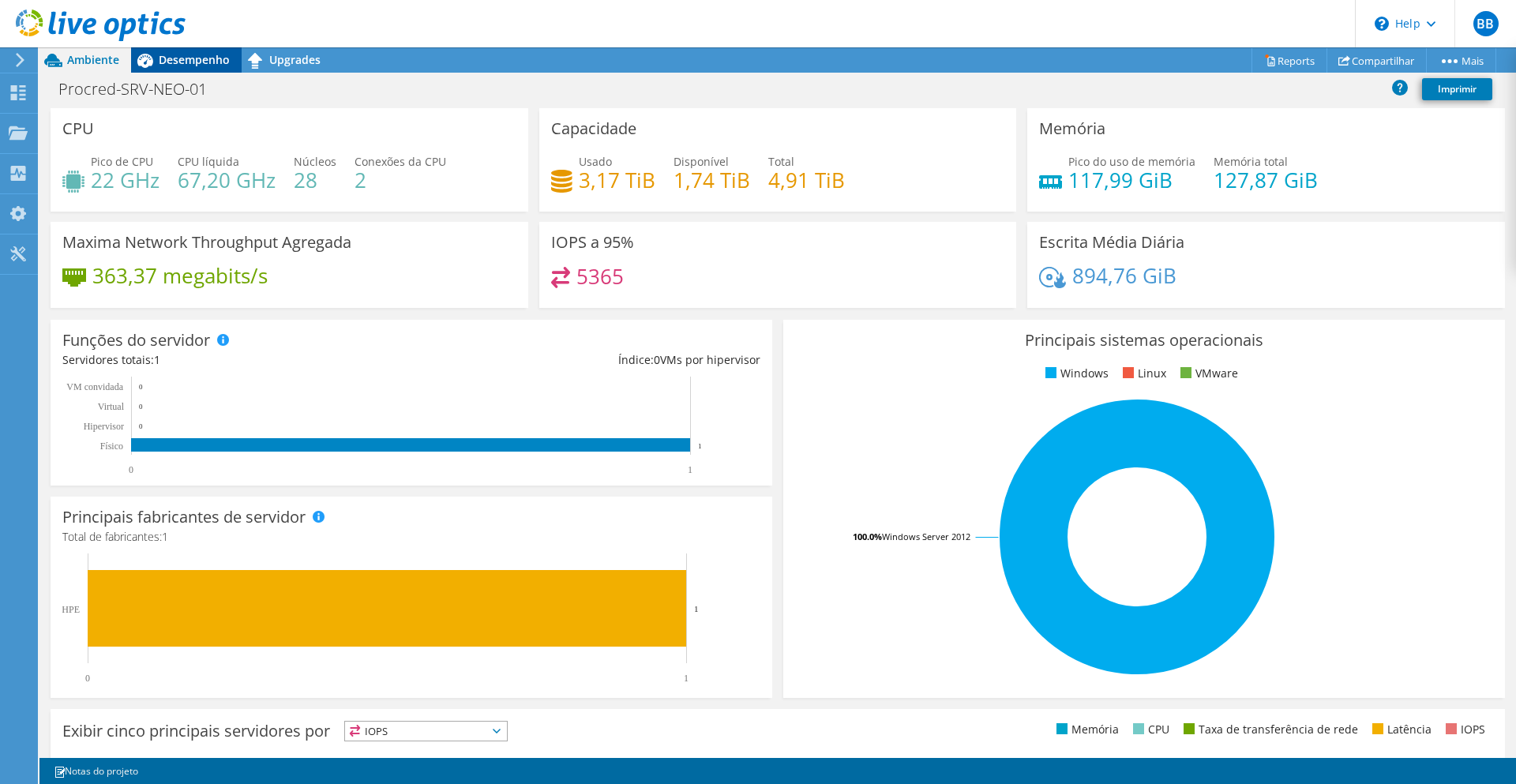 click on "Desempenho" at bounding box center [194, 59] 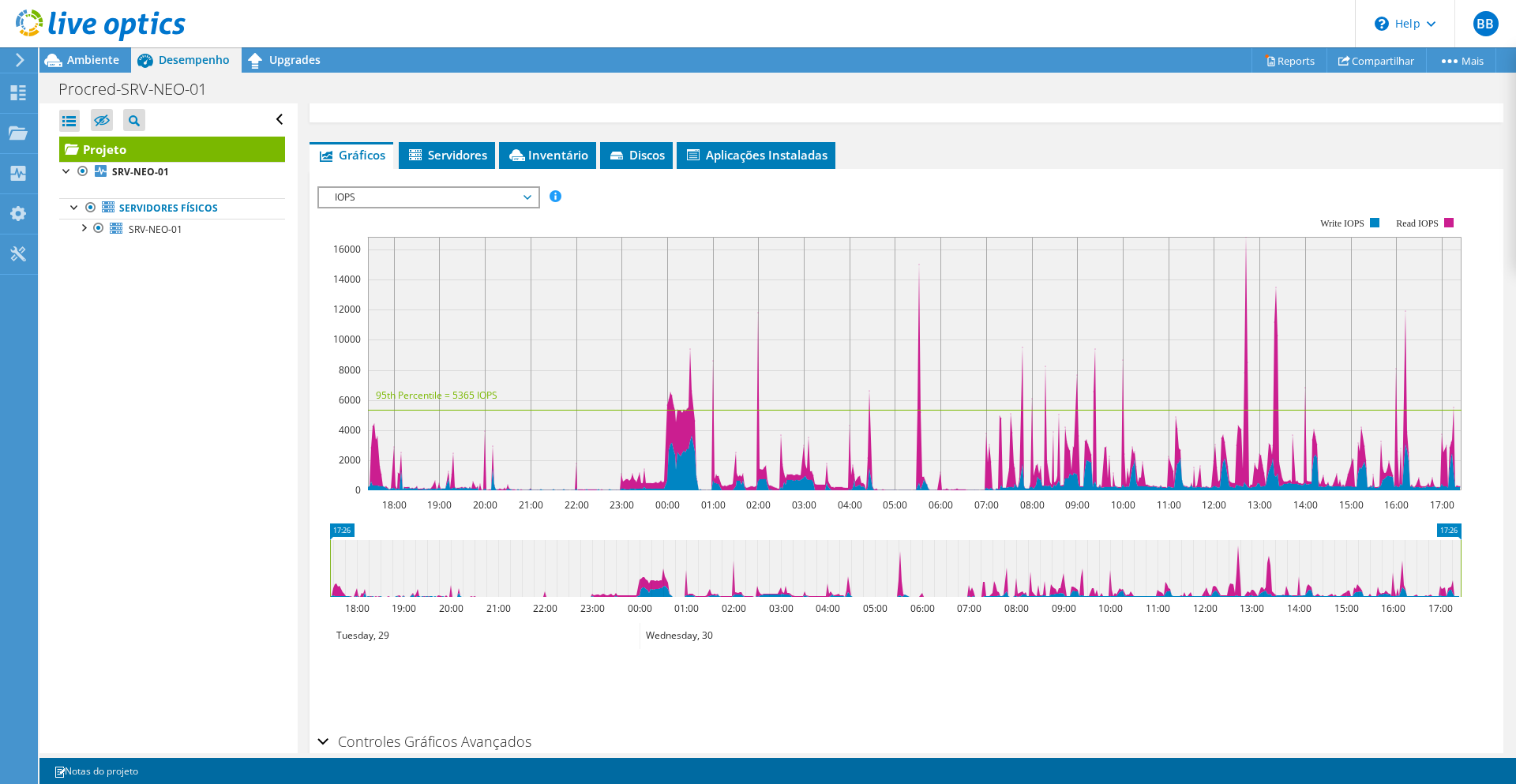 scroll, scrollTop: 166, scrollLeft: 0, axis: vertical 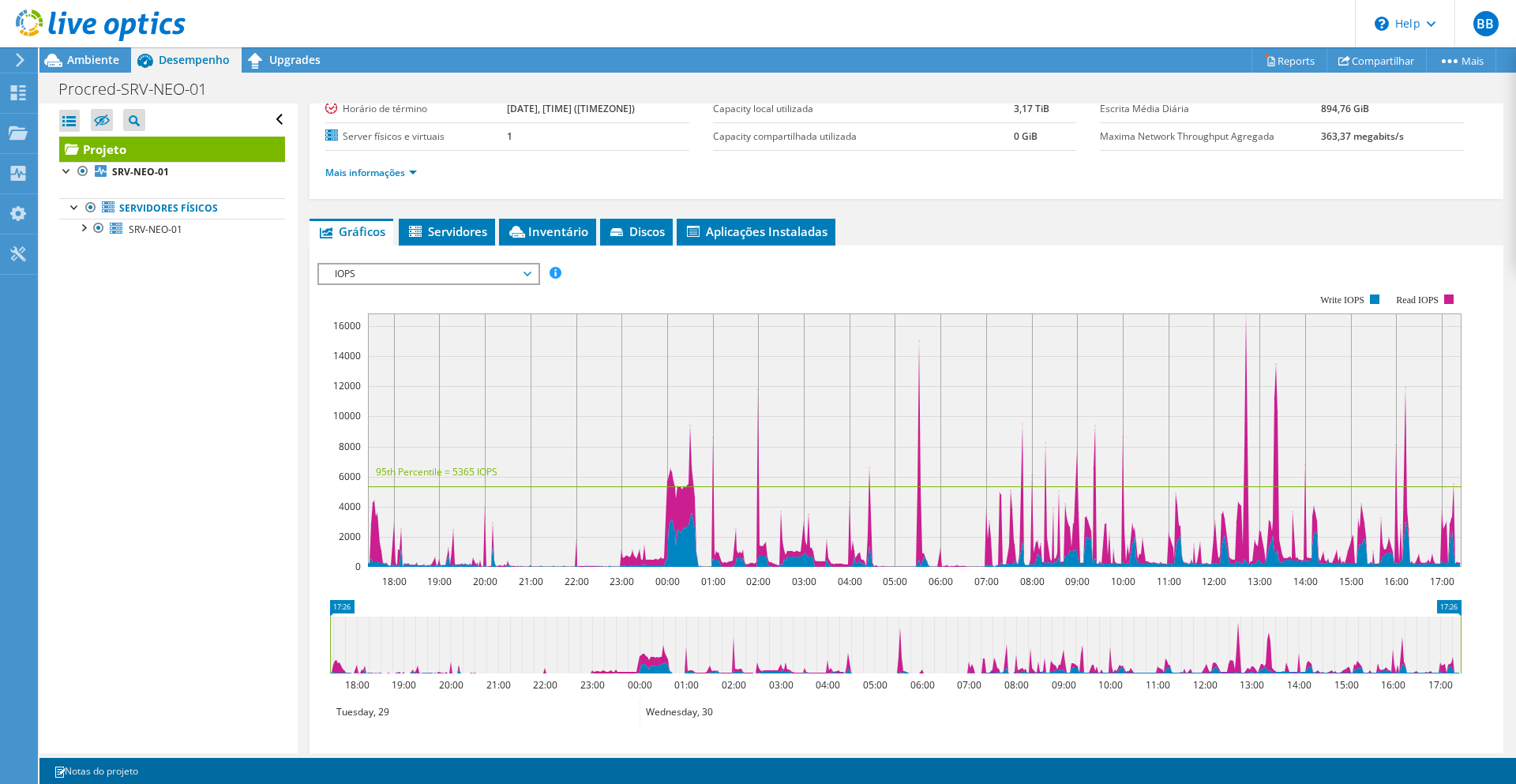 click on "IOPS" at bounding box center (428, 274) 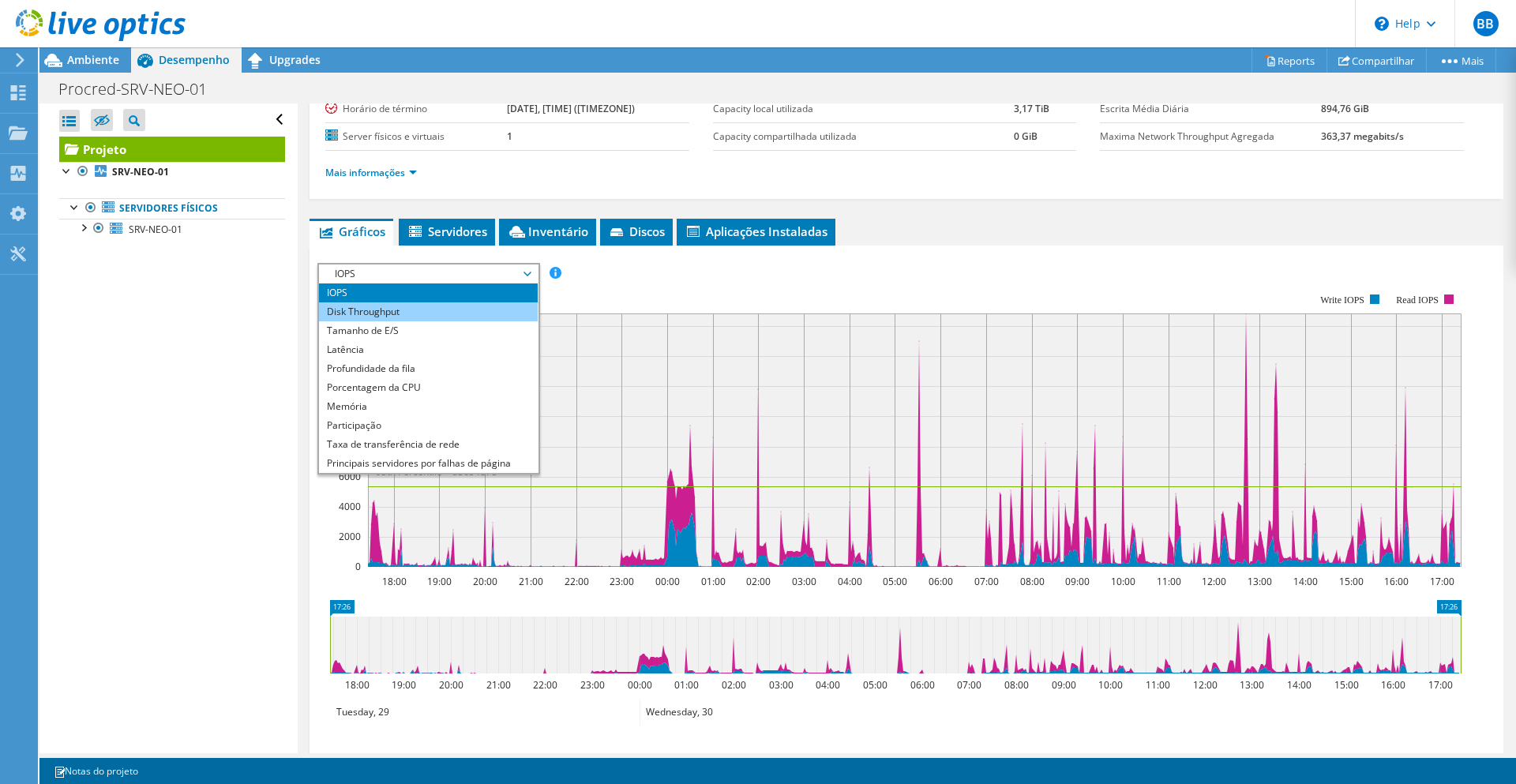 click on "Disk Throughput" at bounding box center [428, 312] 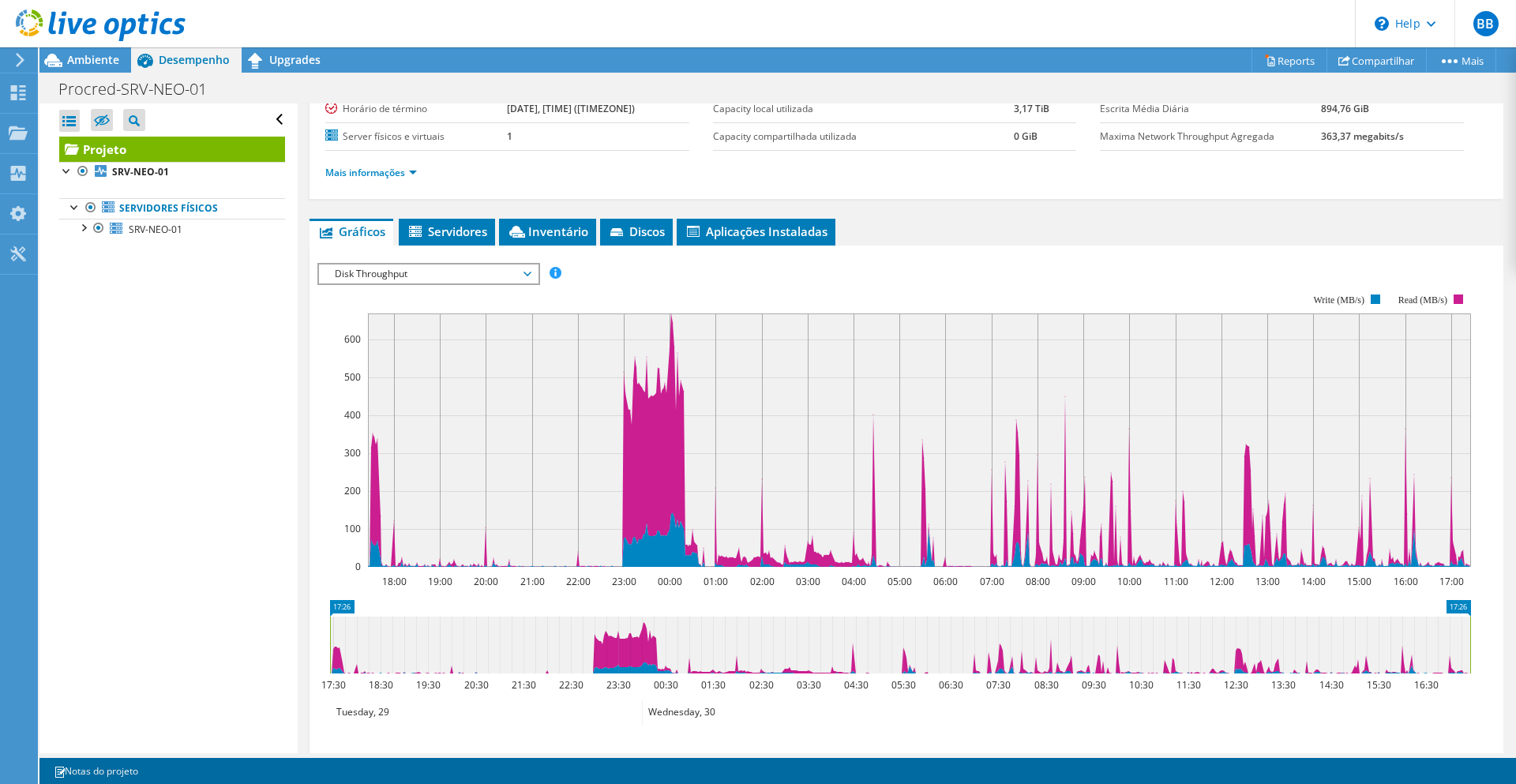 click on "Disk Throughput" at bounding box center (428, 274) 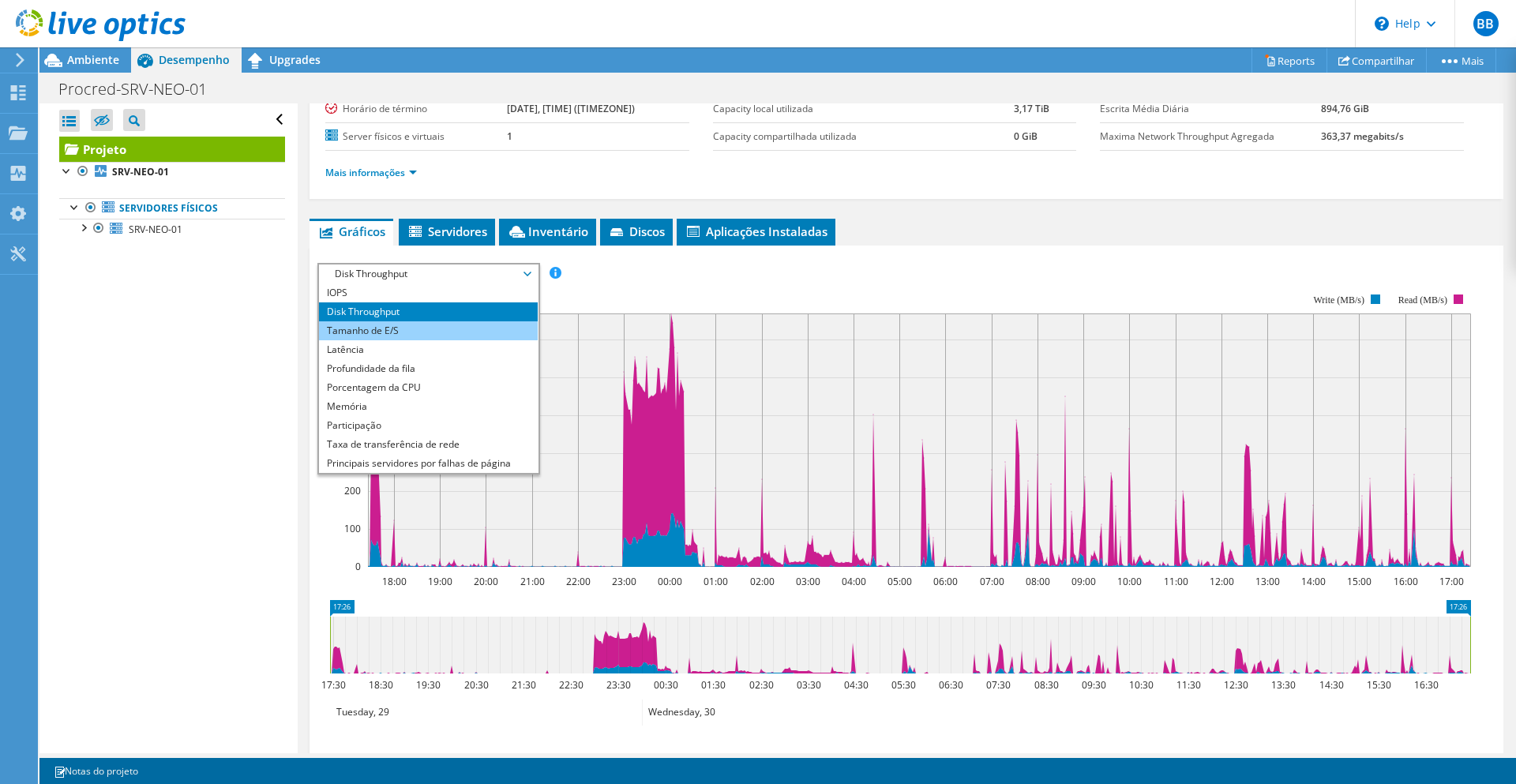 click on "Tamanho de E/S" at bounding box center [428, 331] 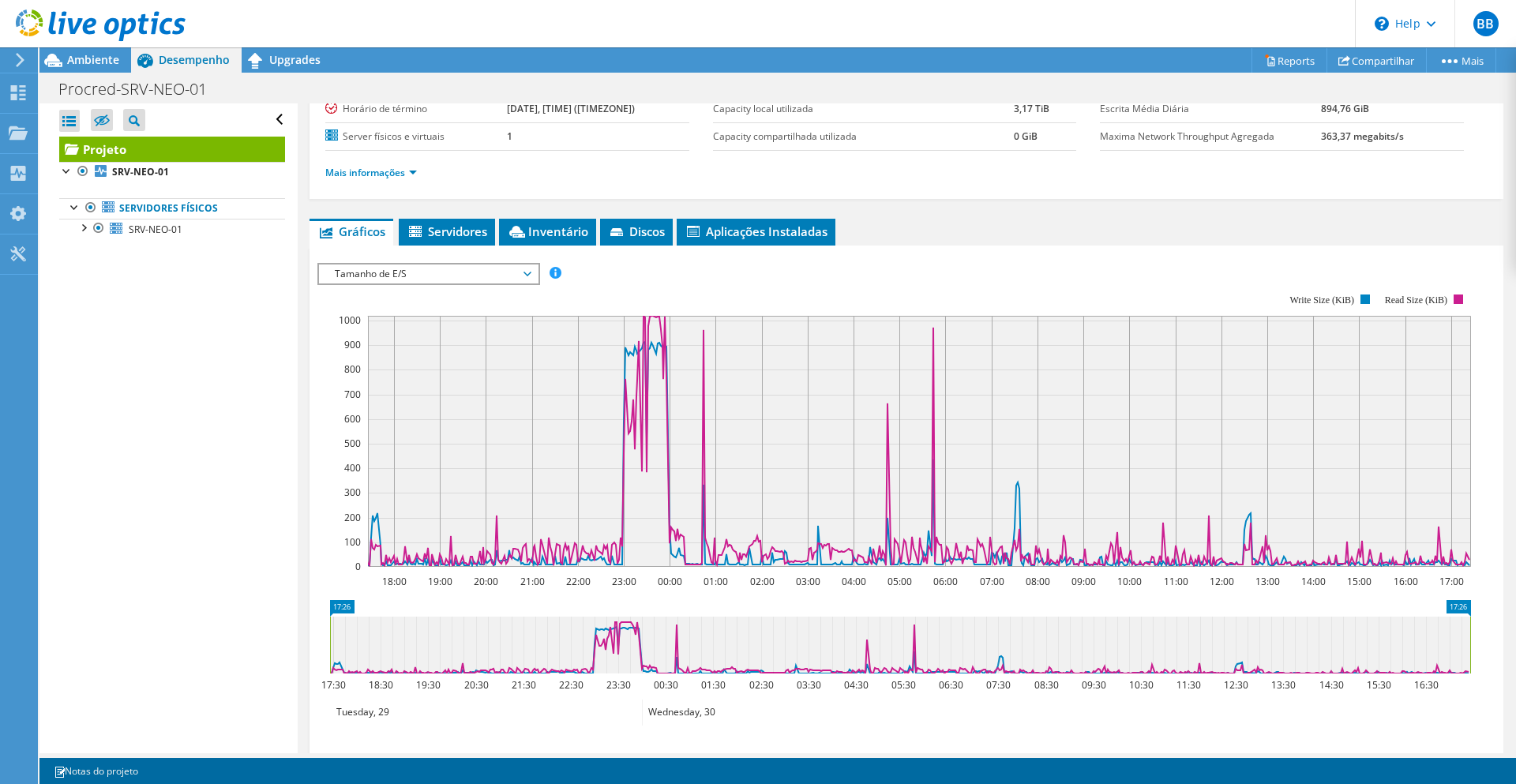 click on "Tamanho de E/S" at bounding box center (428, 274) 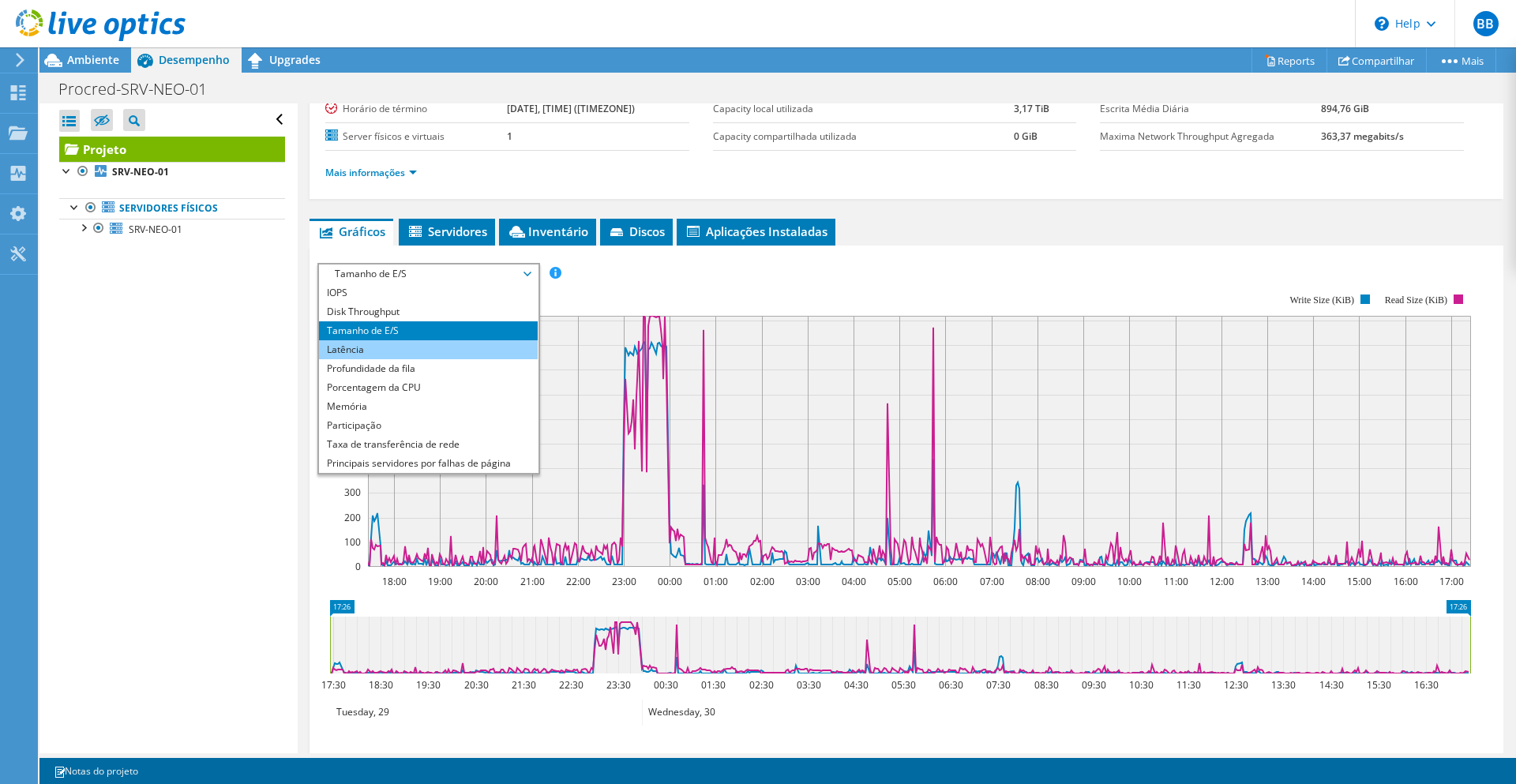 click on "Latência" at bounding box center (428, 350) 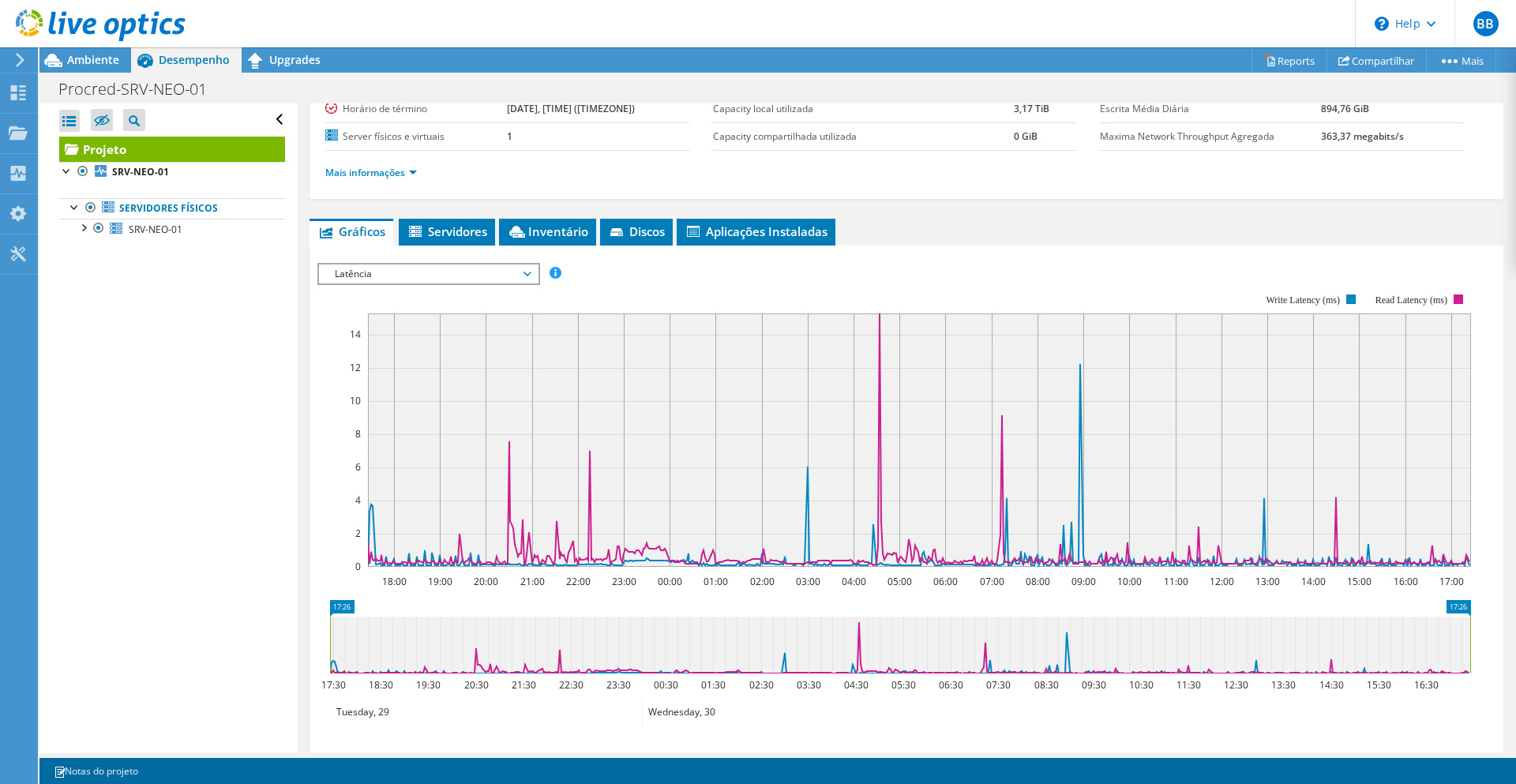click on "Workload Concentration:
18:00 19:00 20:00 21:00 22:00 23:00 00:00 01:00 02:00 03:00 04:00 05:00 06:00 07:00 08:00 09:00 10:00 11:00 12:00 13:00 14:00 15:00 16:00 17:00 0 2 4 6 8 10 12 14 Write Latency (ms) Read Latency (ms)
17:26 17:26 17:30 18:30 19:30 20:30 21:30 22:30 23:30 00:30 01:30 02:30 03:30 04:30 05:30 06:30 07:30 08:30 09:30 10:30 11:30 12:30 13:30 14:30 15:30 16:30 [DATE] [DATE]
Salvar zoom" at bounding box center (906, 533) 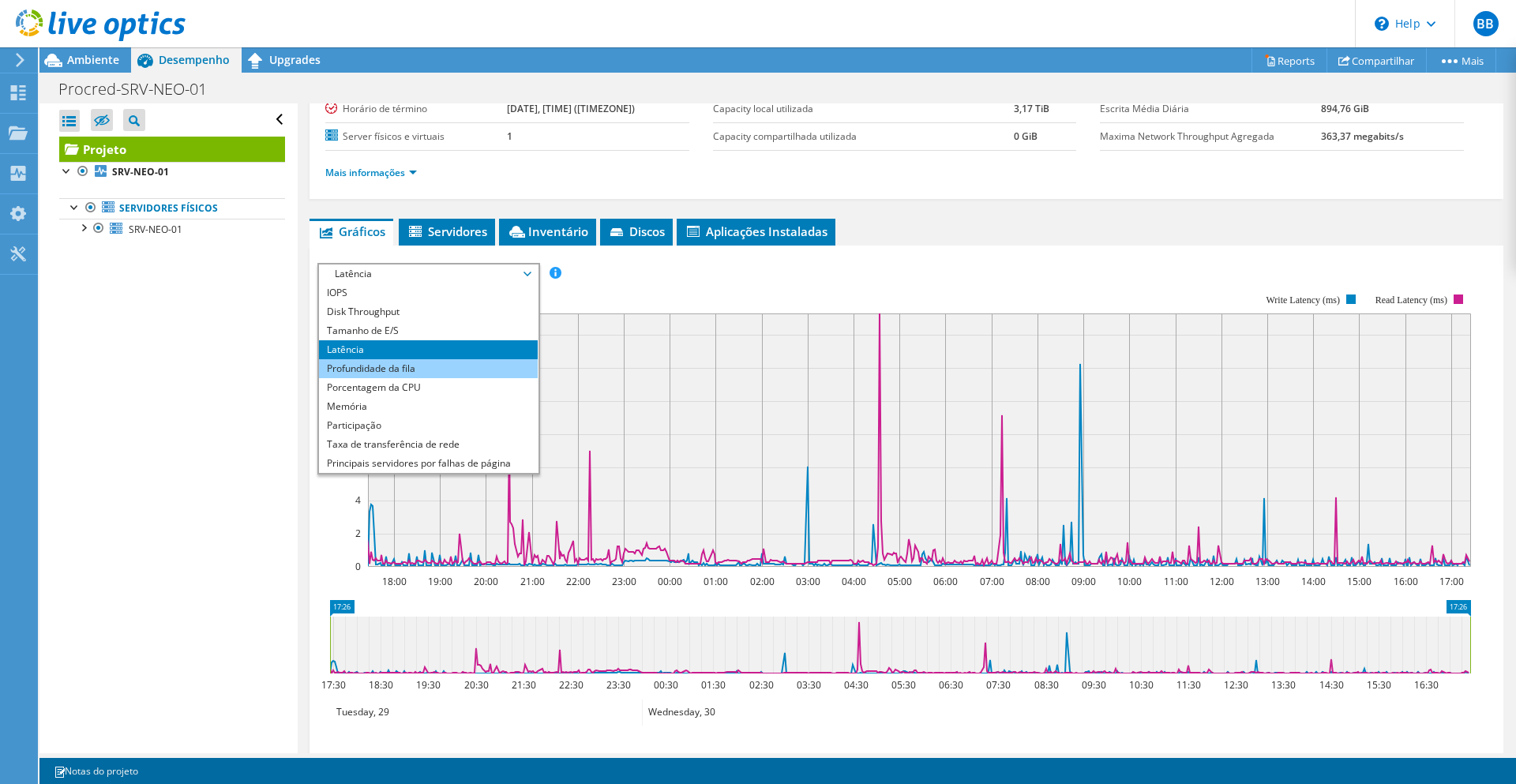 click on "Profundidade da fila" at bounding box center [428, 369] 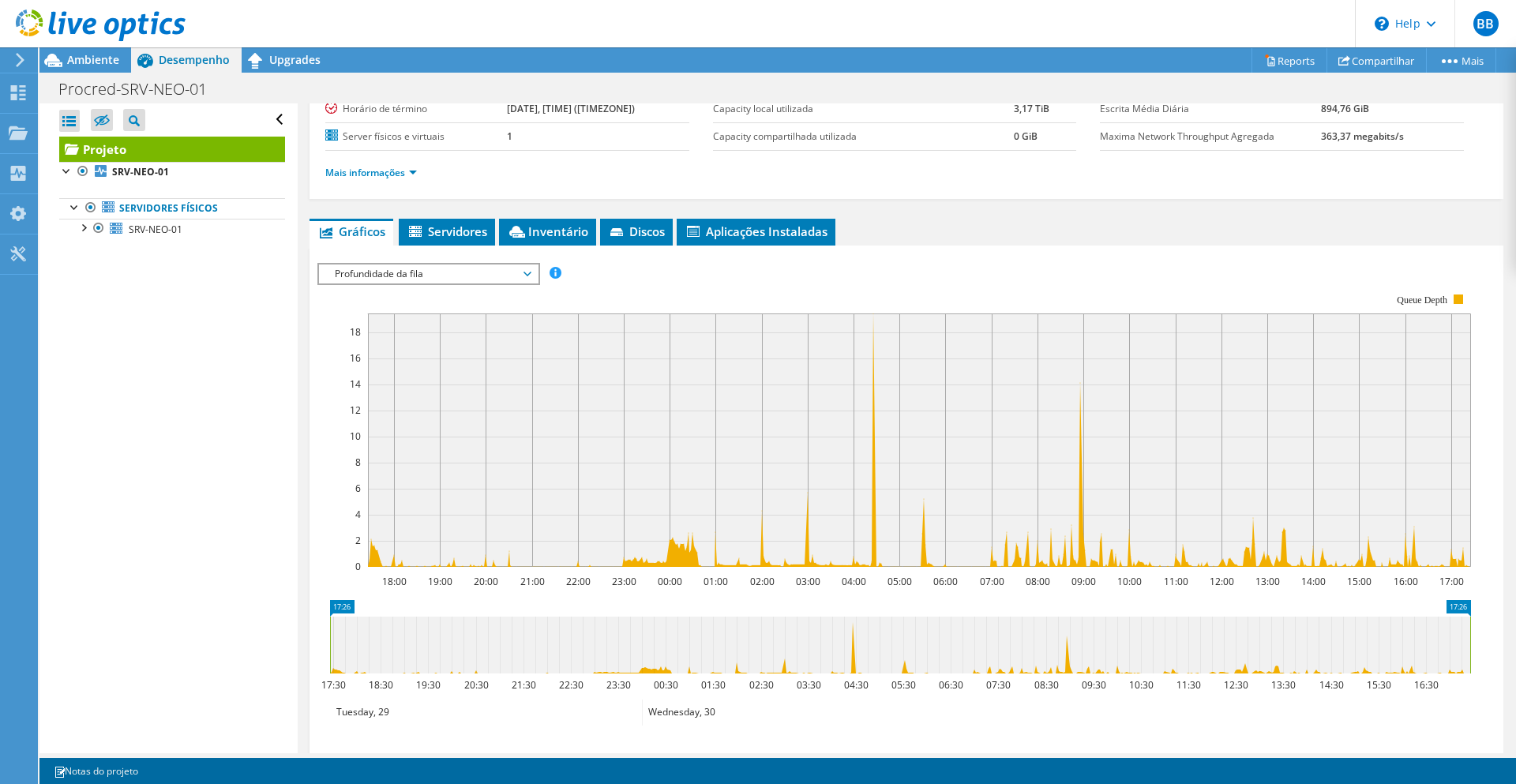 click on "Profundidade da fila" at bounding box center [428, 274] 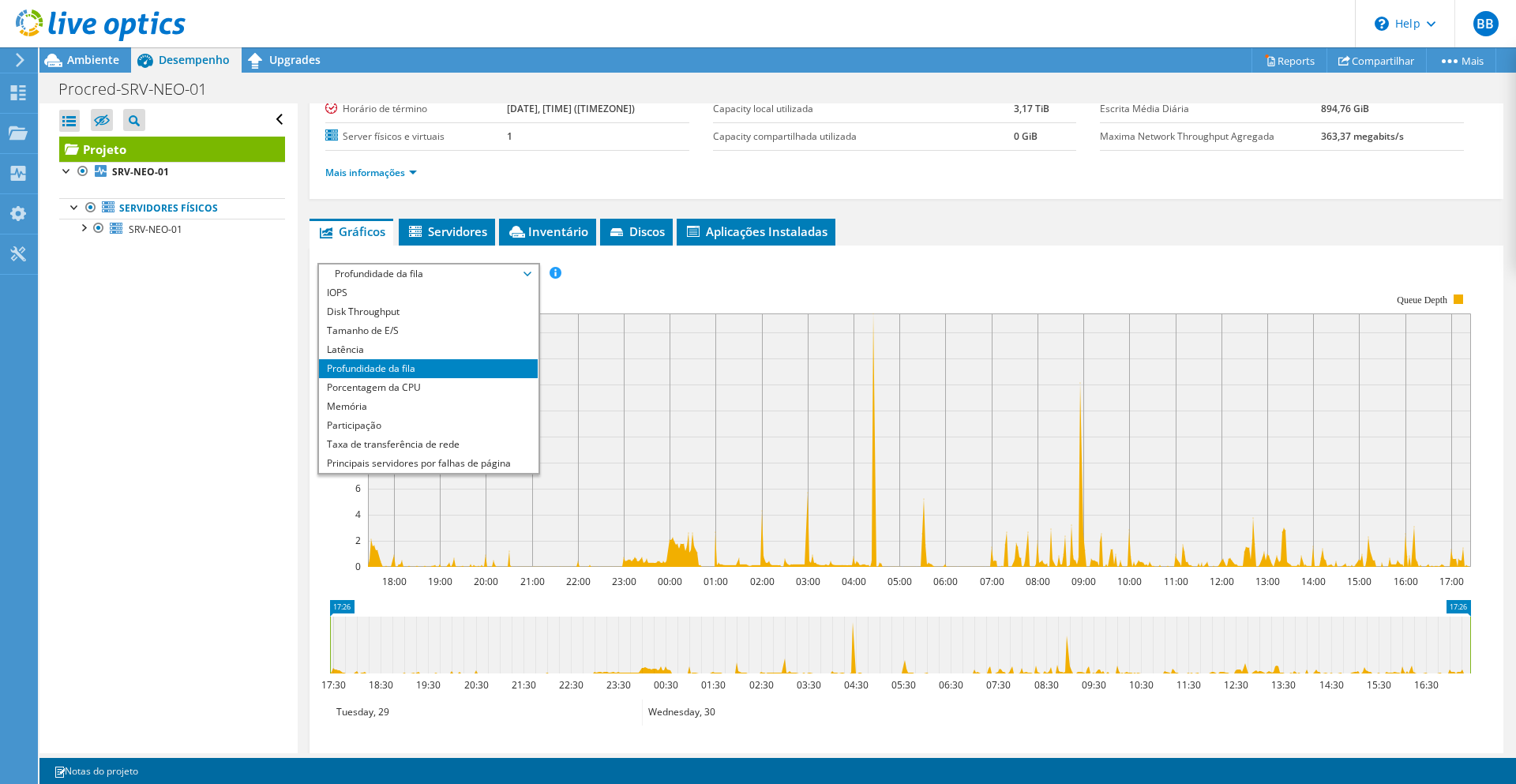 click 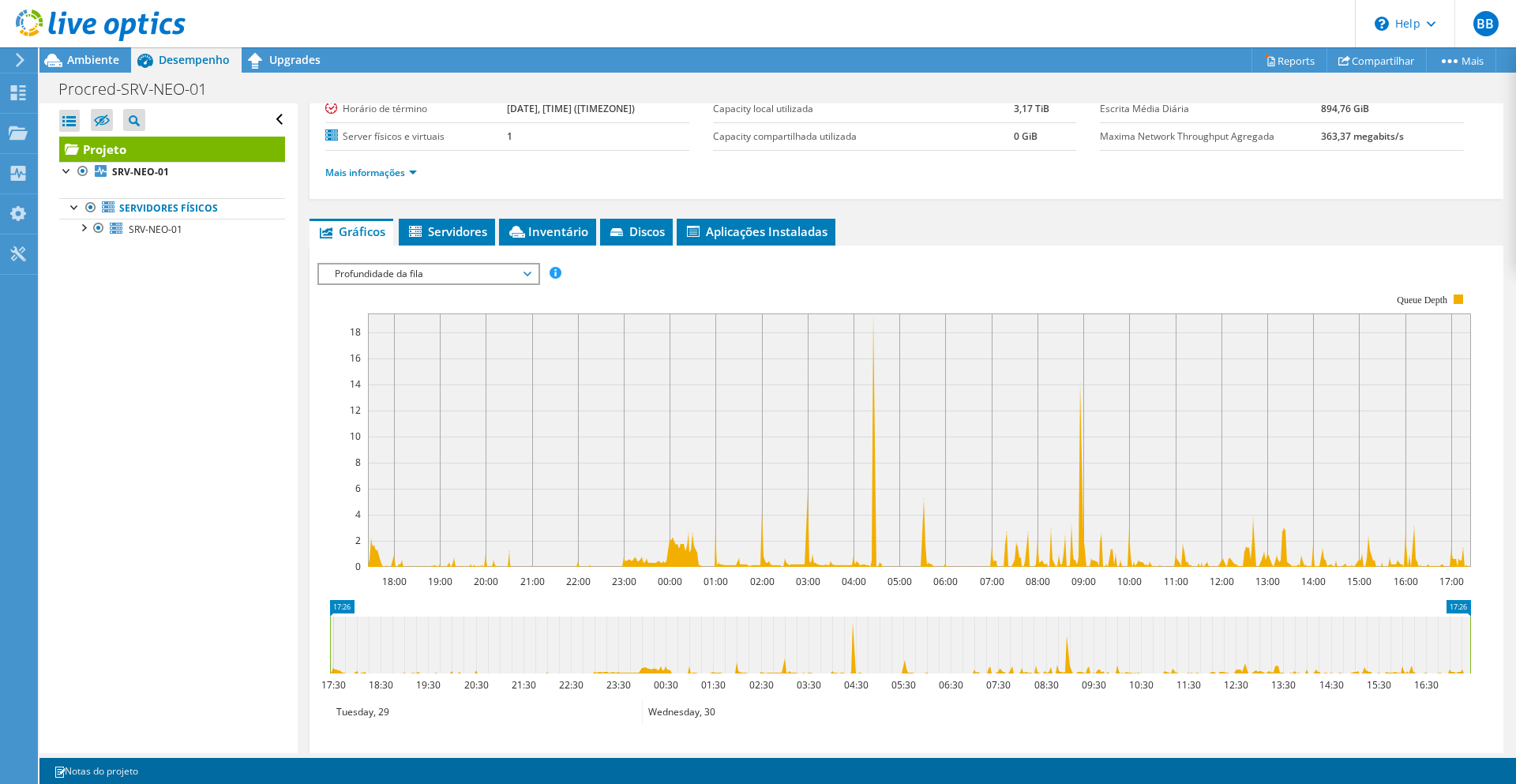 click on "Profundidade da fila" at bounding box center (428, 274) 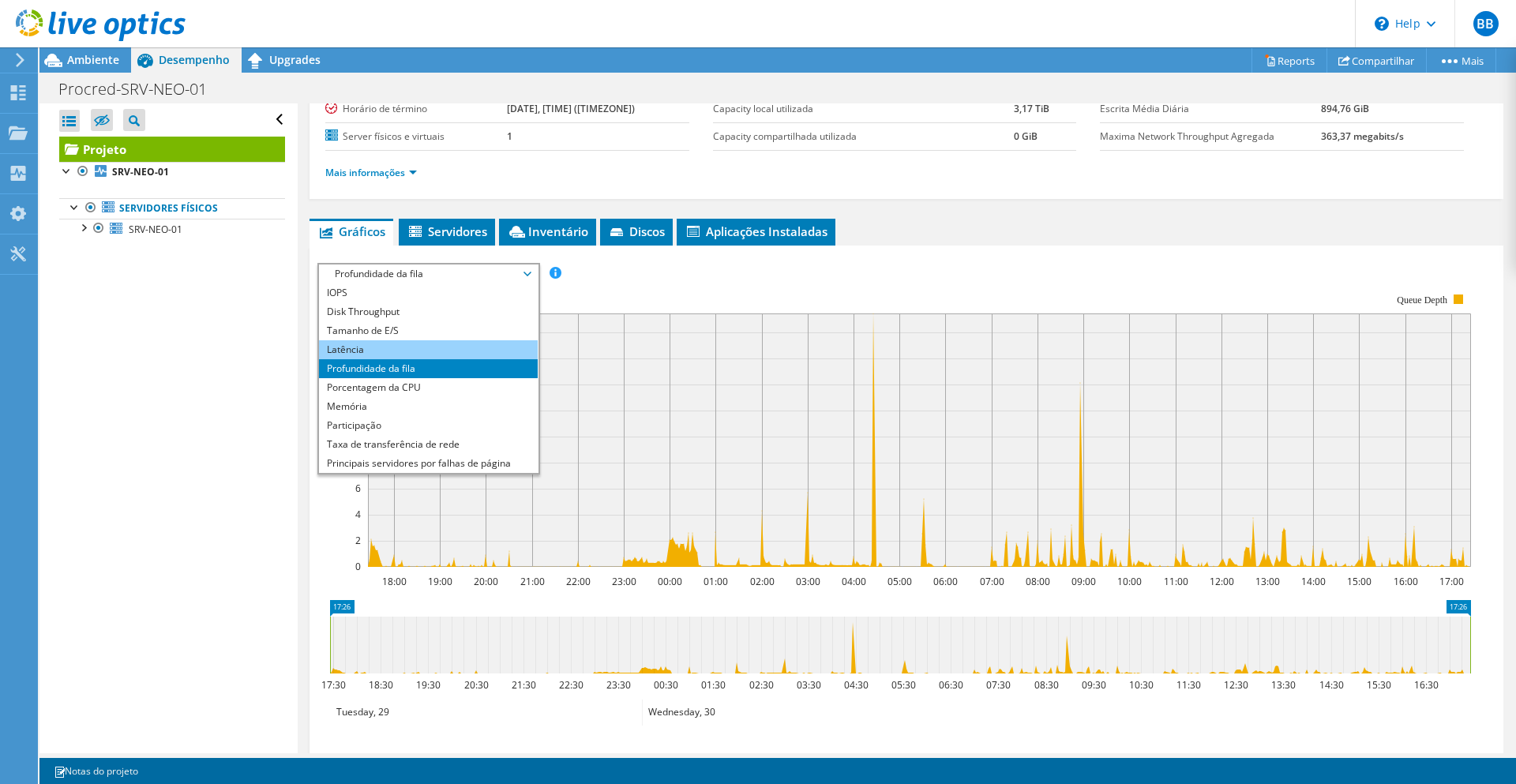 click on "Latência" at bounding box center [428, 350] 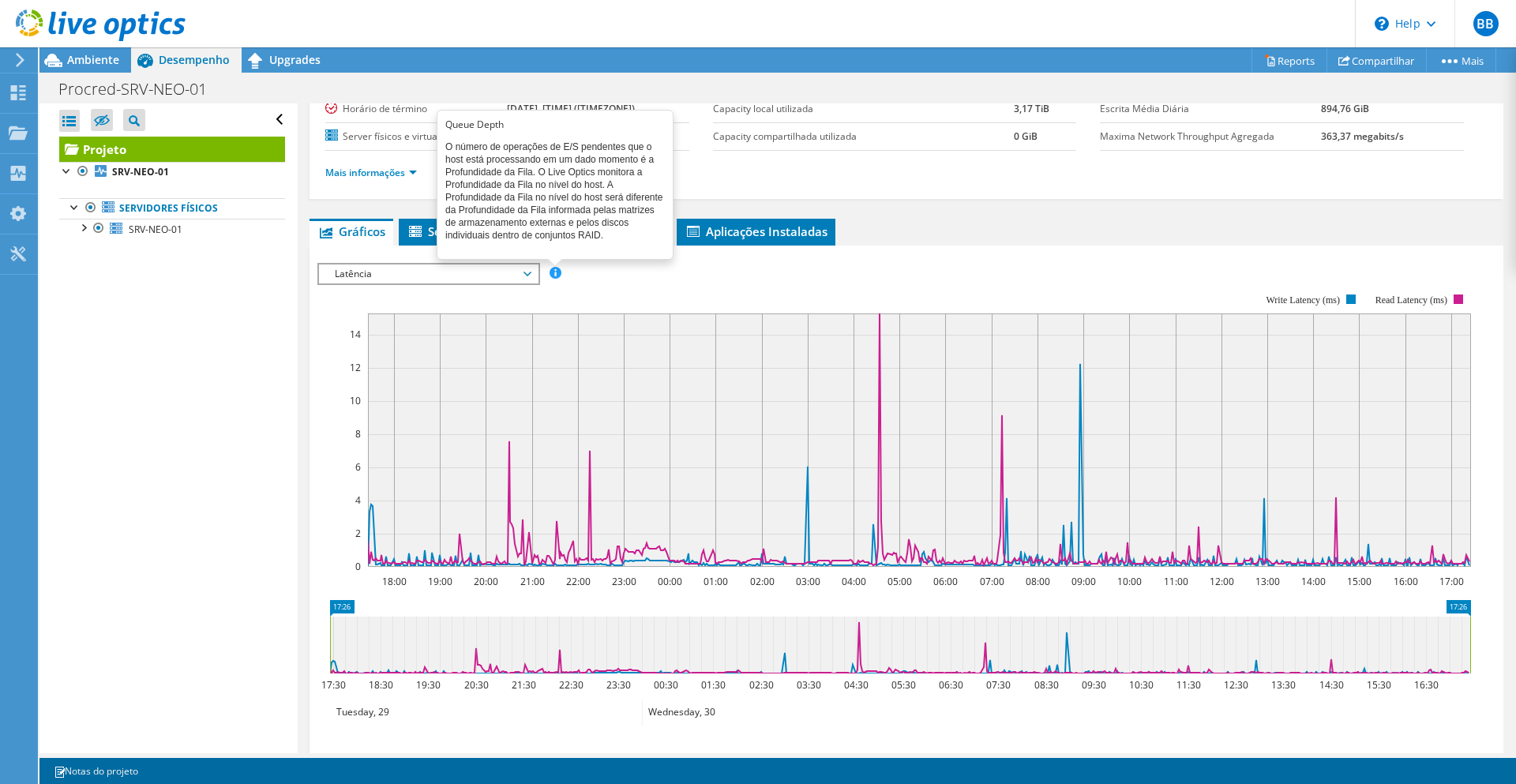 scroll, scrollTop: 245, scrollLeft: 0, axis: vertical 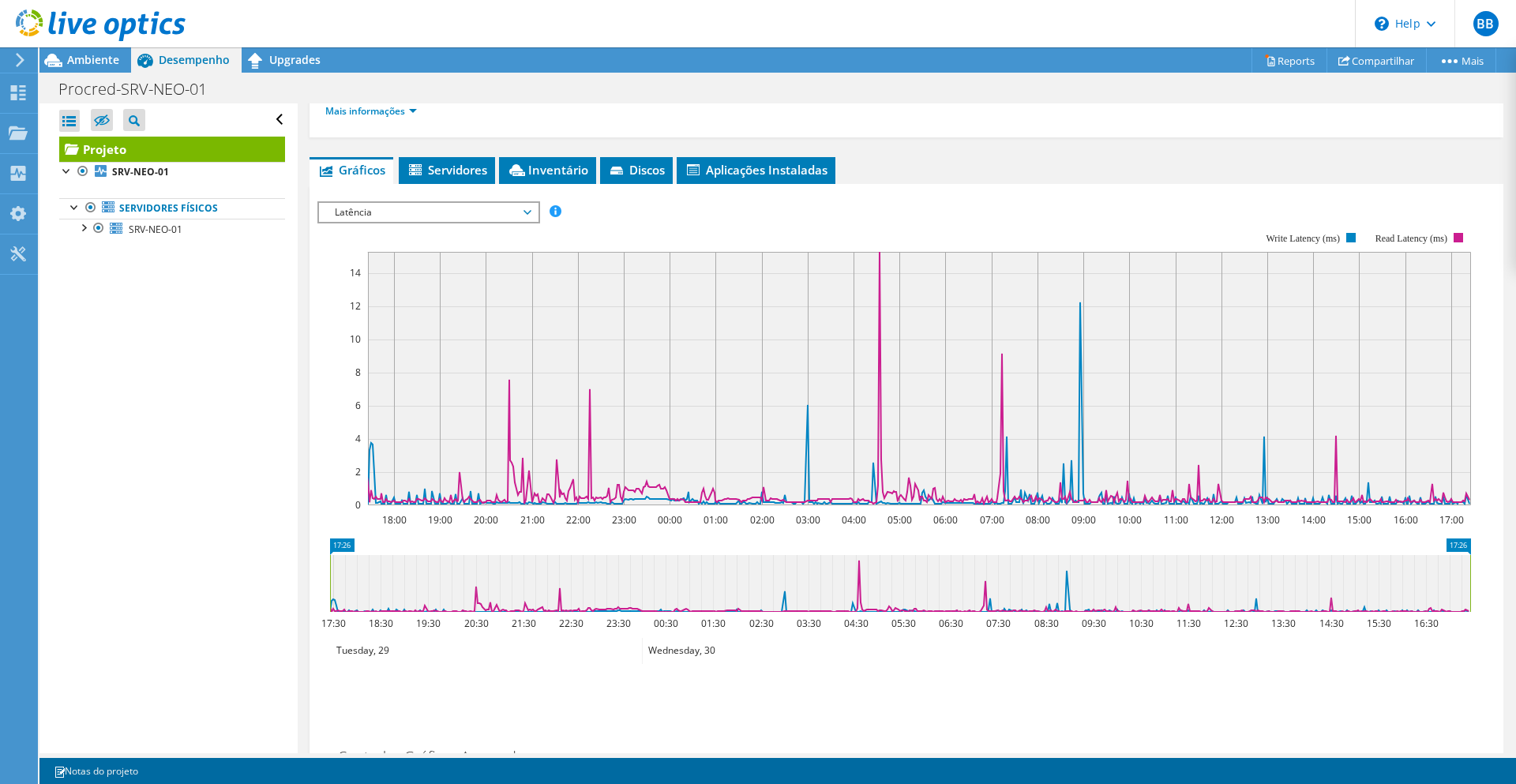 click 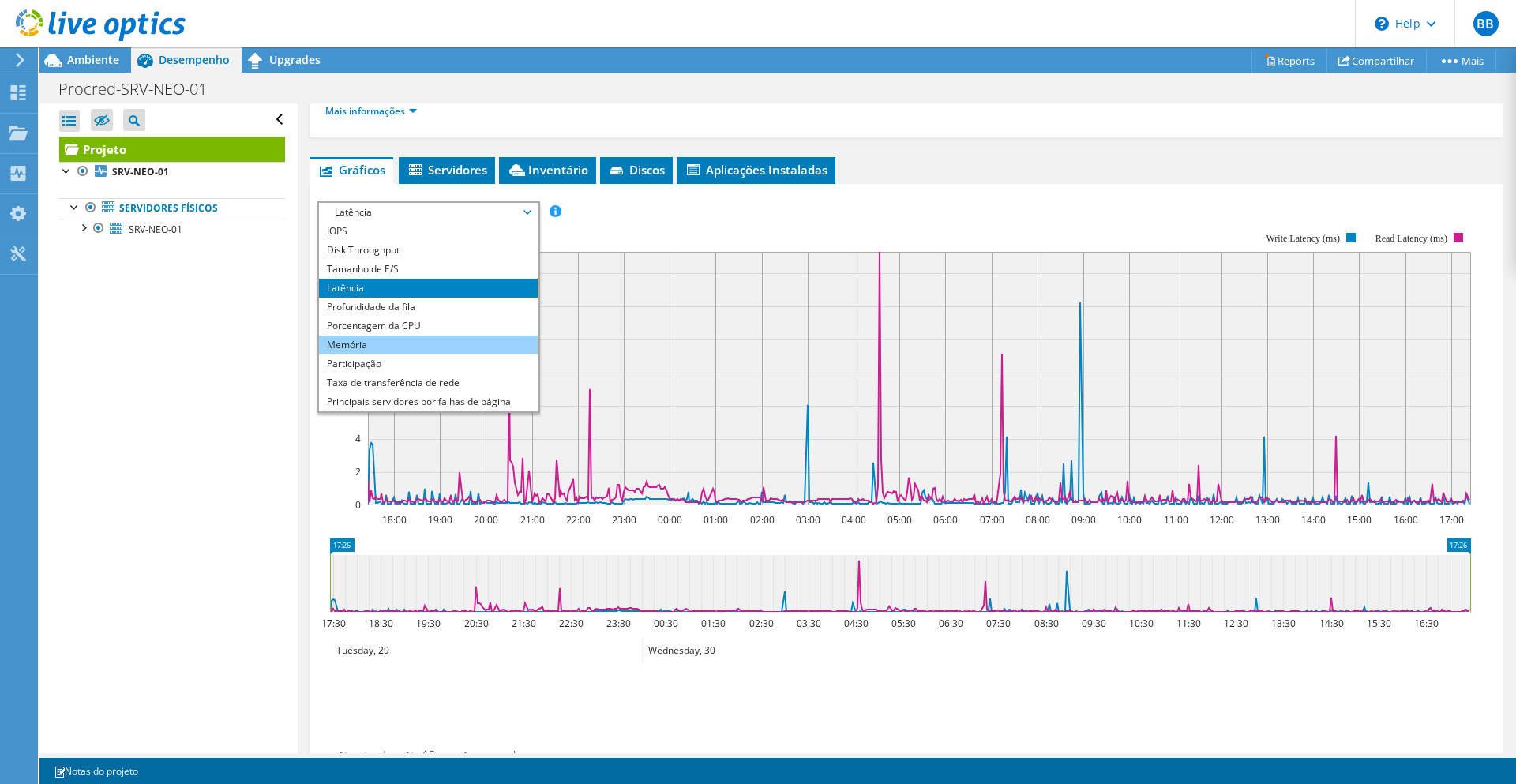 click on "Memória" at bounding box center (428, 345) 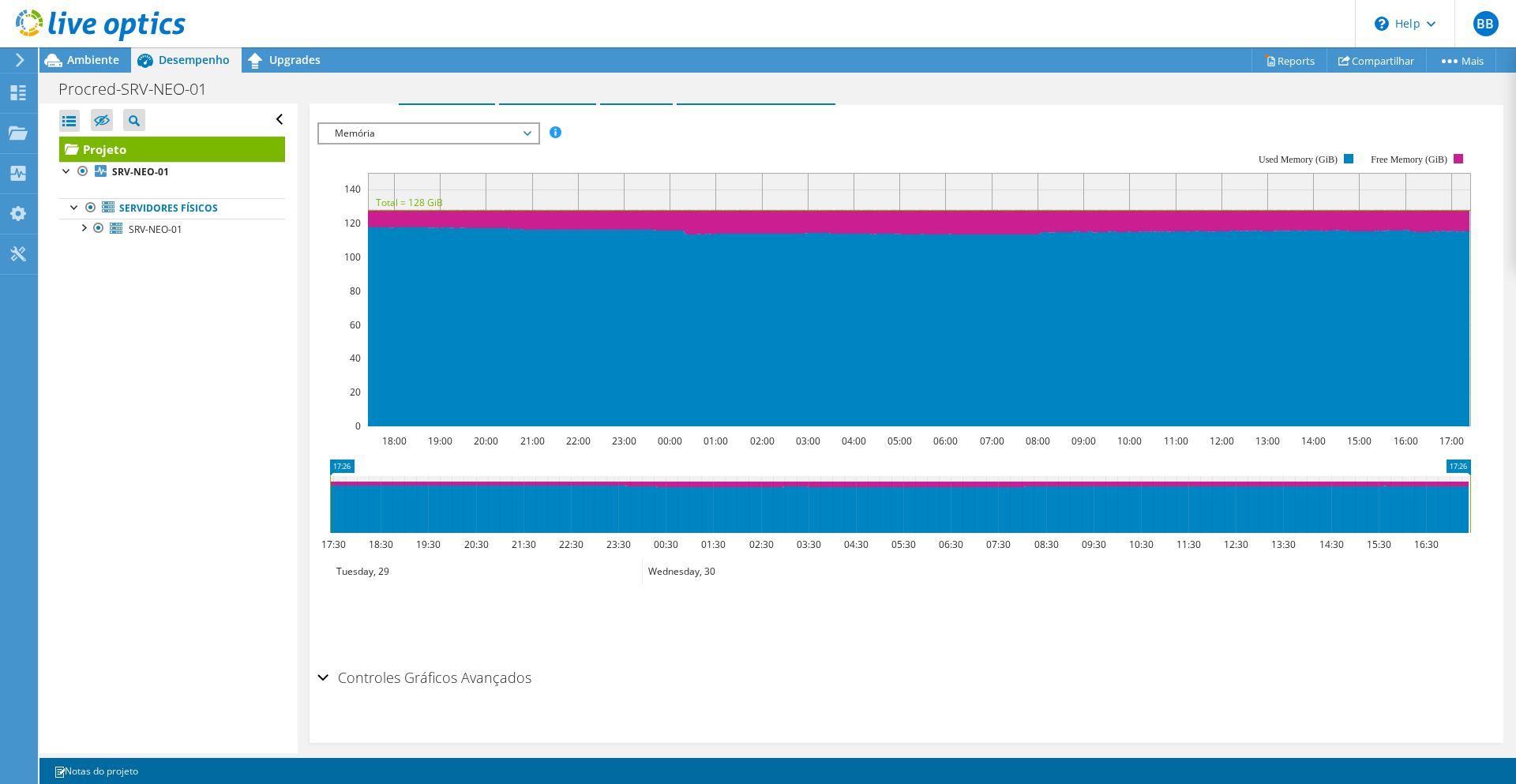 scroll, scrollTop: 227, scrollLeft: 0, axis: vertical 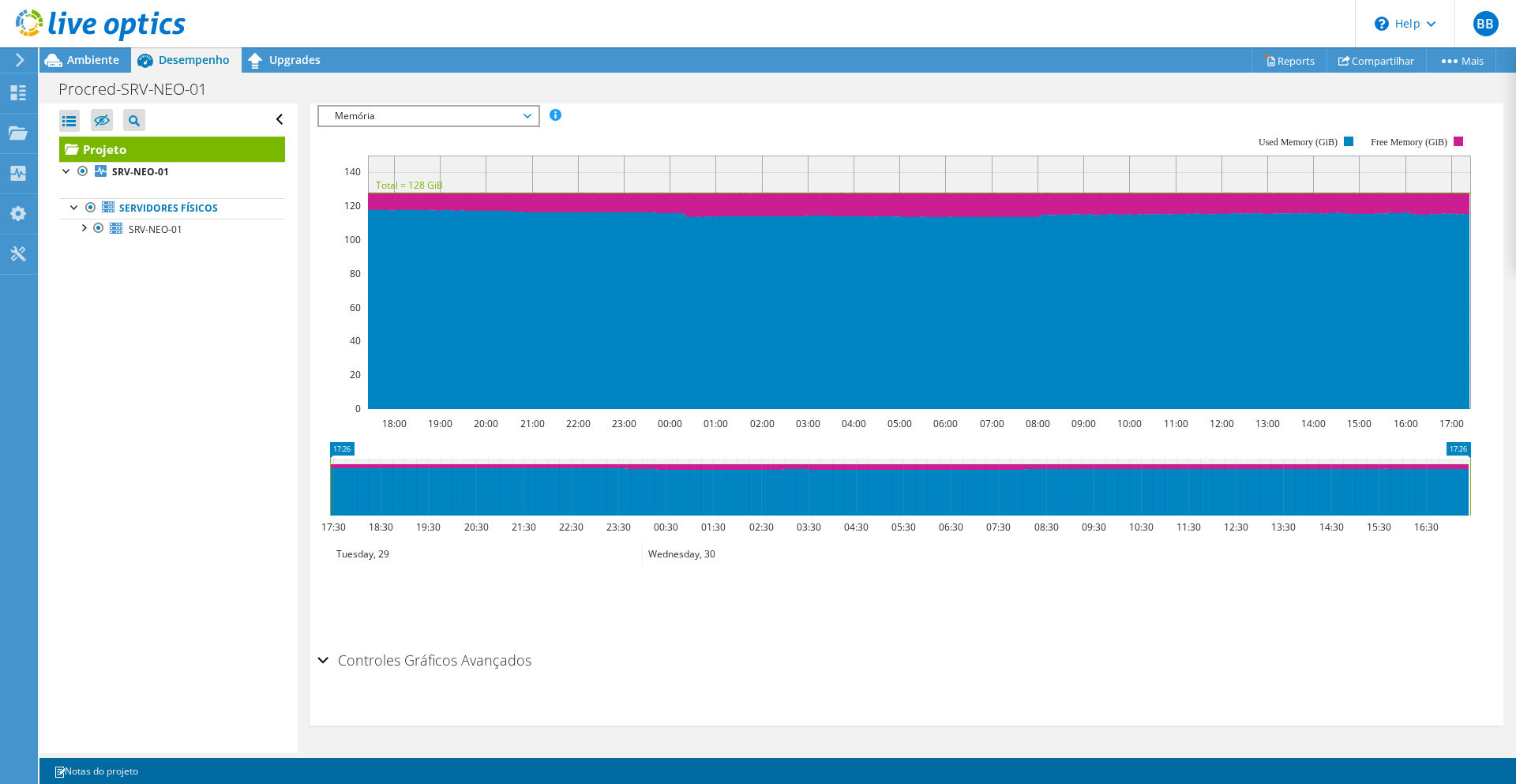 click on "Controles Gráficos Avançados" at bounding box center [906, 661] 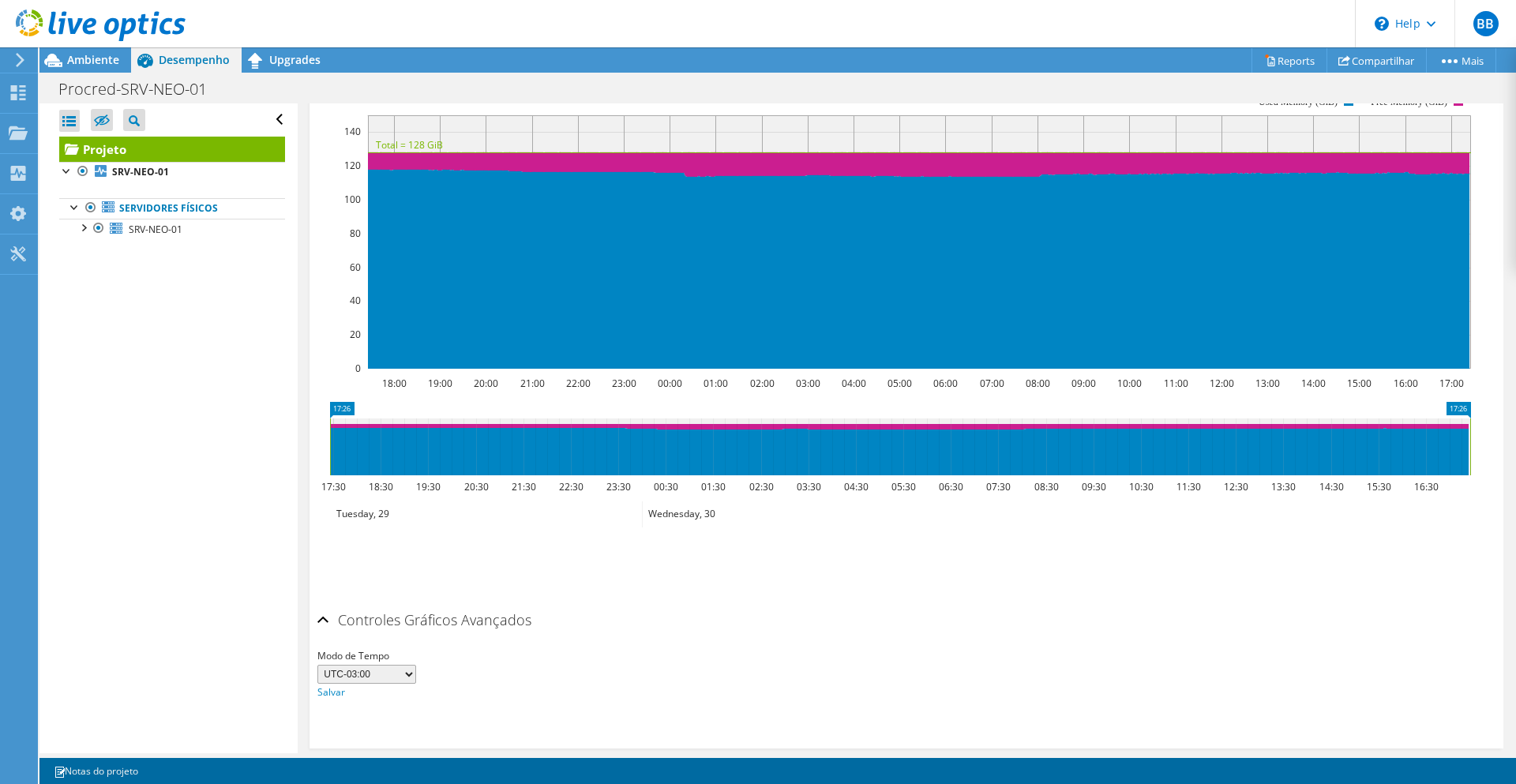 scroll, scrollTop: 368, scrollLeft: 0, axis: vertical 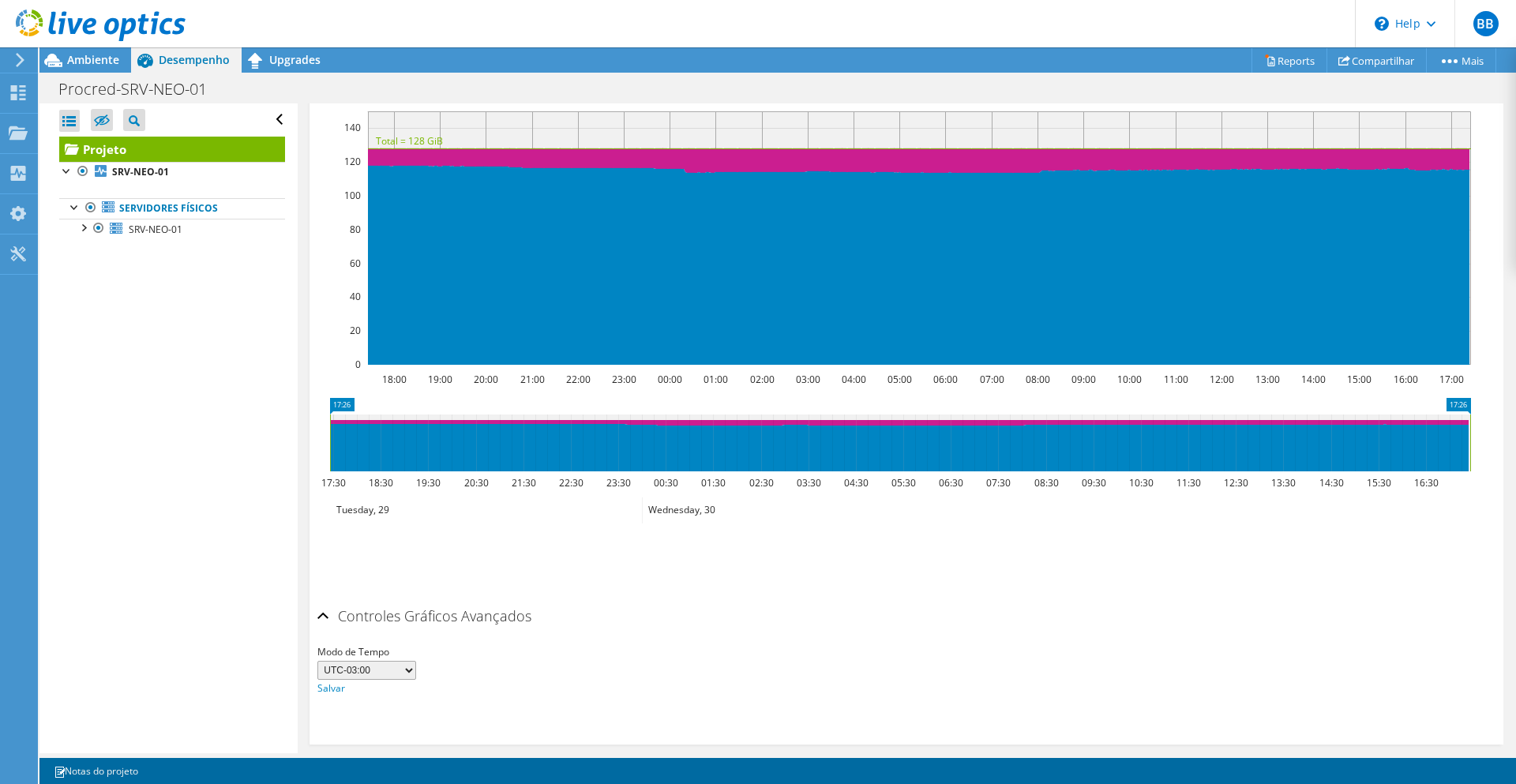 click on "UTC-12:00
UTC-11:00
UTC-10:00
UTC-09:30
UTC-09:00
UTC-08:00
UTC-07:00
UTC-06:00
UTC-05:00
UTC-04:30
UTC-04:00
UTC-03:30
UTC-03:00
UTC-02:00
UTC-01:00
UTC 00:00
UTC+01:00
UTC+02:00
UTC+03:00
UTC+03:30
UTC+04:00
UTC+04:30
UTC+05:00
UTC+05:30
UTC+05:45
UTC+06:00
UTC+06:30
UTC+07:00
UTC+08:00
UTC+08:30
UTC+08:45
UTC+09:00
UTC+09:30
UTC+10:00
UTC+10:30
UTC+11:00
UTC+11:30
UTC+12:00
UTC+12:45
UTC+13:00
UTC+14:00" at bounding box center (366, 670) 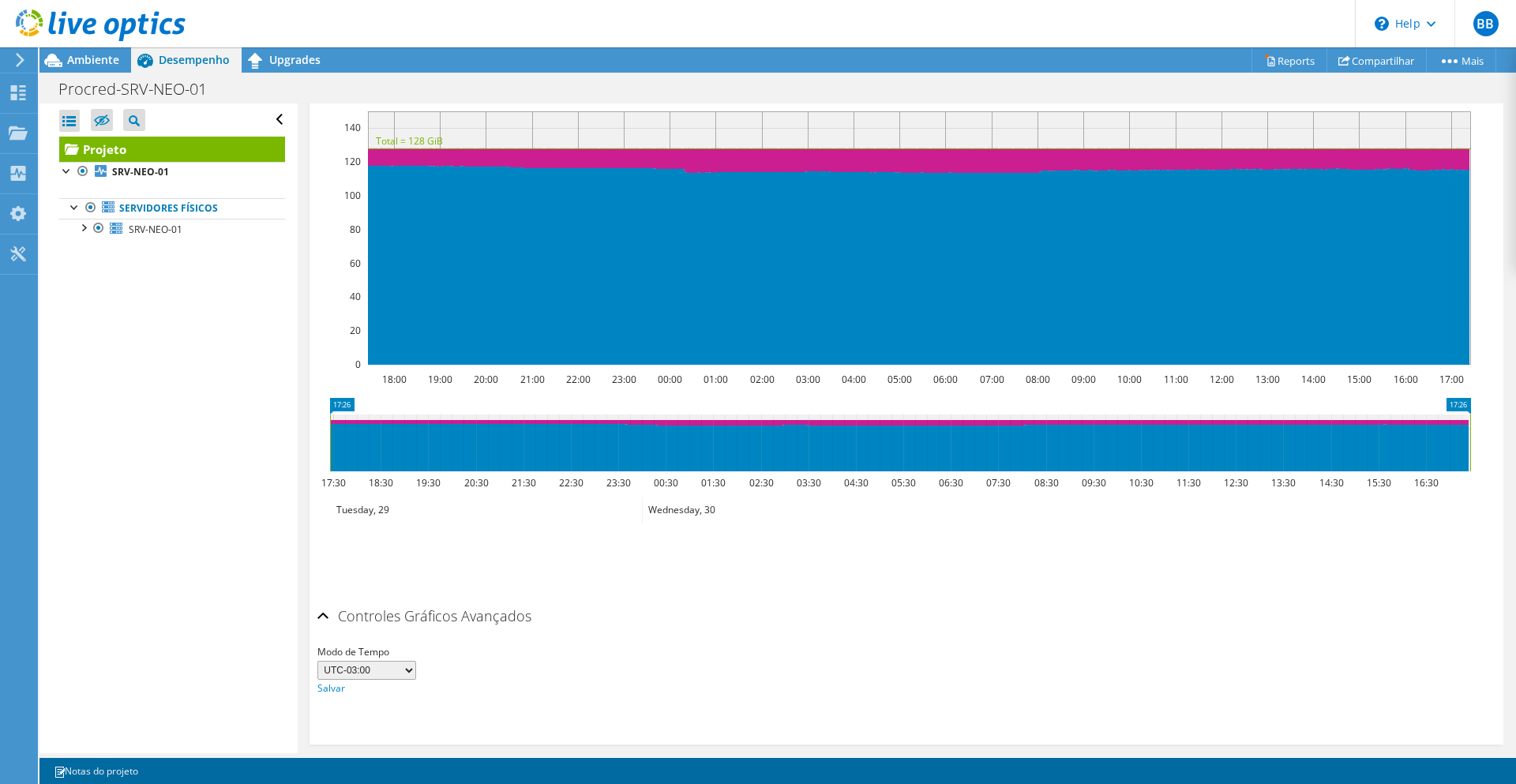 drag, startPoint x: 789, startPoint y: 573, endPoint x: 784, endPoint y: 583, distance: 11.1803399 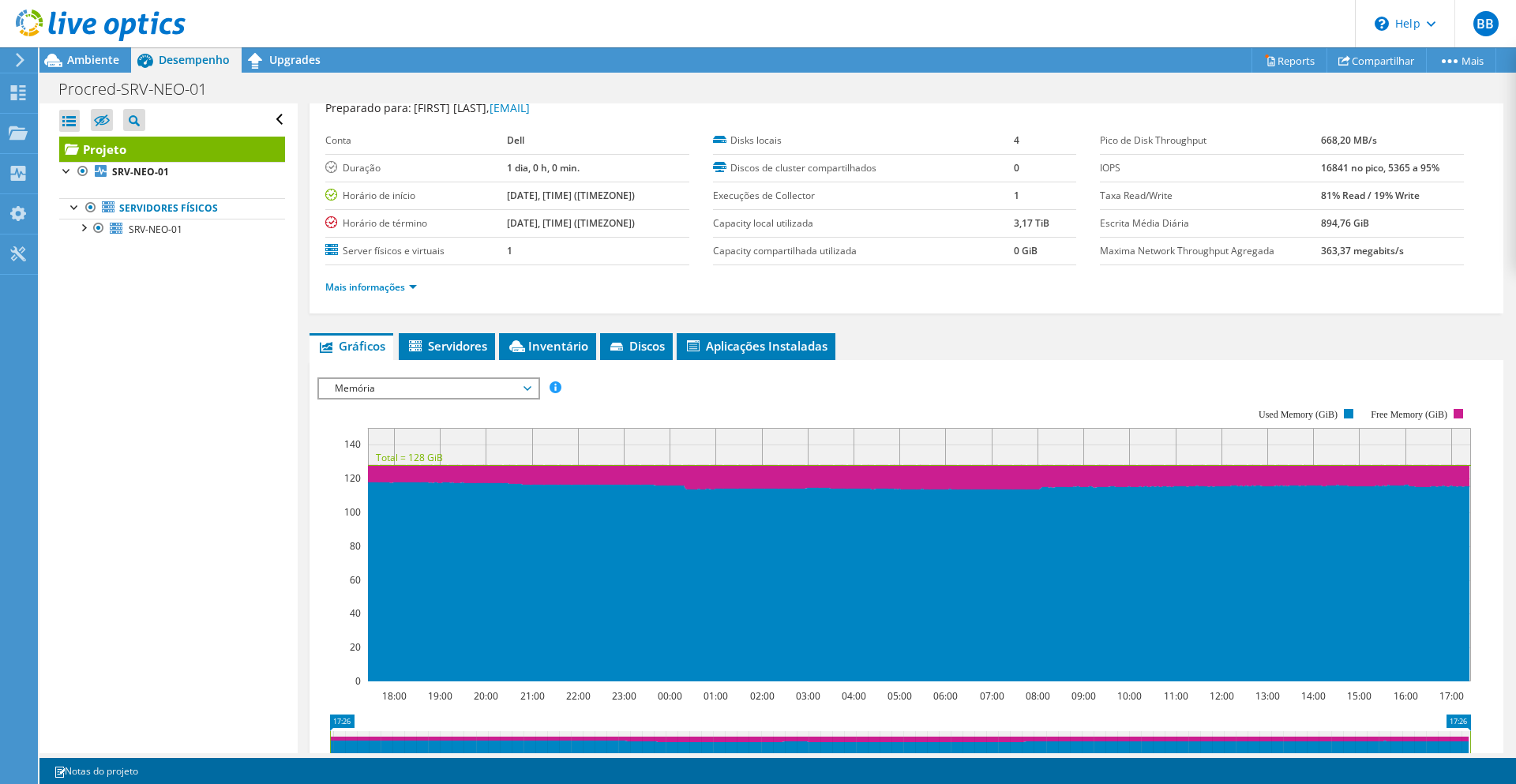 scroll, scrollTop: 79, scrollLeft: 0, axis: vertical 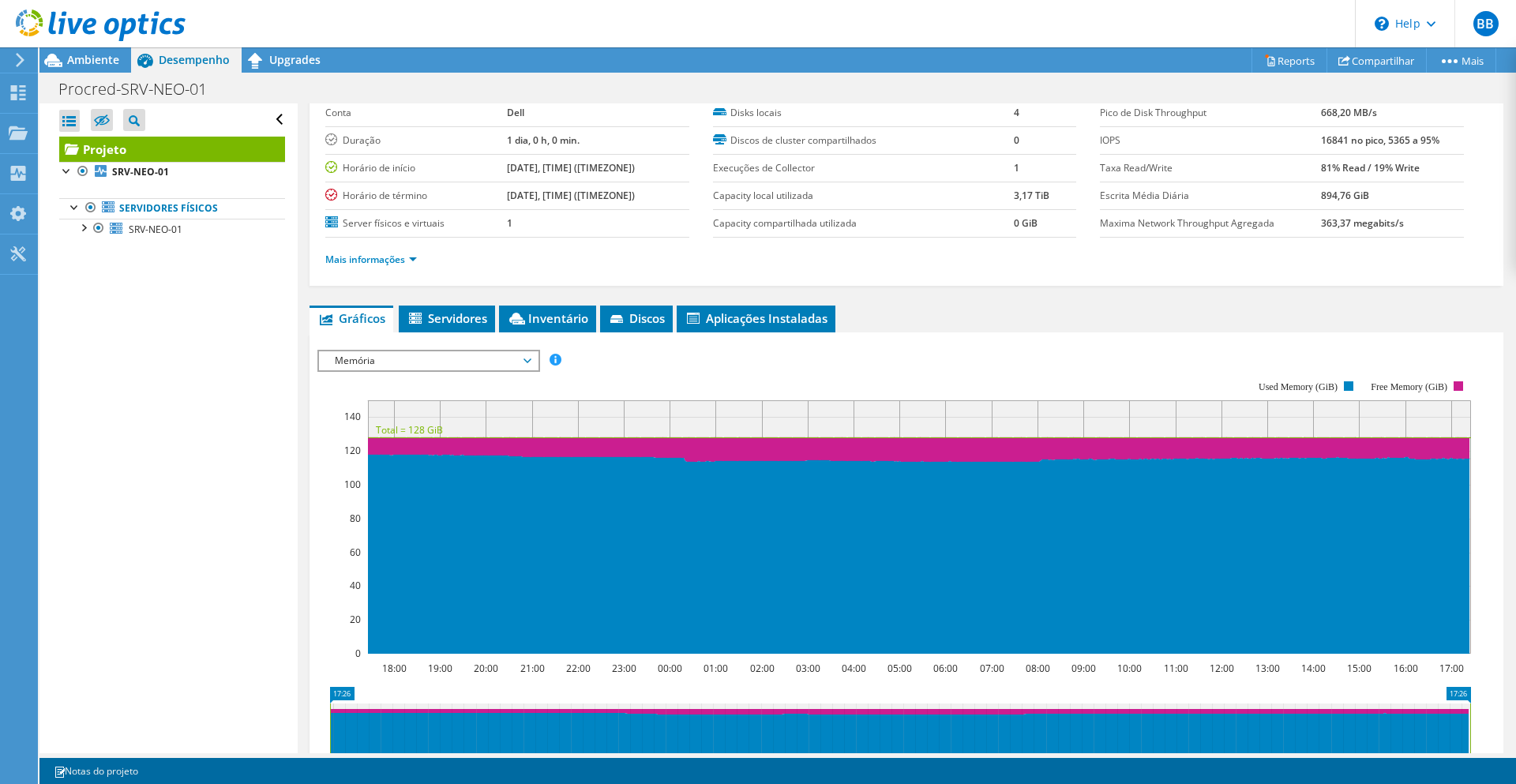 click on "Desempenho" at bounding box center (186, 60) 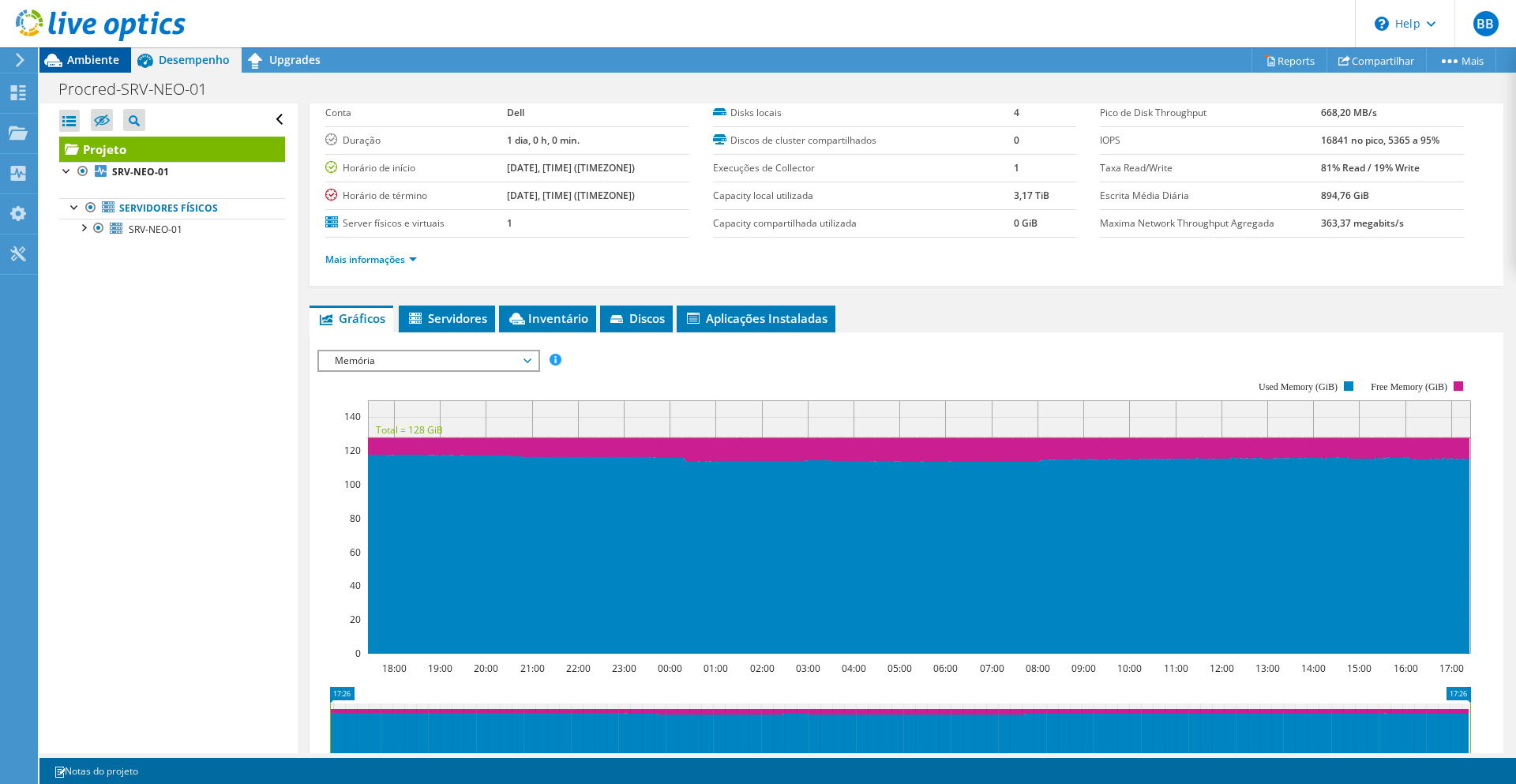 click on "Ambiente" at bounding box center (93, 59) 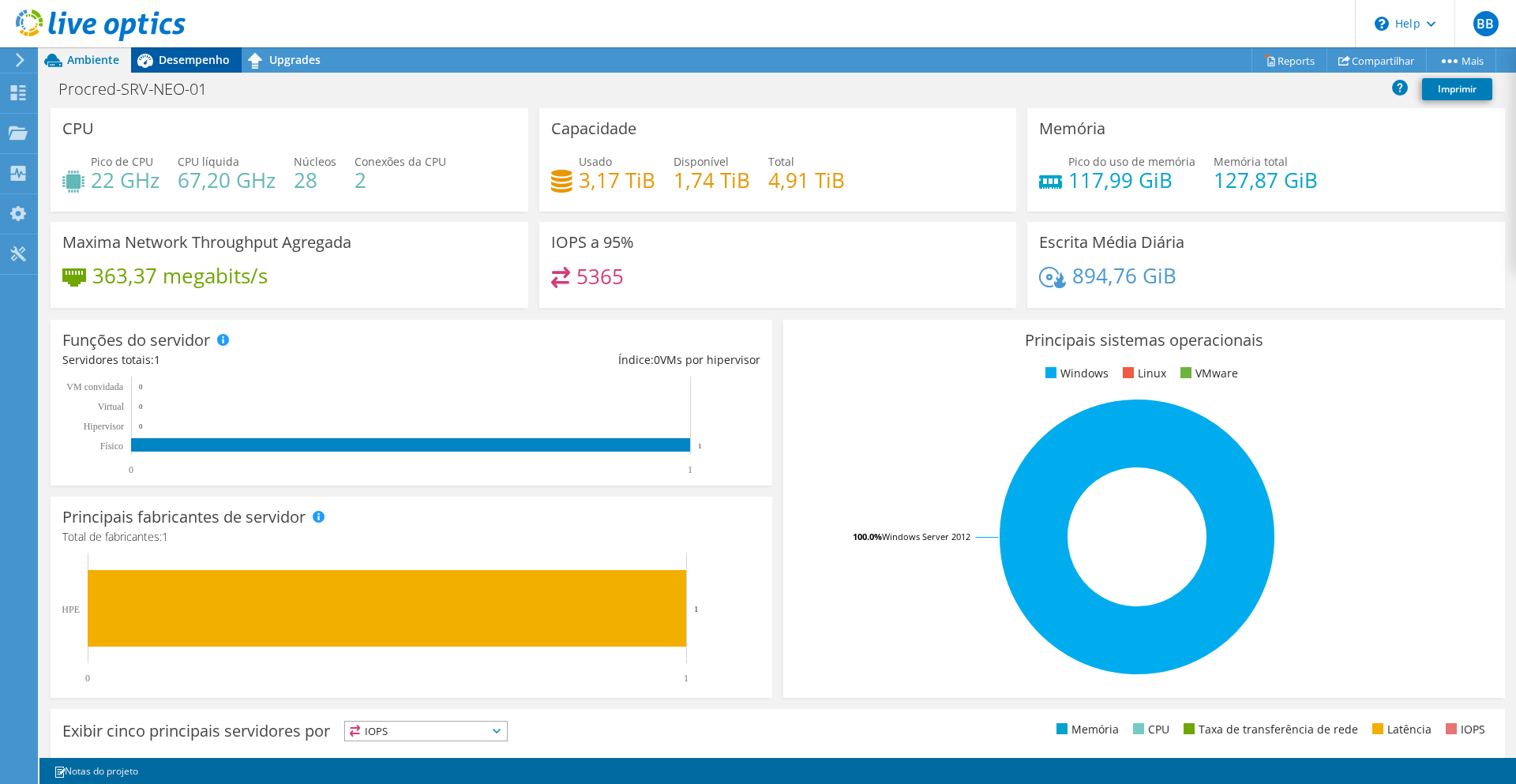 click on "Desempenho" at bounding box center [194, 59] 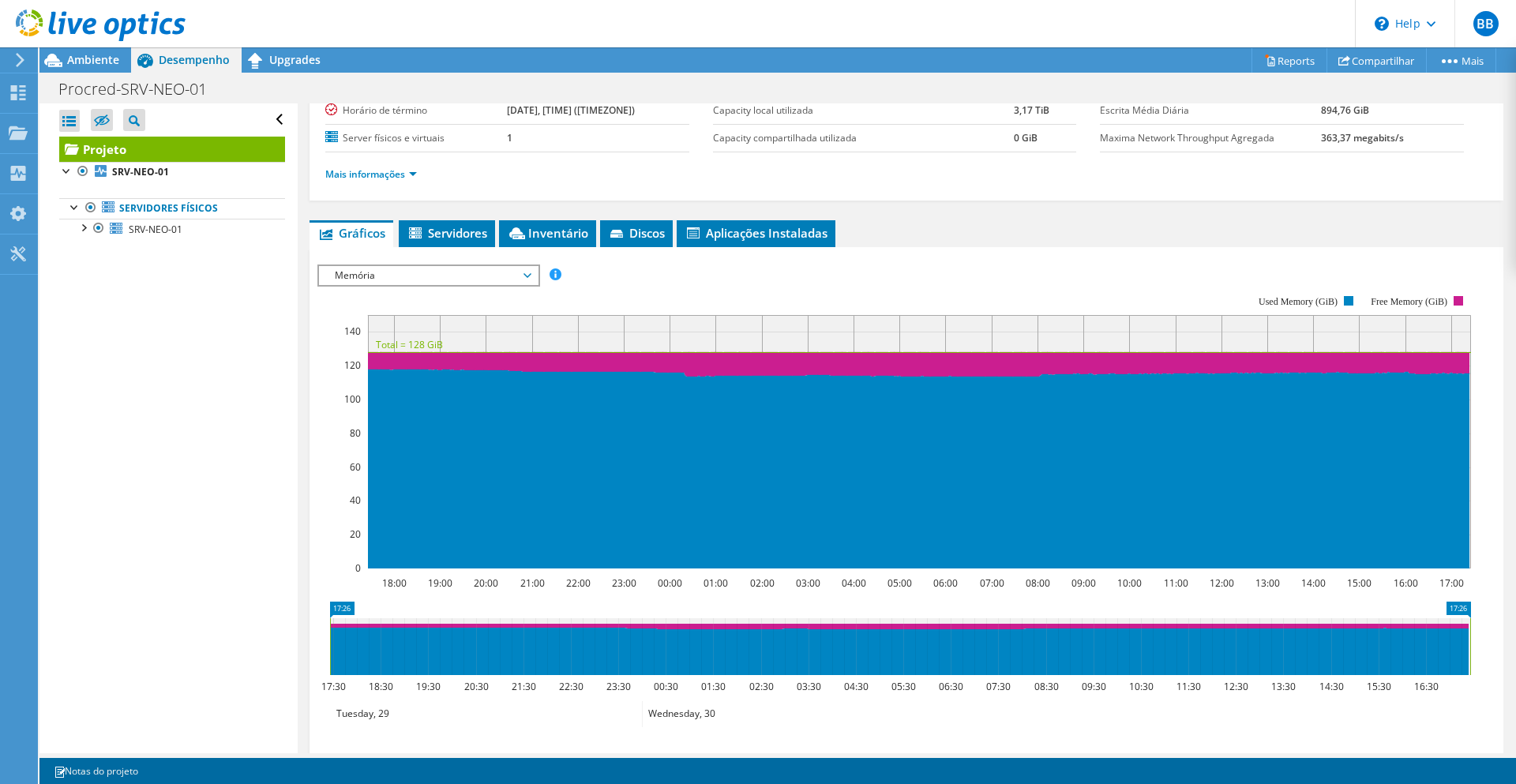 scroll, scrollTop: 158, scrollLeft: 0, axis: vertical 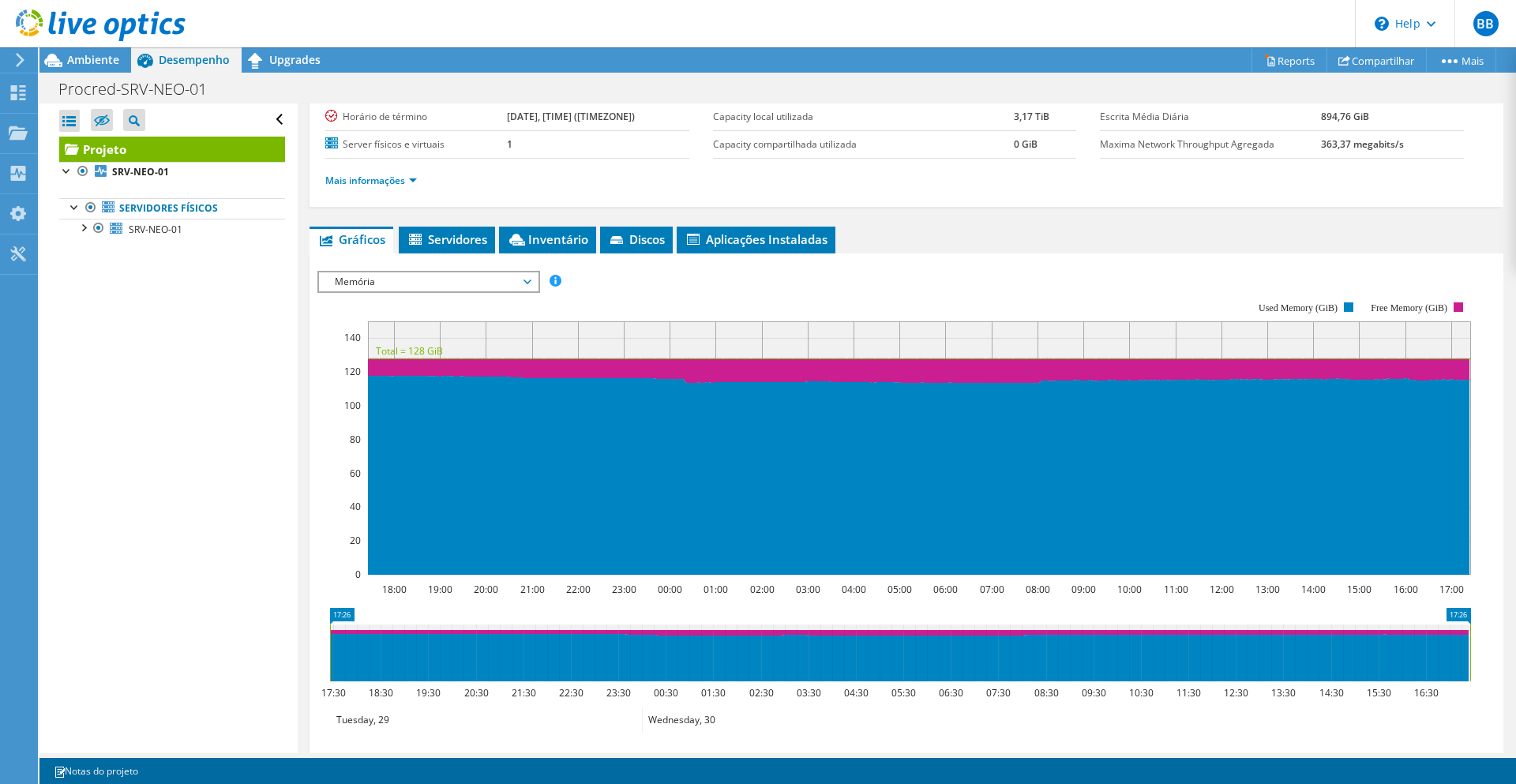 click on "Memória" at bounding box center [428, 282] 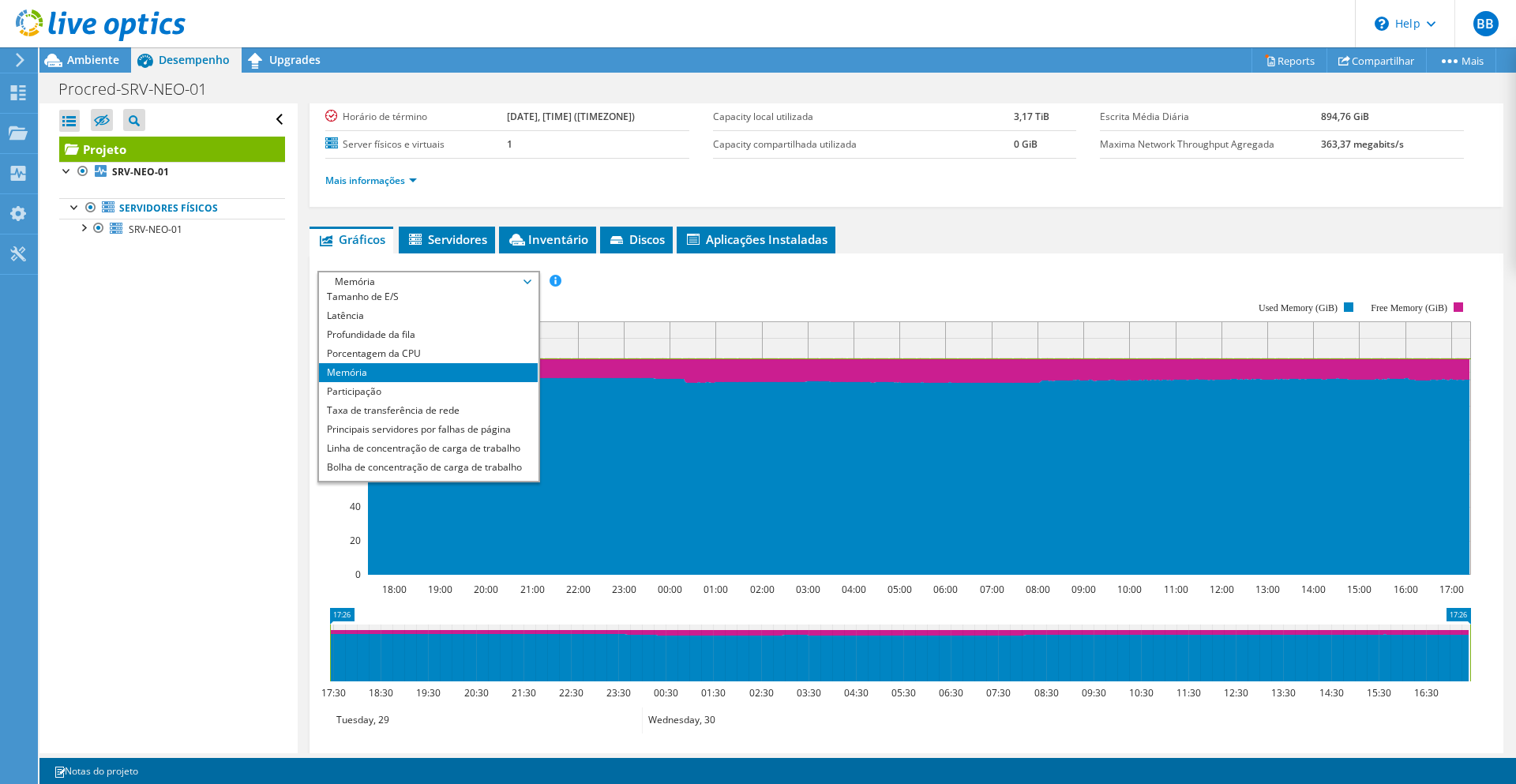 scroll, scrollTop: 57, scrollLeft: 0, axis: vertical 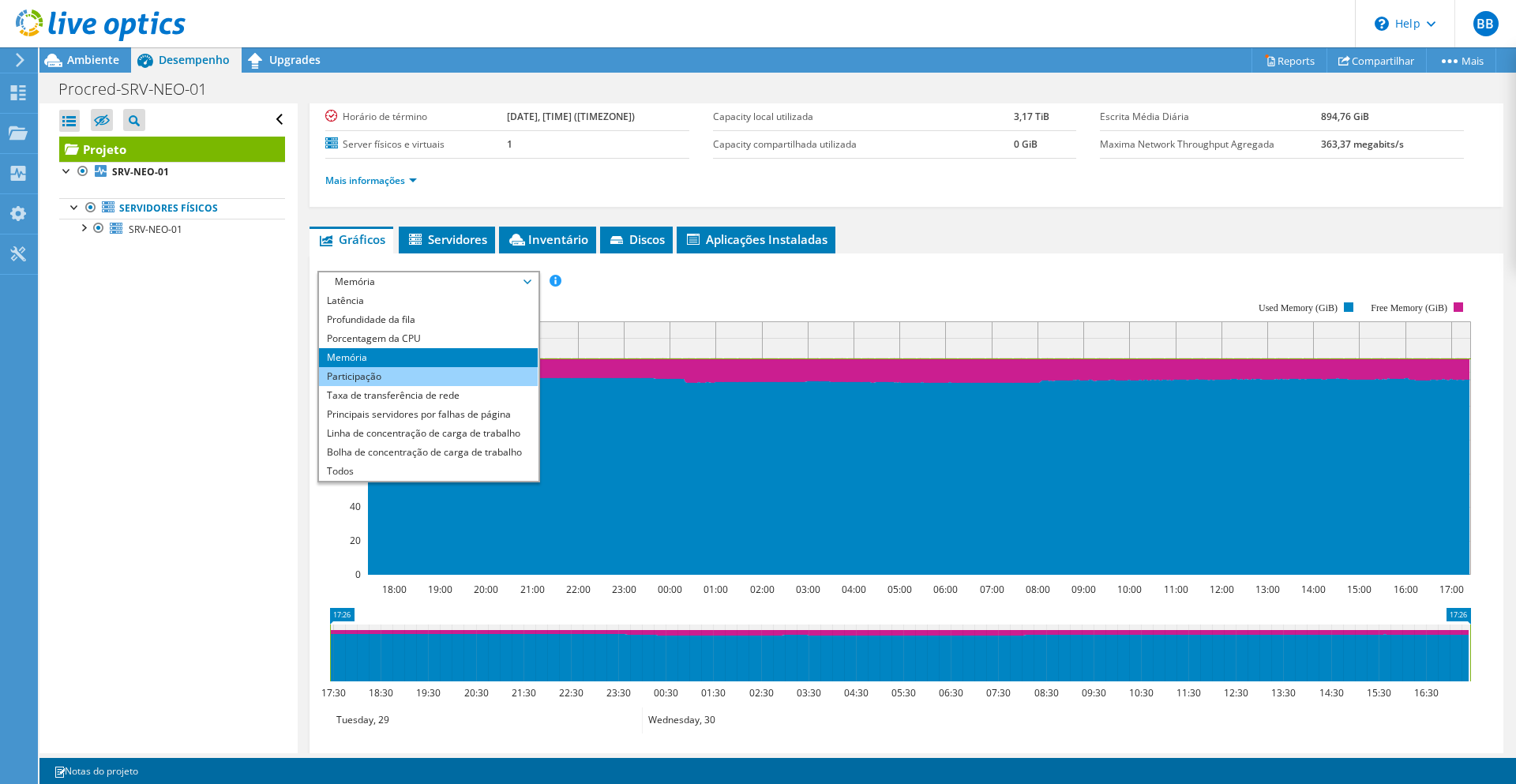 click on "Participação" at bounding box center (428, 377) 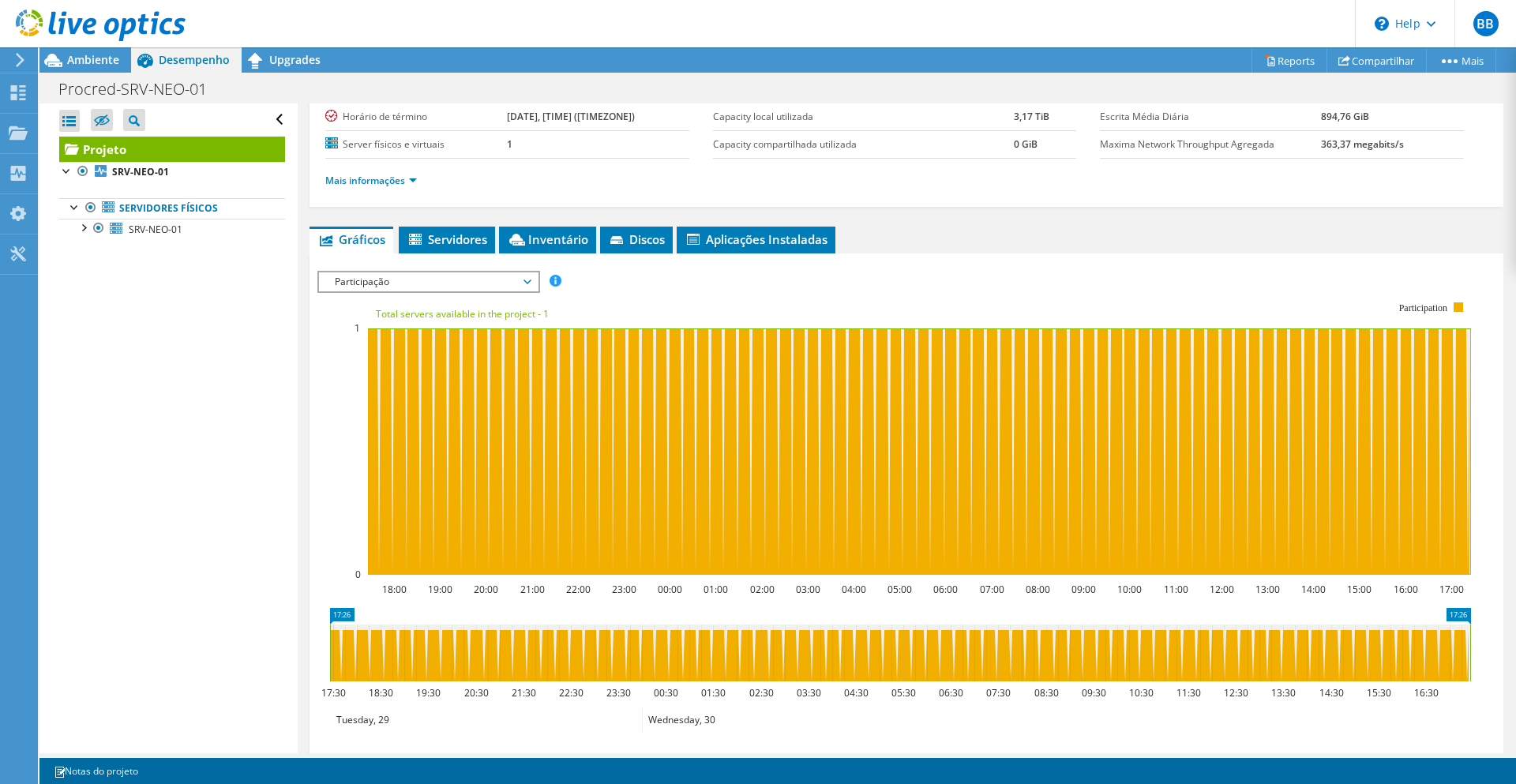 click on "Participação" at bounding box center [428, 282] 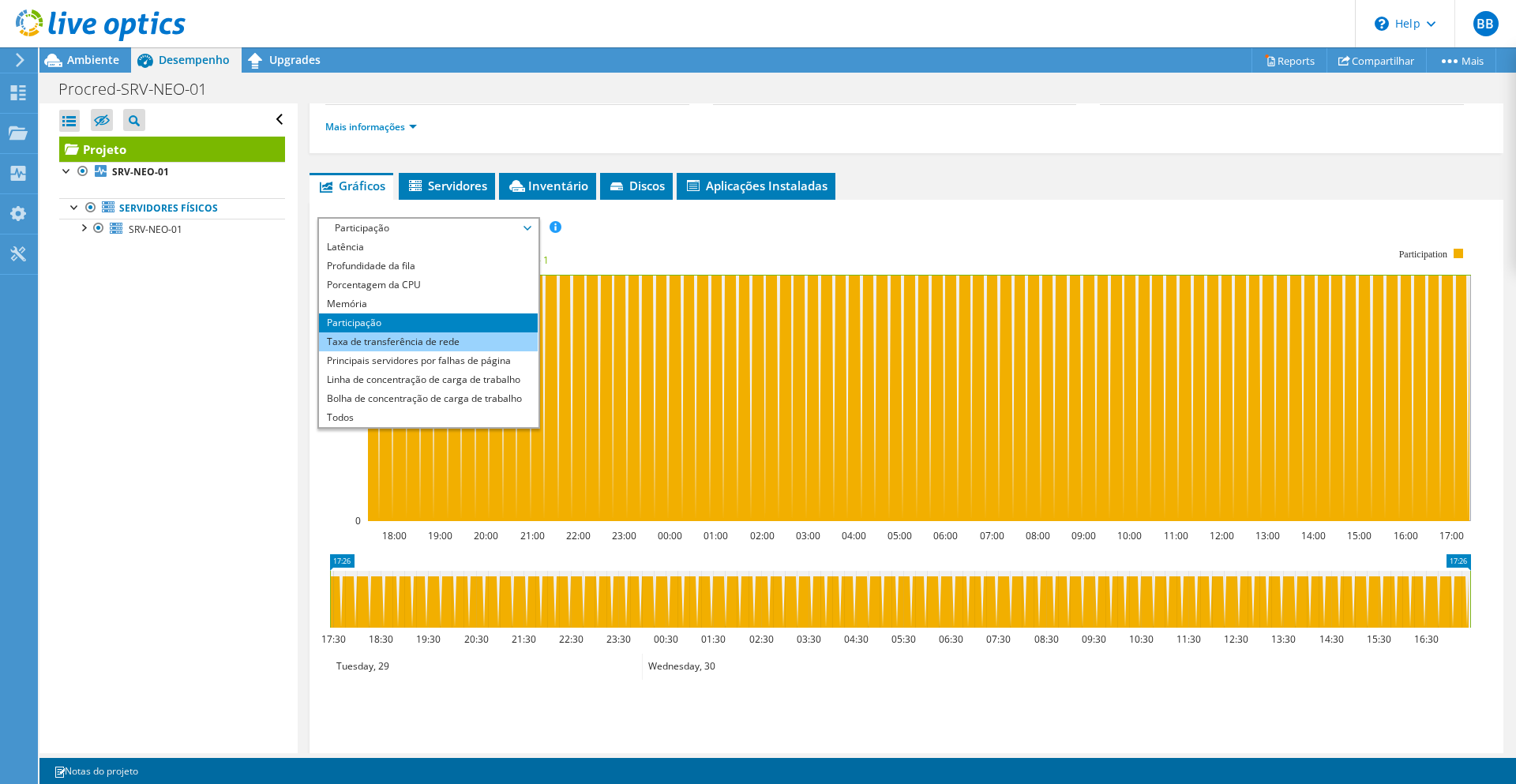 scroll, scrollTop: 237, scrollLeft: 0, axis: vertical 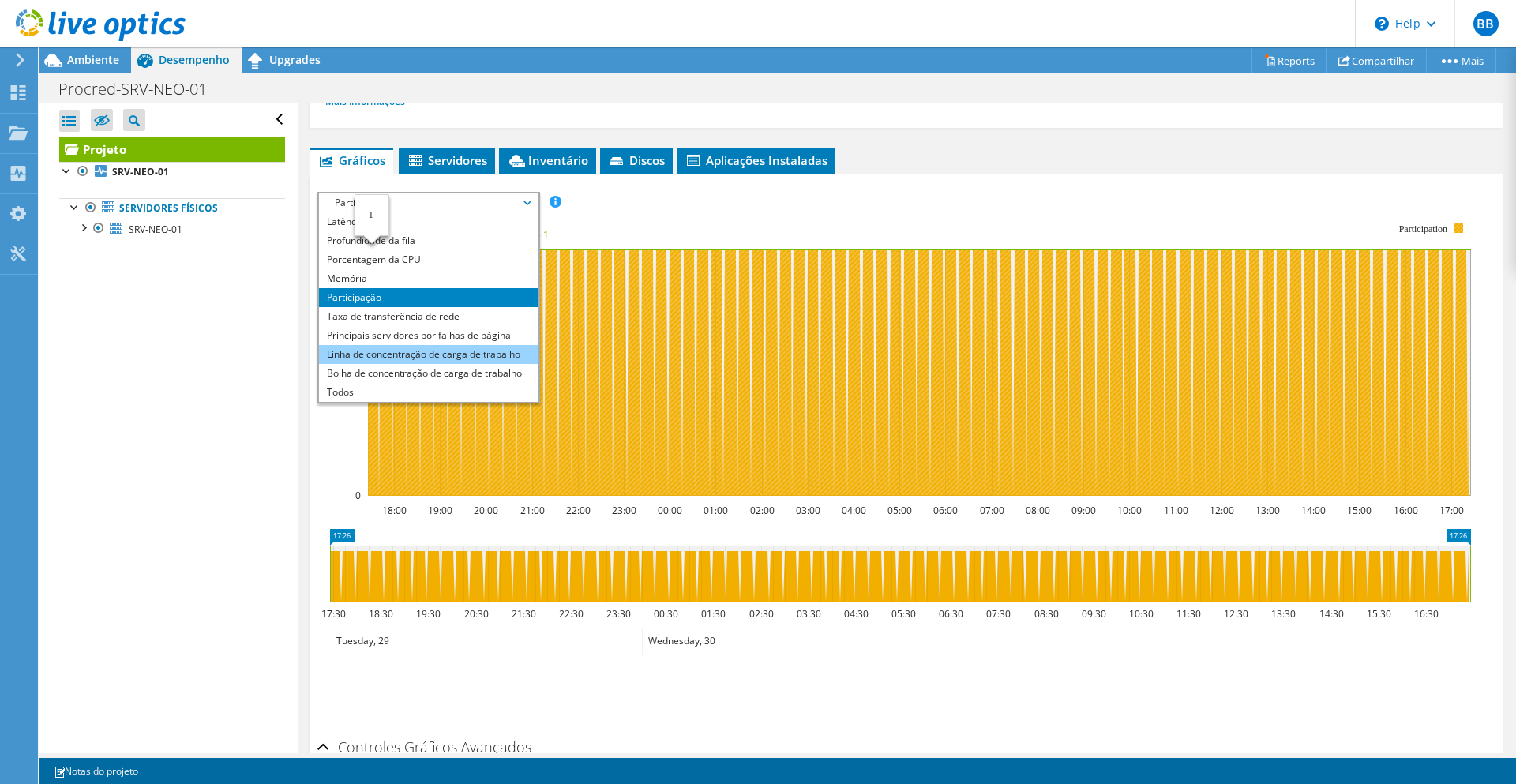 click on "Linha de concentração de carga de trabalho" at bounding box center (428, 354) 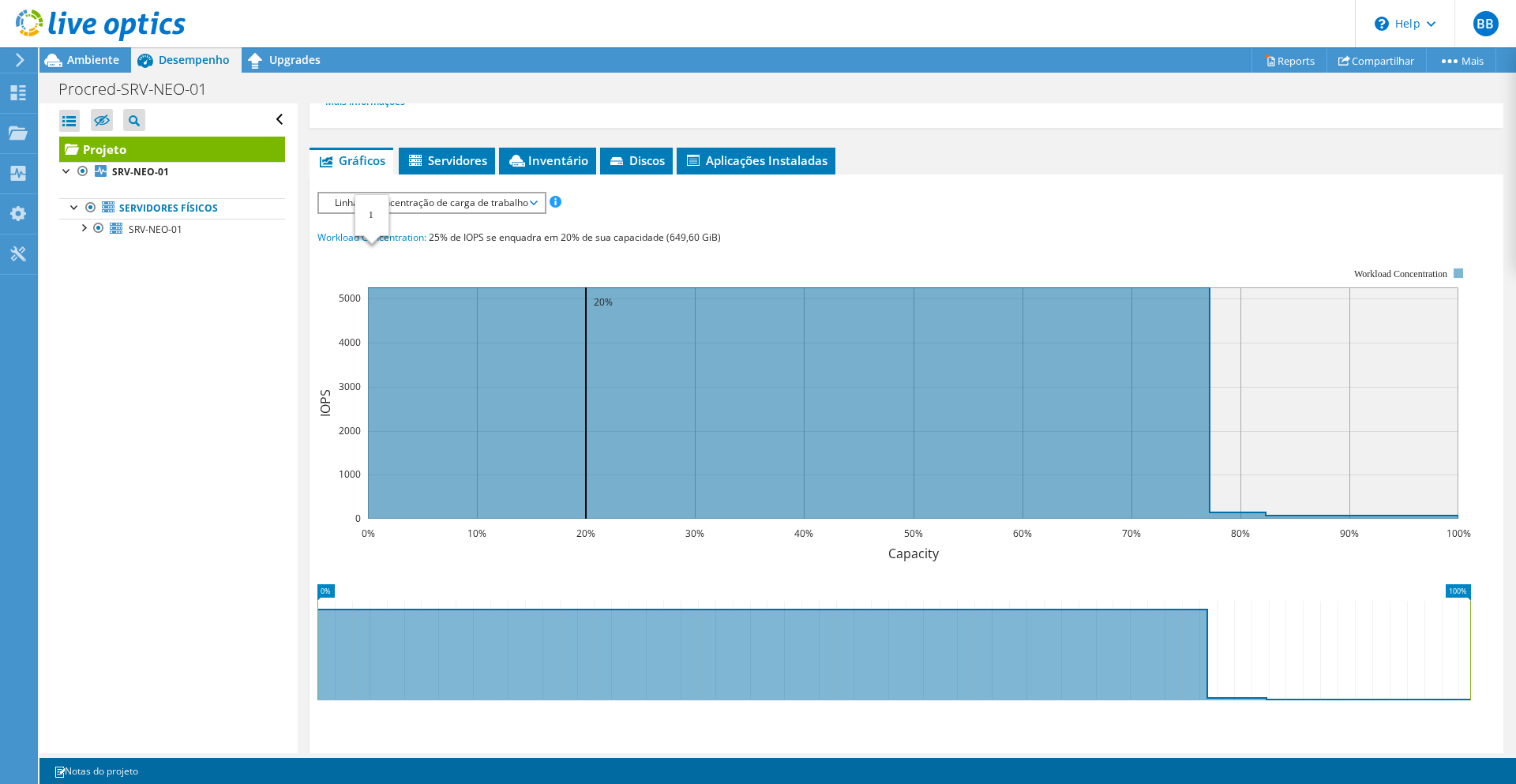 click on "IOPS
Disk Throughput
Tamanho de E/S
Latência
Profundidade da fila
Porcentagem da CPU
Memória
Falhas na Página
Participação
Taxa de transferência de rede
Principais servidores por falhas de página
Linha de concentração de carga de trabalho
Todos" at bounding box center (906, 484) 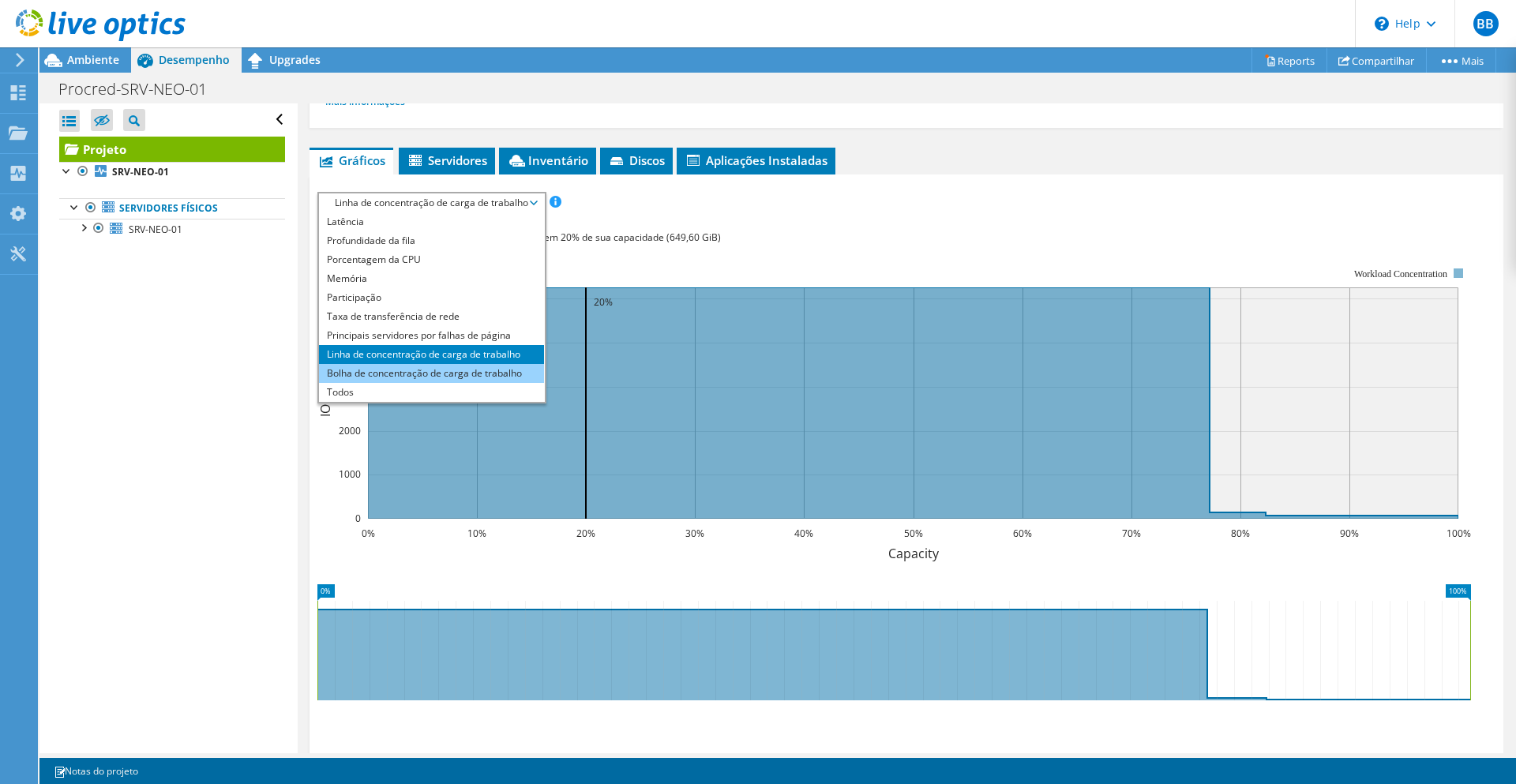 click on "Bolha de concentração de carga de trabalho" at bounding box center (431, 373) 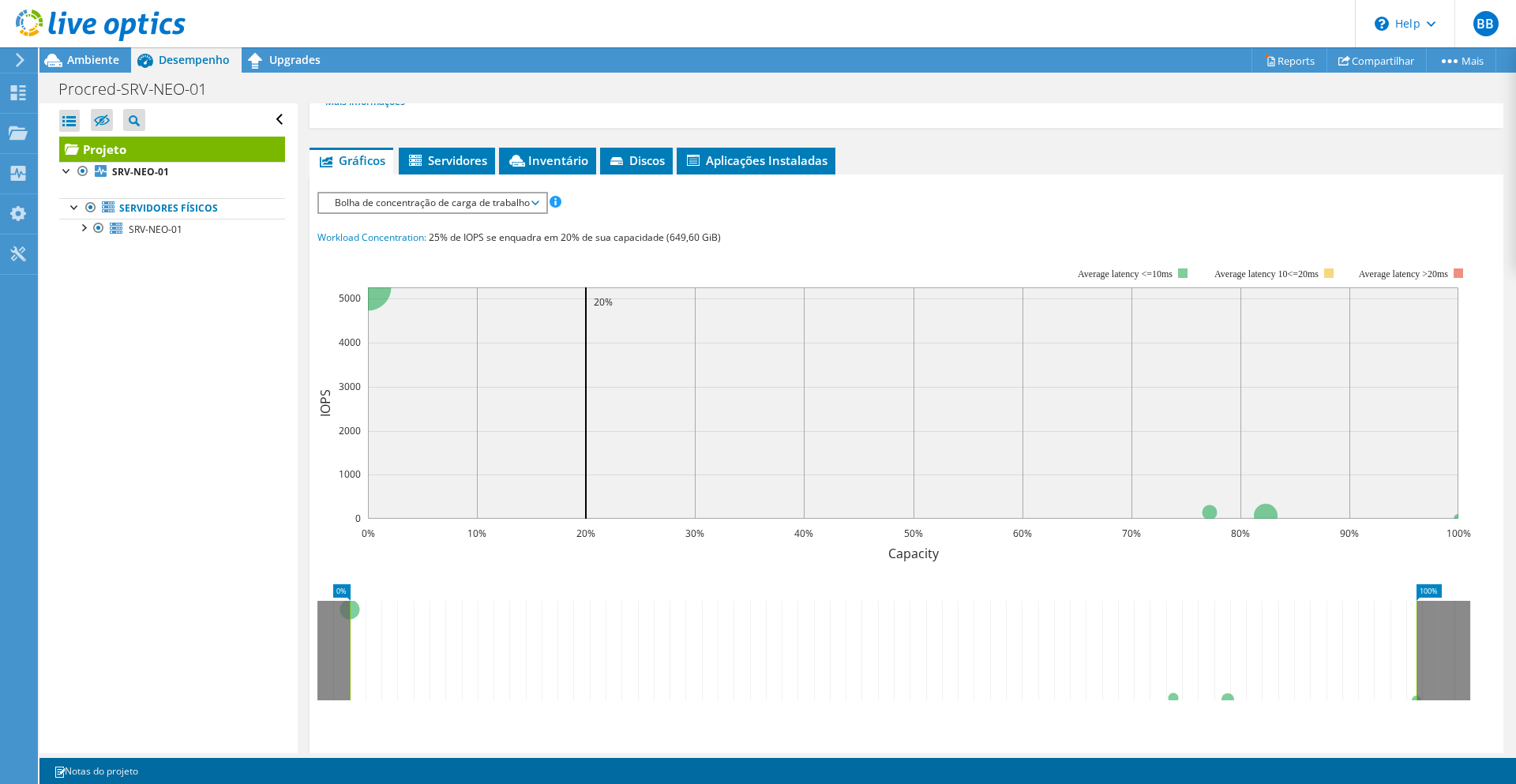 click on "Bolha de concentração de carga de trabalho" at bounding box center [432, 203] 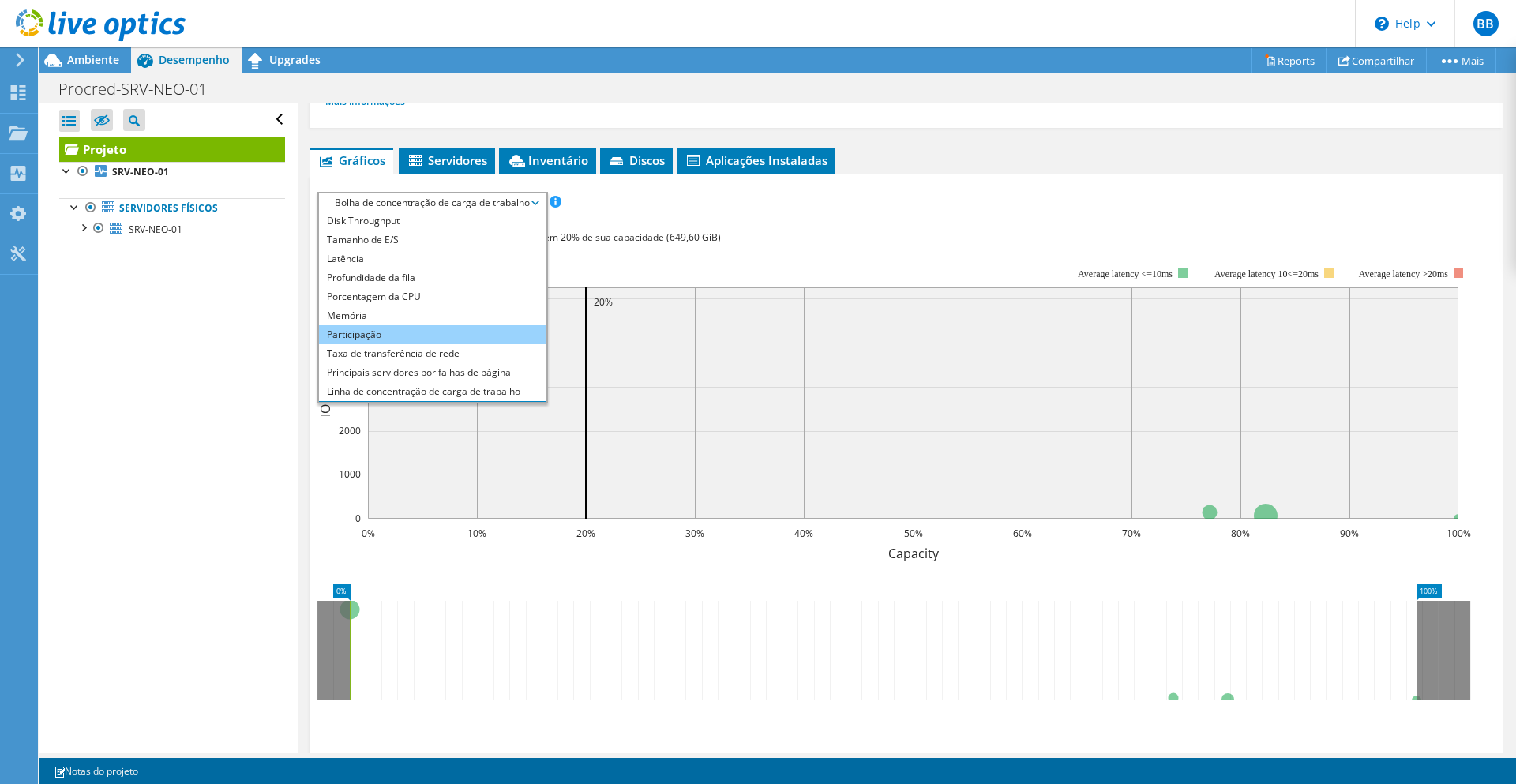 scroll, scrollTop: 0, scrollLeft: 0, axis: both 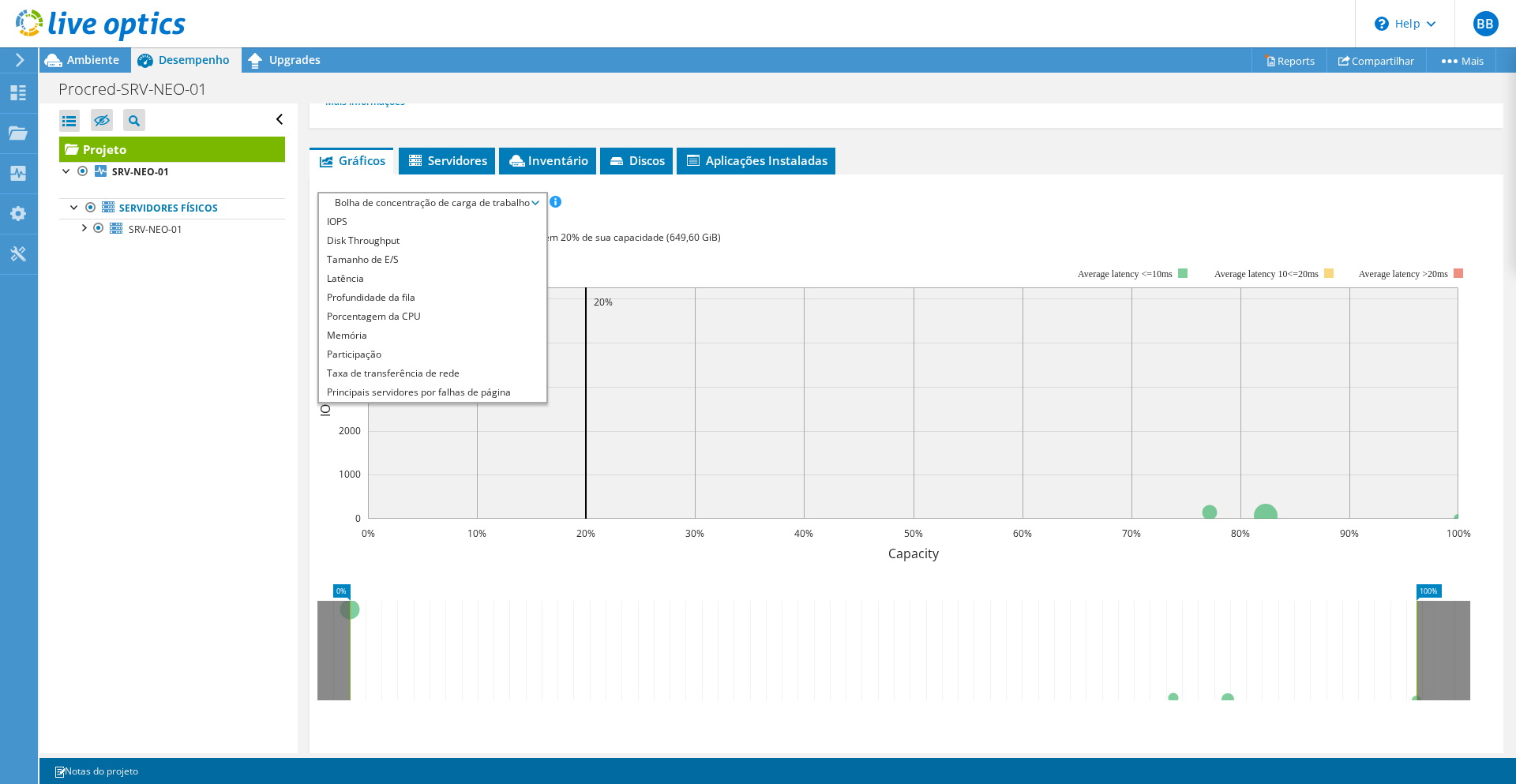 click on "Workload Concentration:
25% de IOPS se enquadra em 20% de sua capacidade (649,60 GiB)" at bounding box center [906, 238] 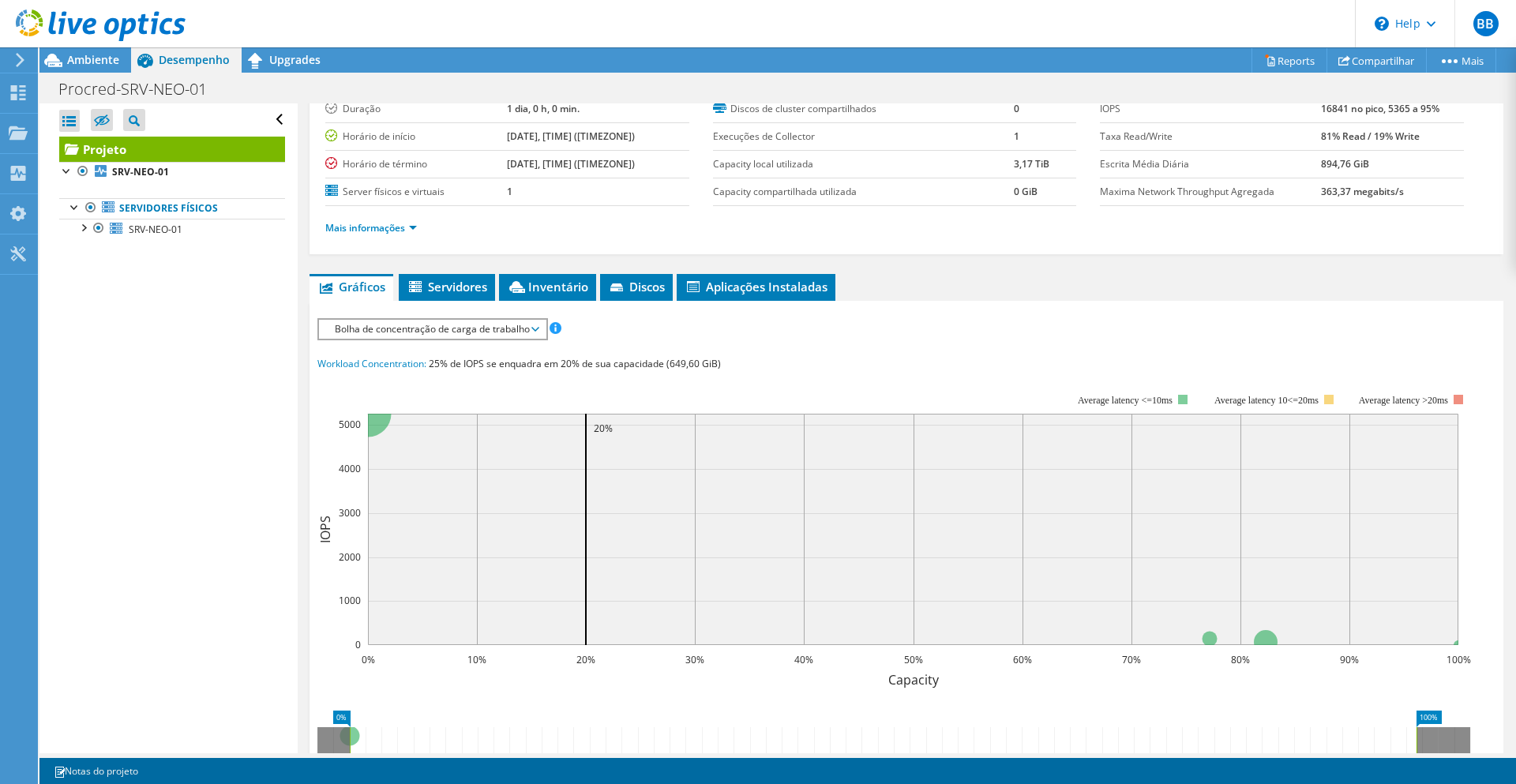 scroll, scrollTop: 0, scrollLeft: 0, axis: both 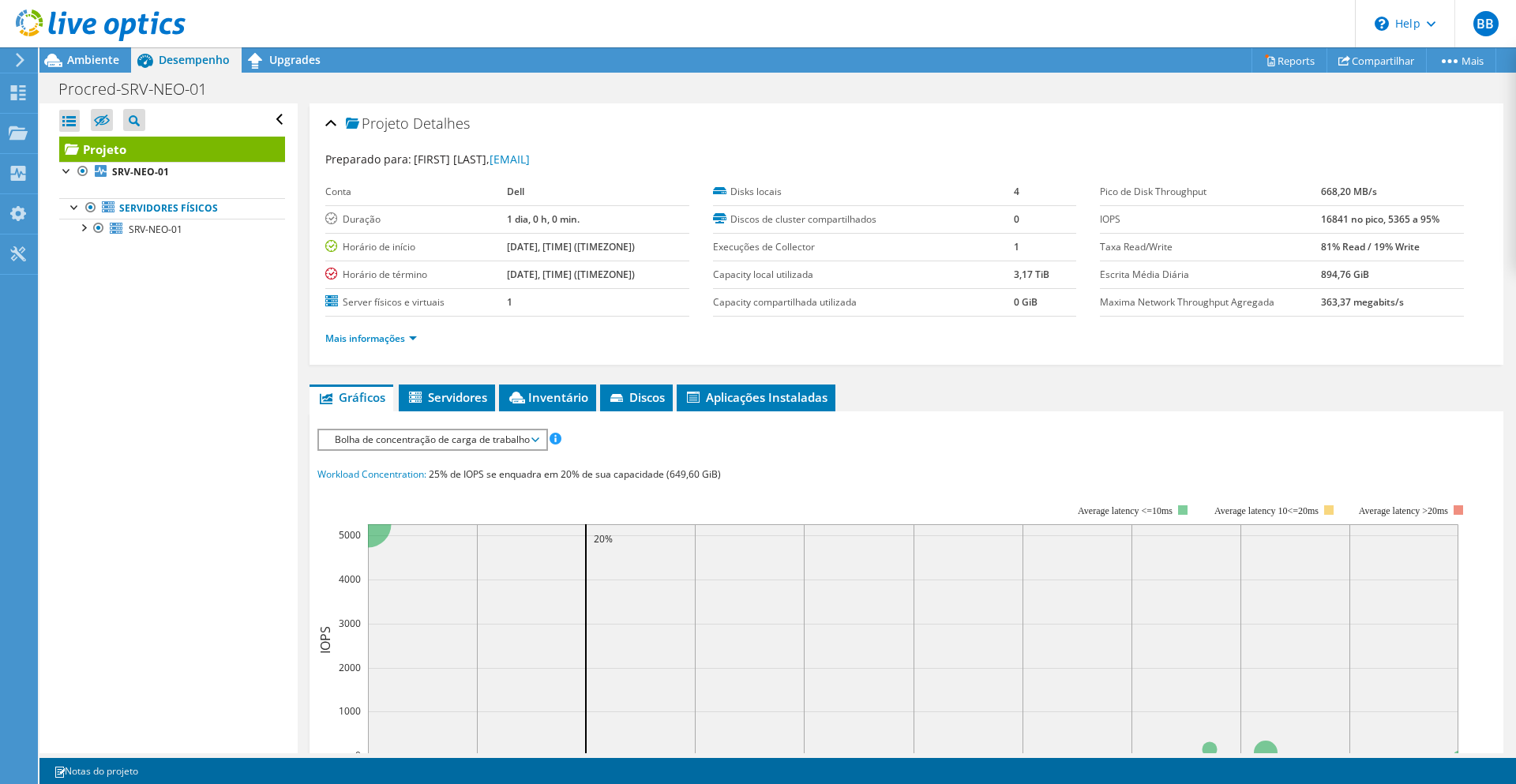 click on "Bolha de concentração de carga de trabalho" at bounding box center [432, 440] 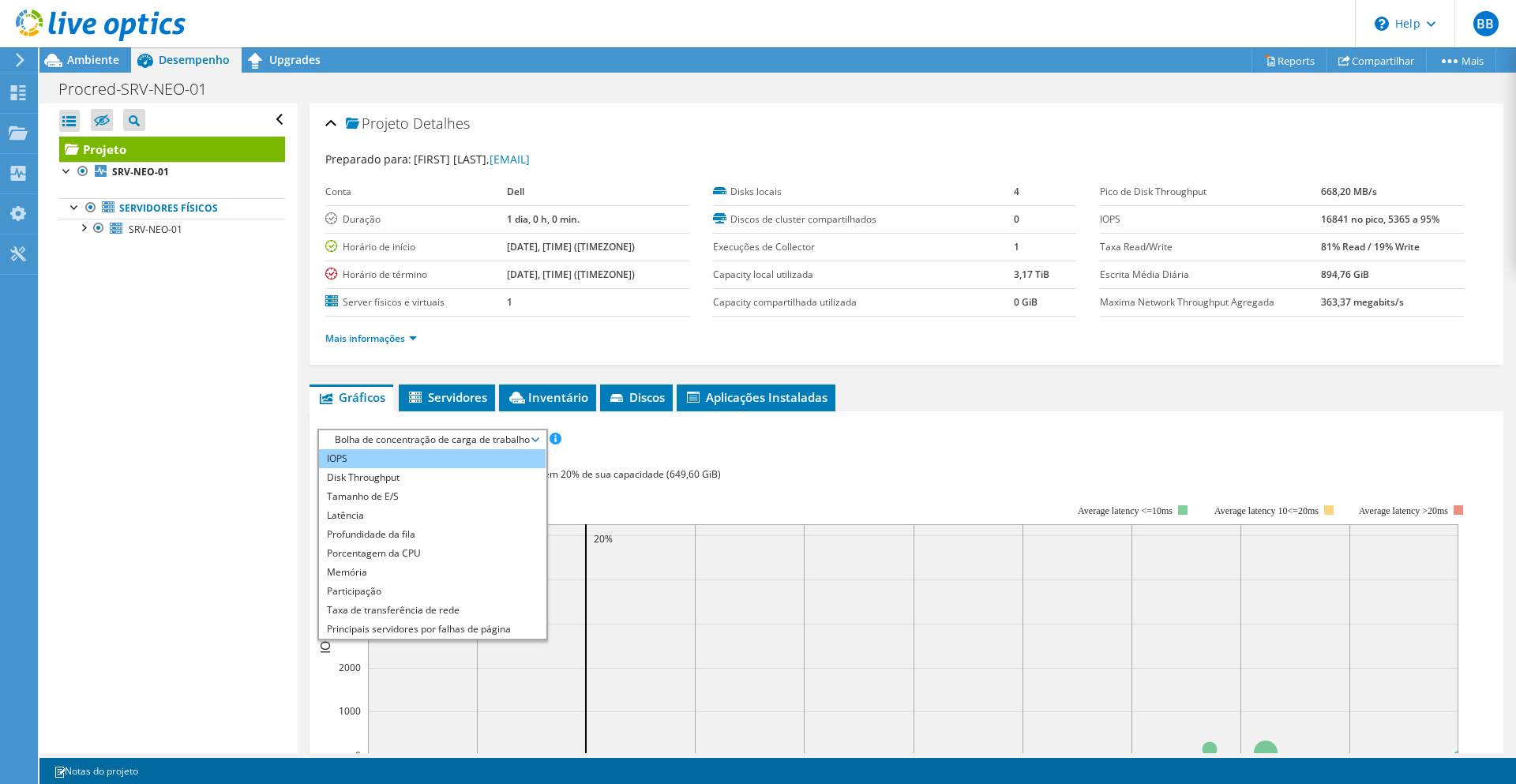 click on "IOPS" at bounding box center [432, 459] 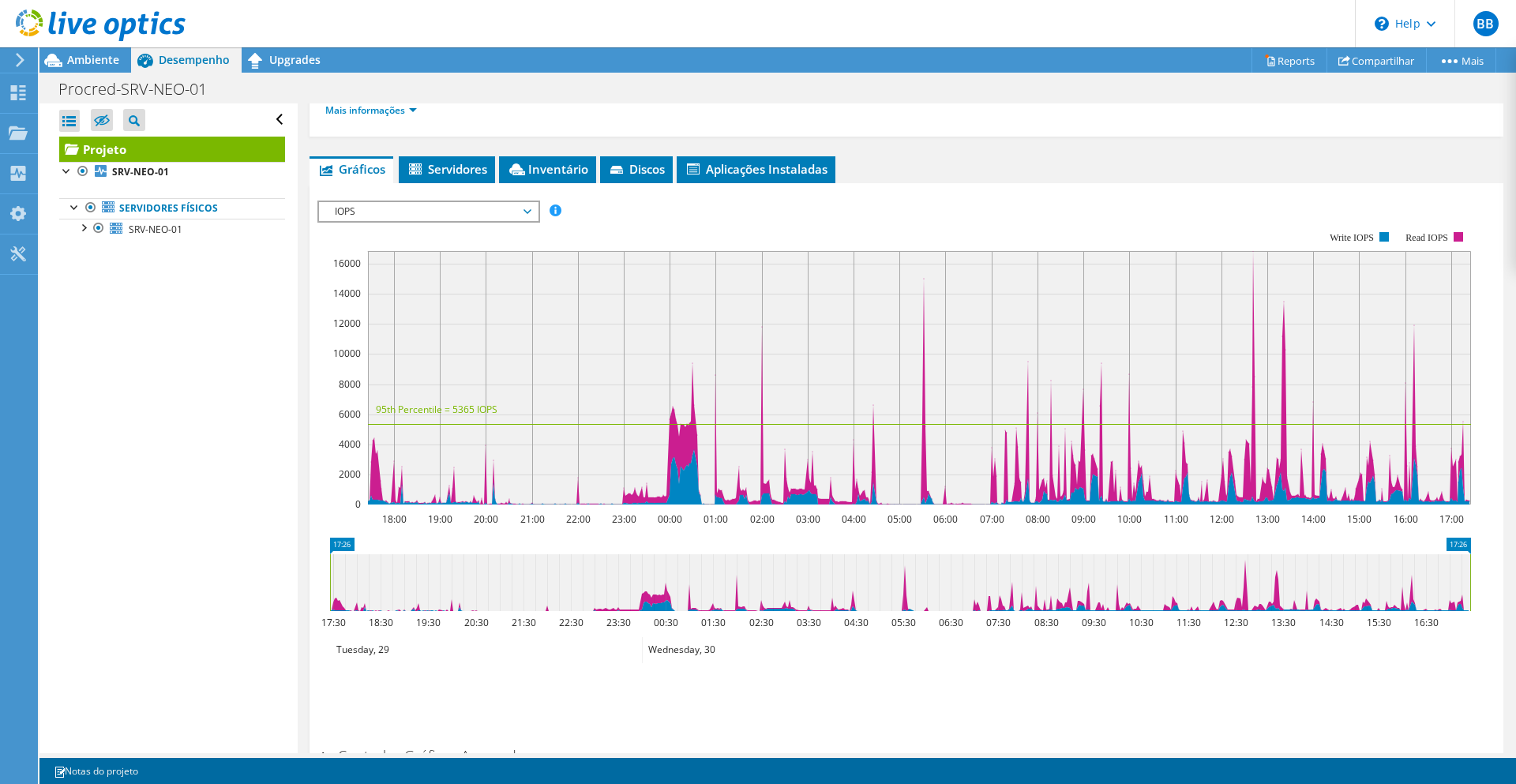 scroll, scrollTop: 237, scrollLeft: 0, axis: vertical 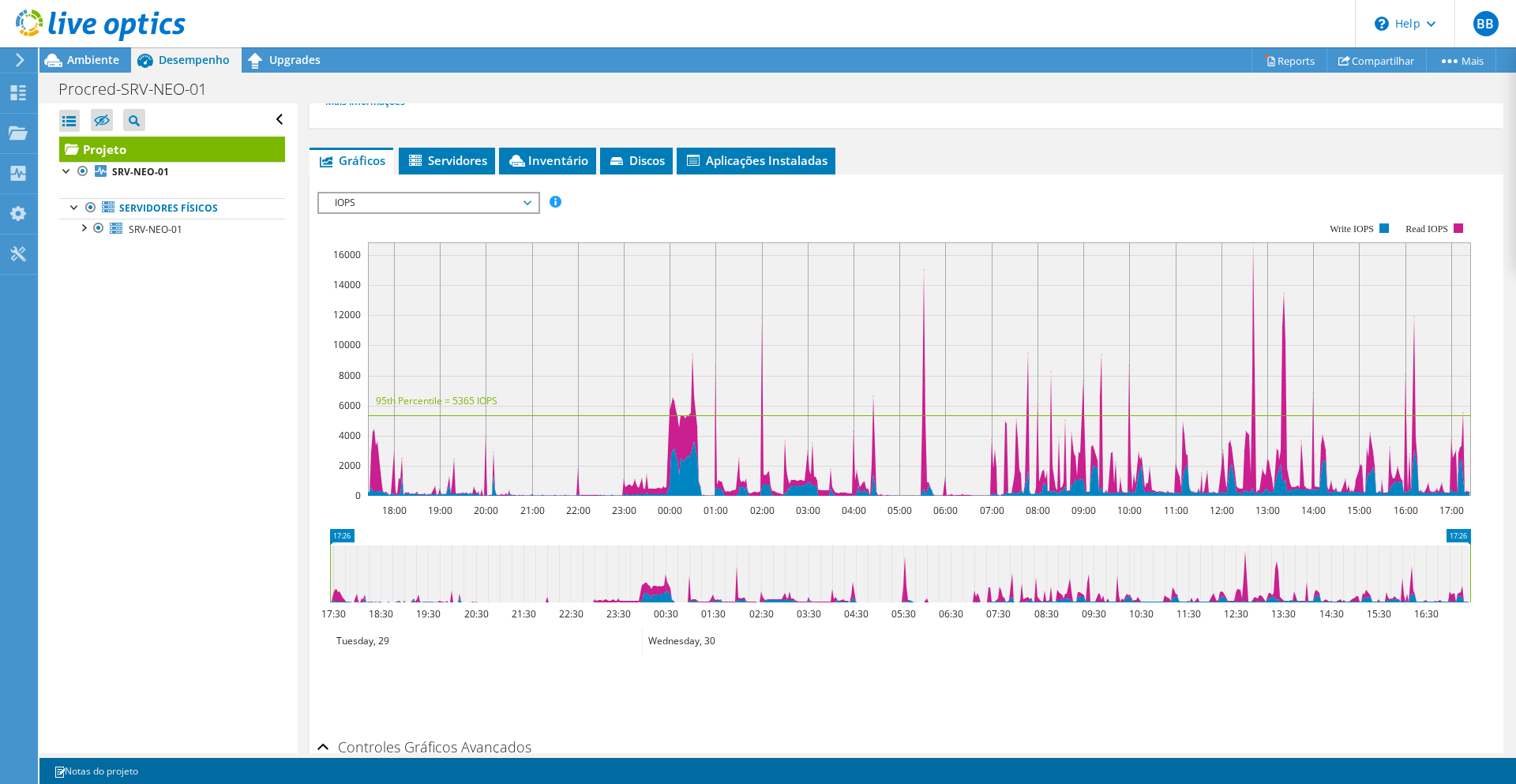 click on "Abrir Todos
Fechar Todos
Ocultar nós excluídos
Filtro de árvore do projeto" at bounding box center (168, 428) 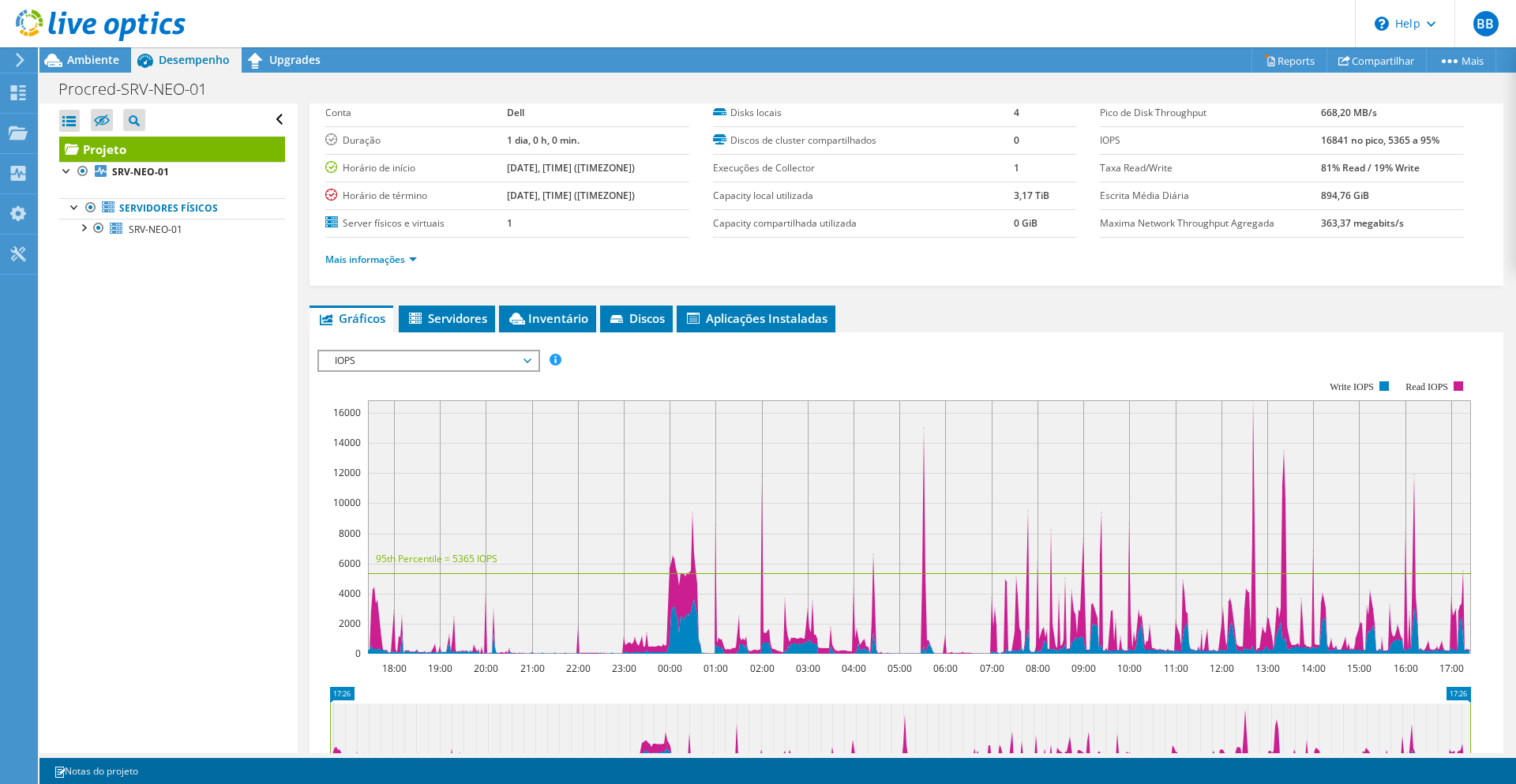 scroll, scrollTop: 0, scrollLeft: 0, axis: both 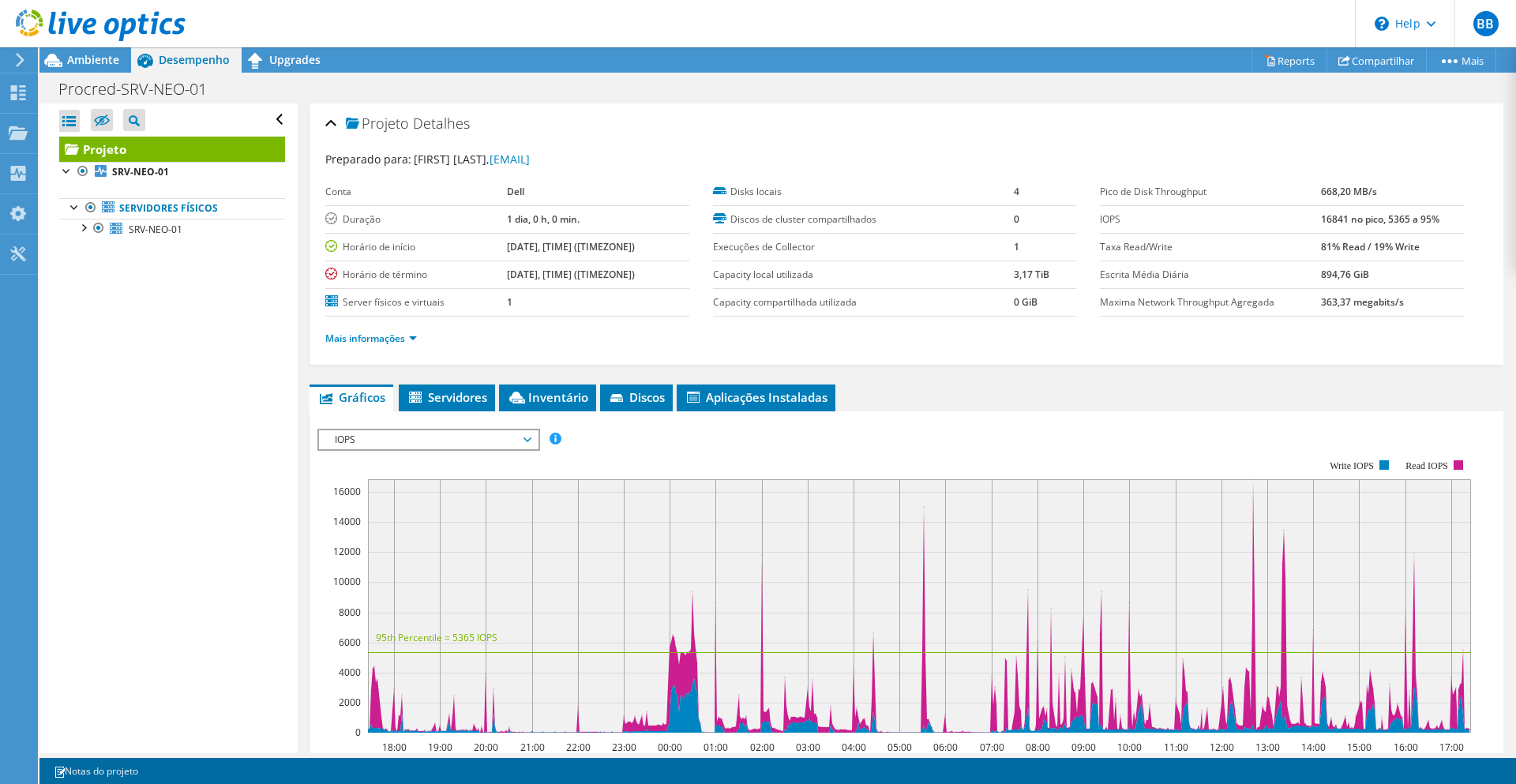 click on "IOPS" at bounding box center [428, 440] 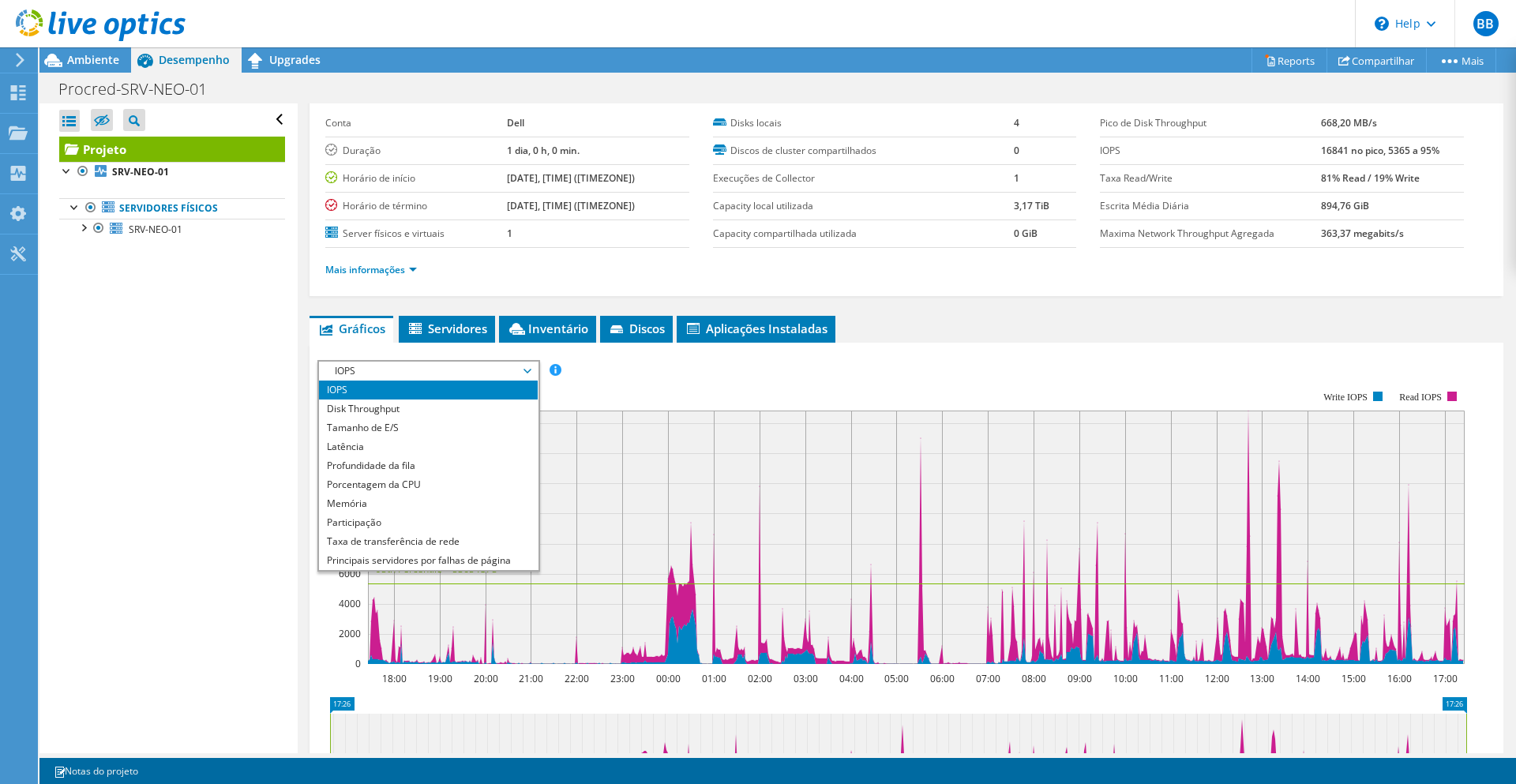 scroll, scrollTop: 158, scrollLeft: 0, axis: vertical 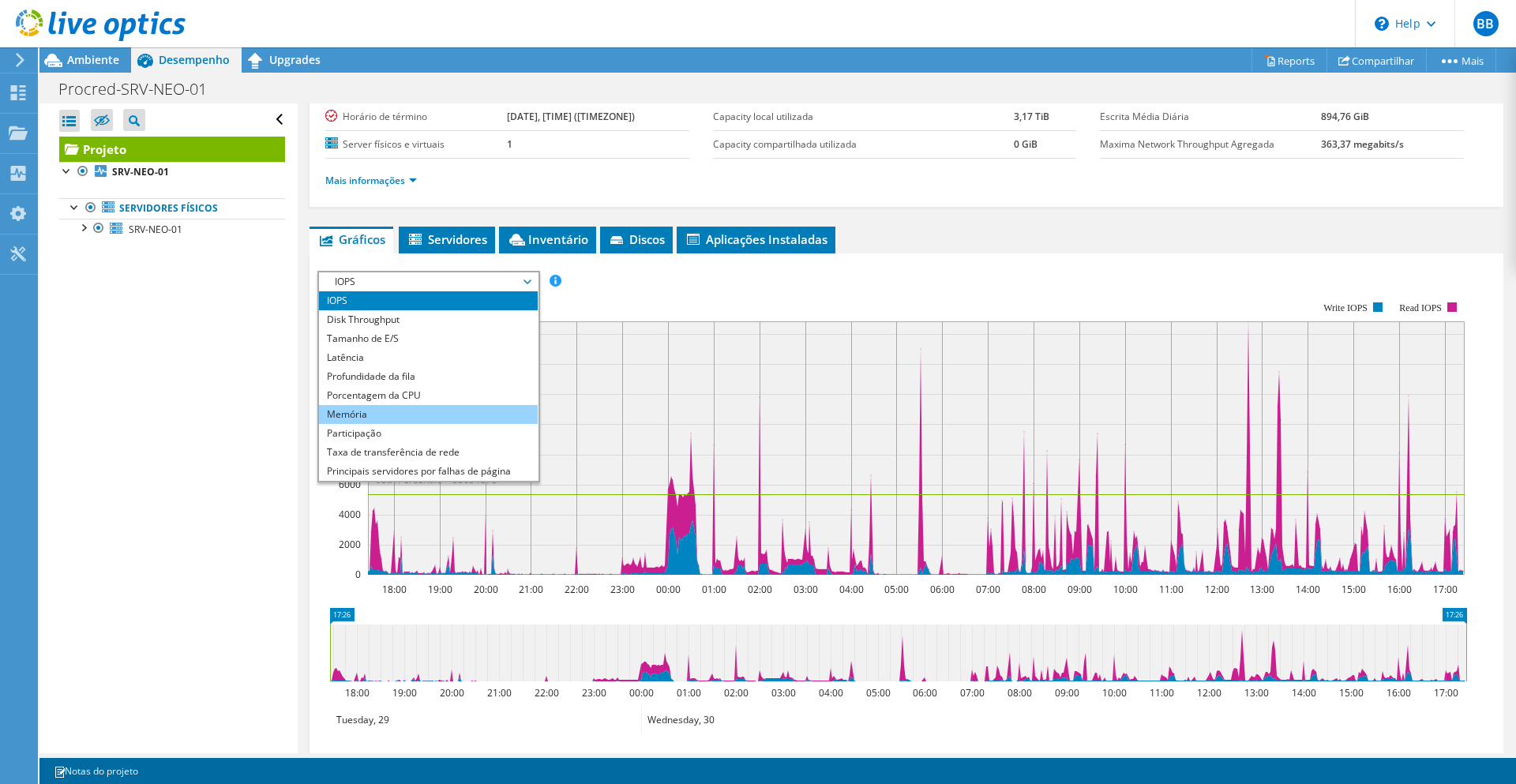 click on "Memória" at bounding box center [428, 415] 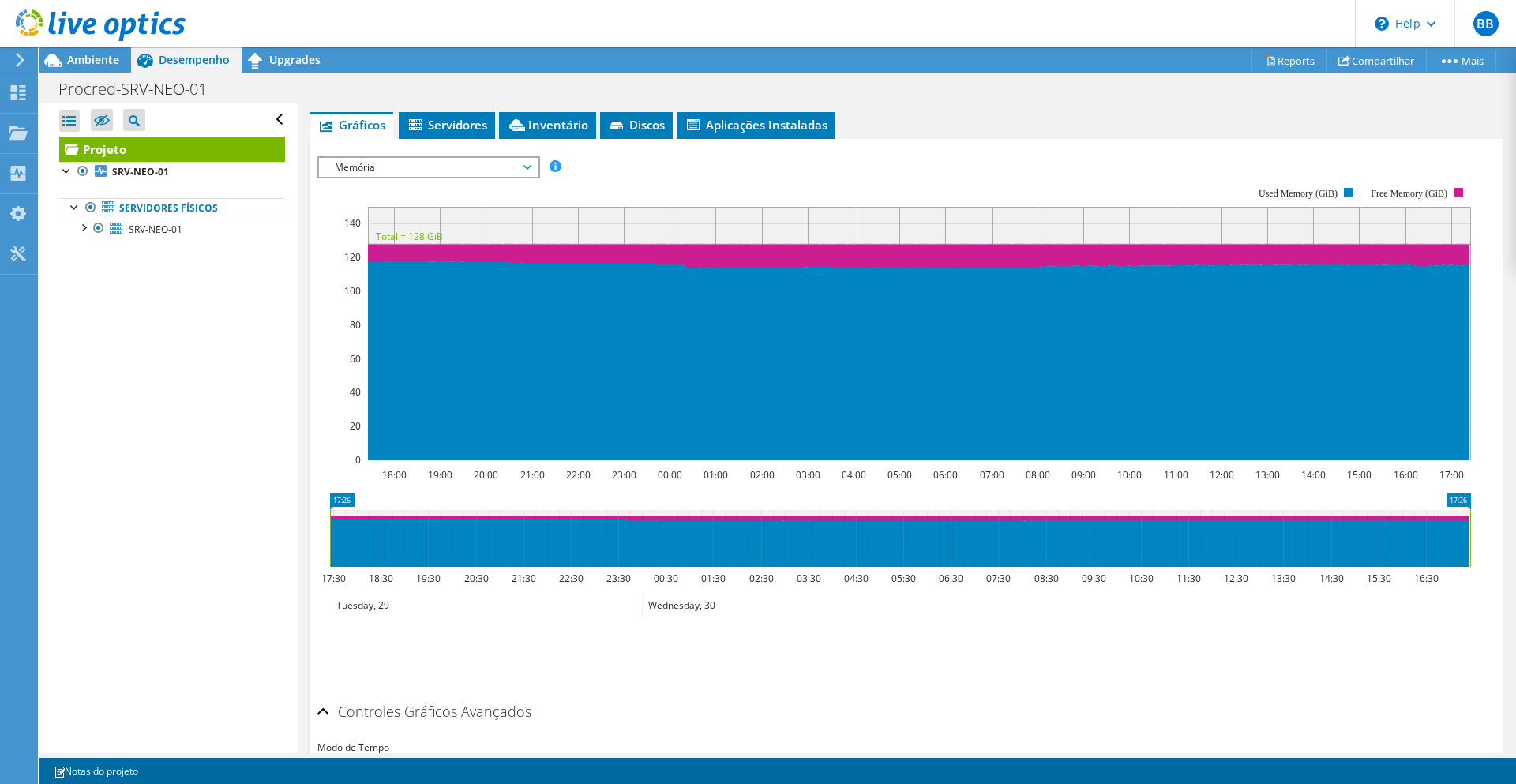 scroll, scrollTop: 237, scrollLeft: 0, axis: vertical 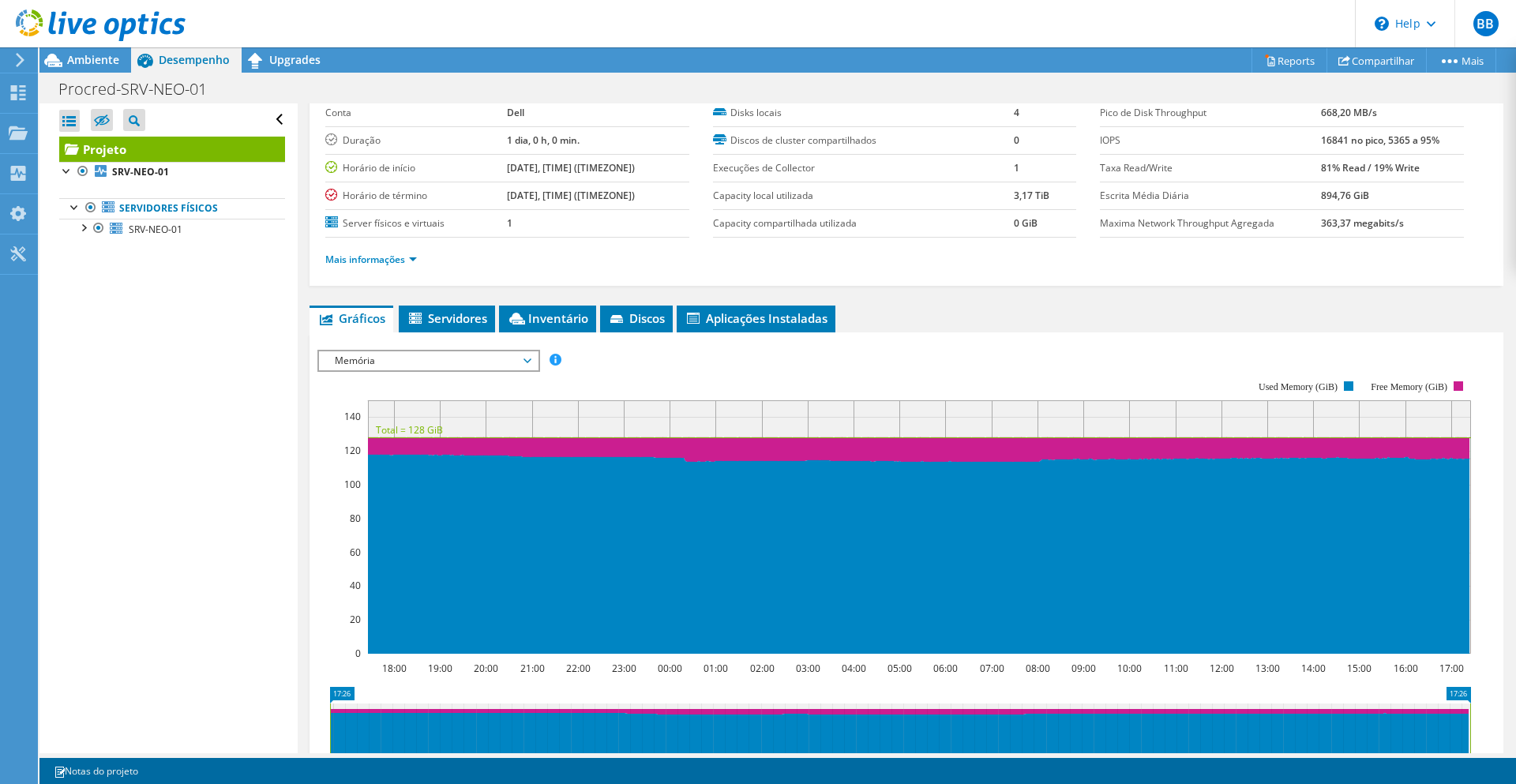 click on "IOPS
Disk Throughput
Tamanho de E/S
Latência
Profundidade da fila
Porcentagem da CPU
Memória
Falhas na Página
Participação
Taxa de transferência de rede
Principais servidores por falhas de página
Linha de concentração de carga de trabalho Todos Memória 						 							 0" at bounding box center [906, 615] 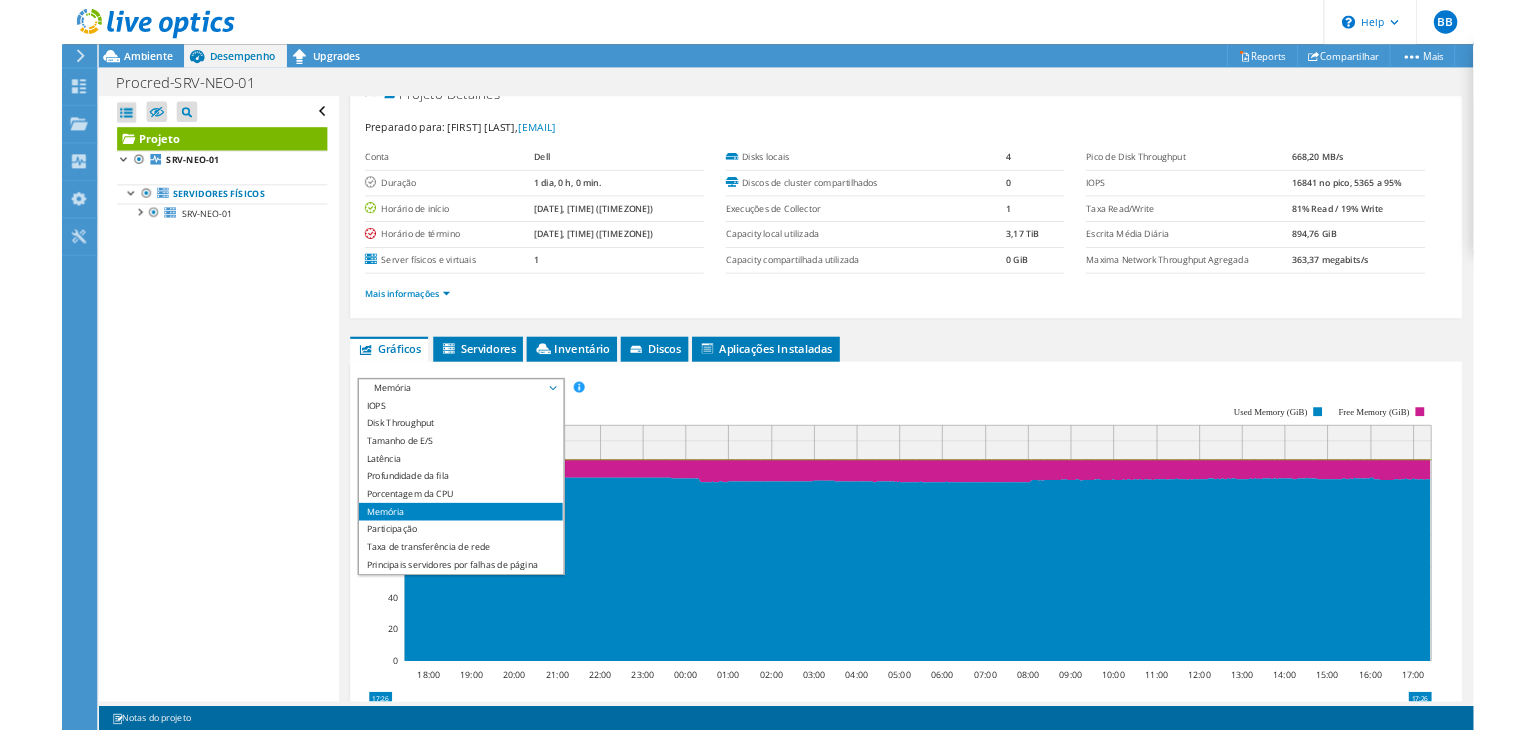scroll, scrollTop: 0, scrollLeft: 0, axis: both 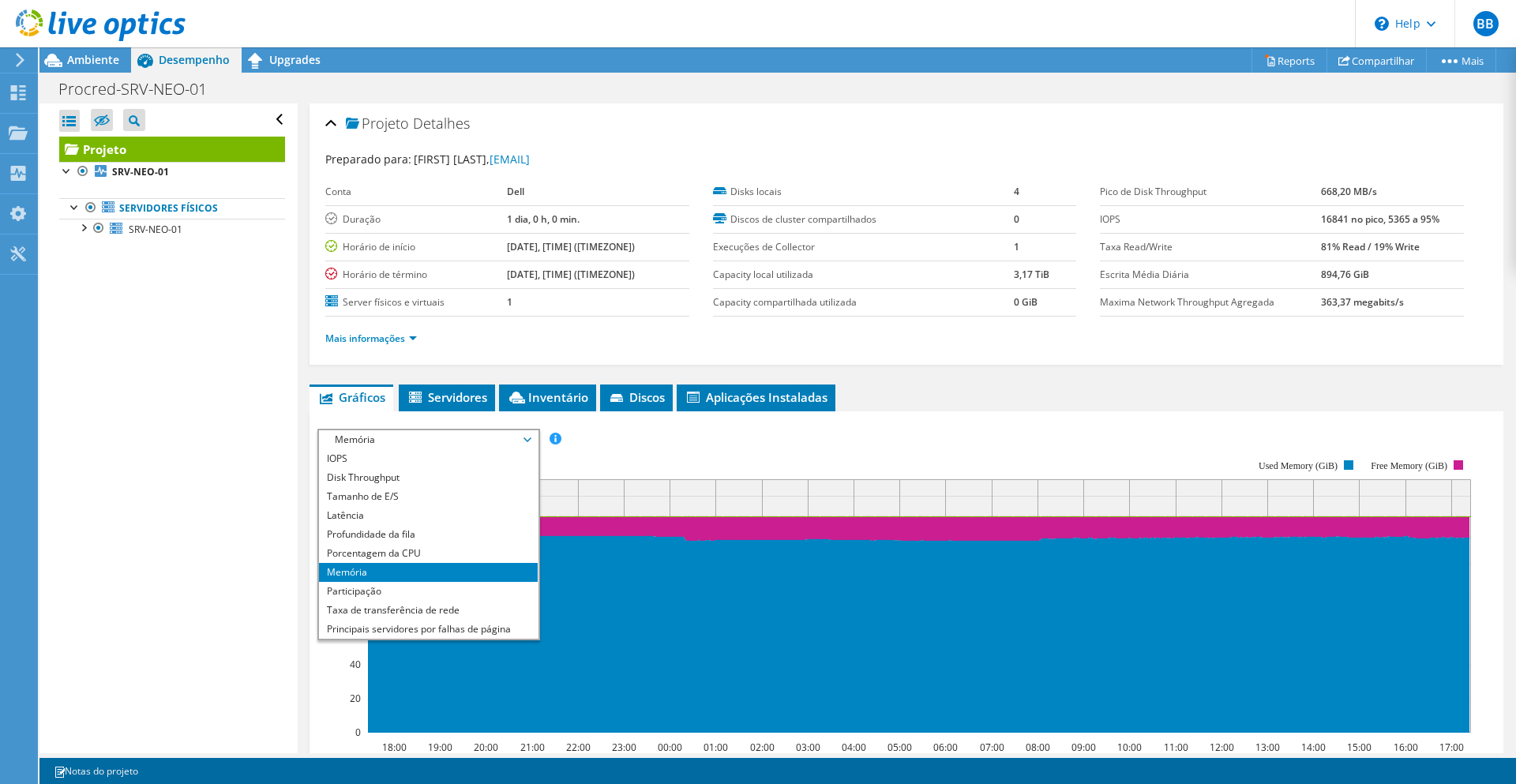 click on "IOPS
Disk Throughput
Tamanho de E/S
Latência
Profundidade da fila
Porcentagem da CPU
Memória
Falhas na Página
Participação
Taxa de transferência de rede
Principais servidores por falhas de página
Linha de concentração de carga de trabalho Todos Memória 						 							 0" at bounding box center (906, 694) 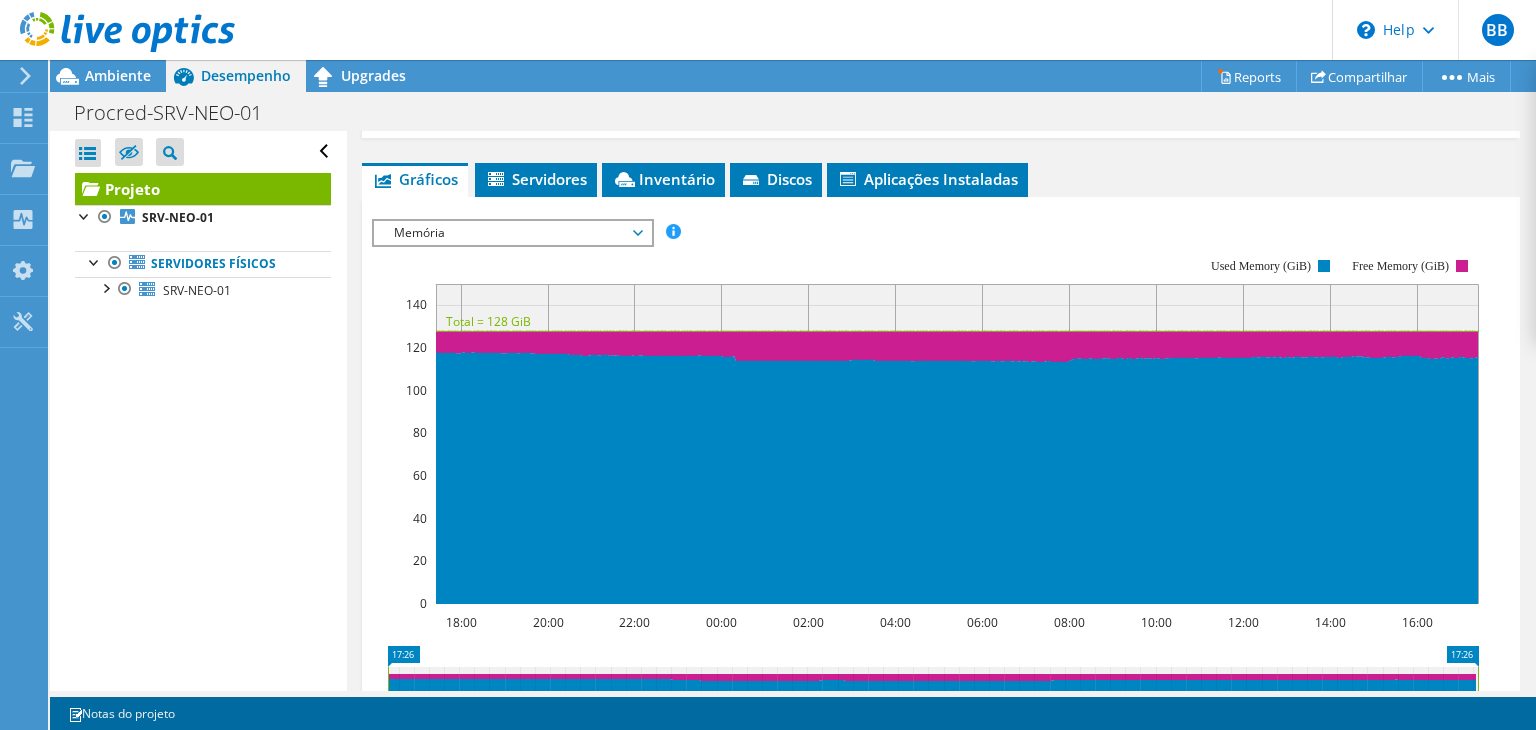 scroll, scrollTop: 400, scrollLeft: 0, axis: vertical 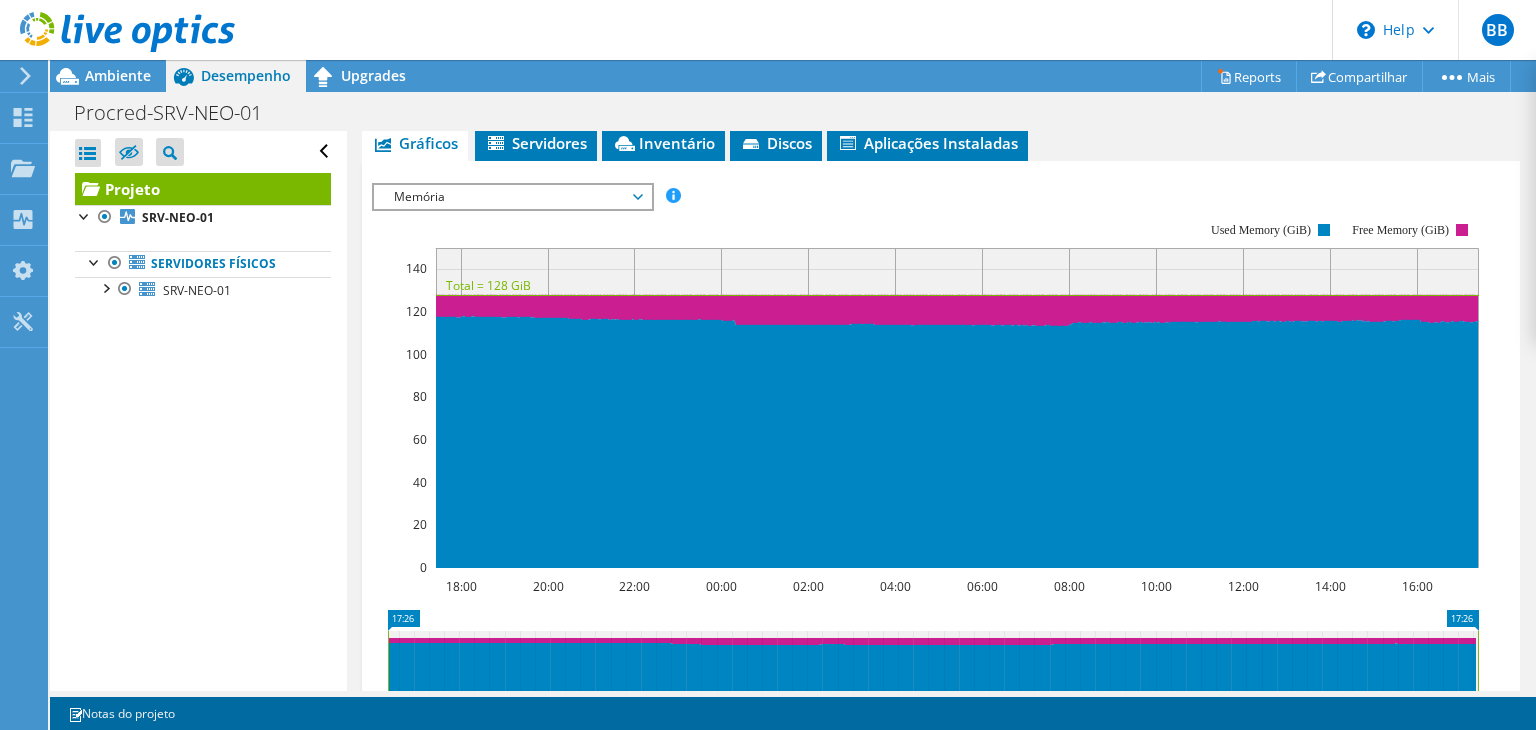 click on "Memória" at bounding box center [512, 197] 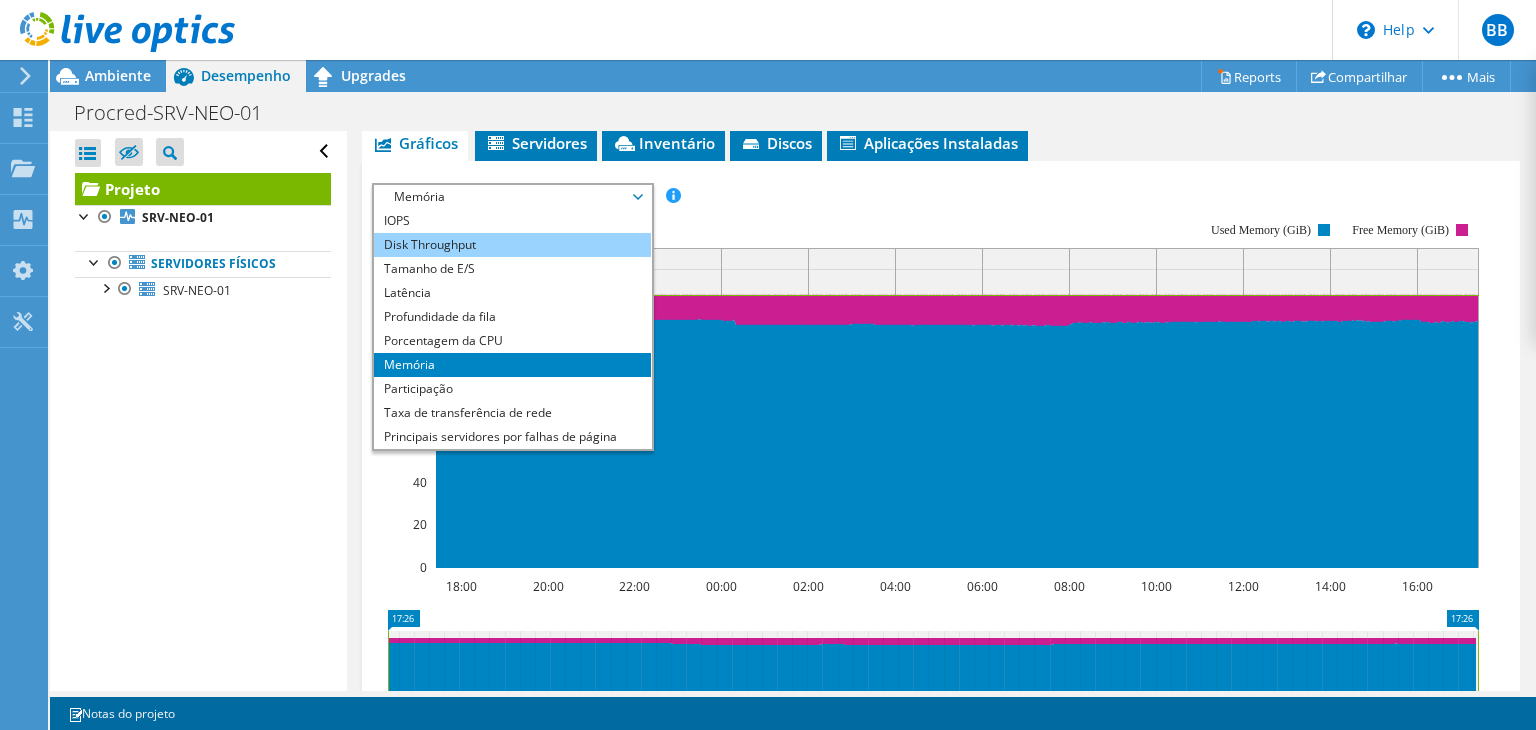 click on "Disk Throughput" at bounding box center [512, 245] 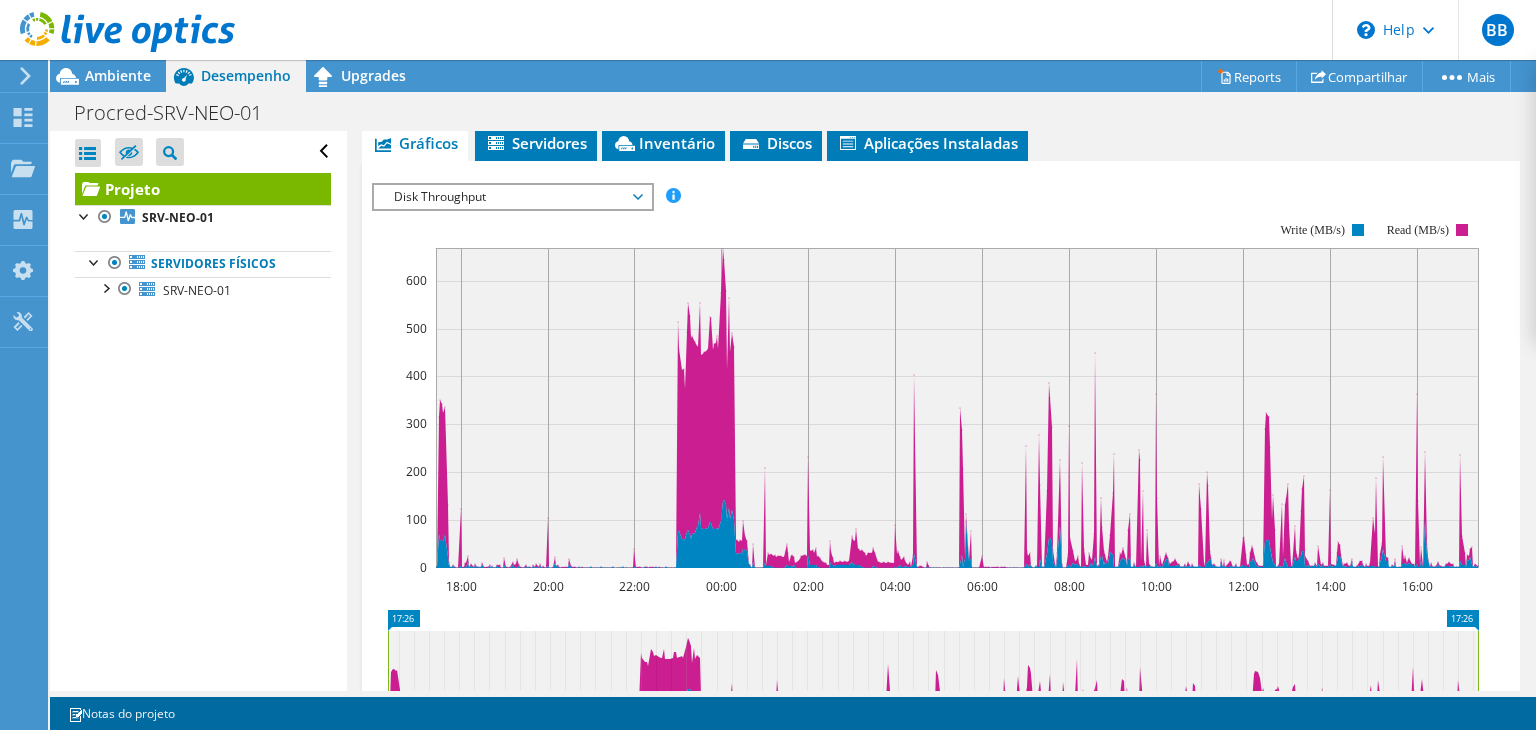 click on "Abrir Todos
Fechar Todos
Ocultar nós excluídos
Filtro de árvore do projeto" at bounding box center [198, 411] 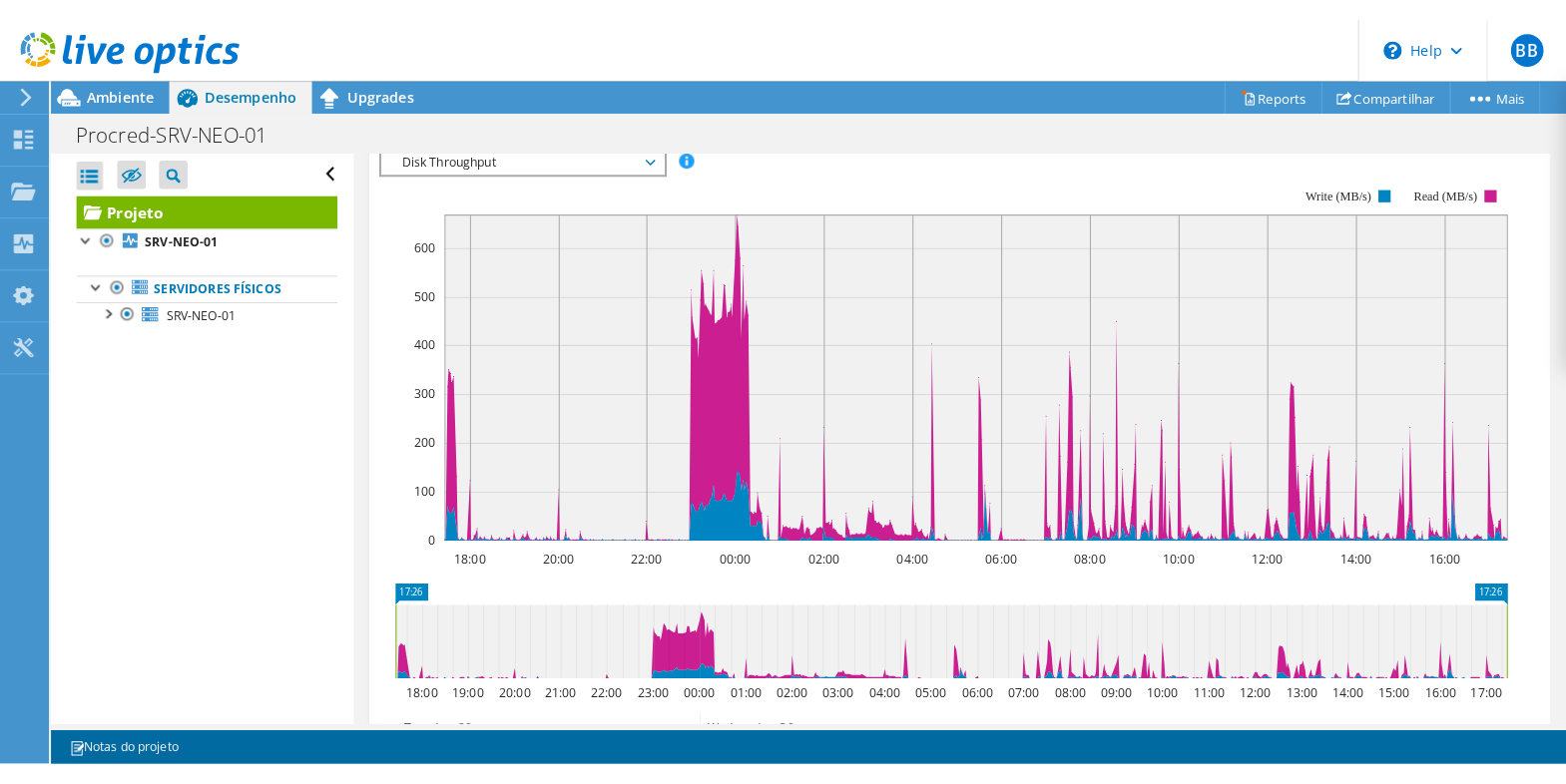 scroll, scrollTop: 499, scrollLeft: 0, axis: vertical 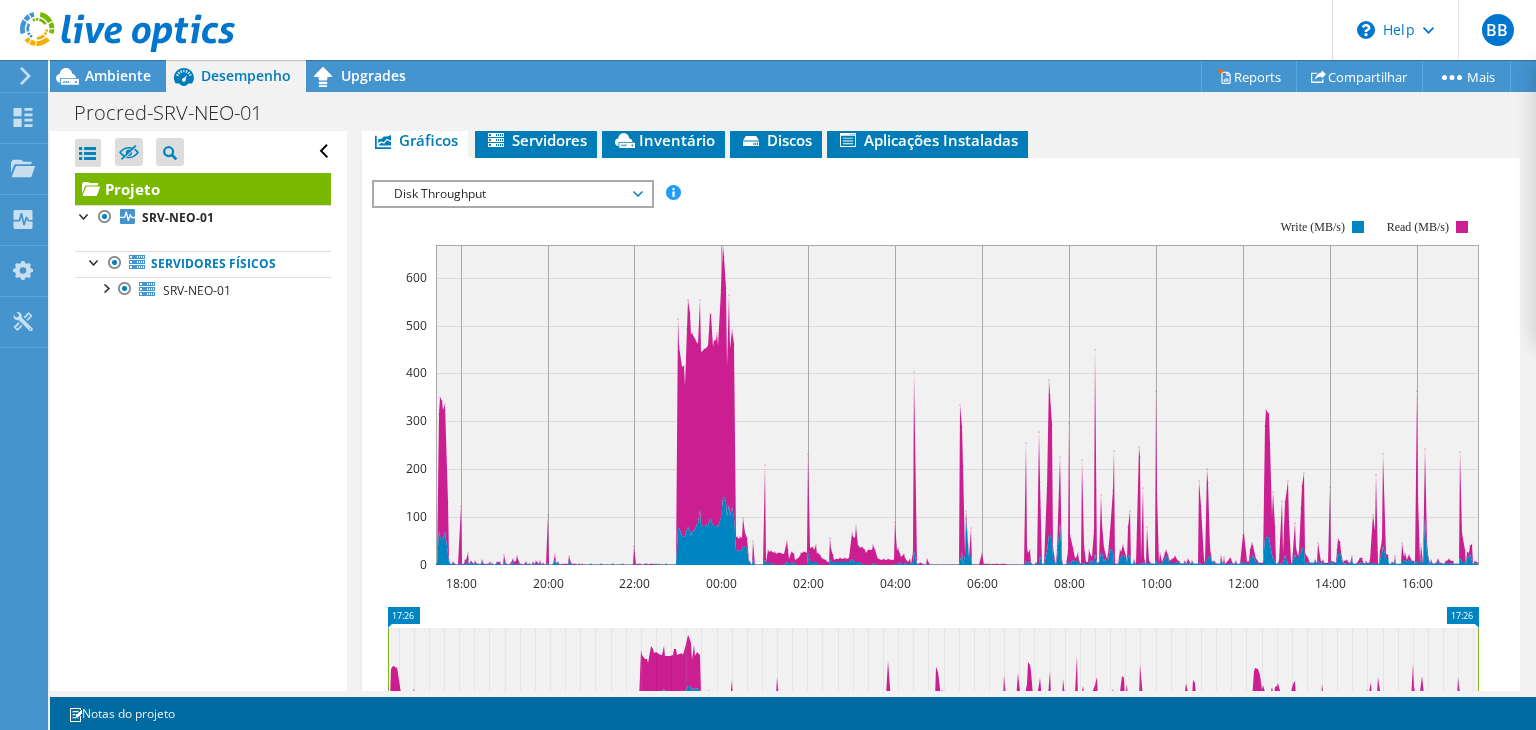 click on "Disk Throughput" at bounding box center [512, 194] 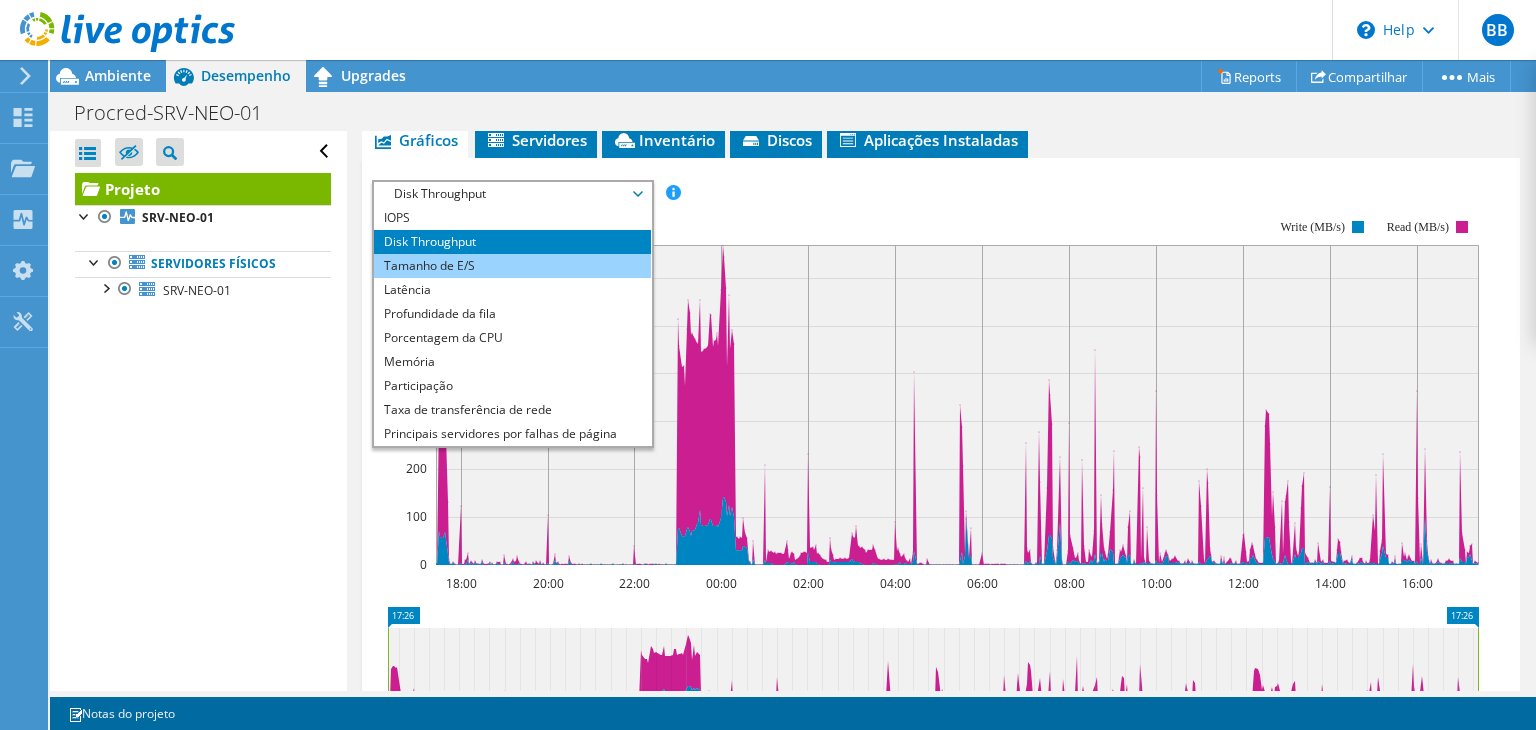 click on "Tamanho de E/S" at bounding box center (512, 266) 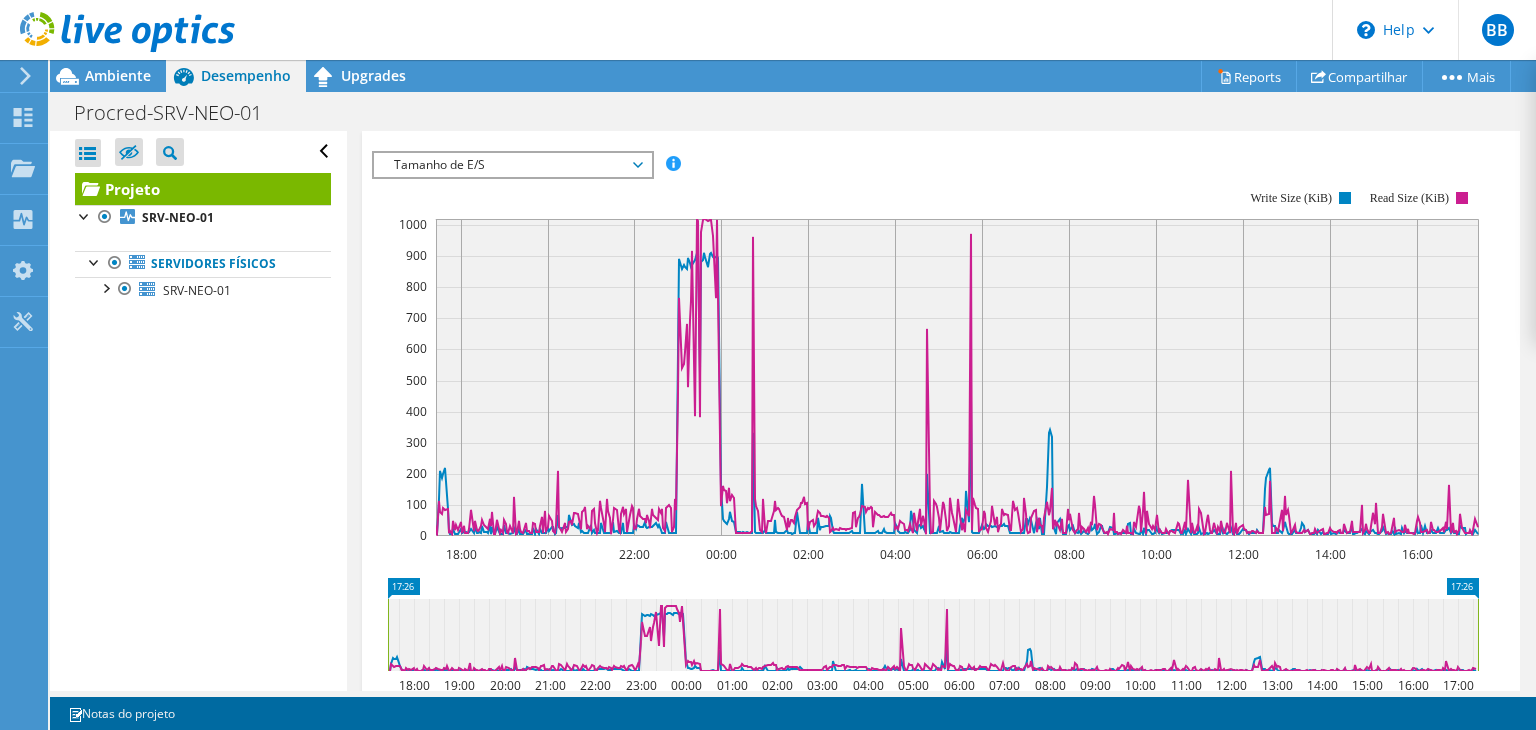 scroll, scrollTop: 403, scrollLeft: 0, axis: vertical 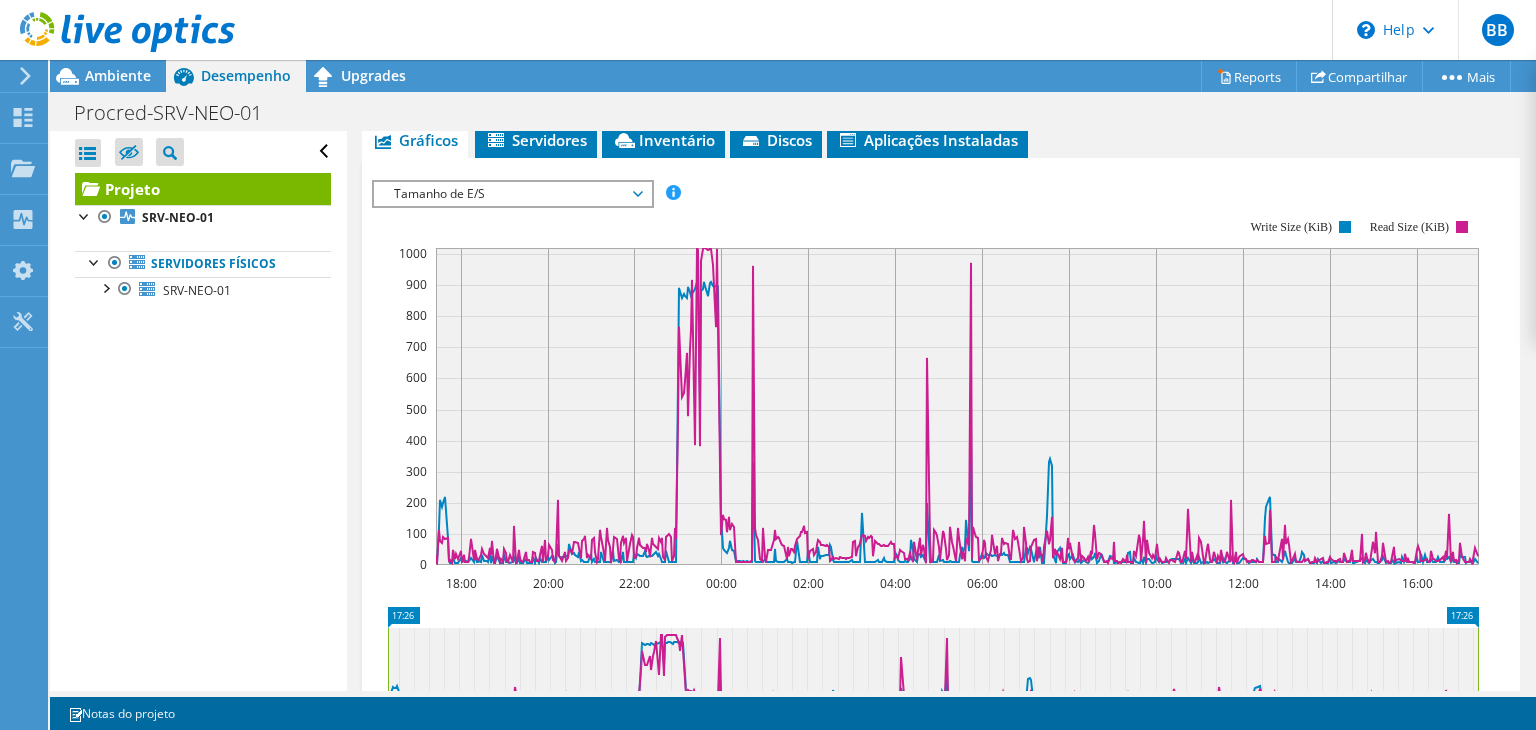 click on "Tamanho de E/S" at bounding box center (512, 194) 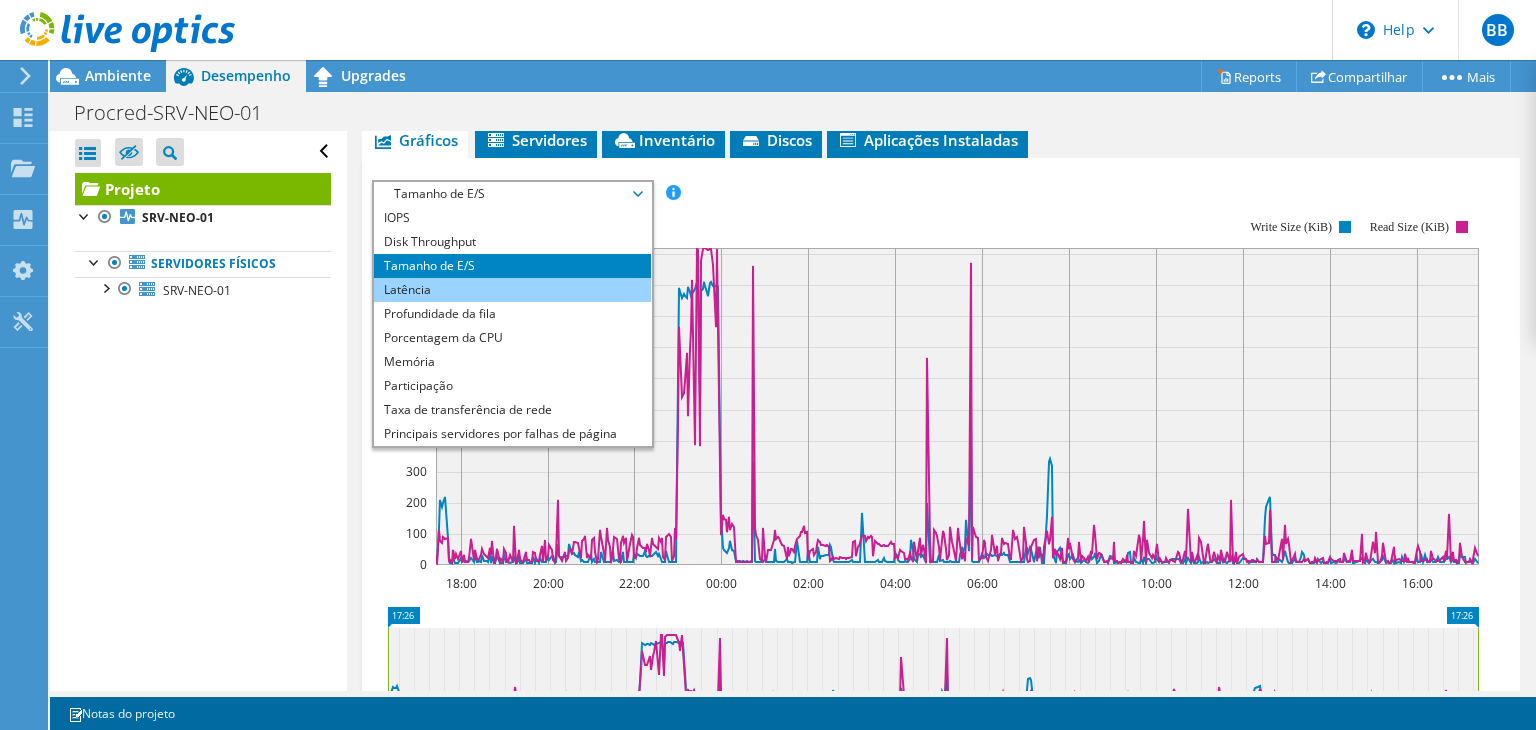 click on "Latência" at bounding box center (512, 290) 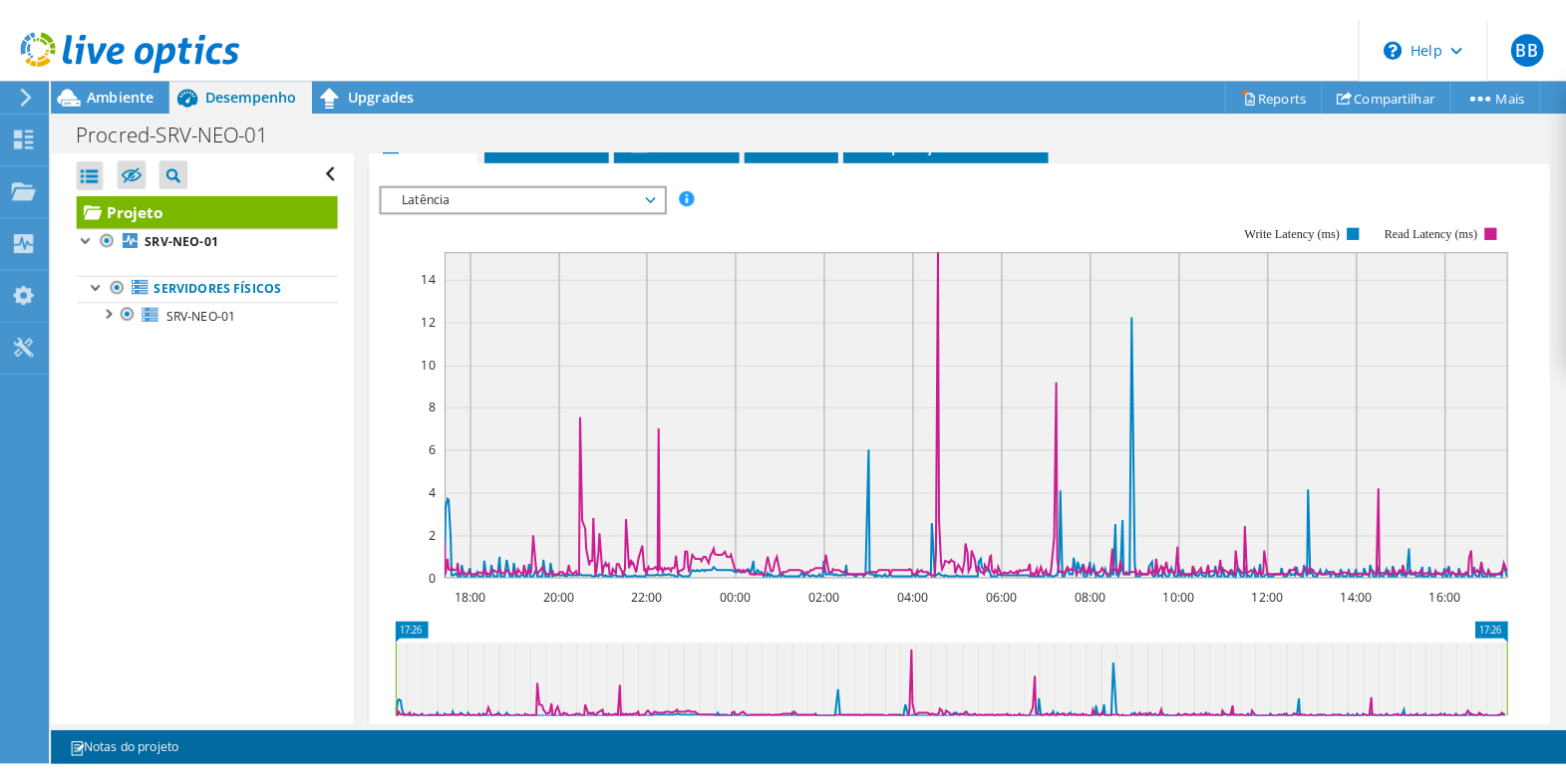 scroll, scrollTop: 420, scrollLeft: 0, axis: vertical 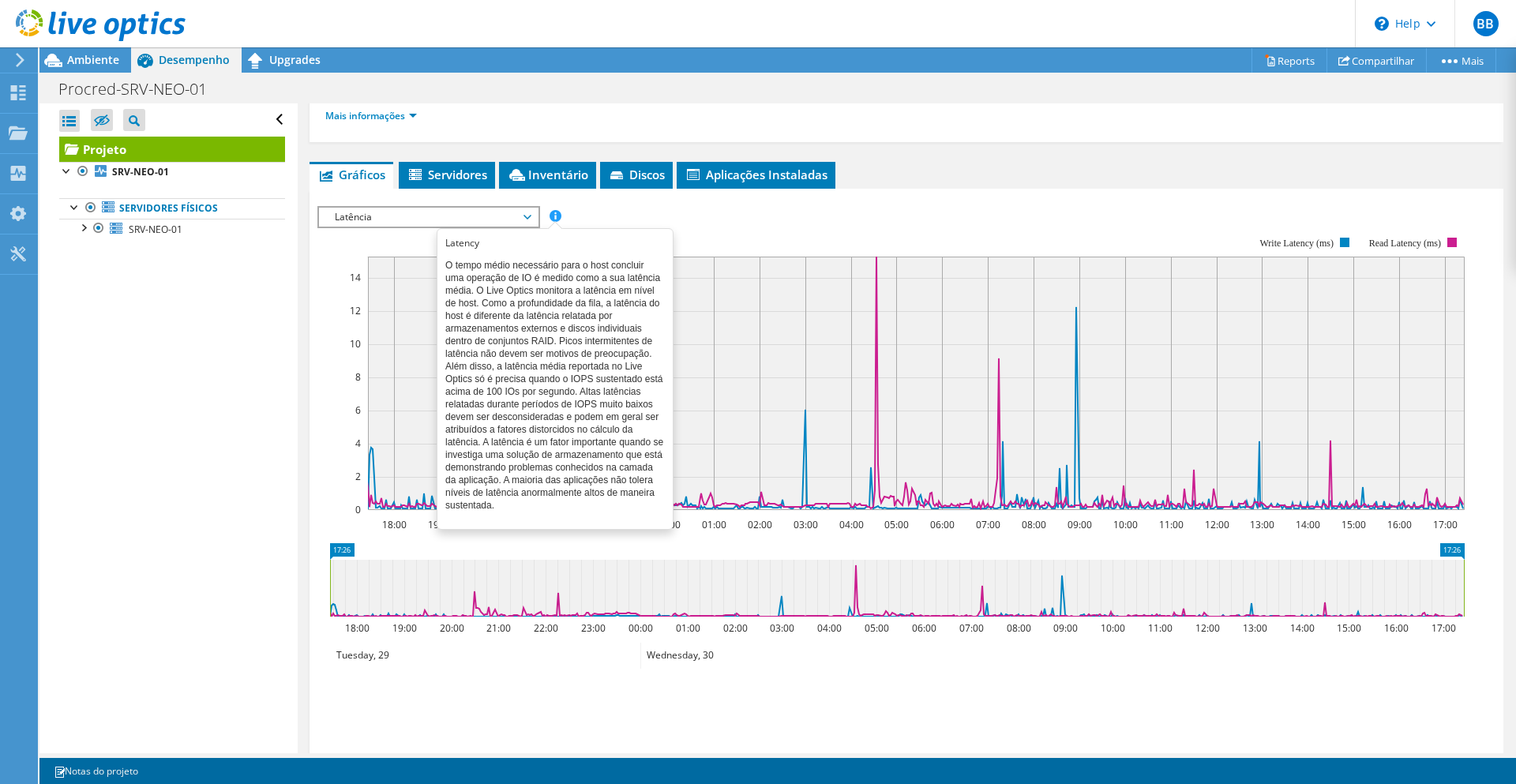 click at bounding box center [555, 216] 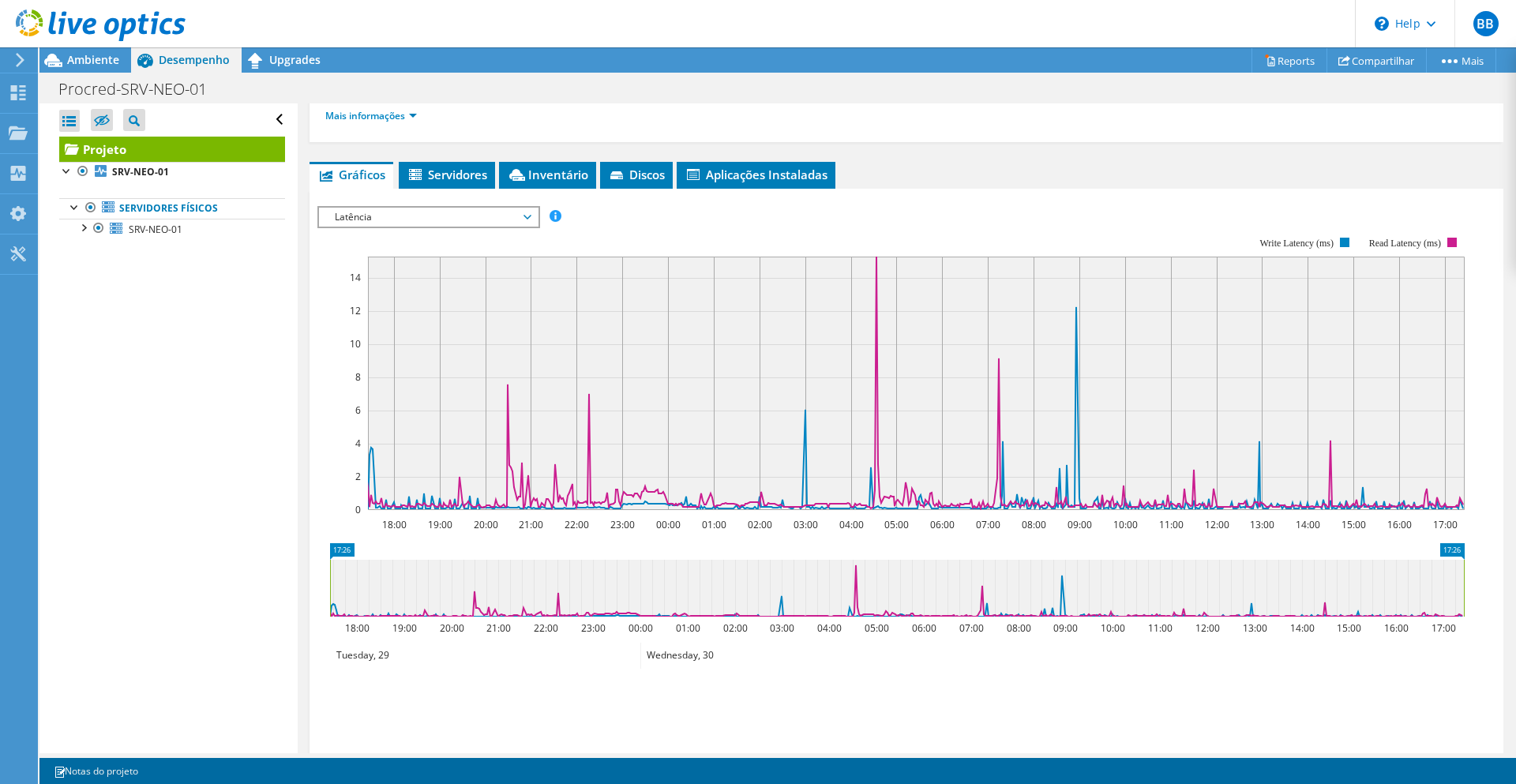 click at bounding box center (555, 216) 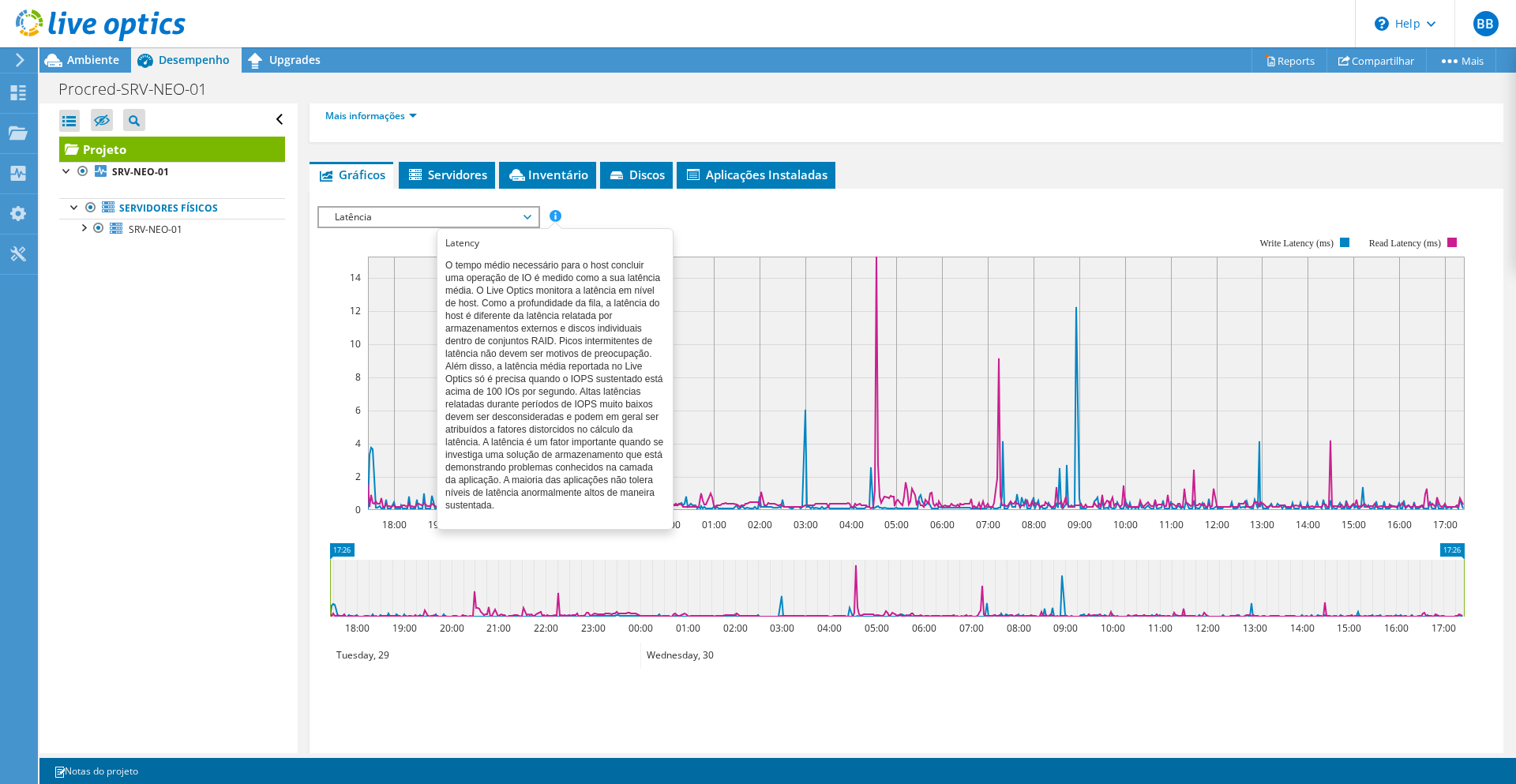 click at bounding box center [555, 216] 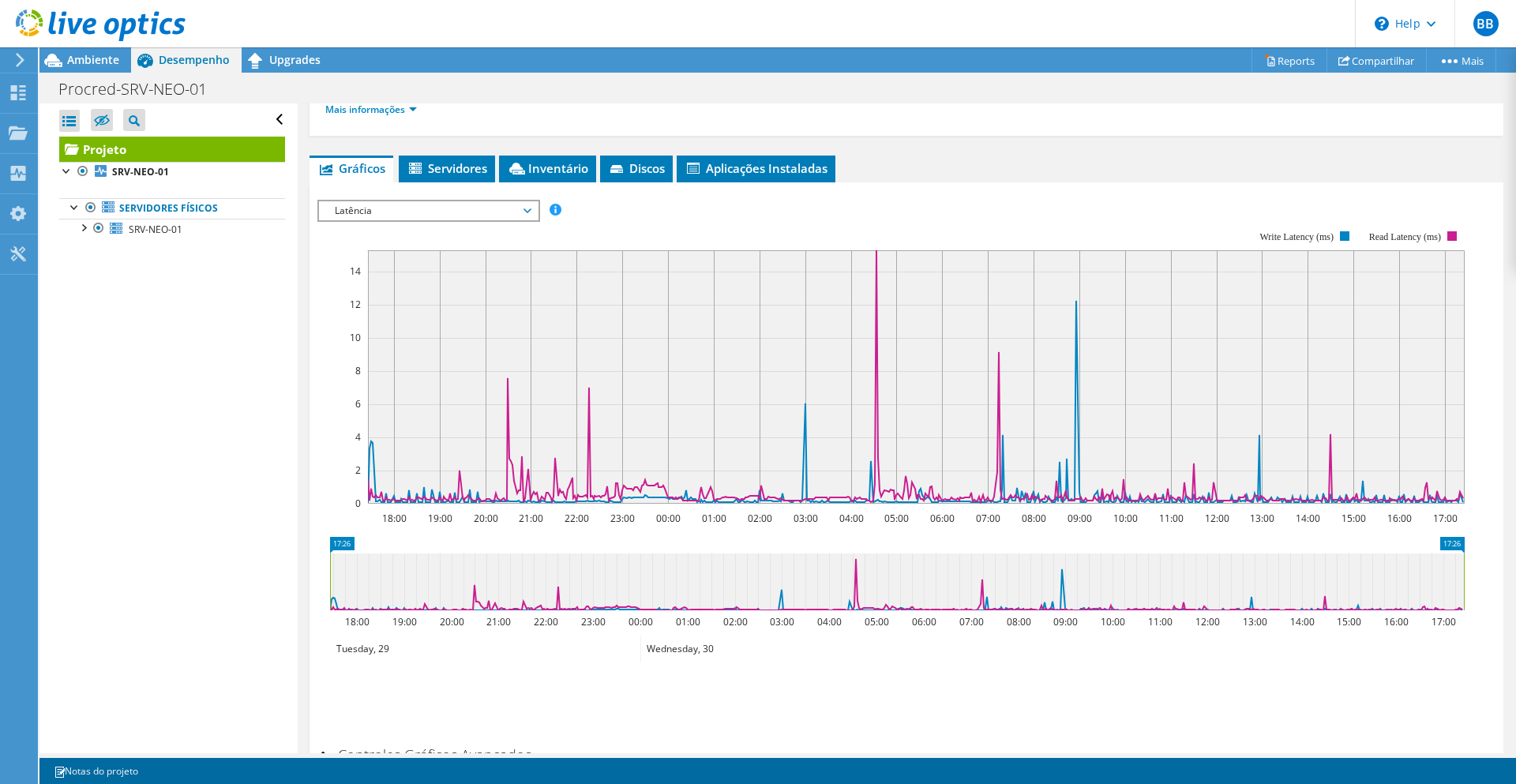 scroll, scrollTop: 65, scrollLeft: 0, axis: vertical 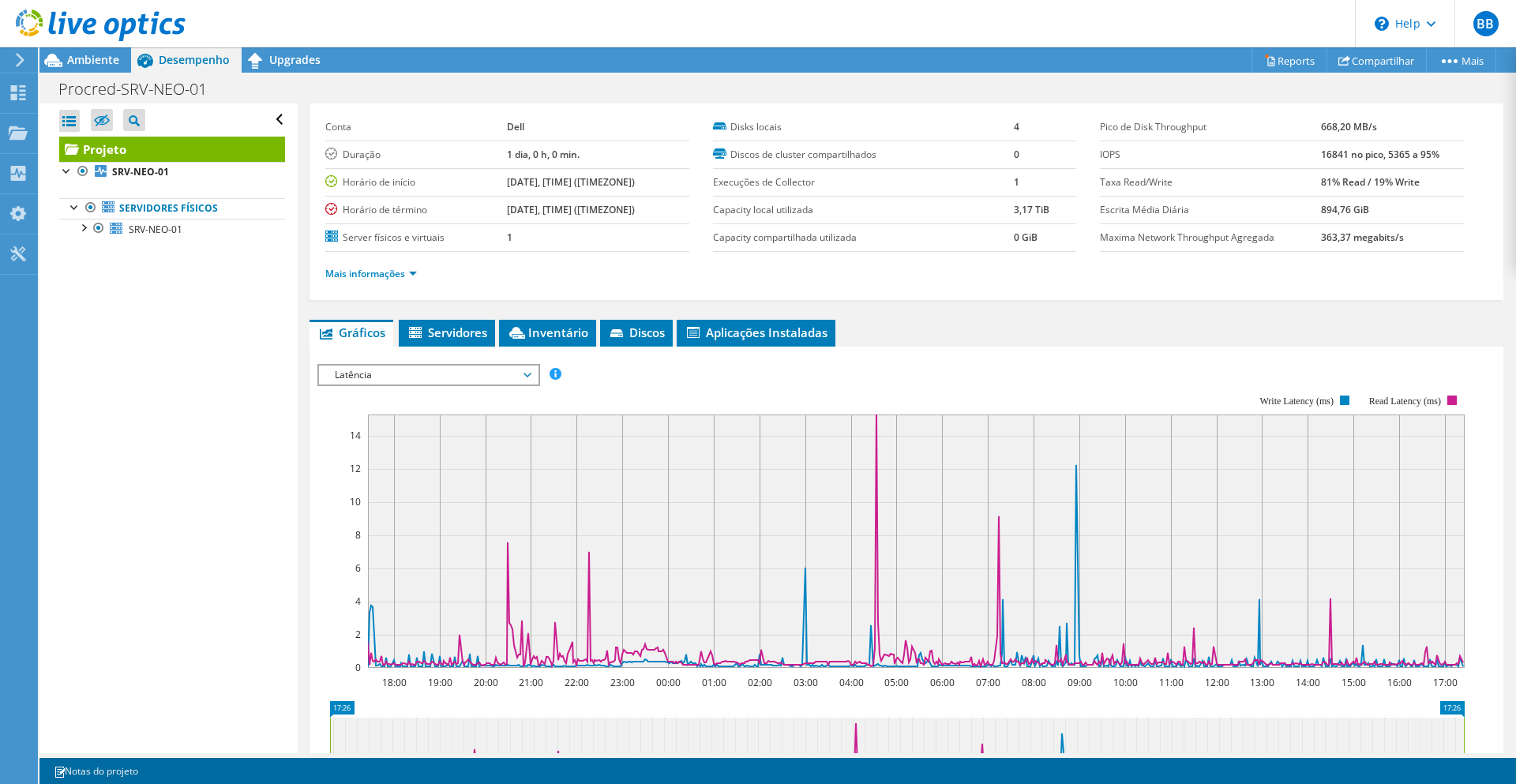 click on "Latência 						 							 								 							 						 IOPS Disk Throughput Tamanho de E/S Latência Profundidade da fila Porcentagem da CPU Memória Falhas na Página Participação Taxa de transferência de rede Principais servidores por falhas de página Linha de concentração de carga de trabalho Bolha de concentração de carga de trabalho Todos" at bounding box center (429, 375) 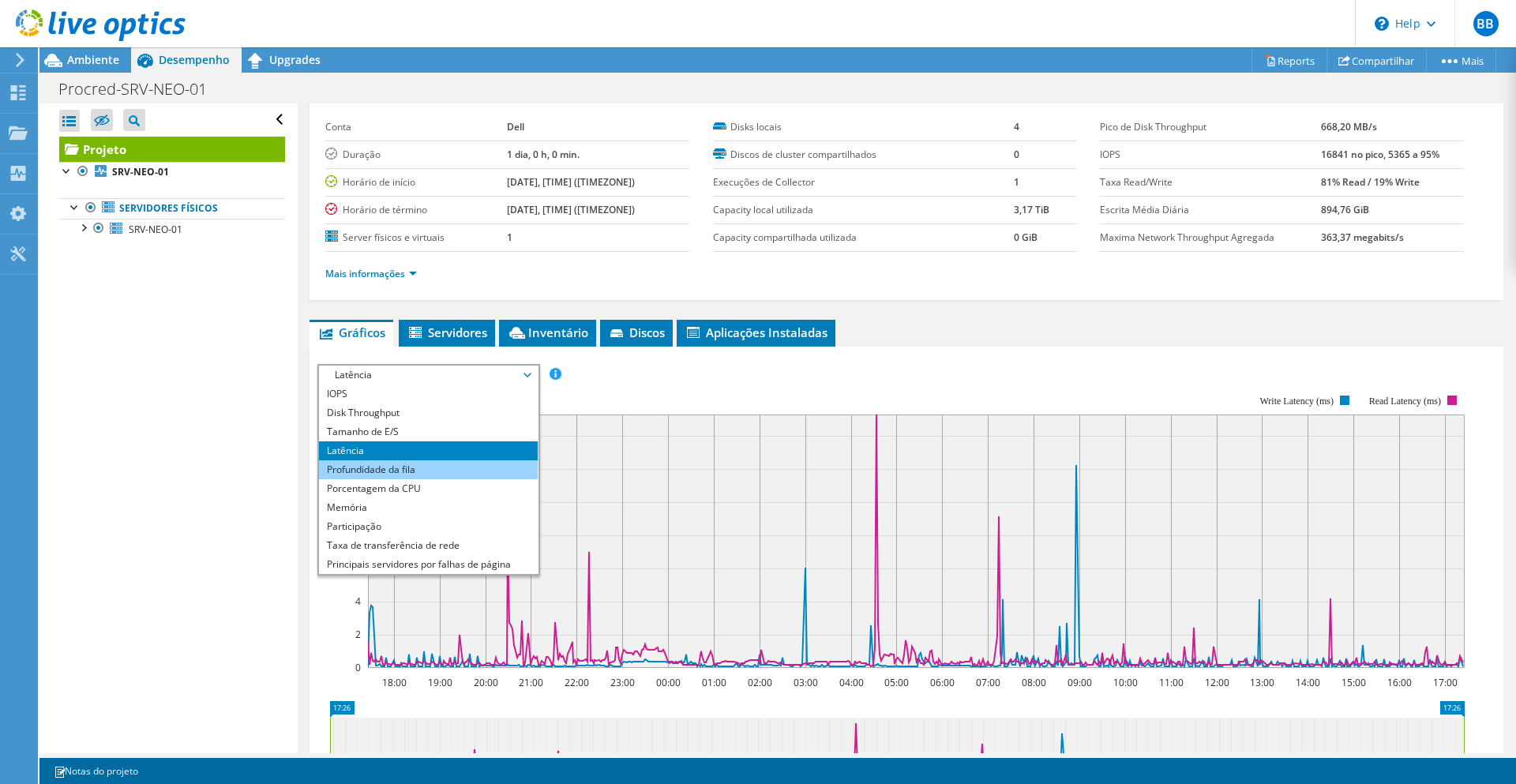 click on "Profundidade da fila" at bounding box center (428, 470) 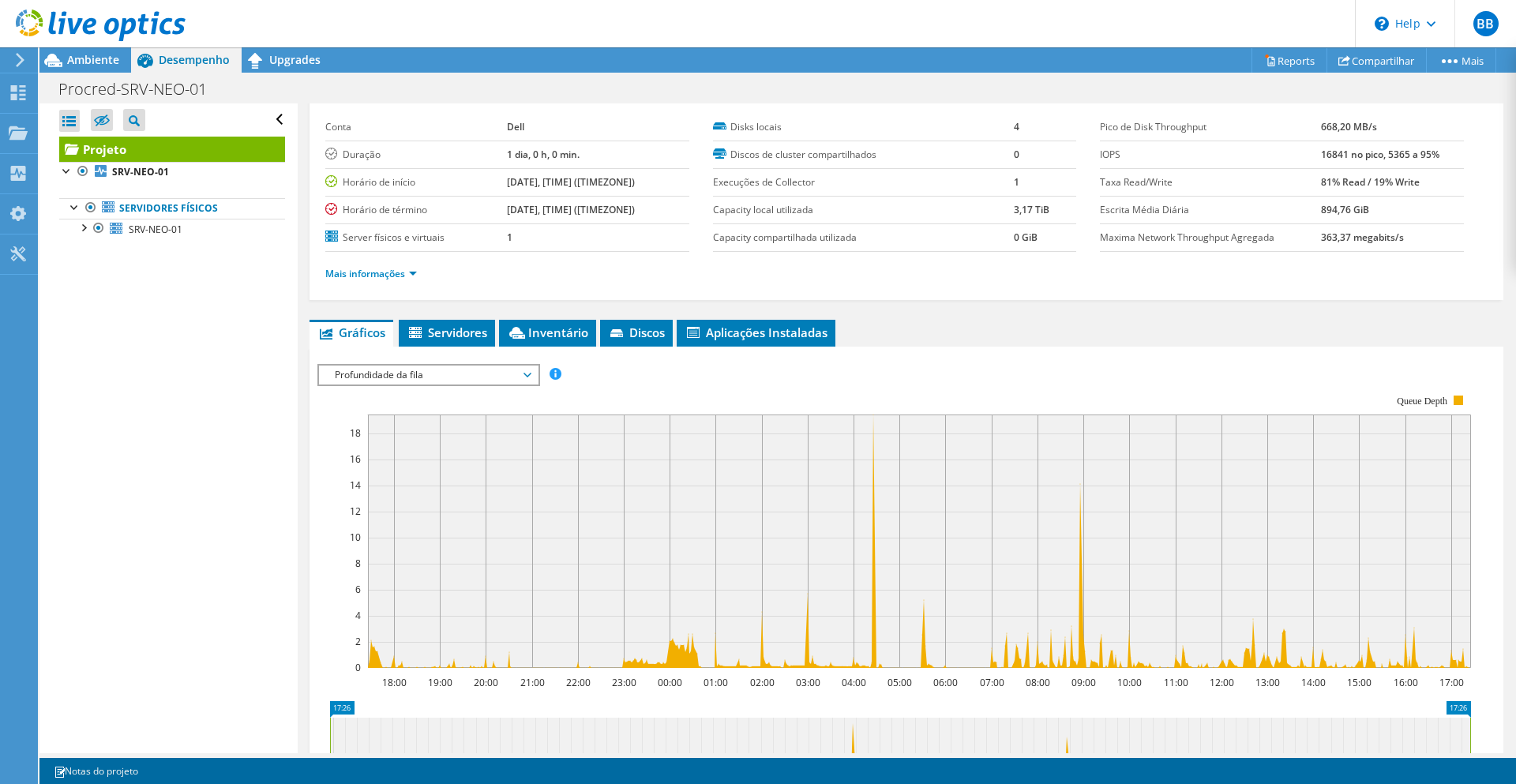 click on "Profundidade da fila" at bounding box center (428, 375) 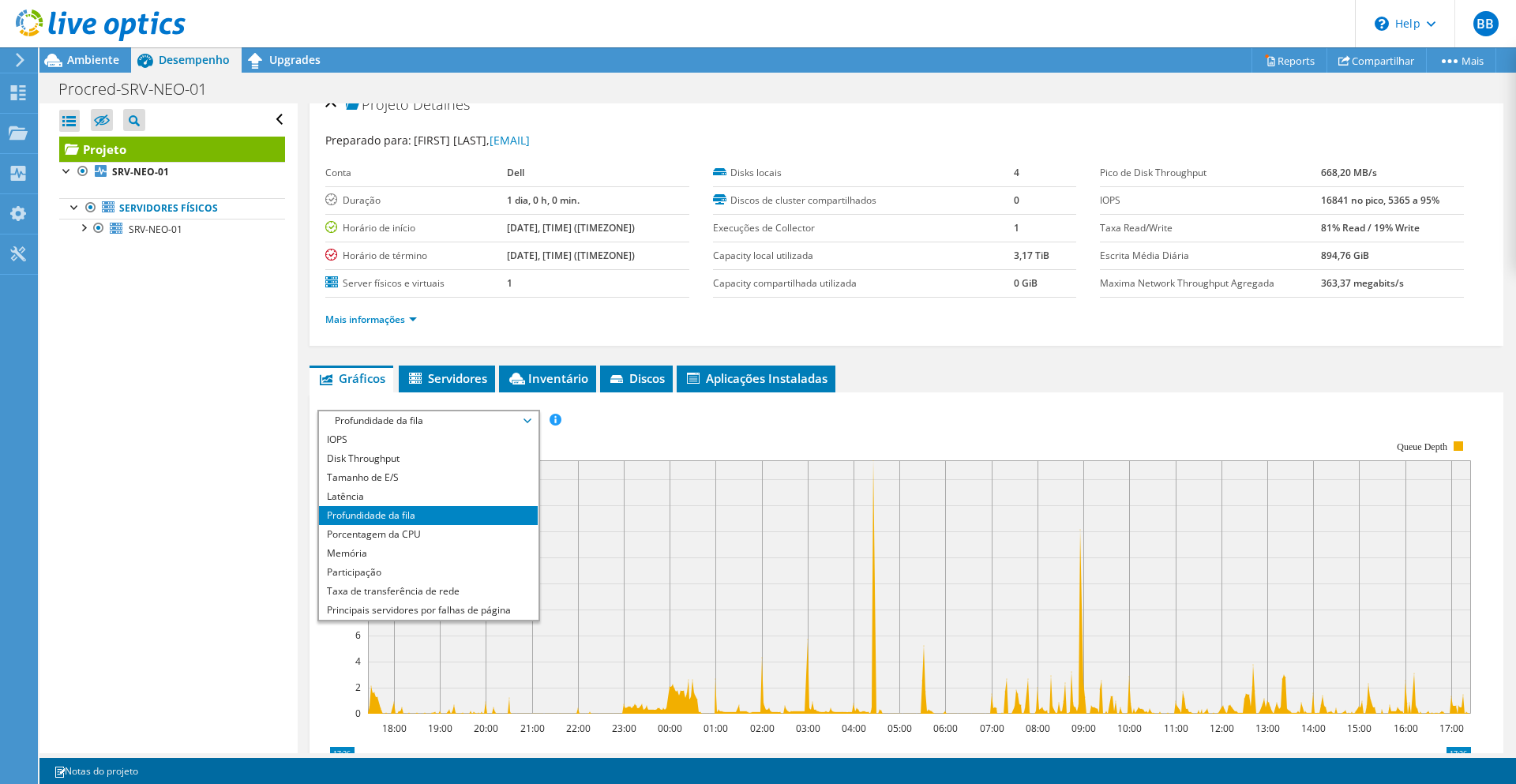 scroll, scrollTop: 0, scrollLeft: 0, axis: both 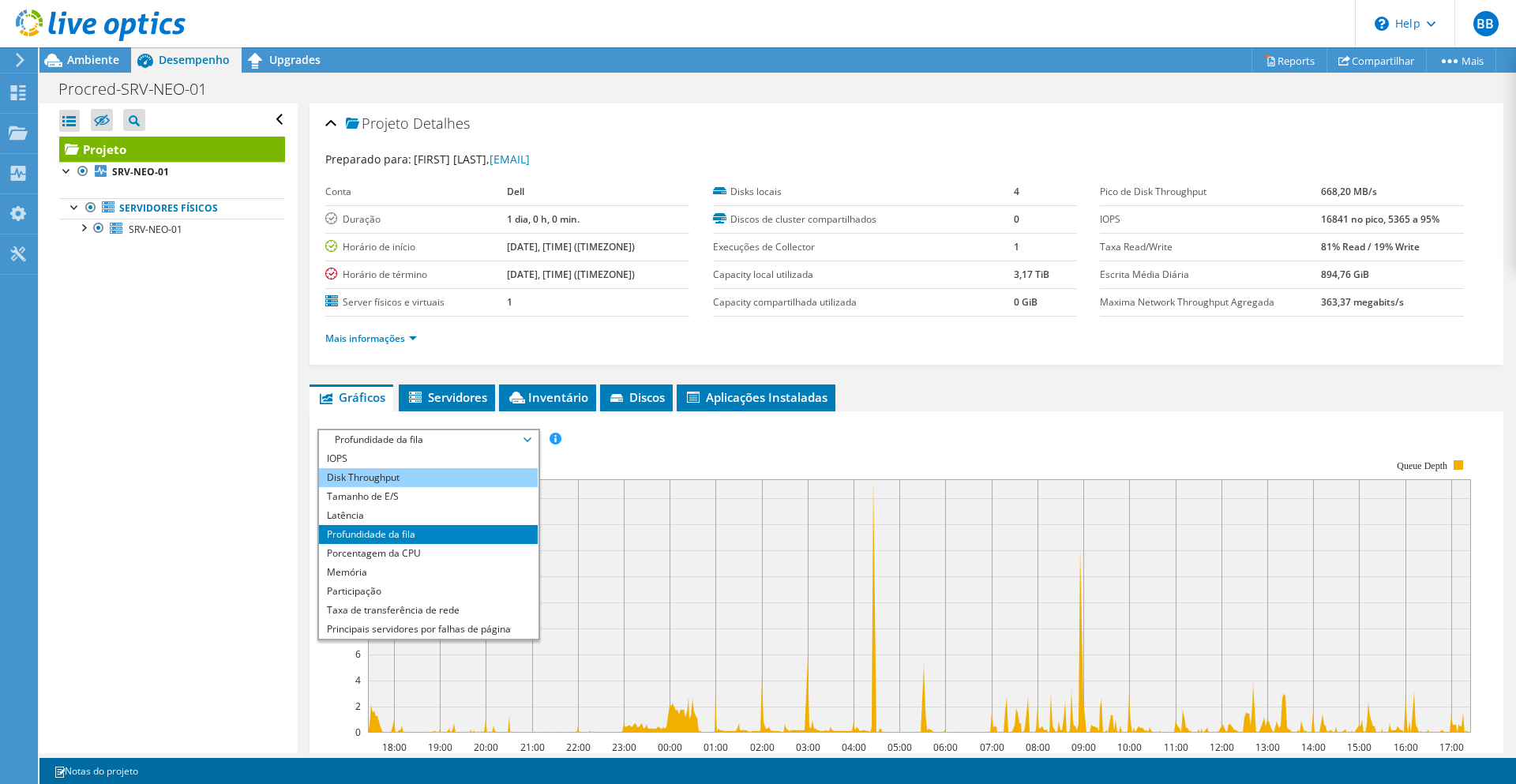 click on "Disk Throughput" at bounding box center (428, 478) 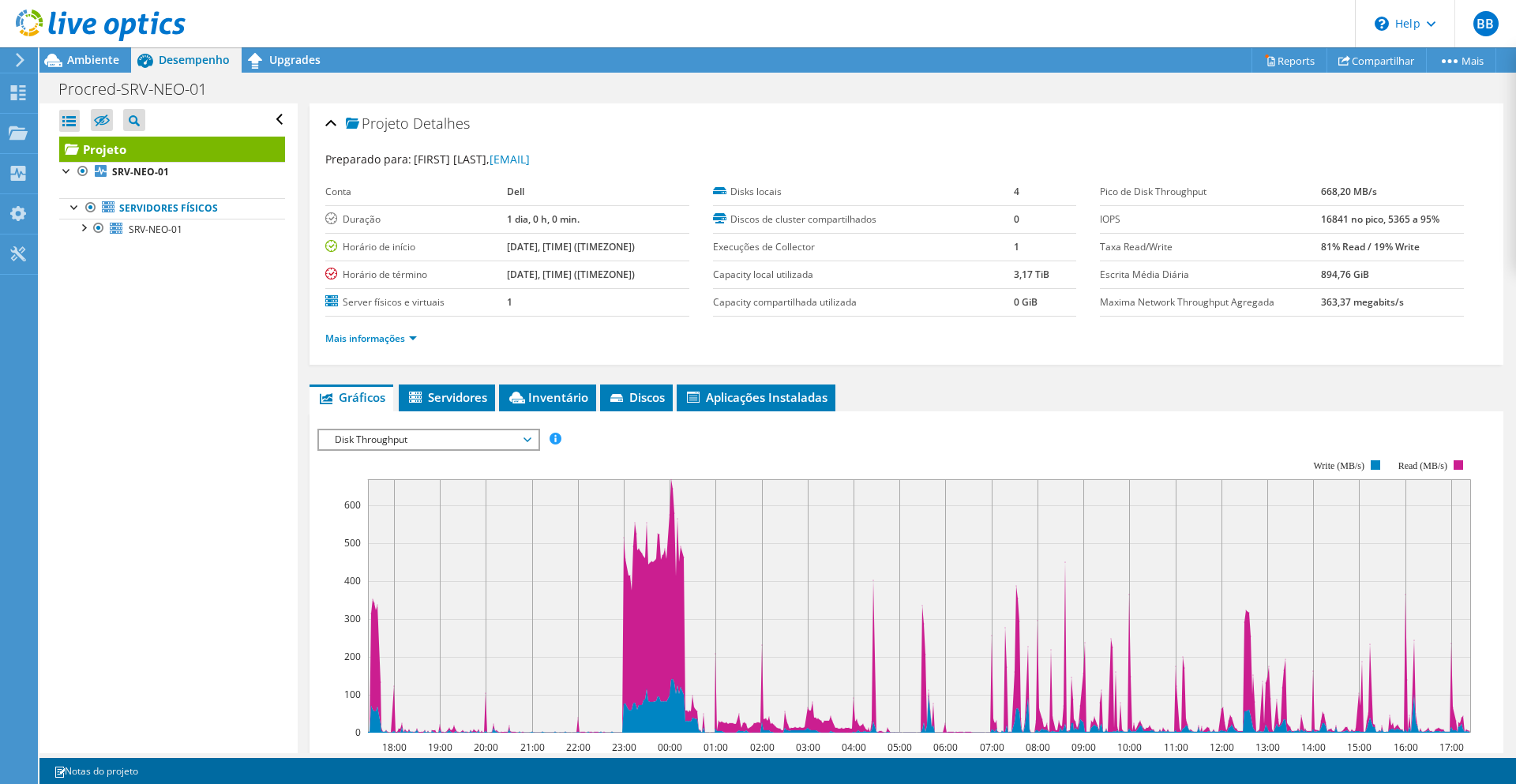 click on "Disk Throughput" at bounding box center [428, 440] 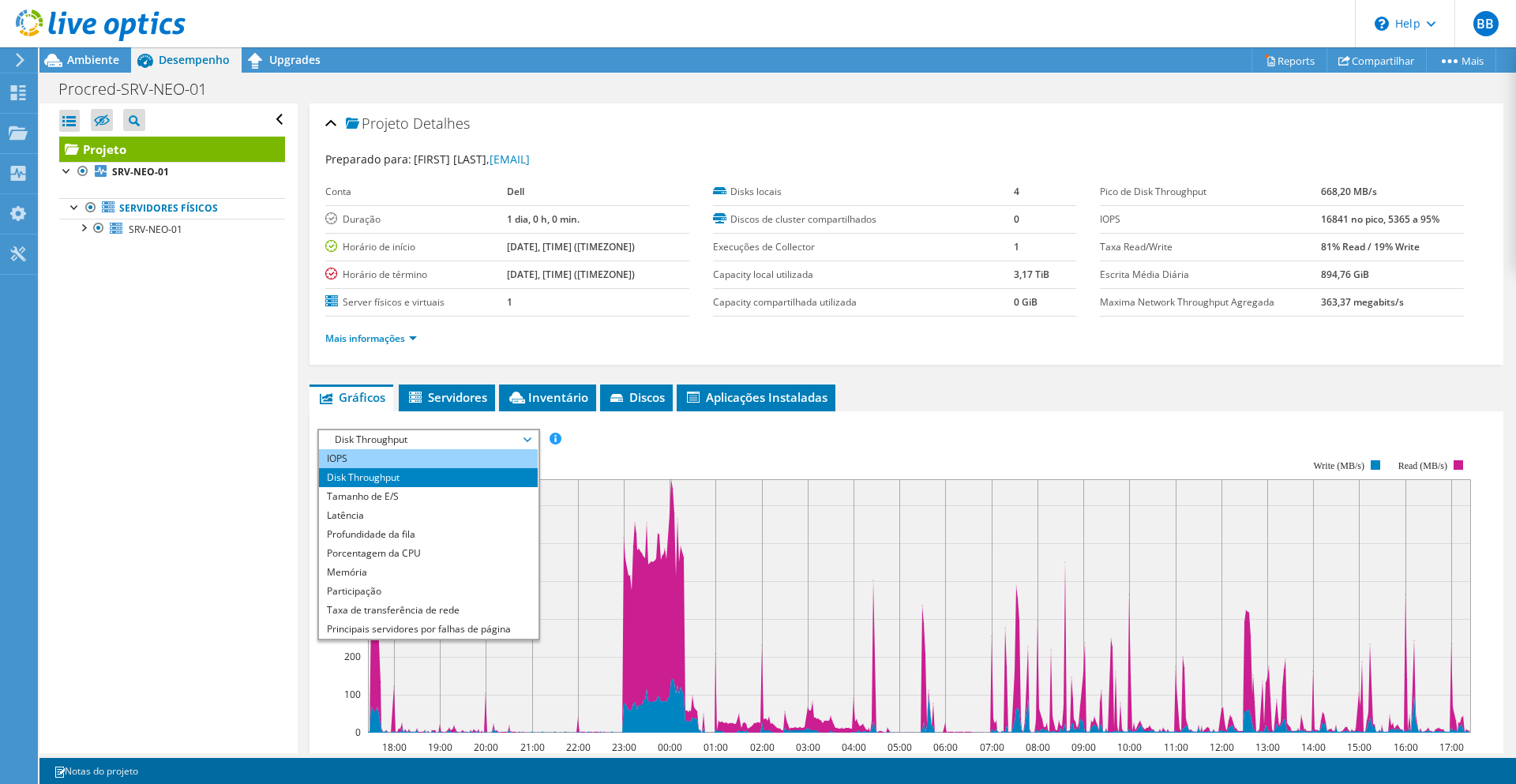 click on "IOPS" at bounding box center [428, 459] 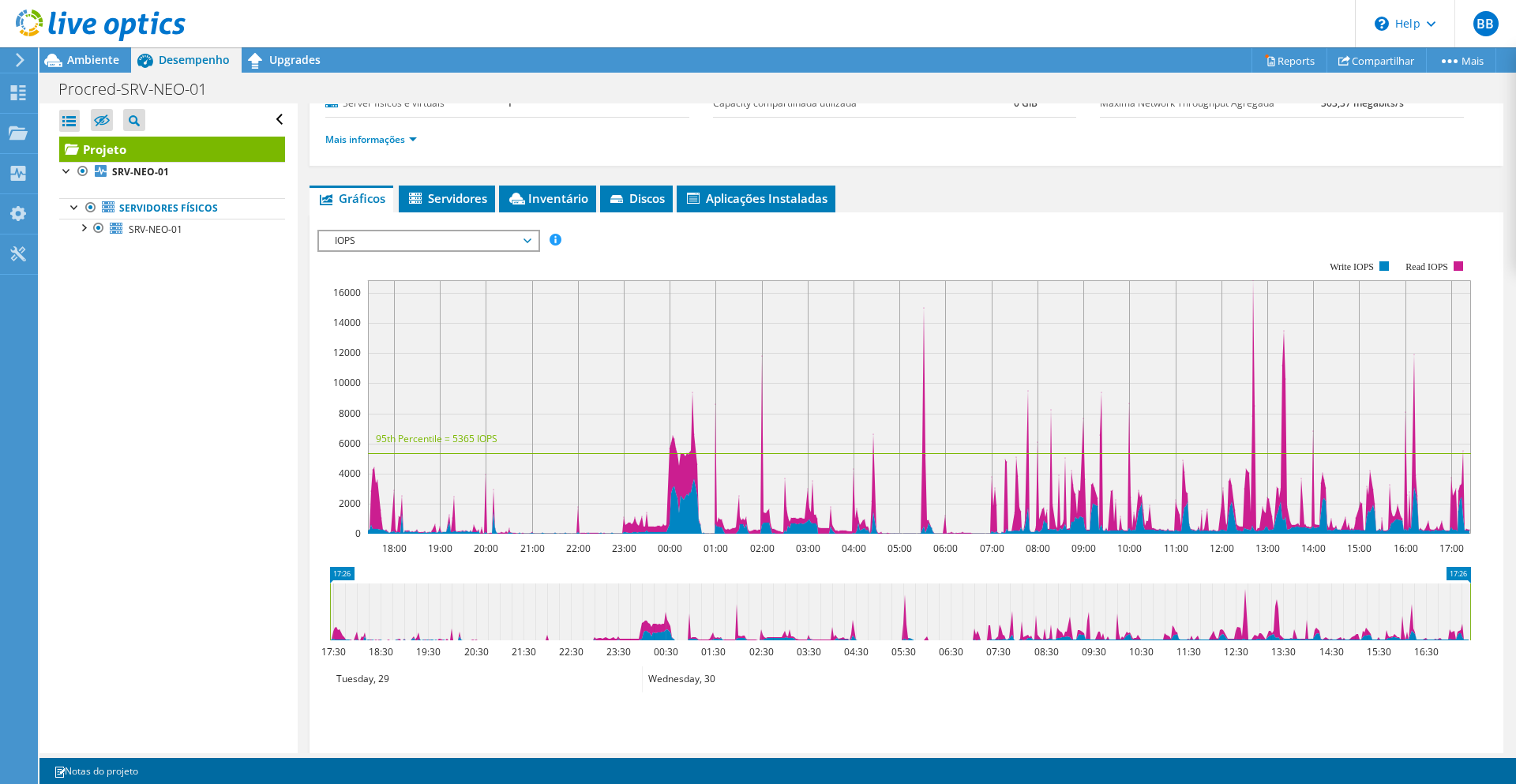 scroll, scrollTop: 237, scrollLeft: 0, axis: vertical 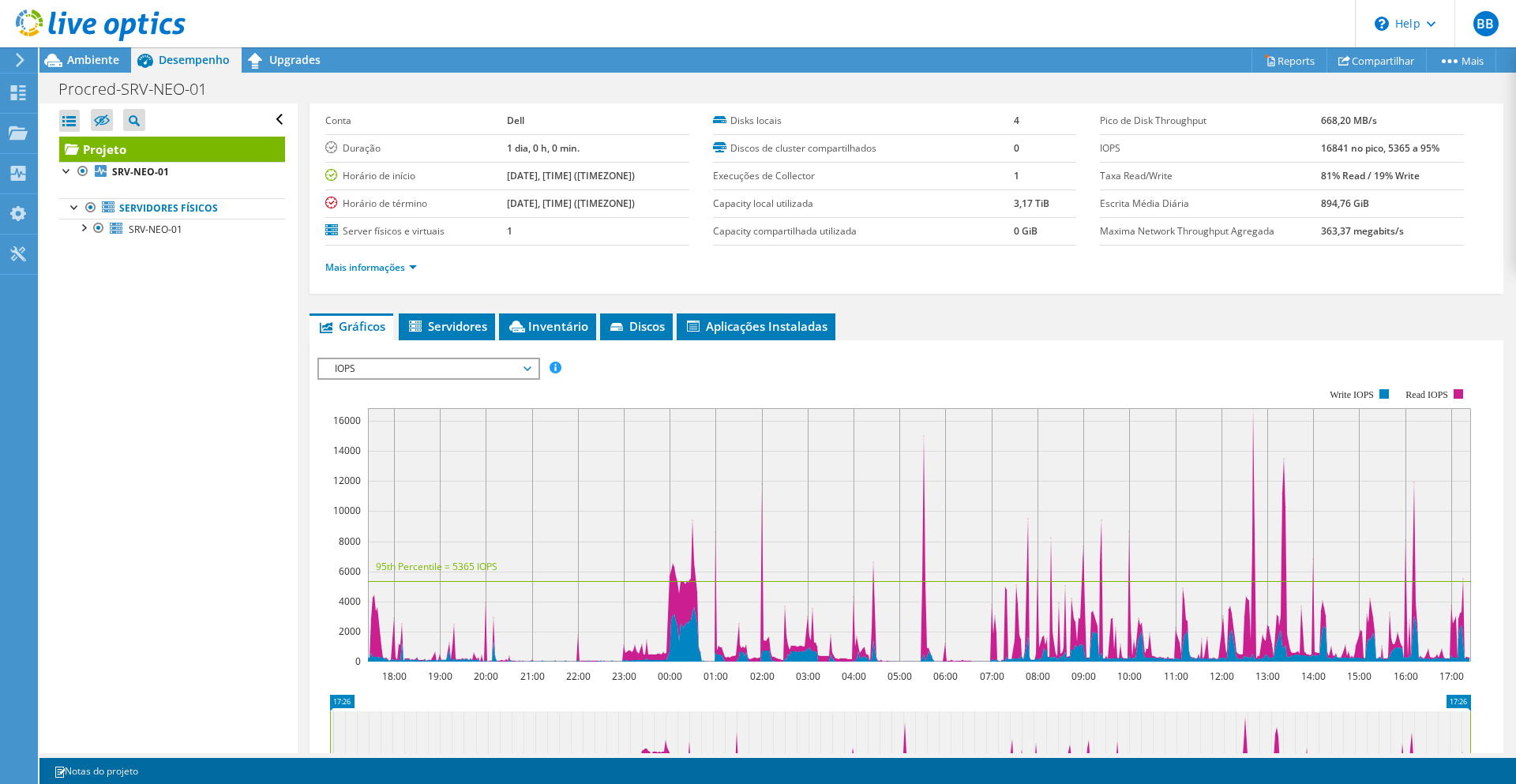 click on "IOPS 						 							 								 							 						 IOPS Disk Throughput Tamanho de E/S Latência Profundidade da fila Porcentagem da CPU Memória Falhas na Página Participação Taxa de transferência de rede Principais servidores por falhas de página Linha de concentração de carga de trabalho Bolha de concentração de carga de trabalho Todos" at bounding box center (429, 369) 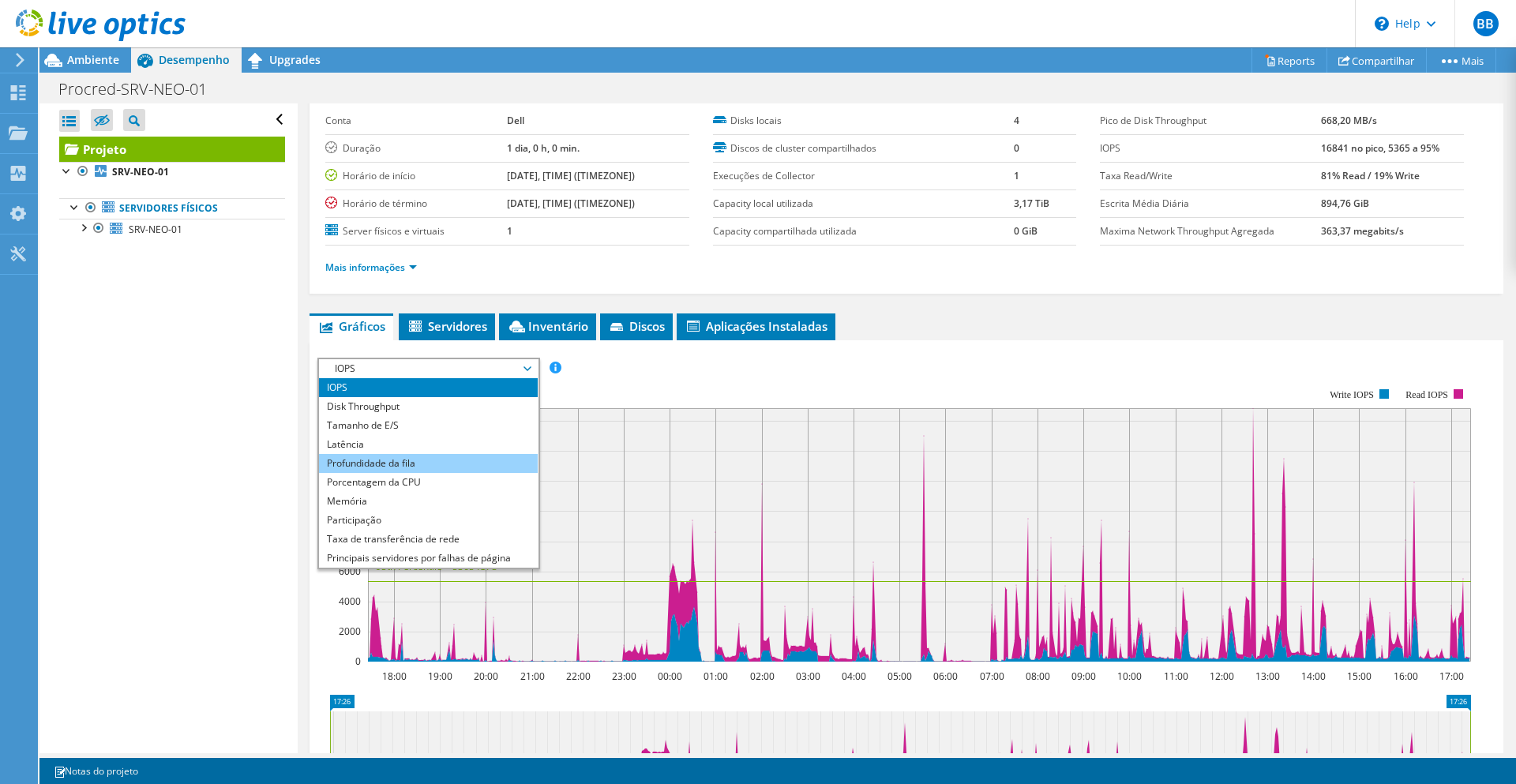 click on "Profundidade da fila" at bounding box center (428, 463) 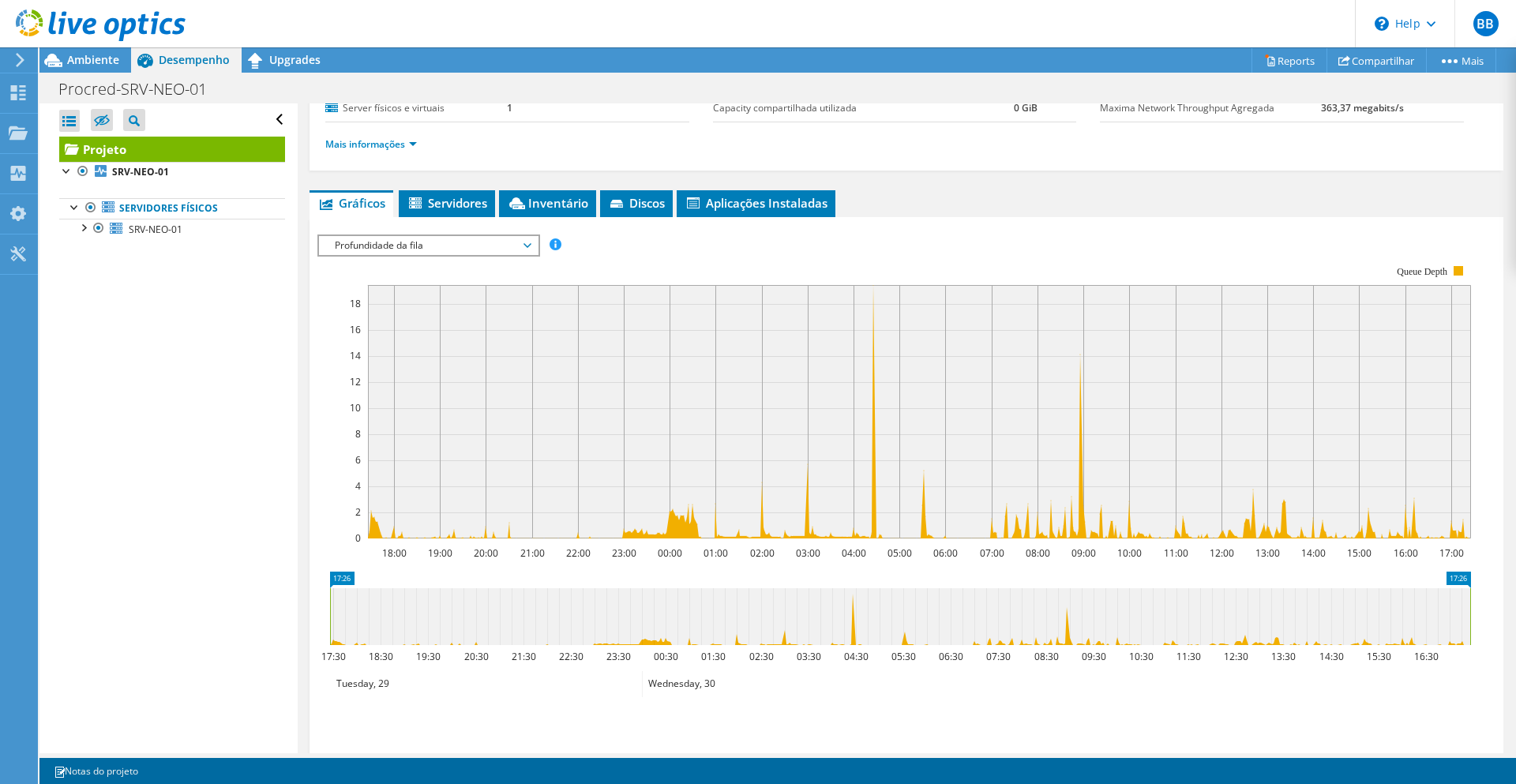 scroll, scrollTop: 229, scrollLeft: 0, axis: vertical 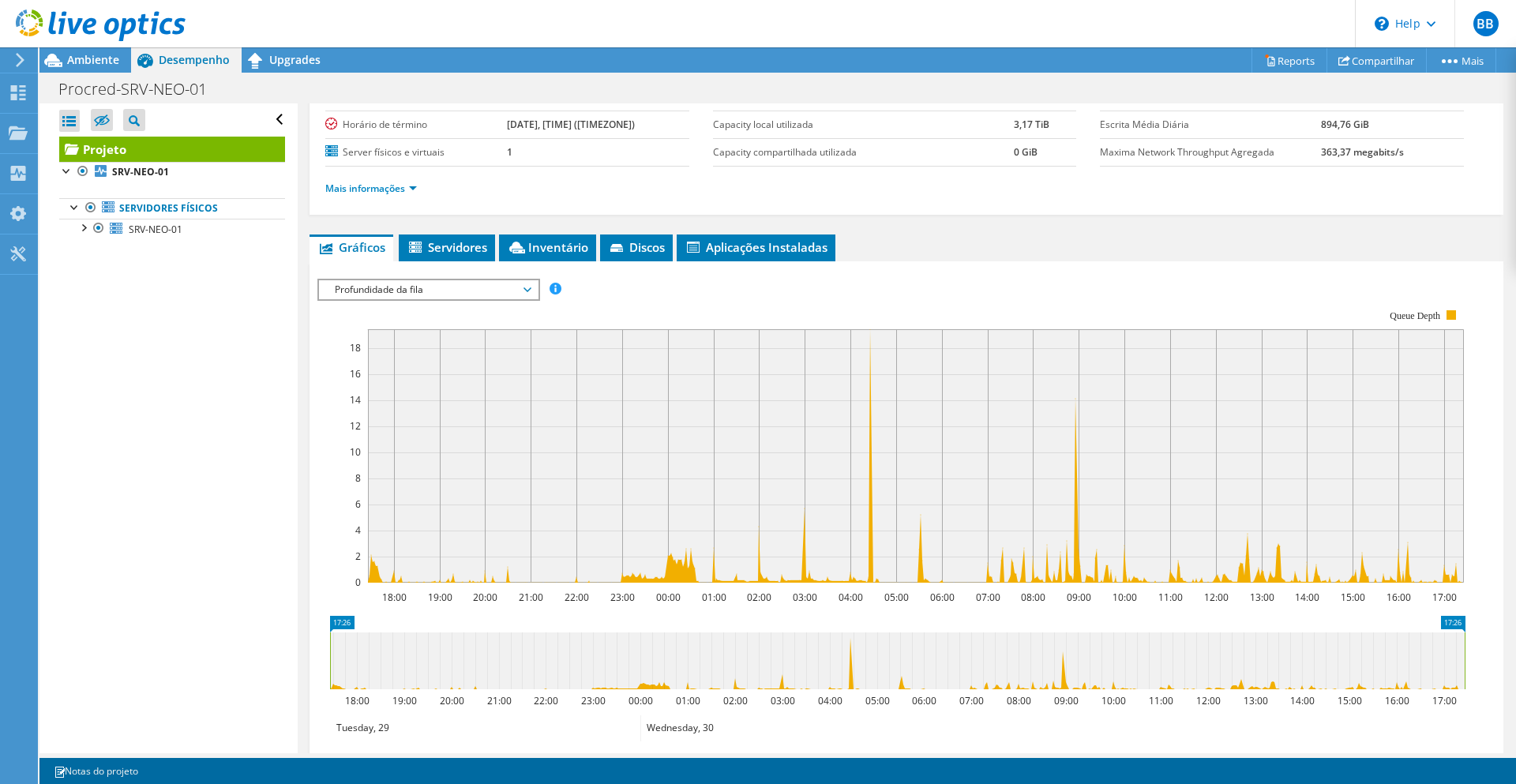 click on "Profundidade da fila" at bounding box center (428, 290) 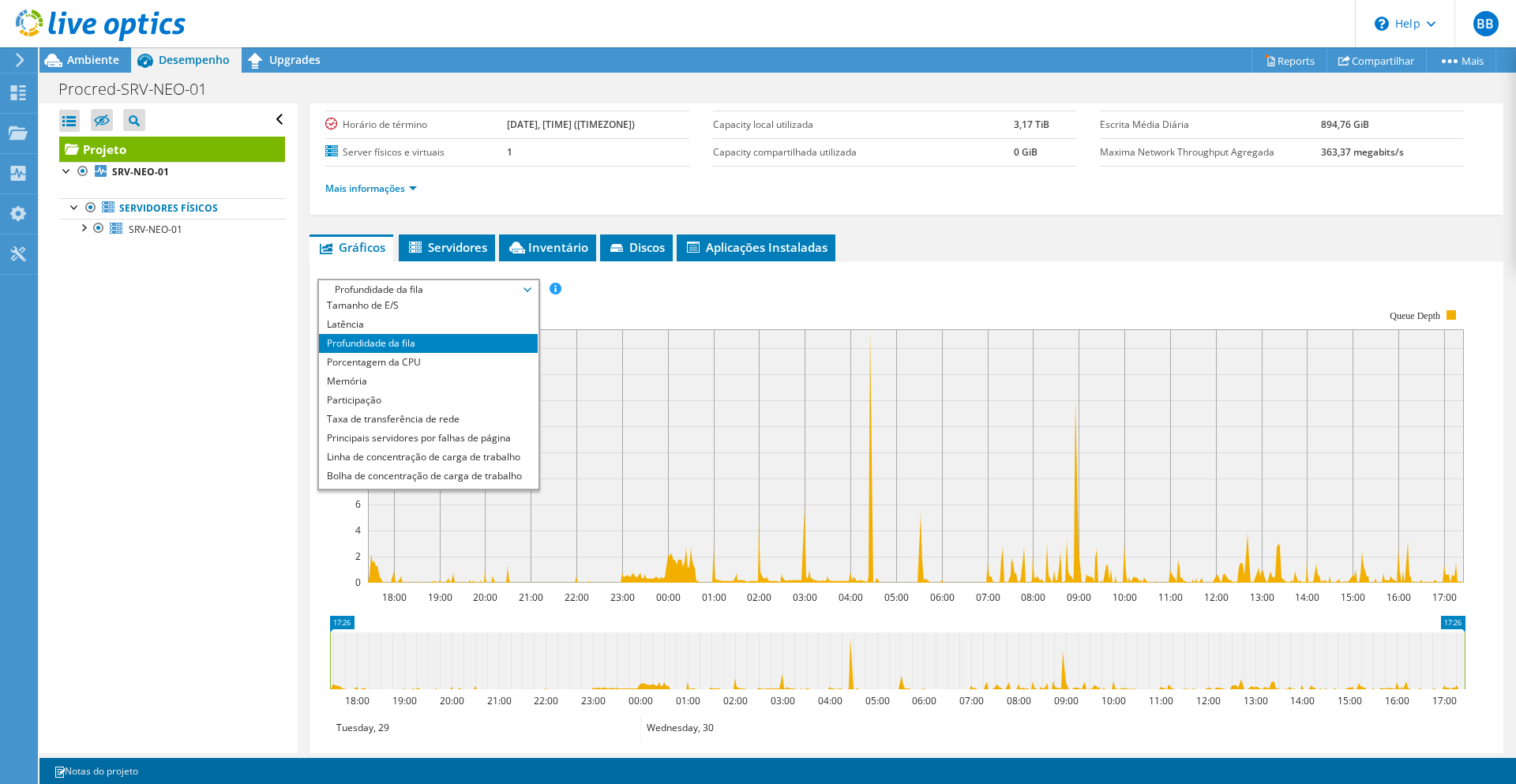 scroll, scrollTop: 57, scrollLeft: 0, axis: vertical 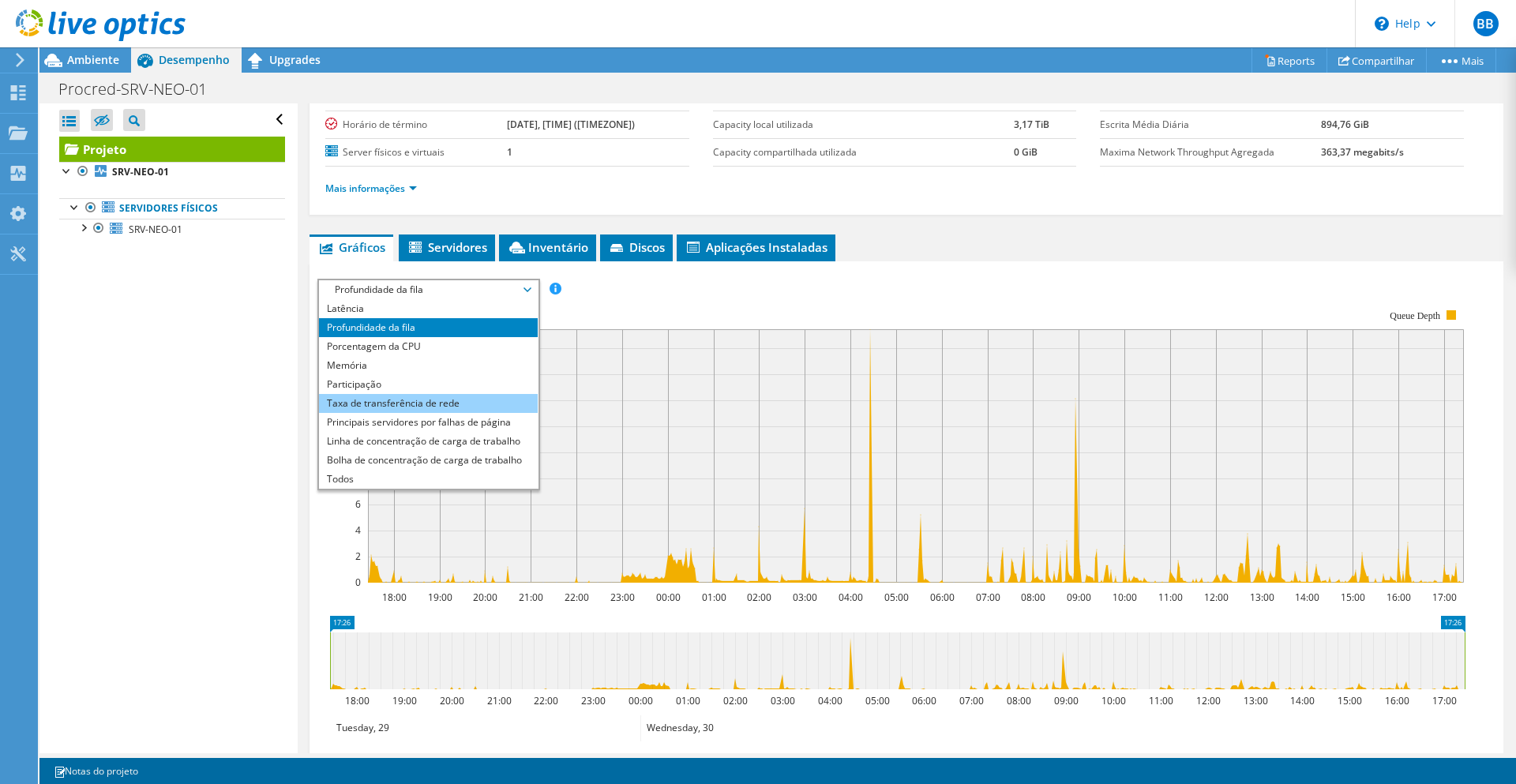 click on "Taxa de transferência de rede" at bounding box center (428, 403) 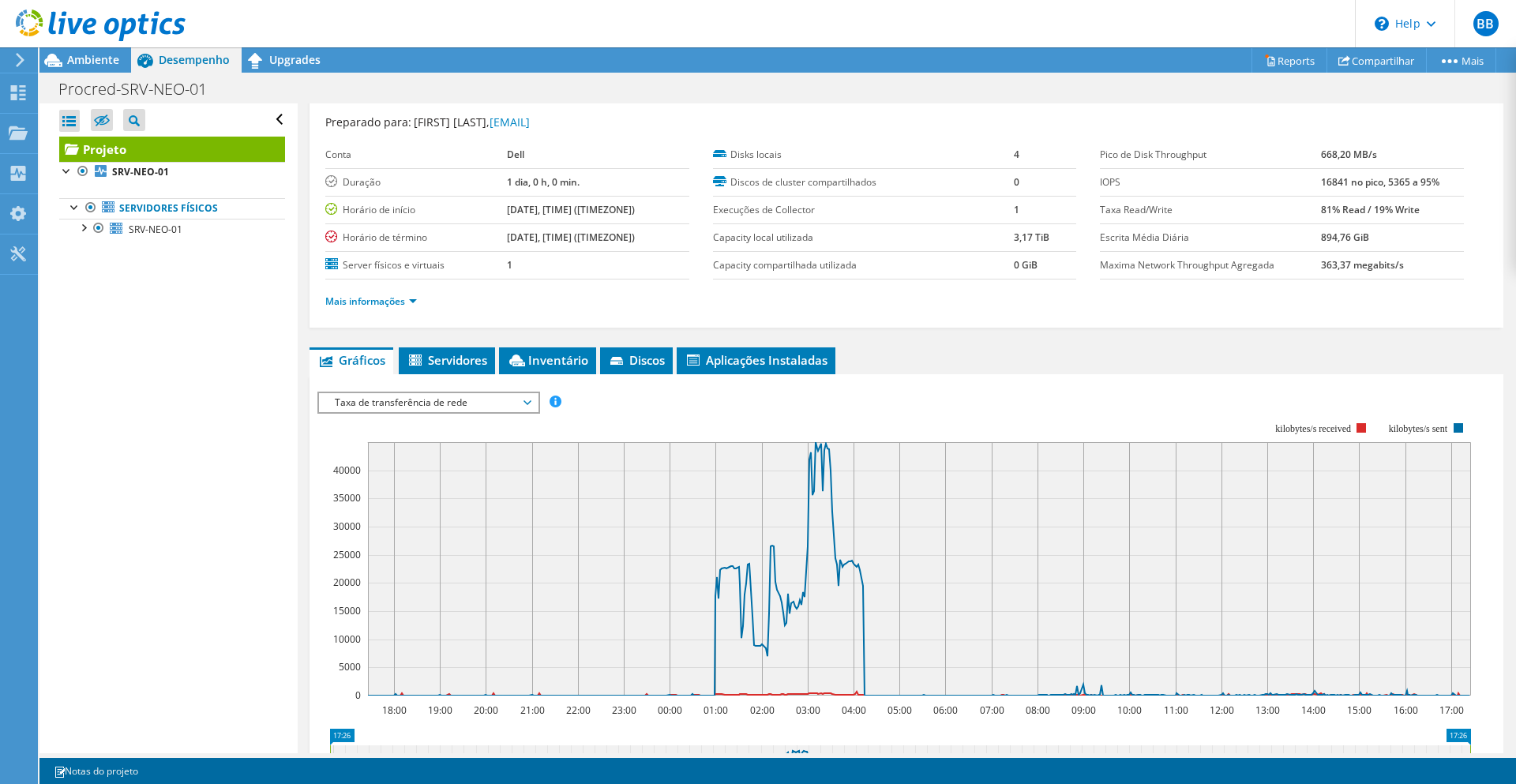 scroll, scrollTop: 0, scrollLeft: 0, axis: both 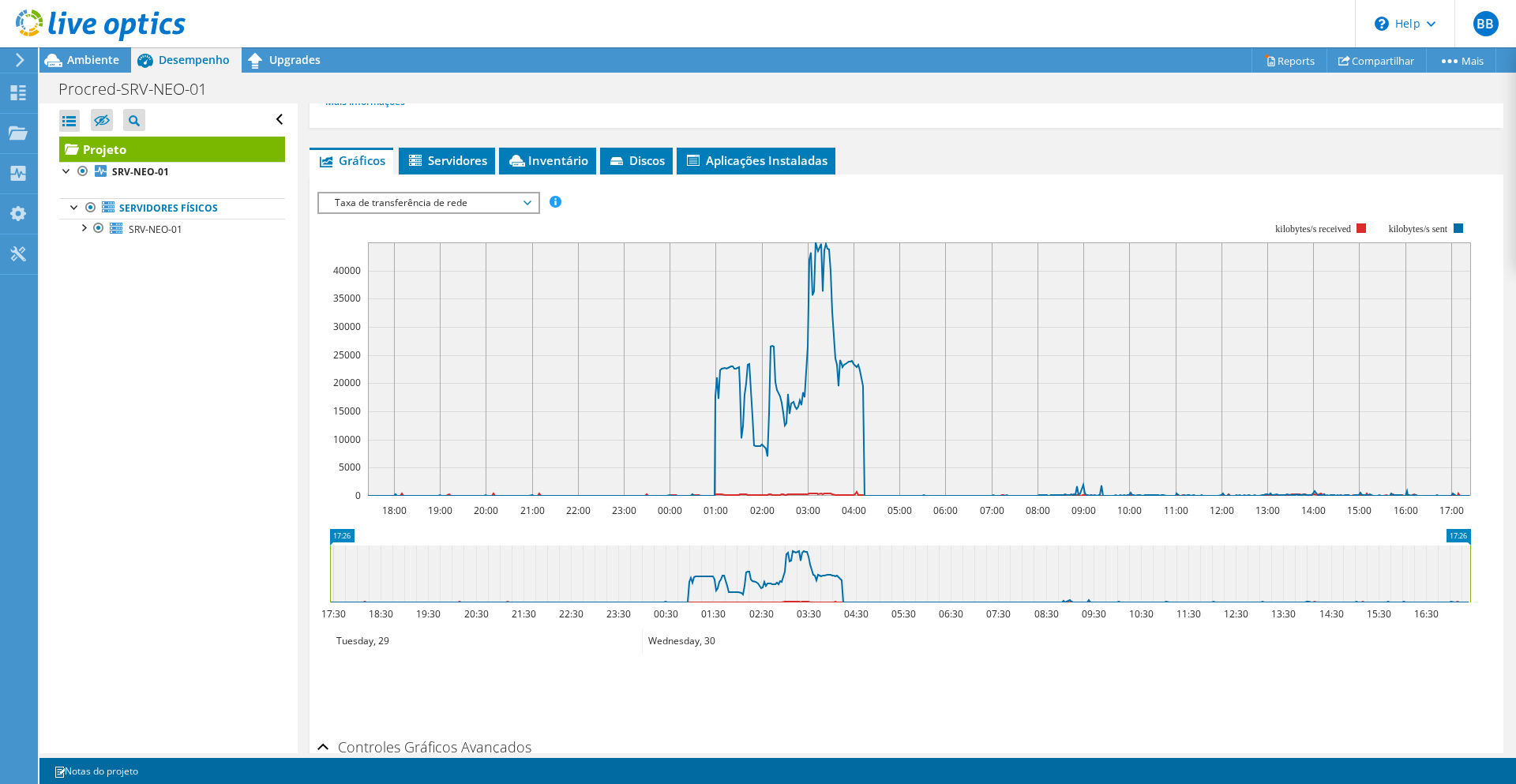 click on "Taxa de transferência de rede" at bounding box center (428, 203) 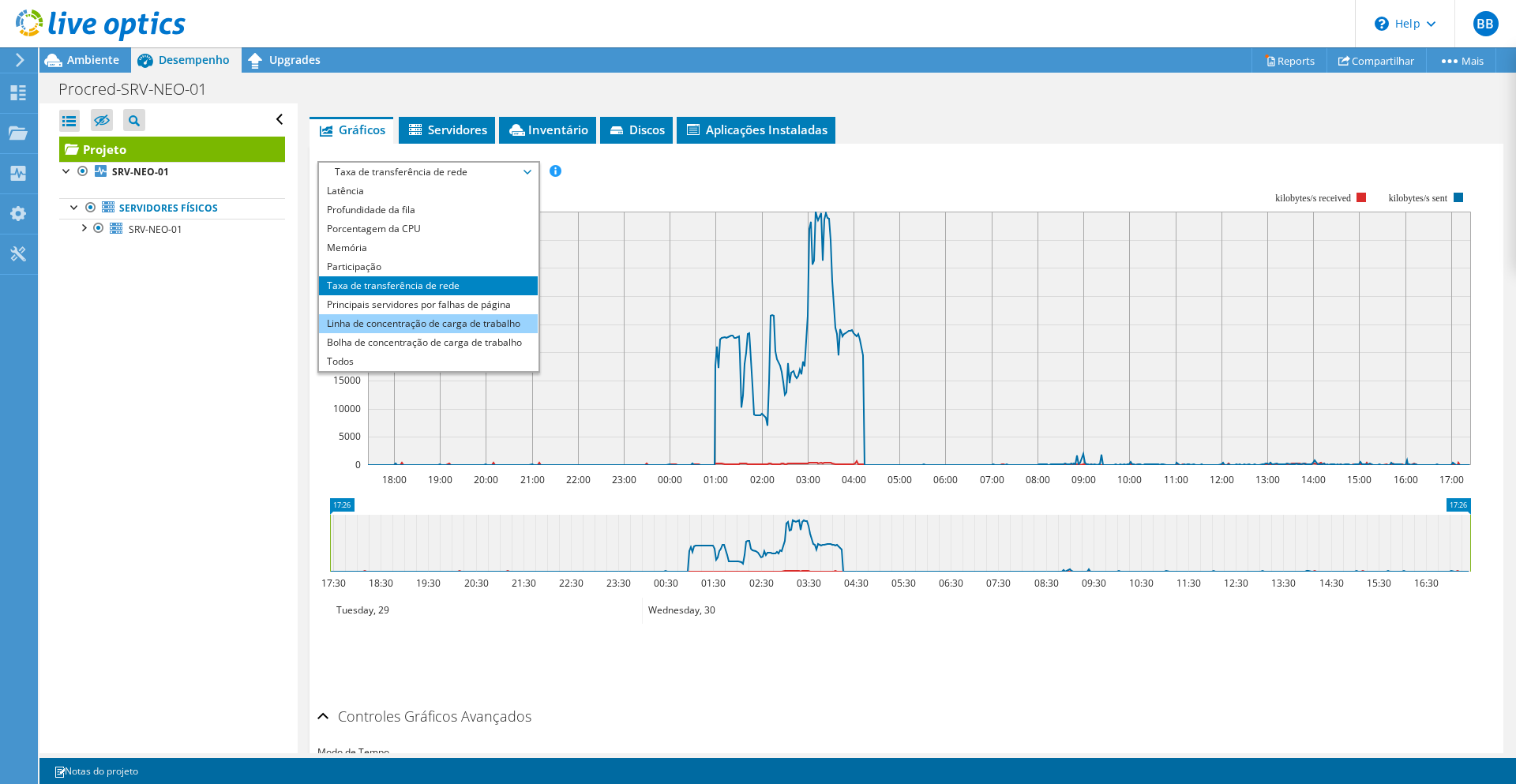scroll, scrollTop: 316, scrollLeft: 0, axis: vertical 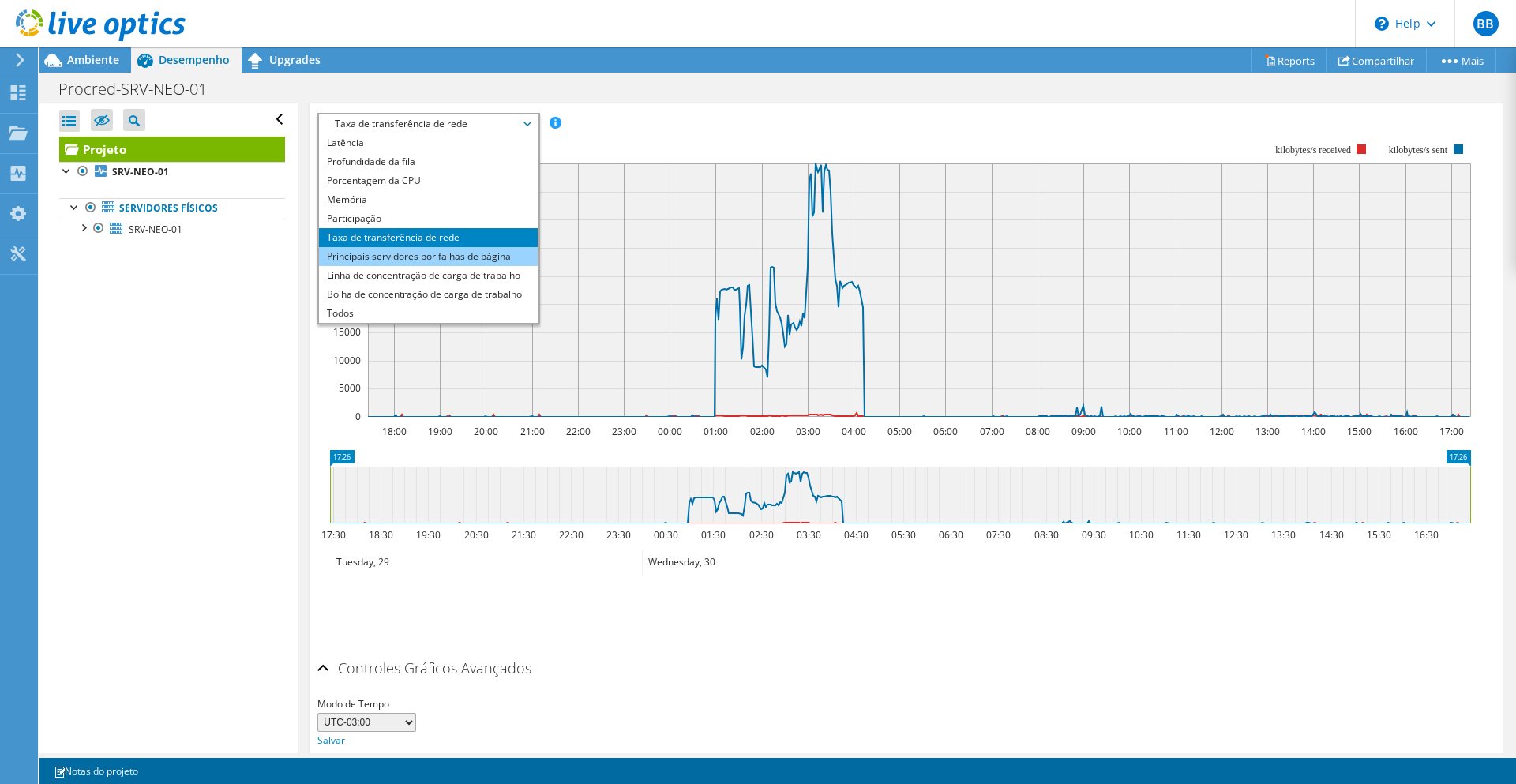 click on "Principais servidores por falhas de página" at bounding box center (428, 257) 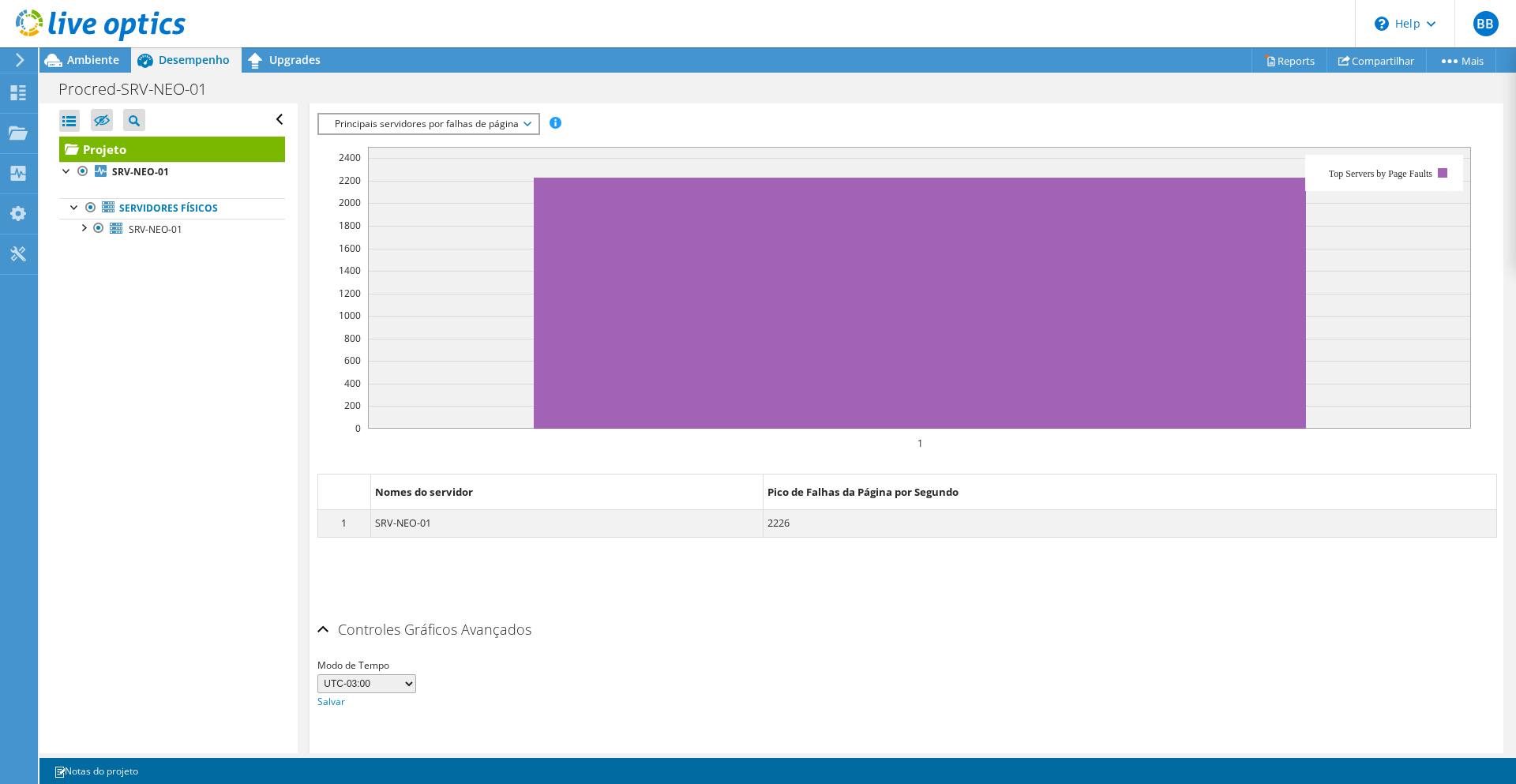 click on "Principais servidores por falhas de página" at bounding box center (428, 124) 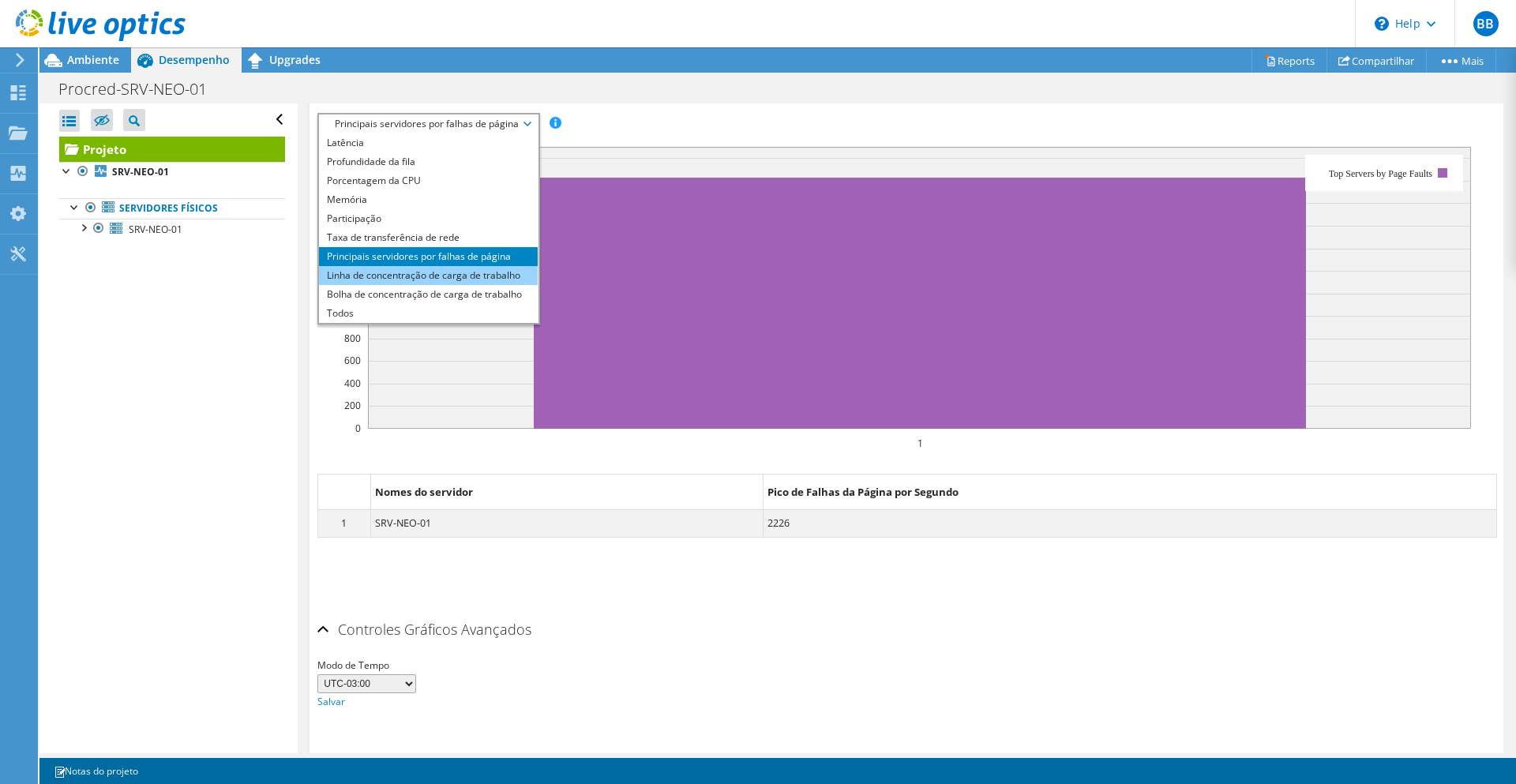 click on "Linha de concentração de carga de trabalho" at bounding box center [428, 276] 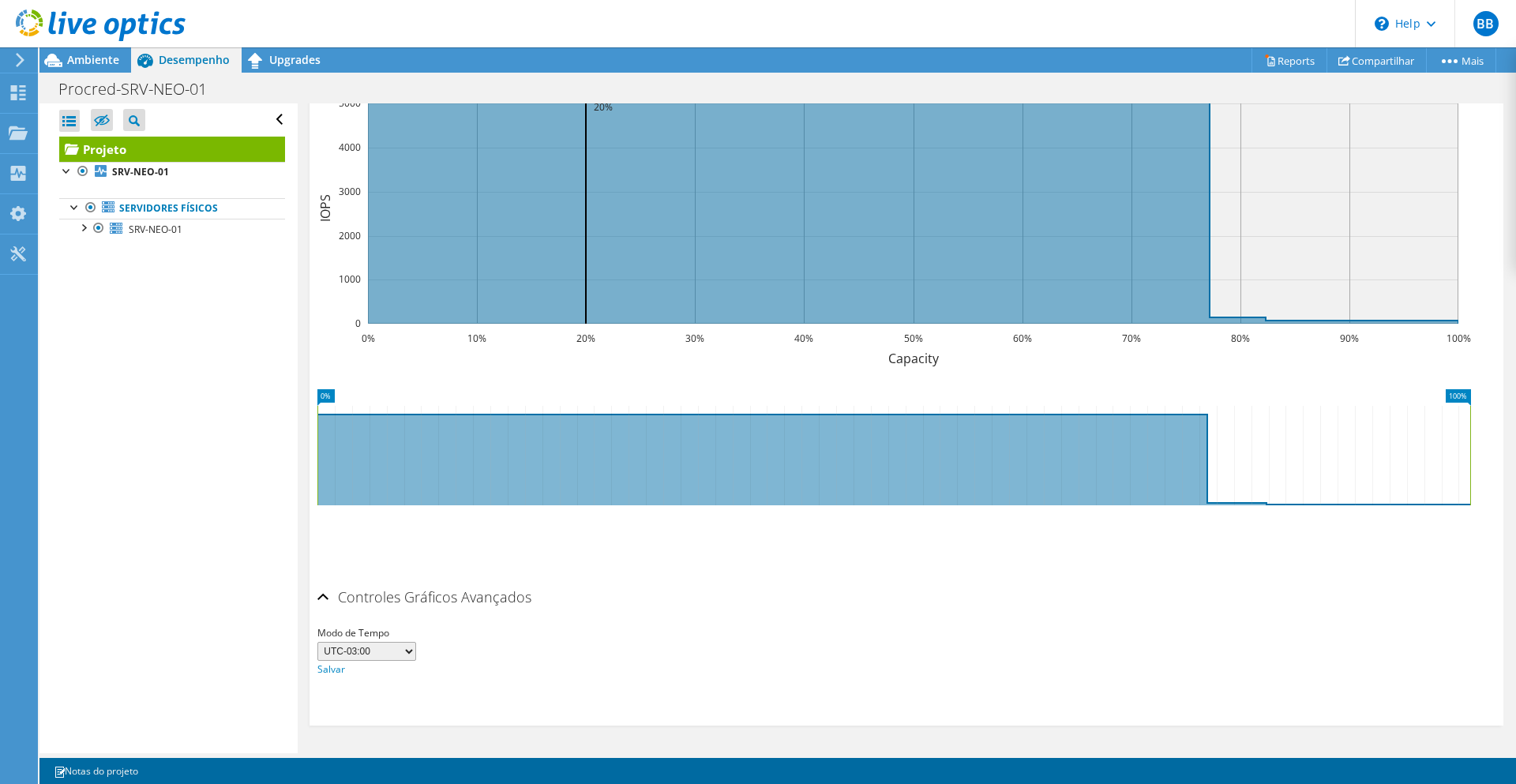 scroll, scrollTop: 0, scrollLeft: 0, axis: both 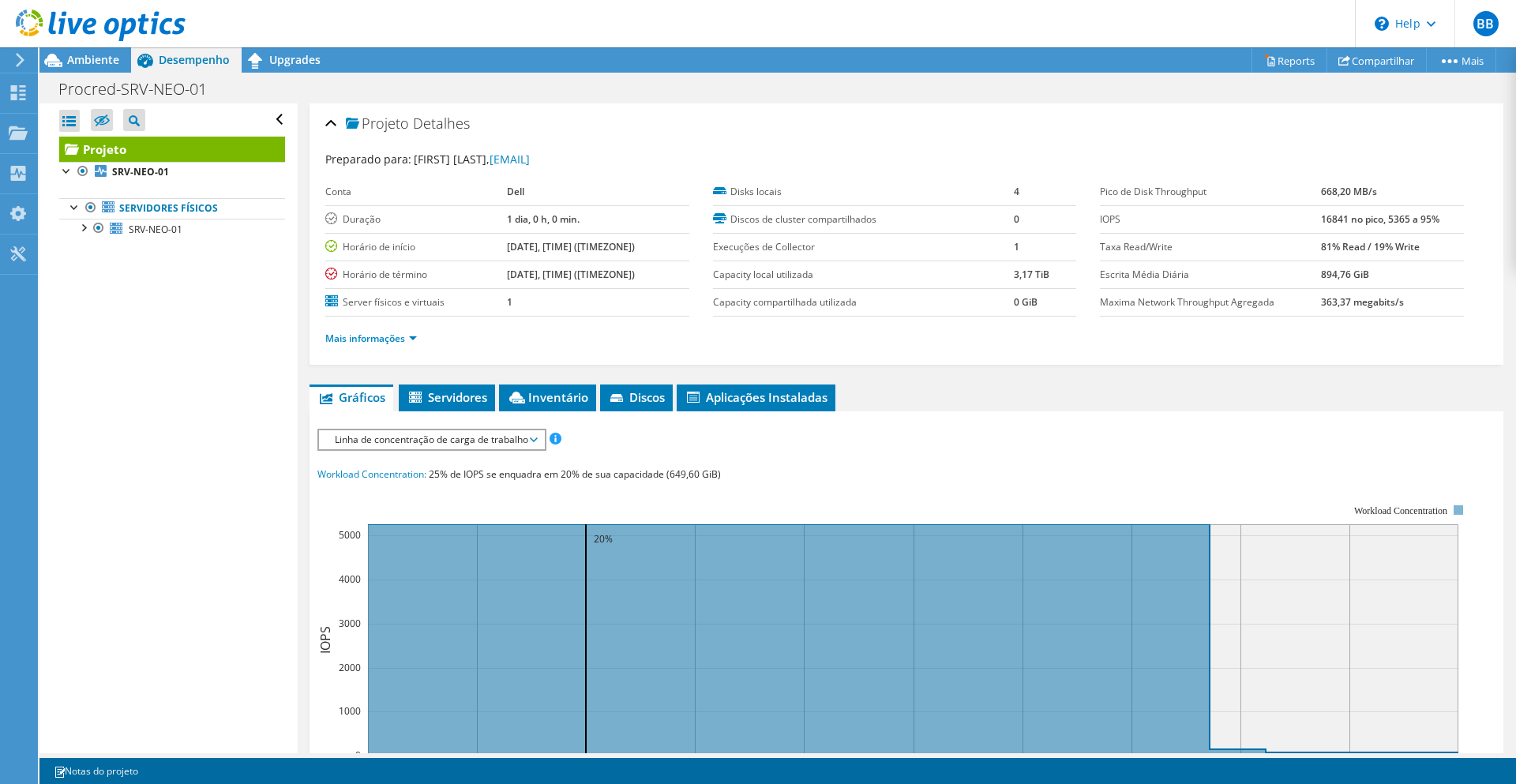 click on "Linha de concentração de carga de trabalho" at bounding box center (431, 440) 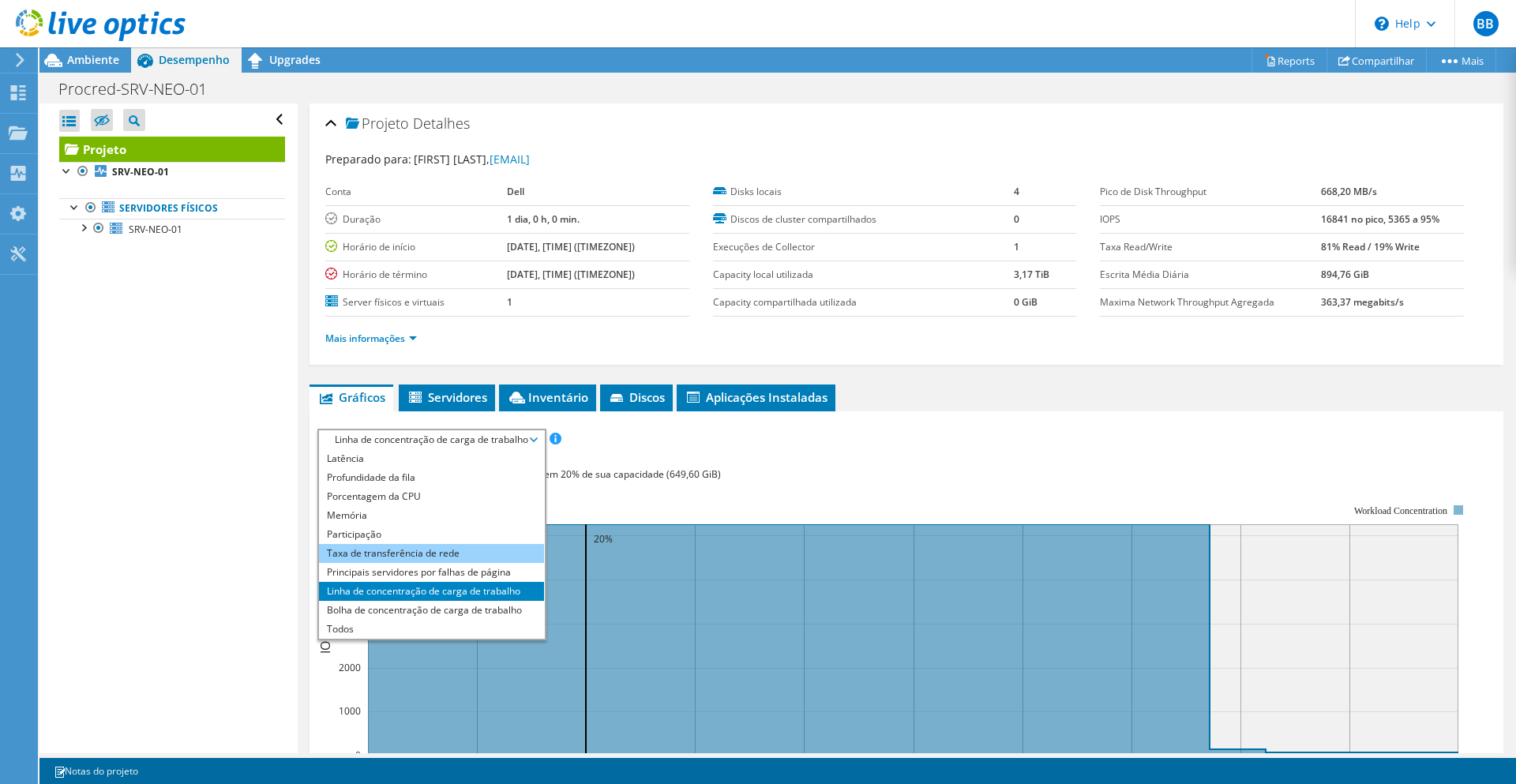 click on "Taxa de transferência de rede" at bounding box center (431, 553) 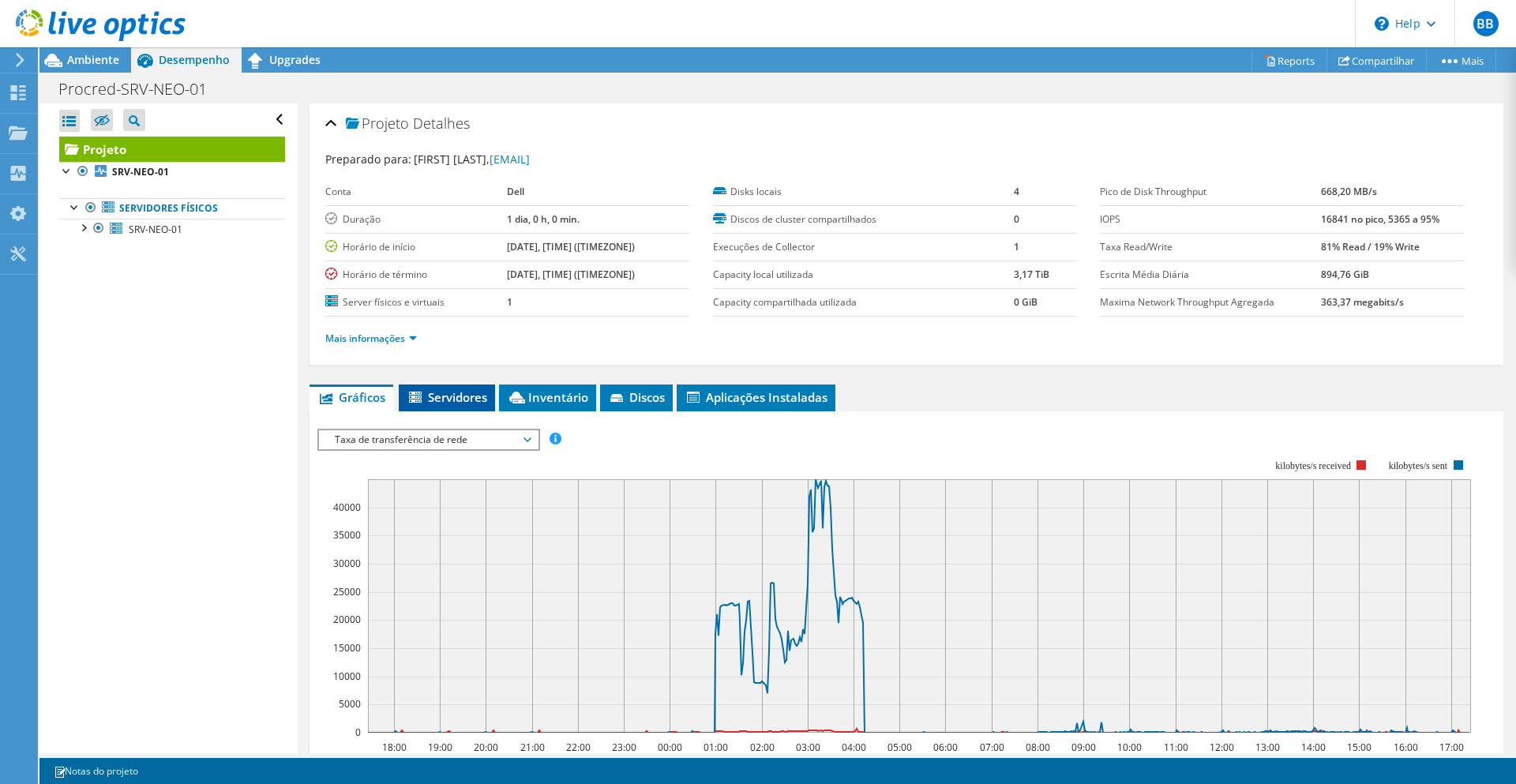 click on "Servidores" at bounding box center (447, 397) 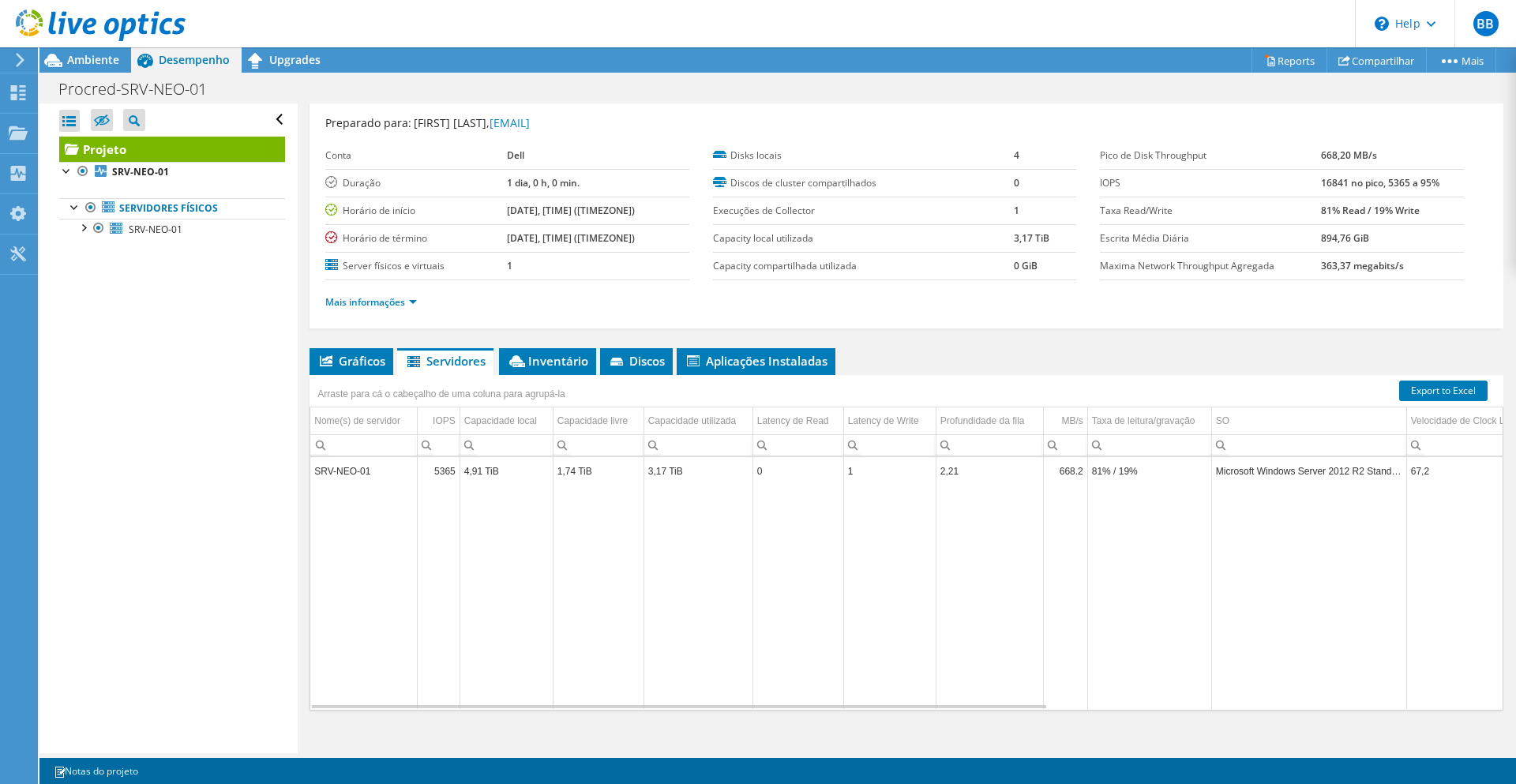 scroll, scrollTop: 54, scrollLeft: 0, axis: vertical 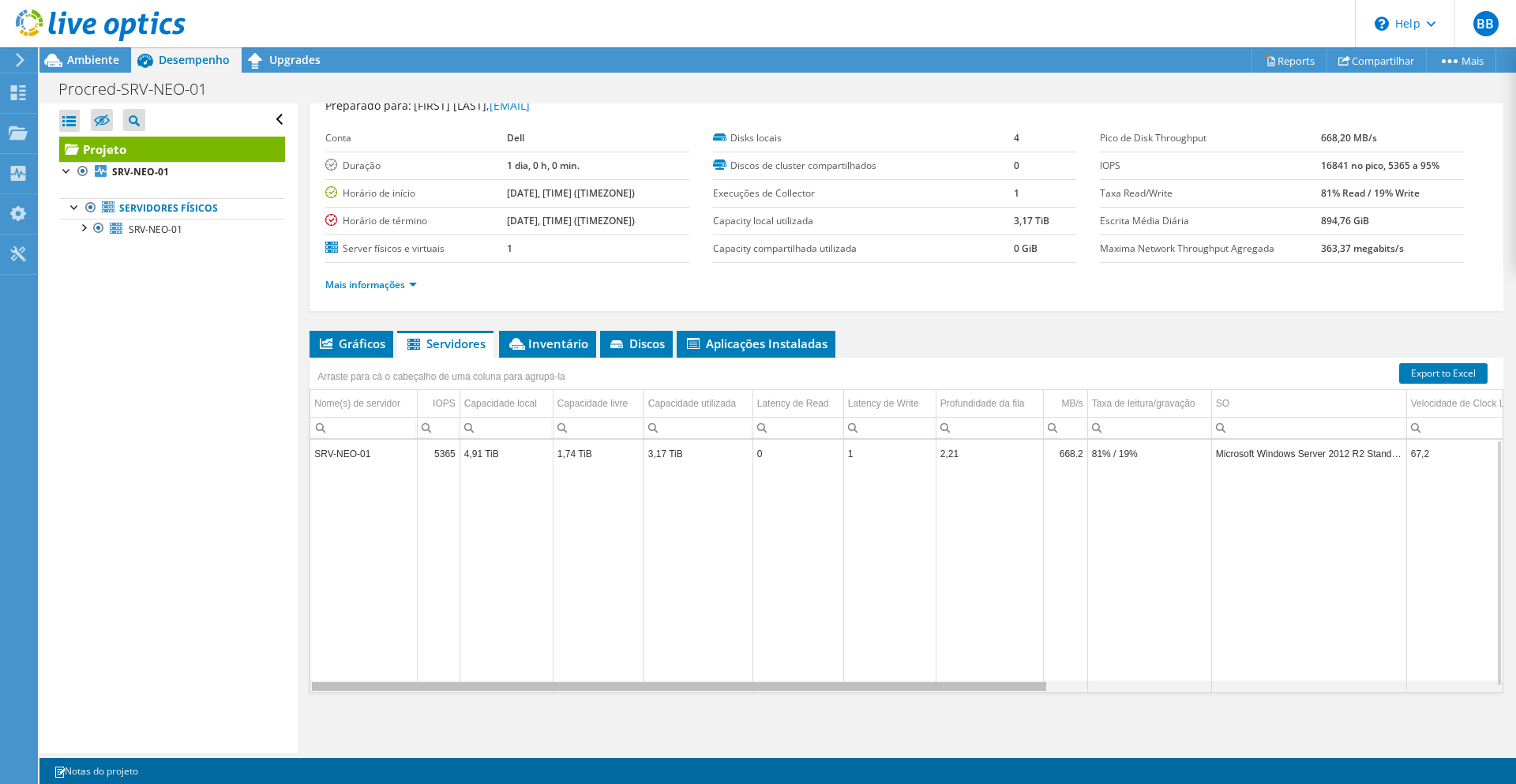 drag, startPoint x: 767, startPoint y: 686, endPoint x: 708, endPoint y: 688, distance: 59.03389 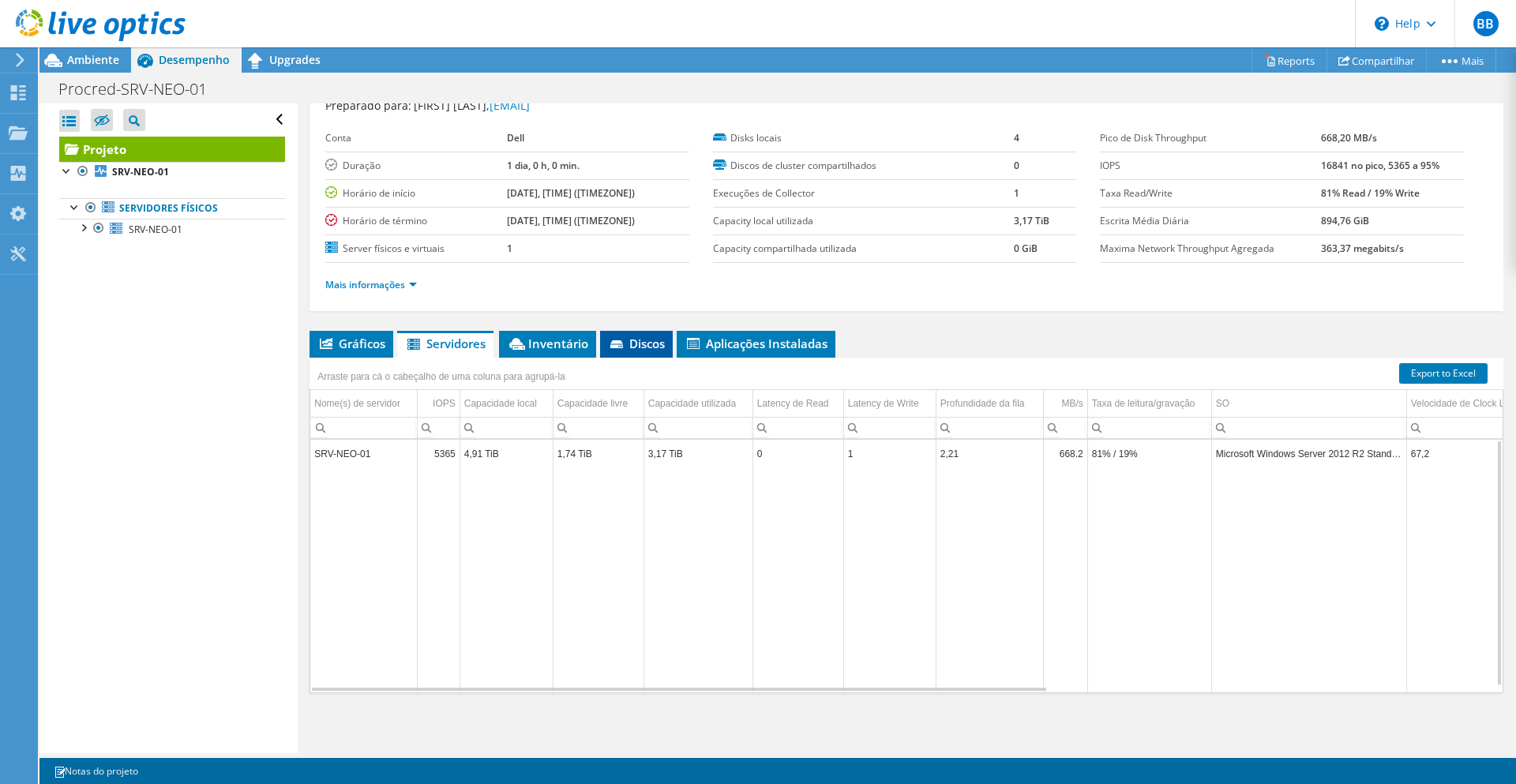 click on "Discos" at bounding box center (636, 343) 